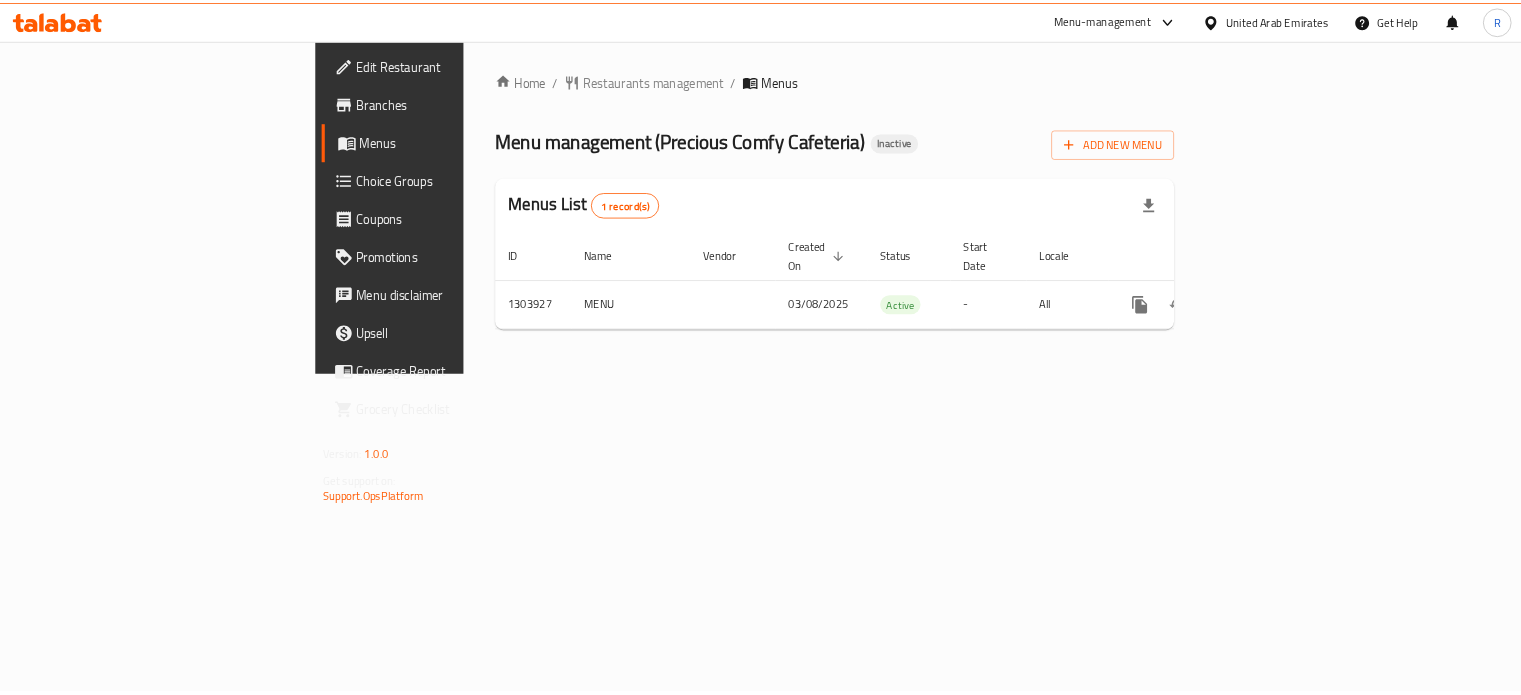 scroll, scrollTop: 0, scrollLeft: 0, axis: both 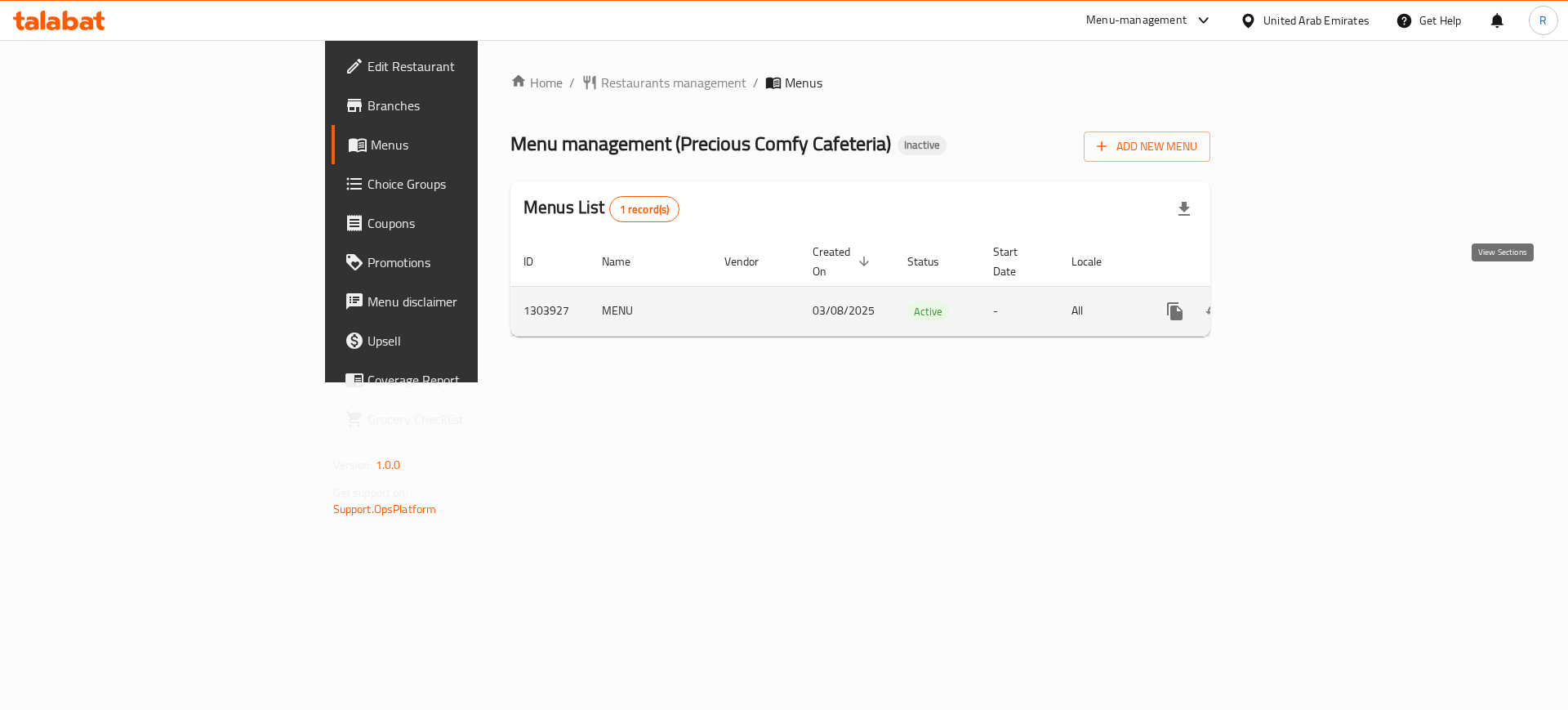click 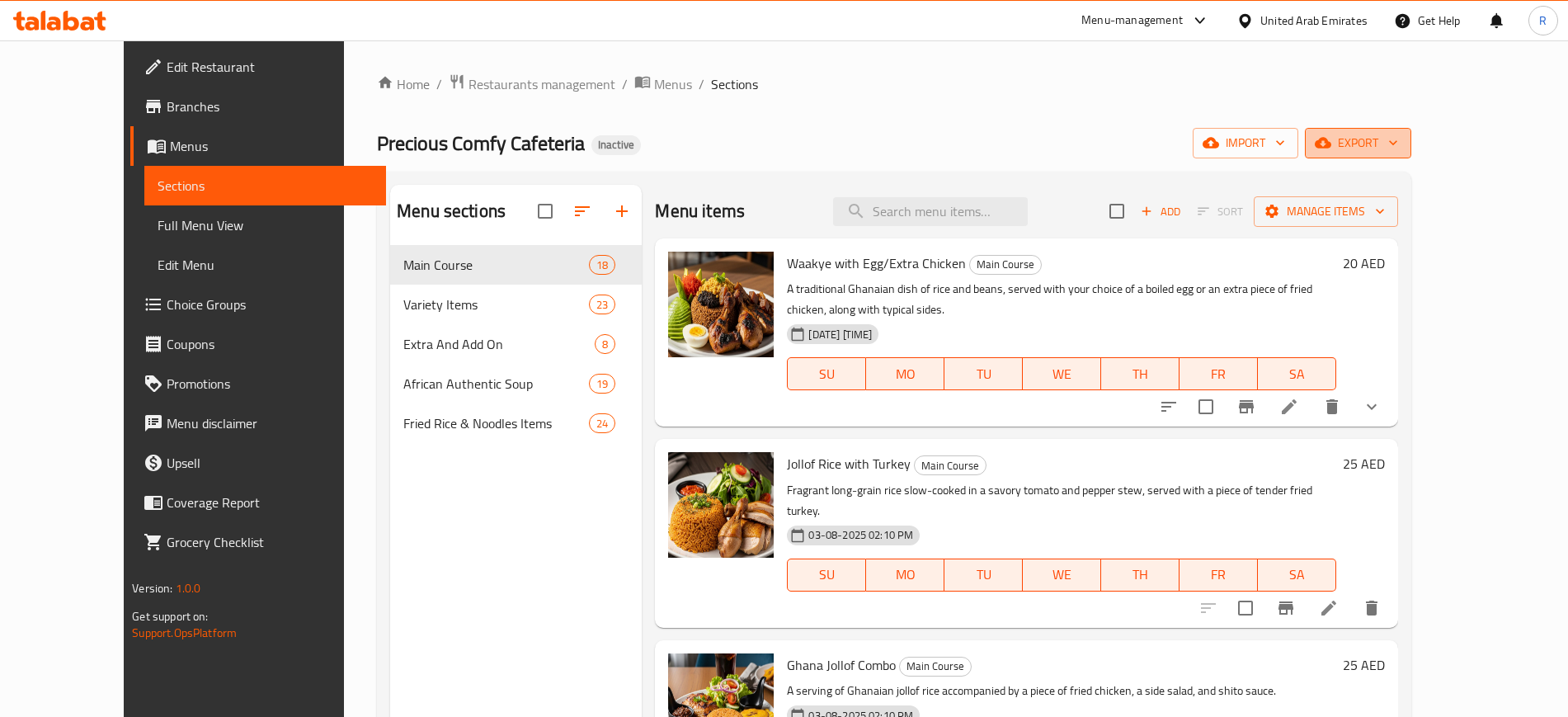 click on "export" at bounding box center [1358, 143] 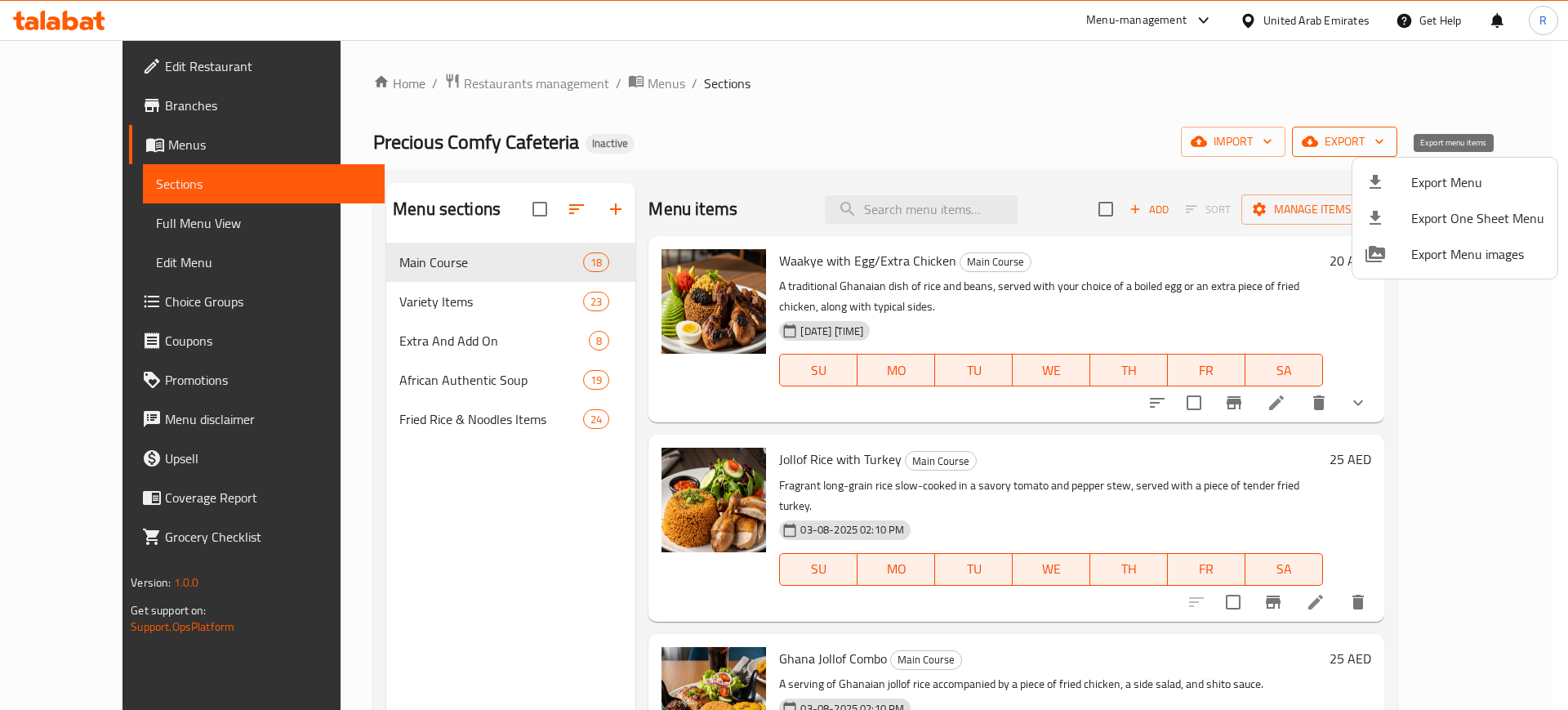 click on "Export Menu" at bounding box center [1477, 182] 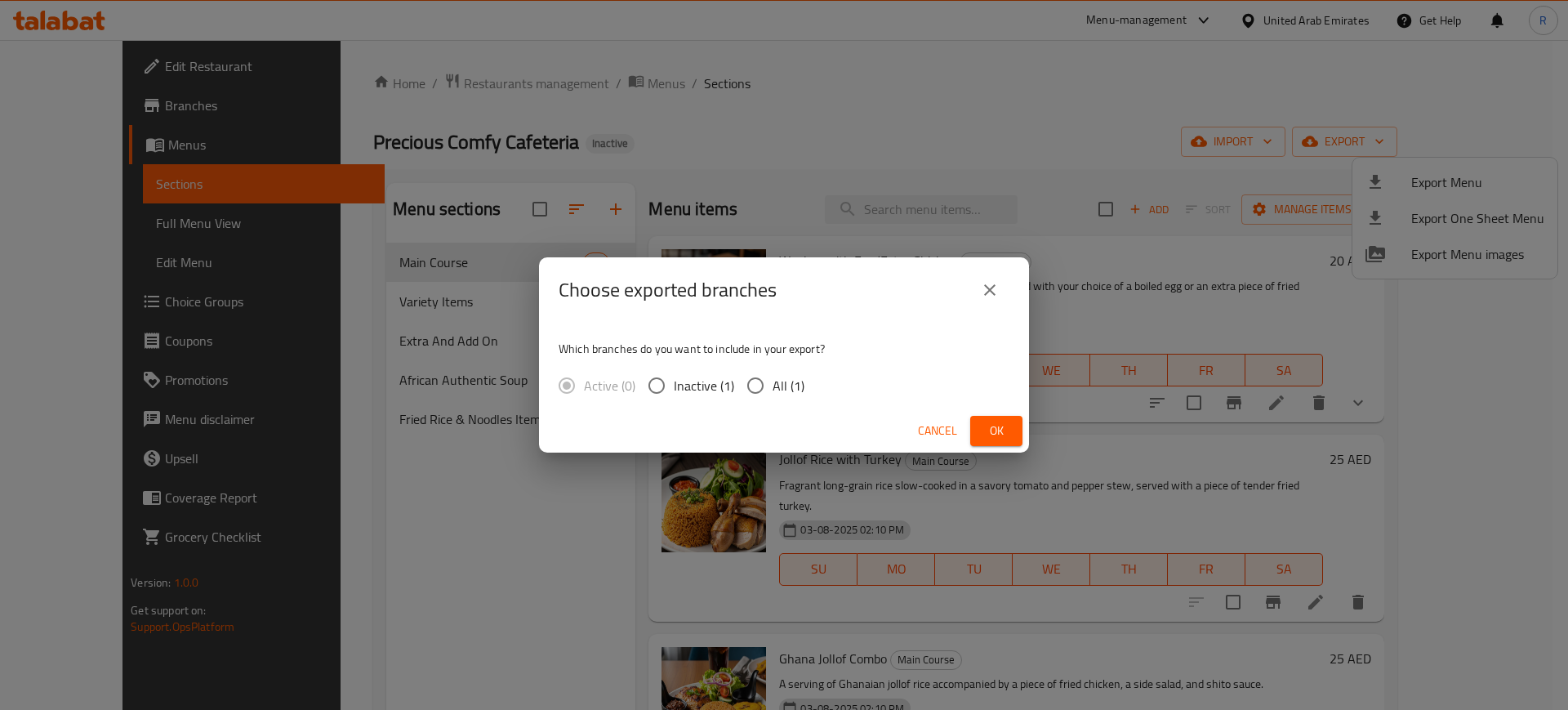 click on "All (1)" at bounding box center (755, 386) 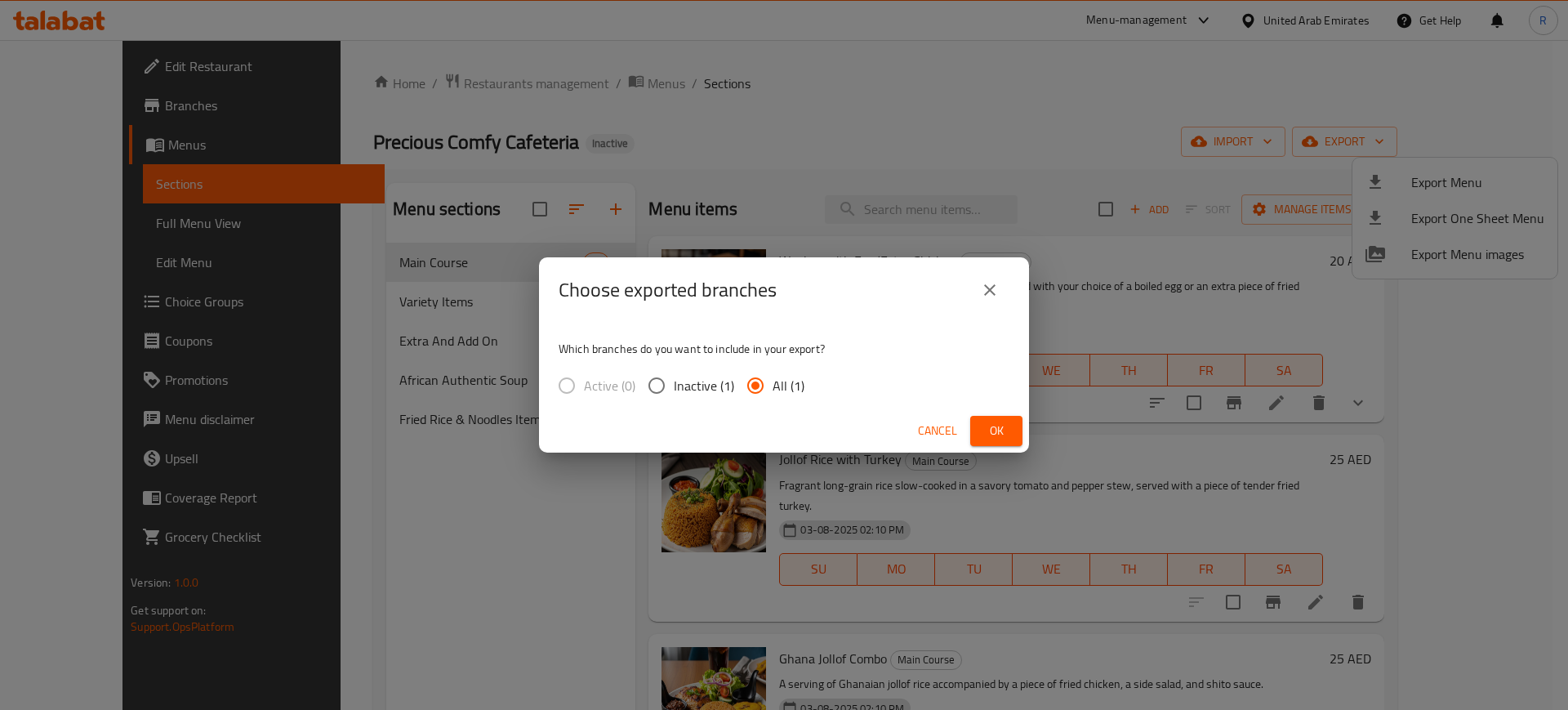 click on "Ok" at bounding box center [996, 431] 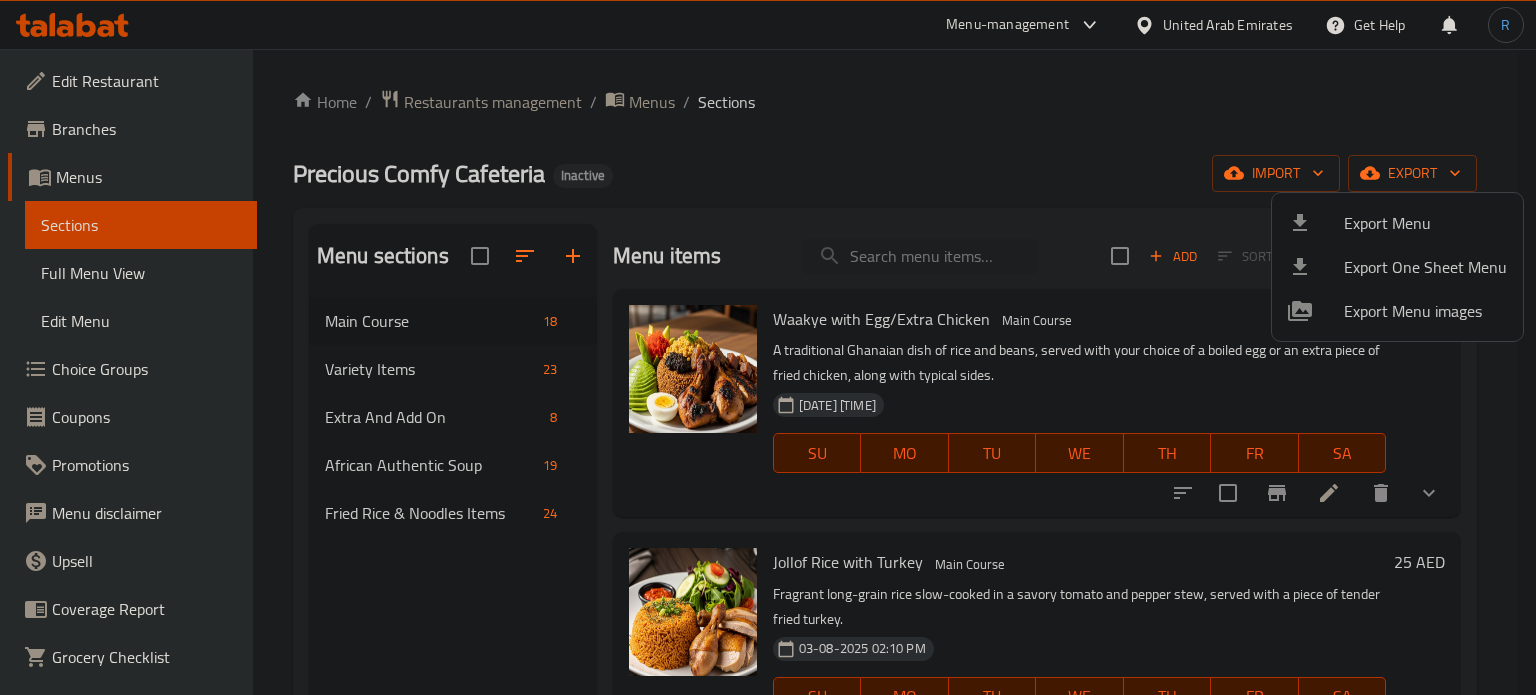 click at bounding box center (768, 347) 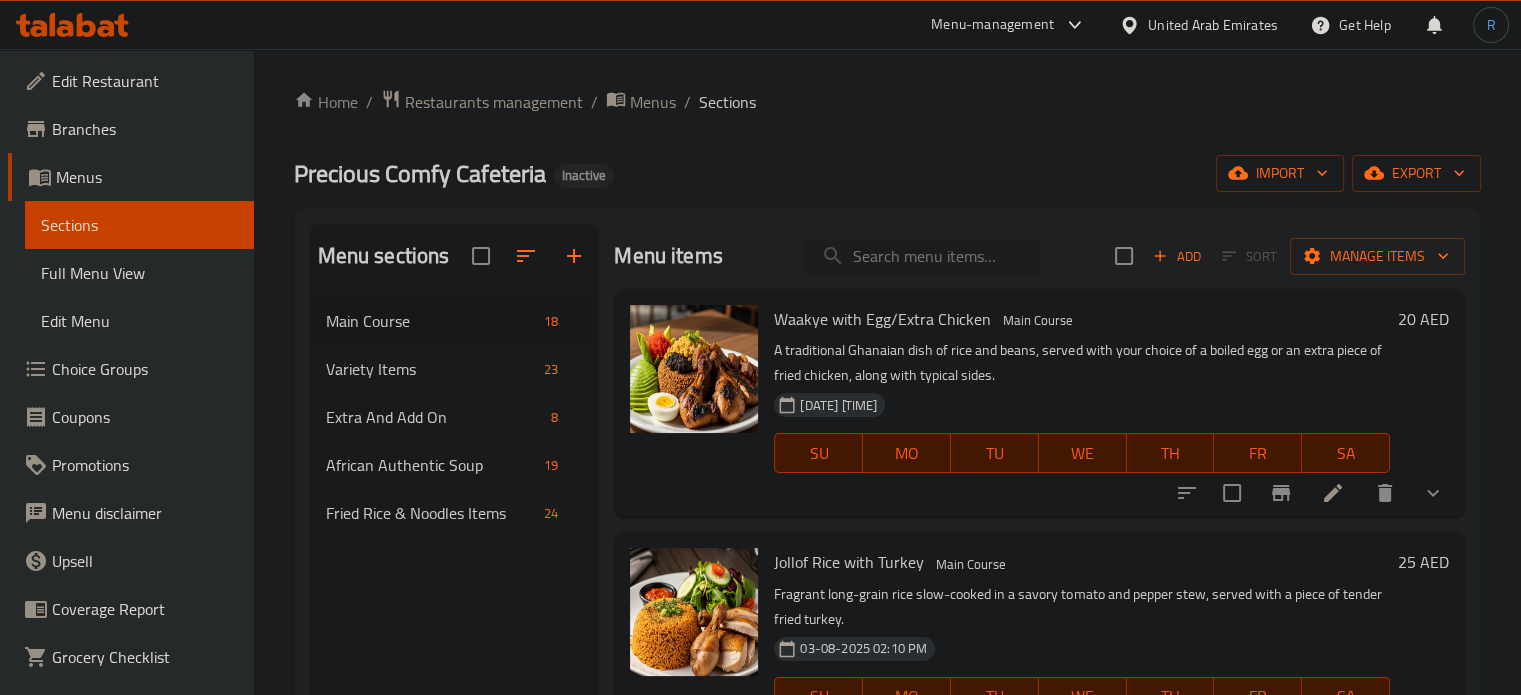 click at bounding box center [923, 256] 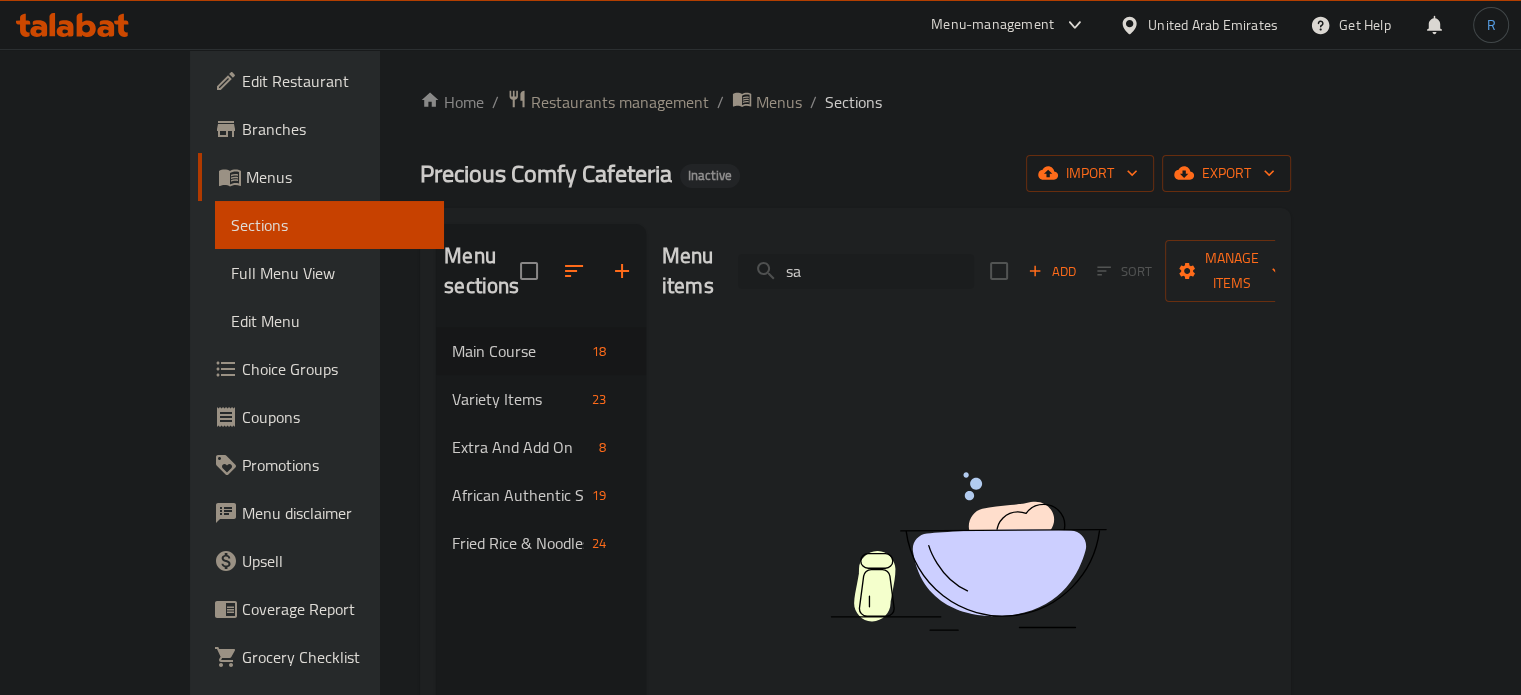 type on "s" 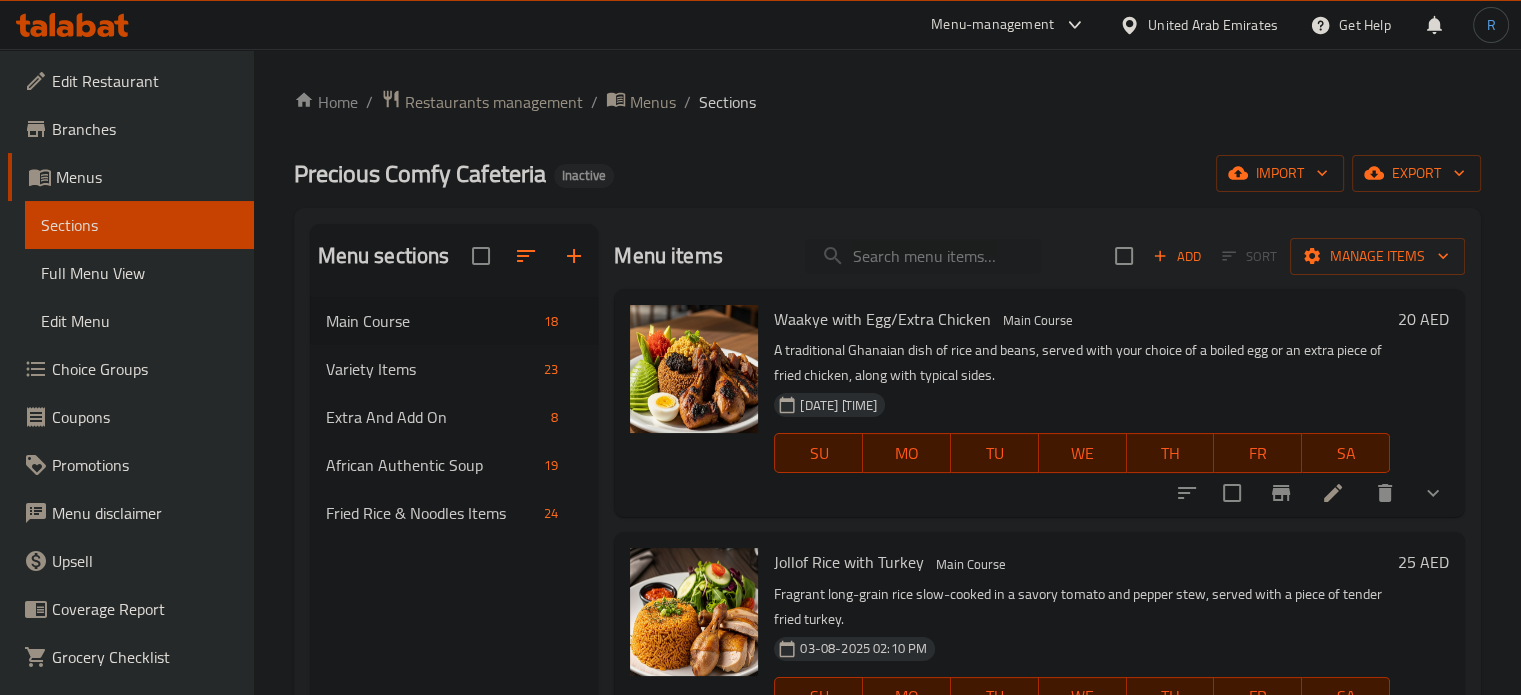 drag, startPoint x: 869, startPoint y: 117, endPoint x: 461, endPoint y: 2, distance: 423.8974 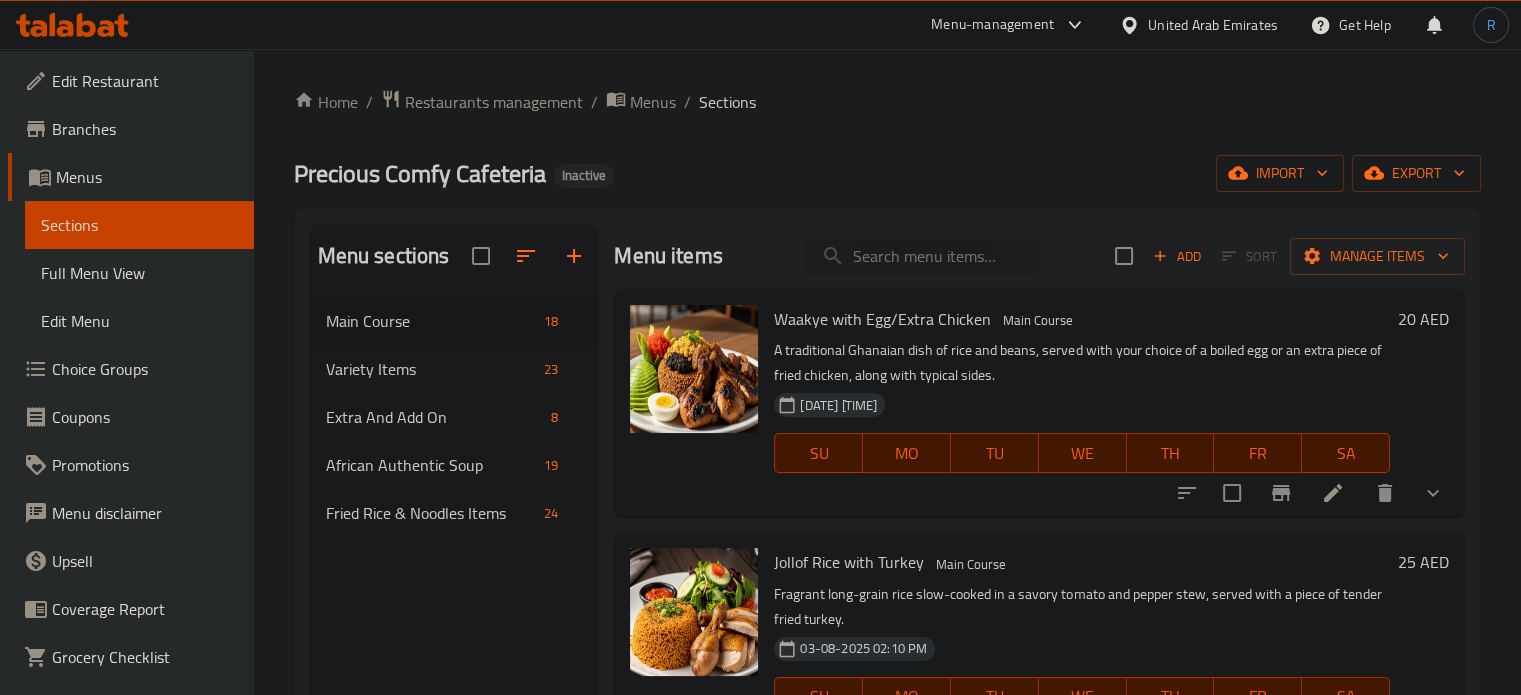 click at bounding box center [923, 256] 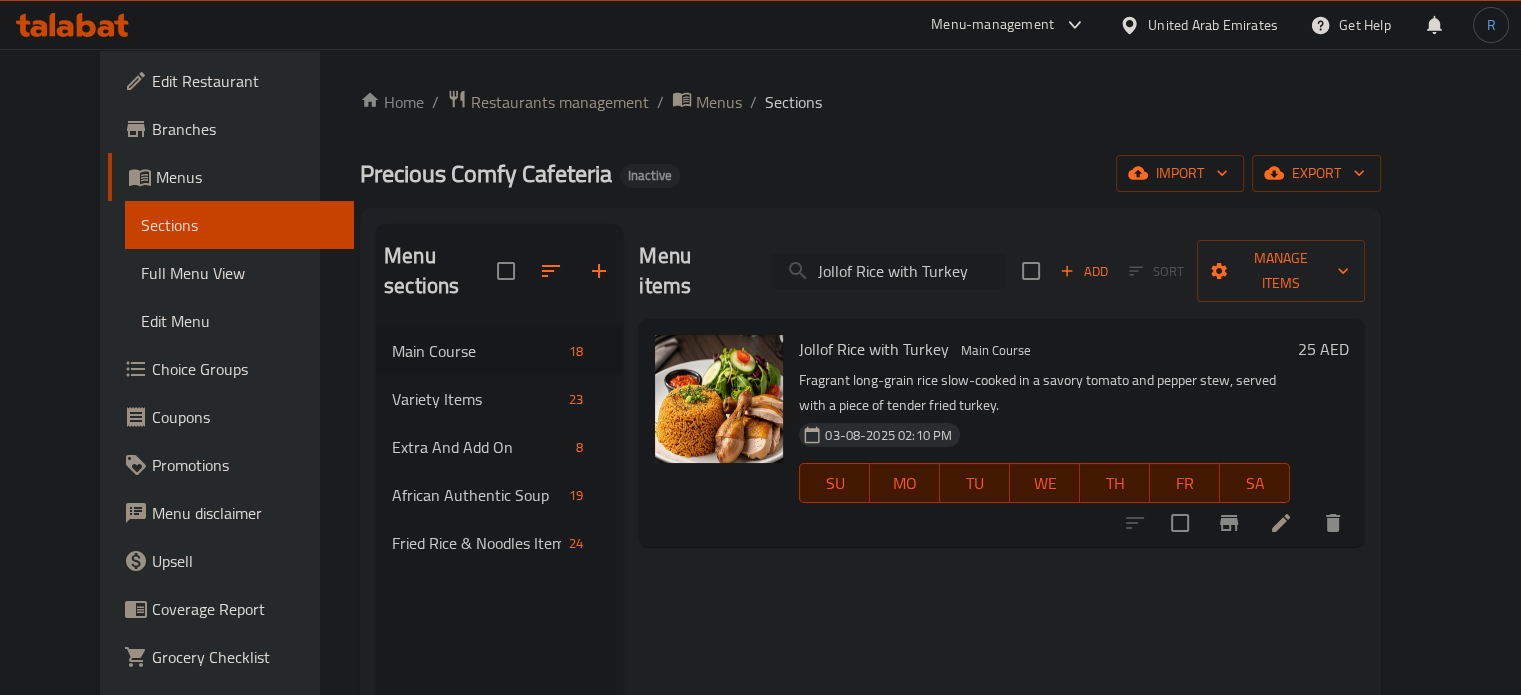 click on "Jollof Rice with Turkey" at bounding box center (888, 271) 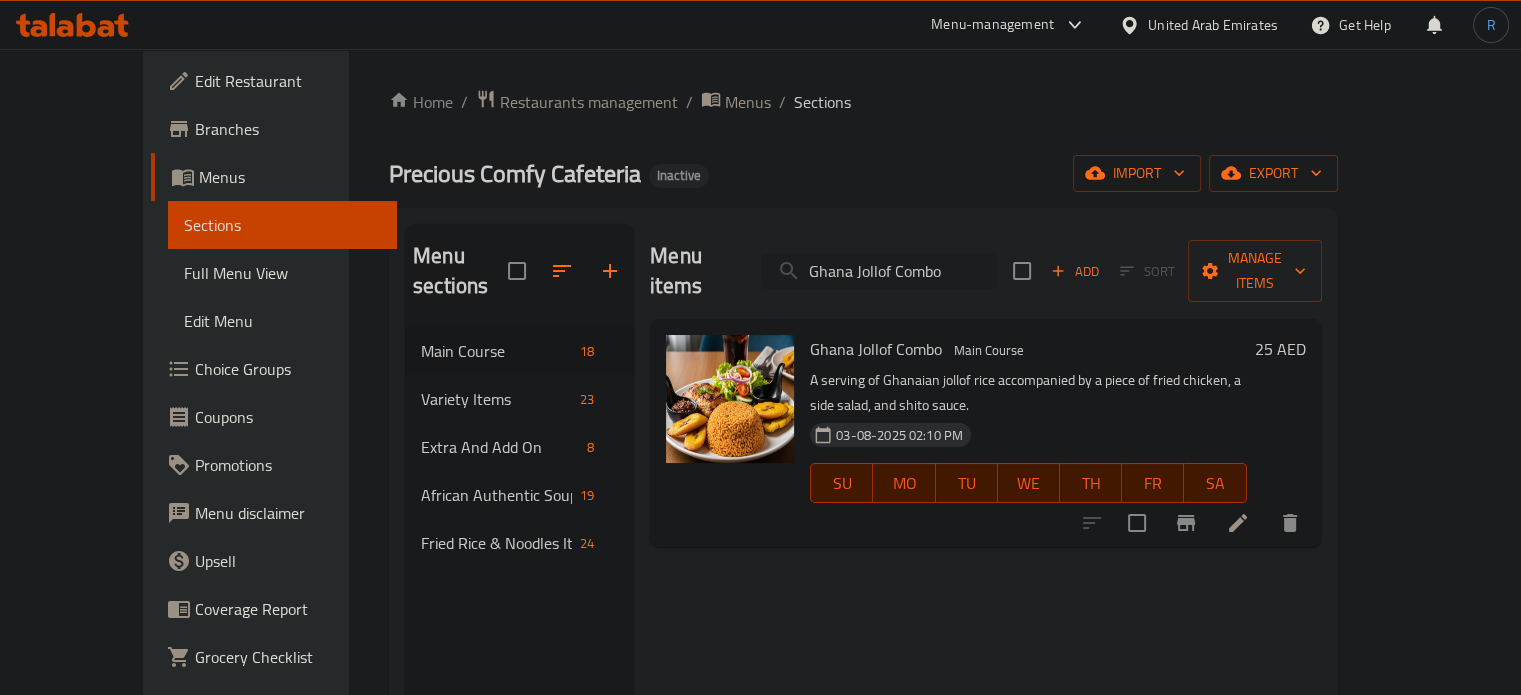 click on "Ghana Jollof Combo" at bounding box center [879, 271] 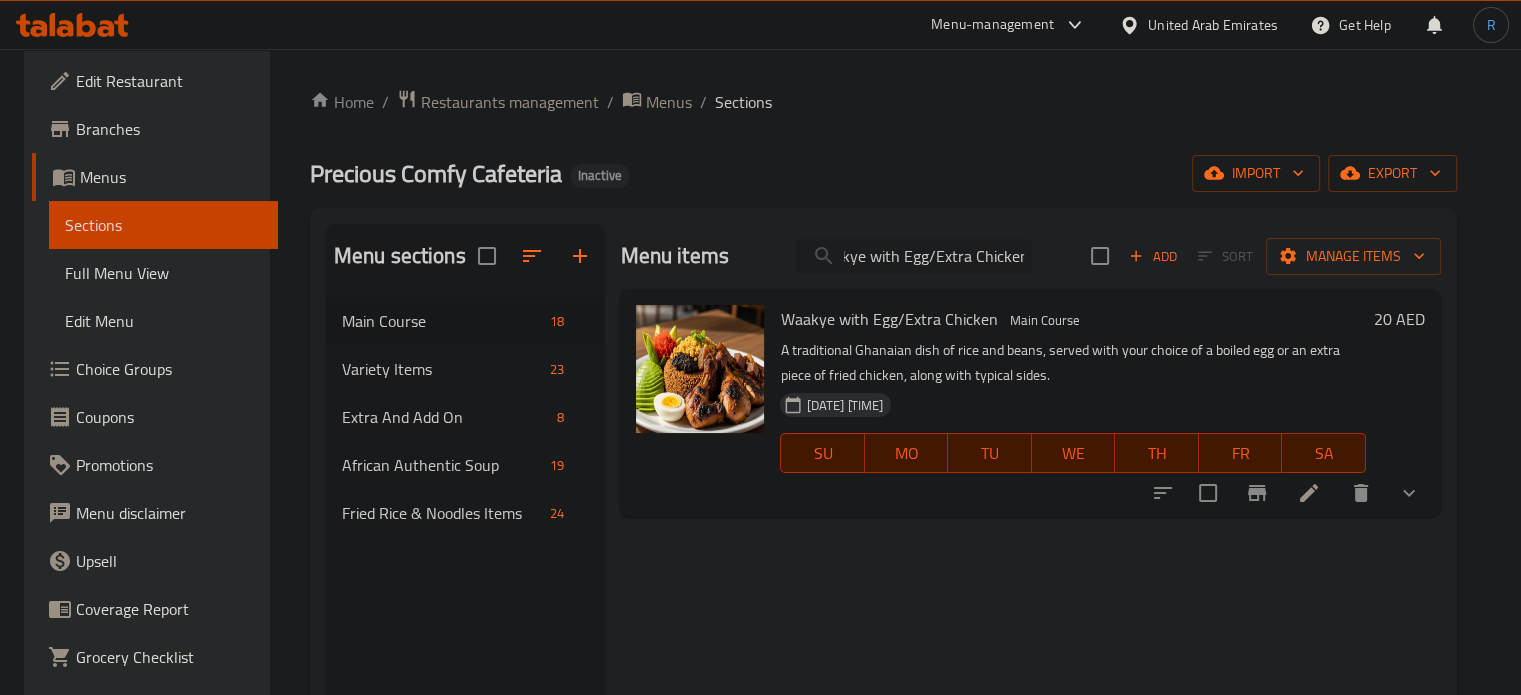 scroll, scrollTop: 0, scrollLeft: 0, axis: both 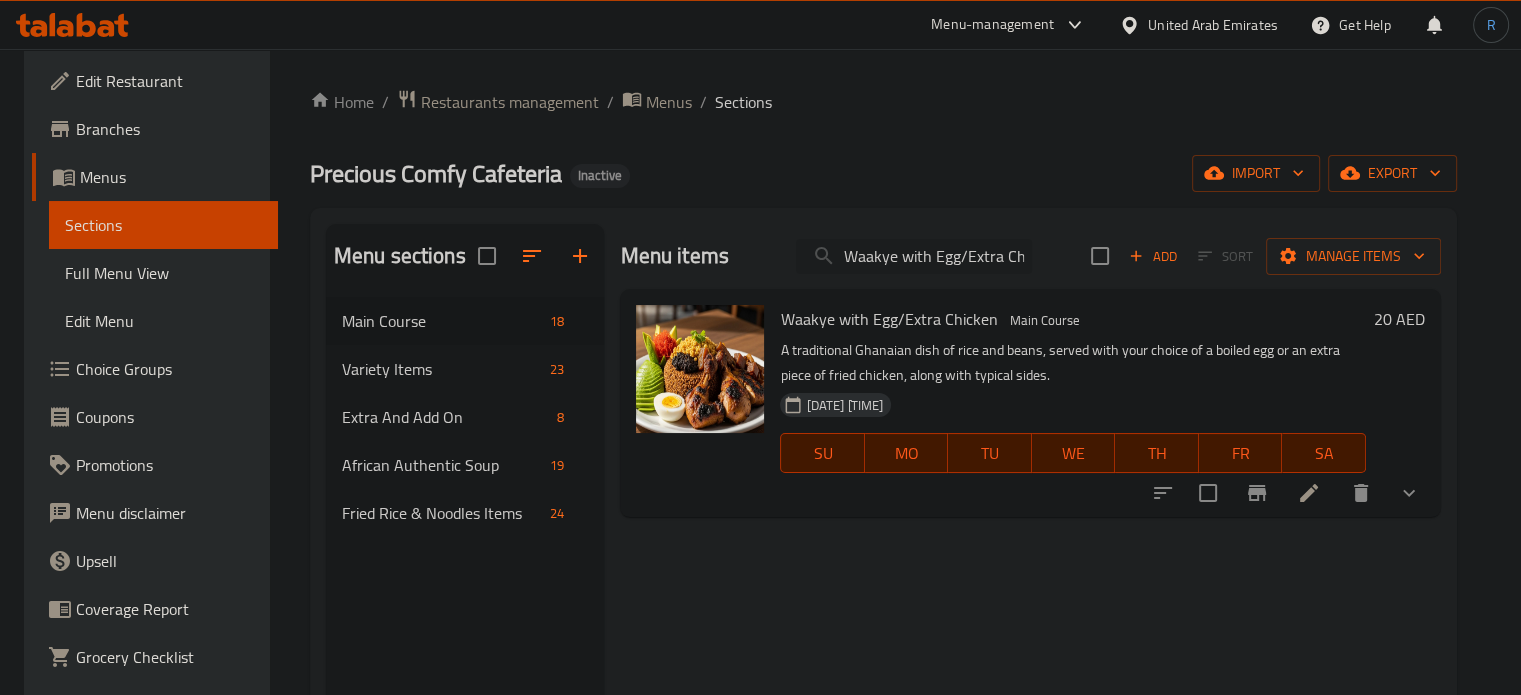 click on "Waakye with Egg/Extra Chicken" at bounding box center [914, 256] 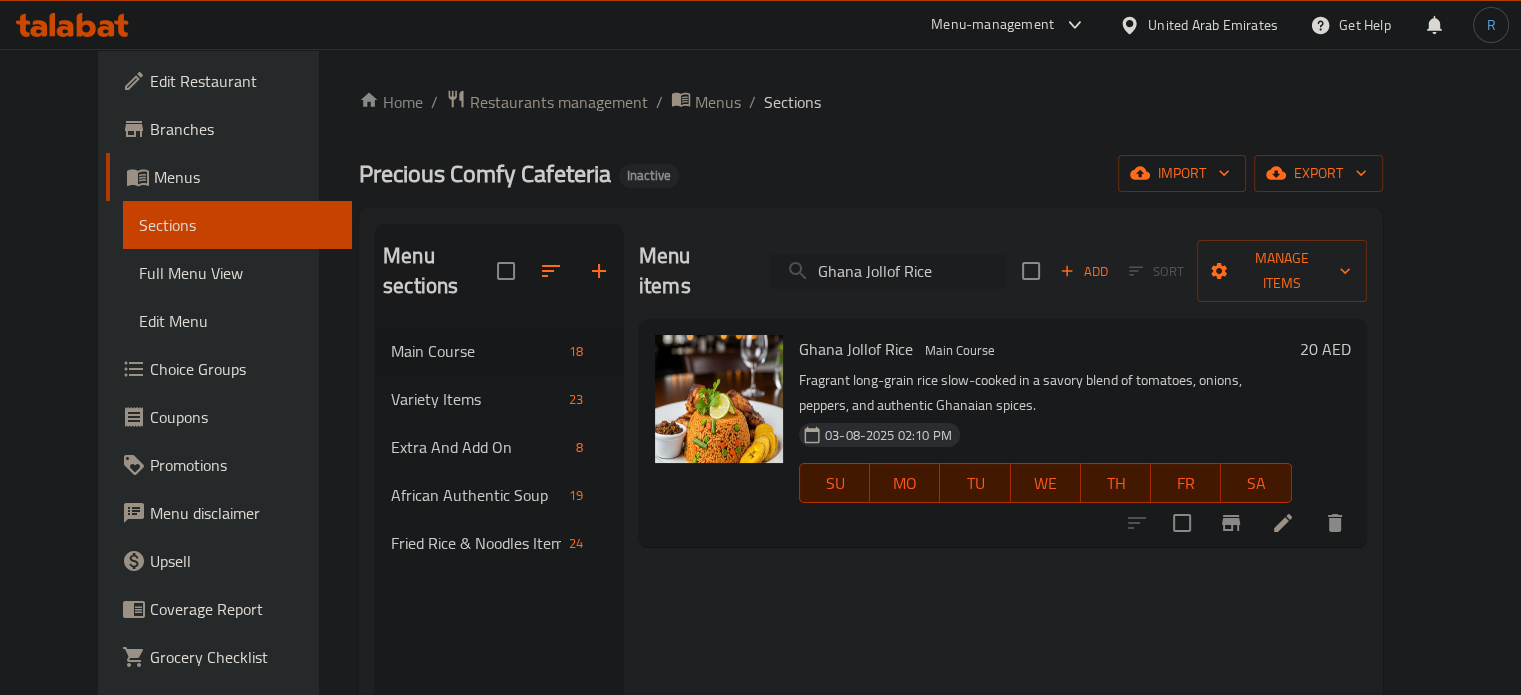 click on "Ghana Jollof Rice" at bounding box center (888, 271) 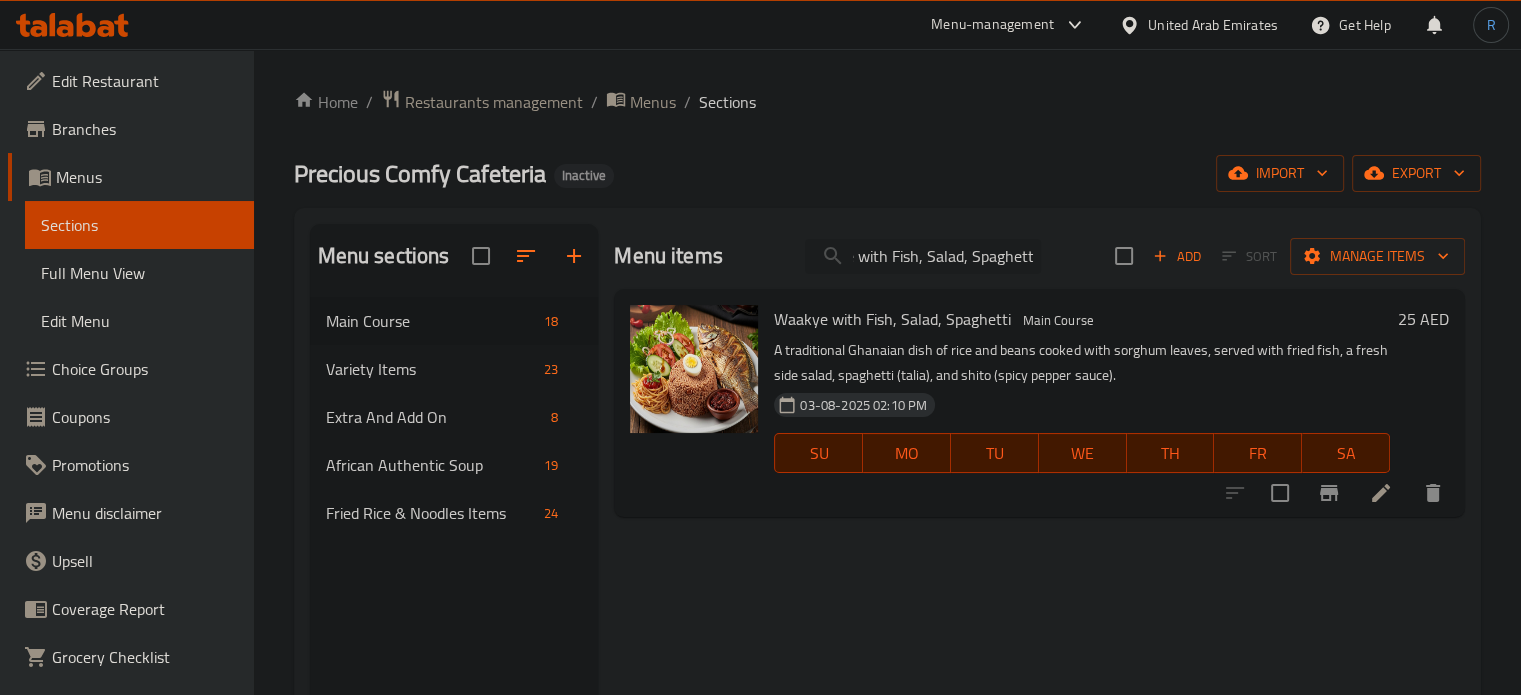 scroll, scrollTop: 0, scrollLeft: 0, axis: both 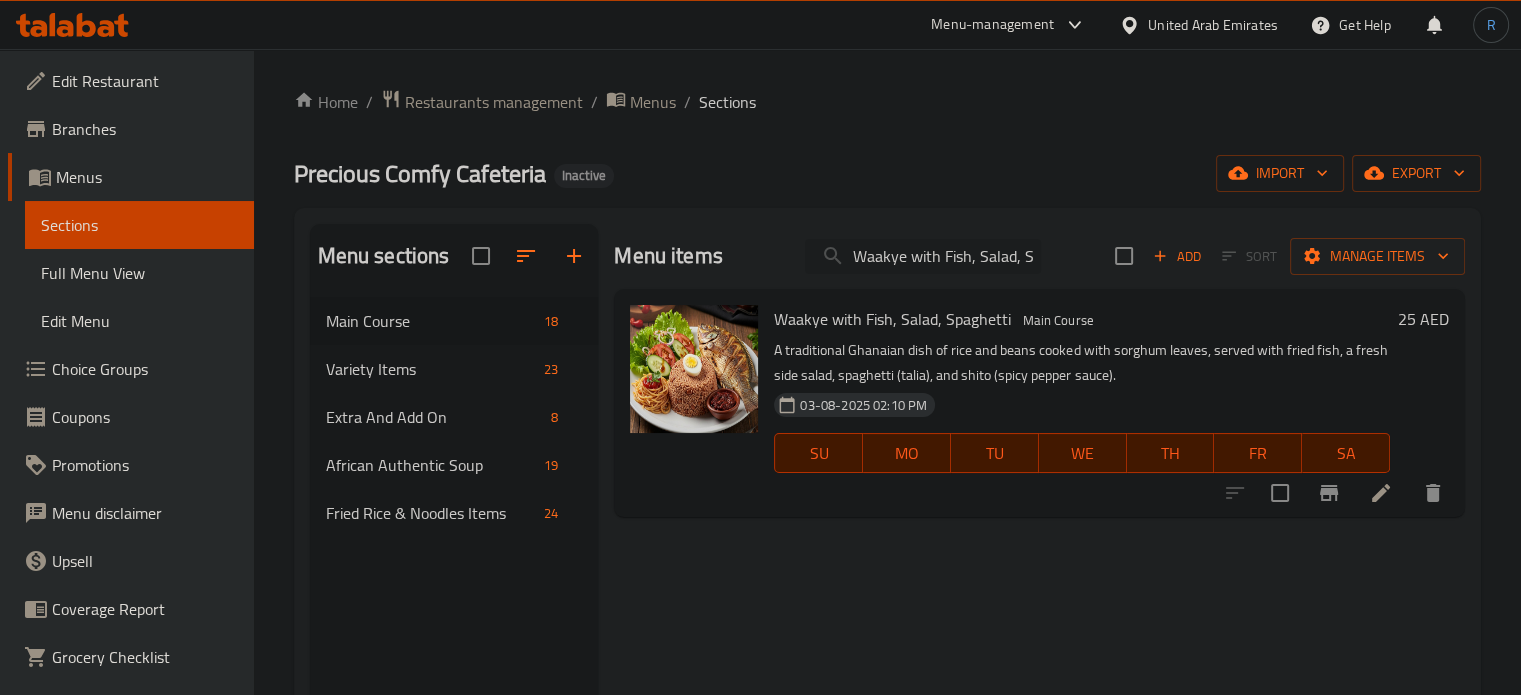 click on "Waakye with Fish, Salad, Spaghetti" at bounding box center (923, 256) 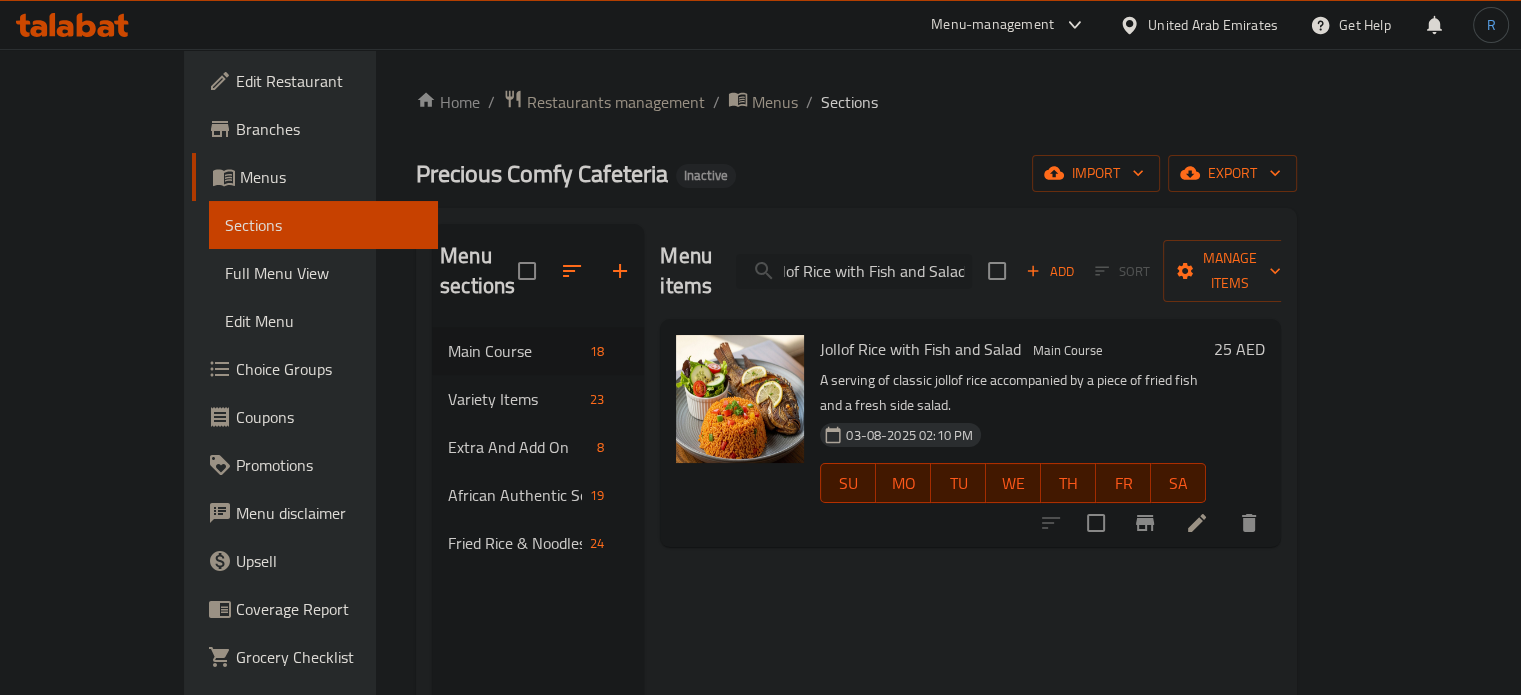 scroll, scrollTop: 0, scrollLeft: 0, axis: both 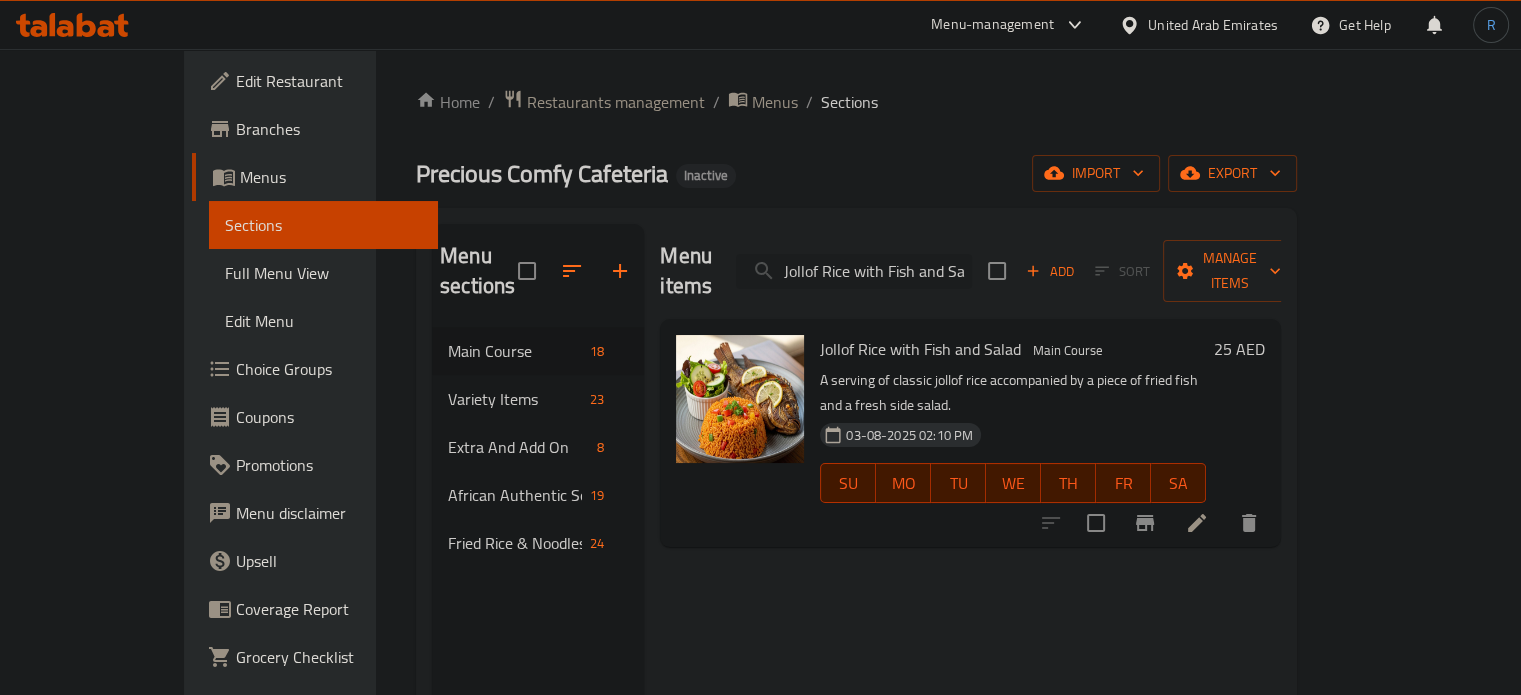click on "Jollof Rice with Fish and Salad" at bounding box center (854, 271) 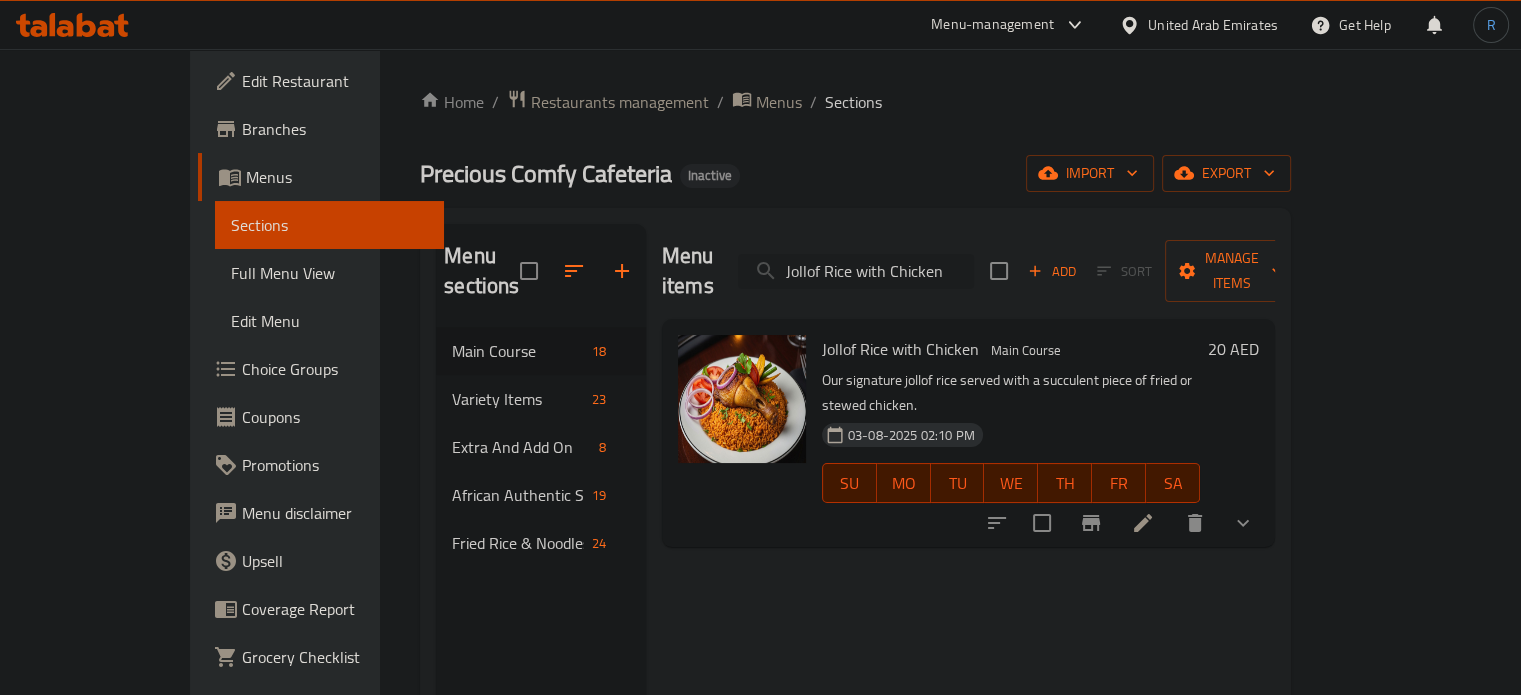 click on "Jollof Rice with Chicken" at bounding box center (856, 271) 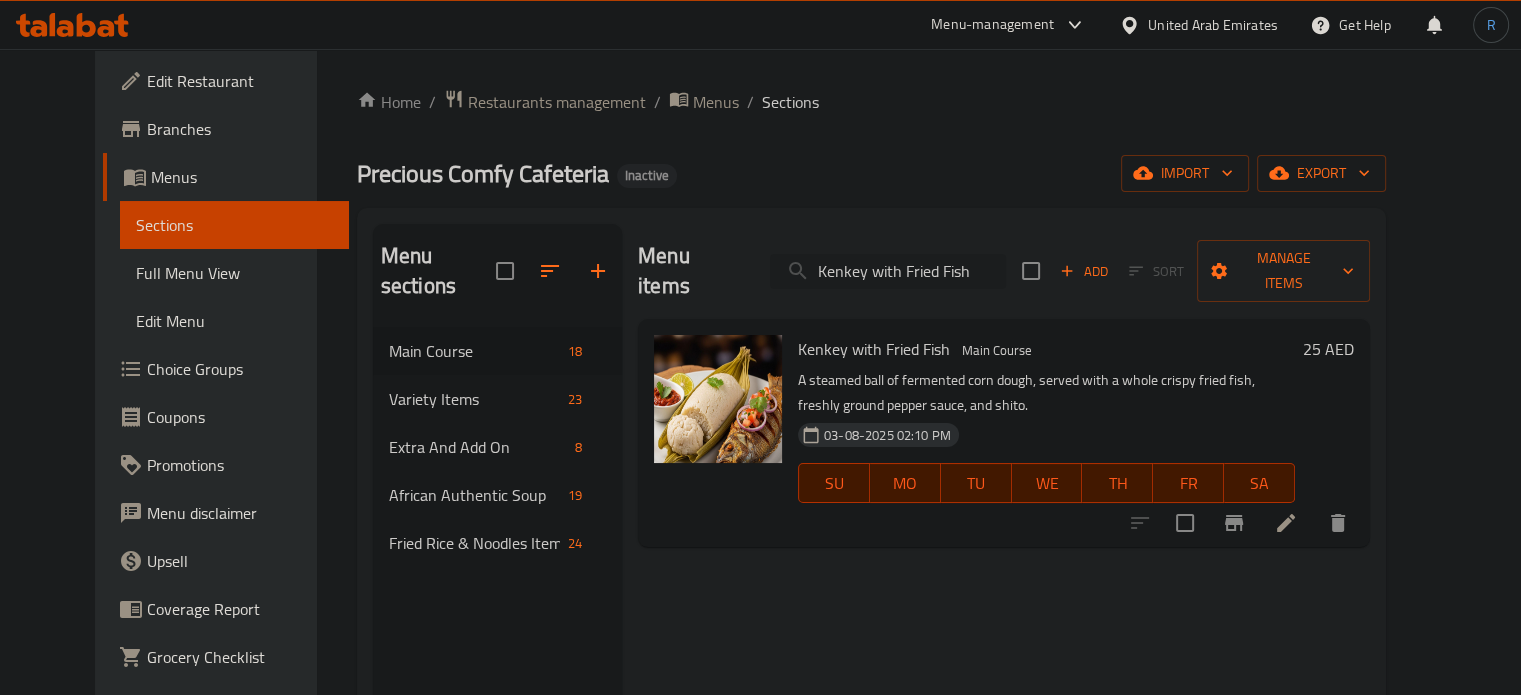 click on "Kenkey with Fried Fish" at bounding box center (888, 271) 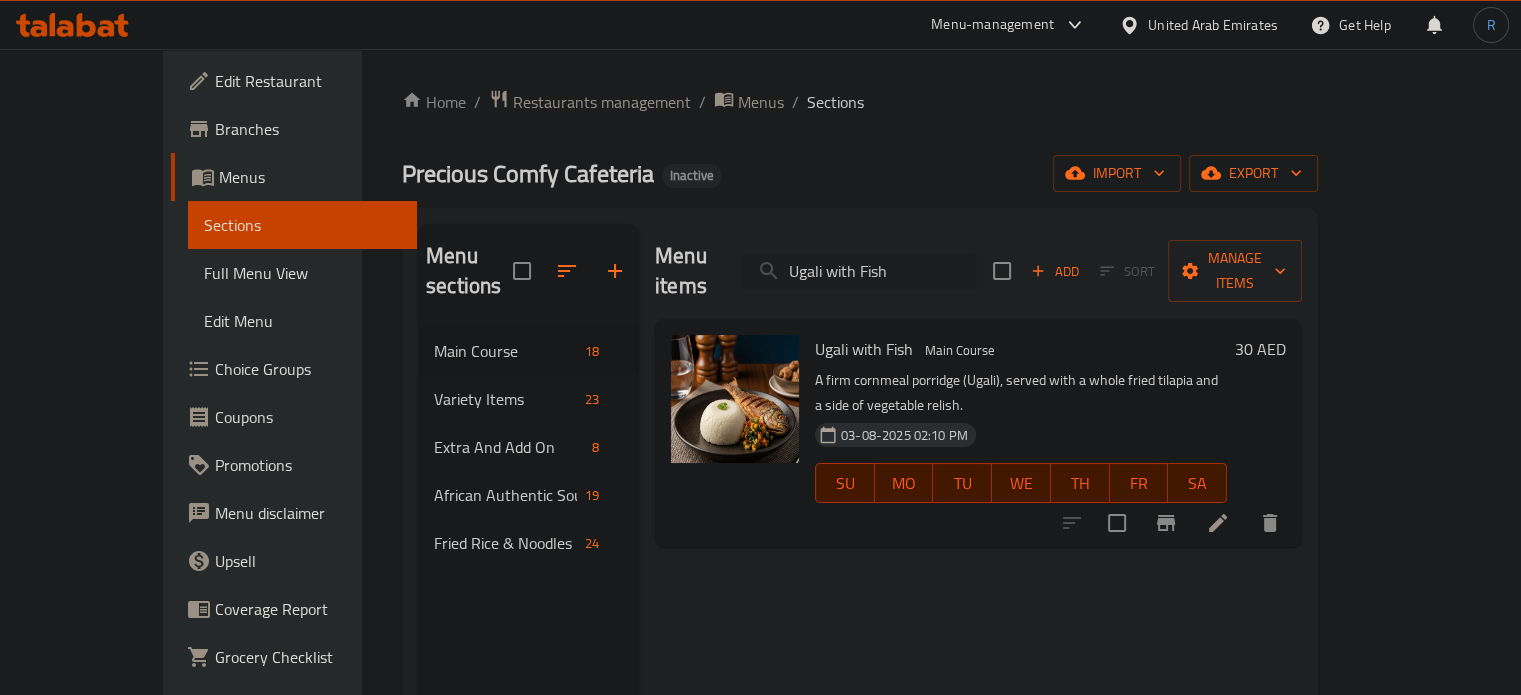 click on "Ugali with Fish" at bounding box center (859, 271) 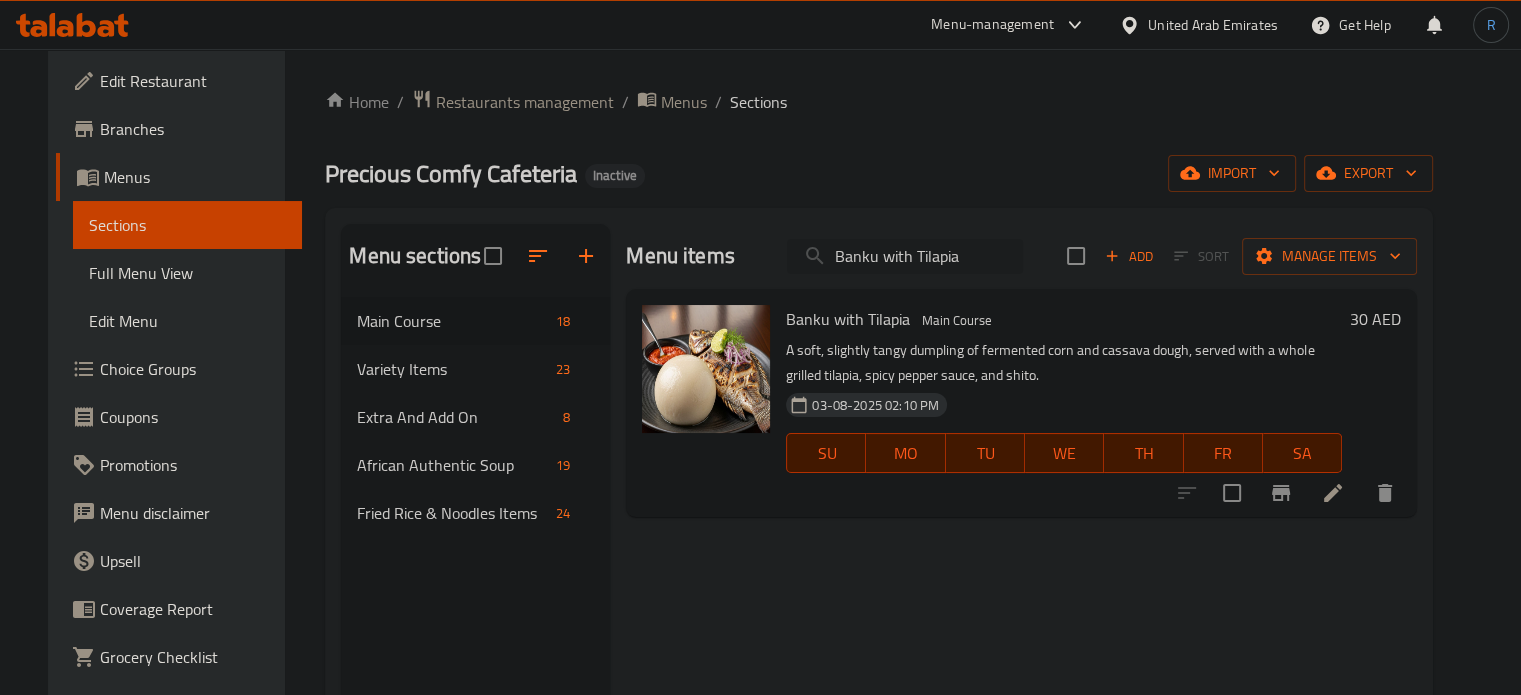 click on "Banku with Tilapia" at bounding box center (905, 256) 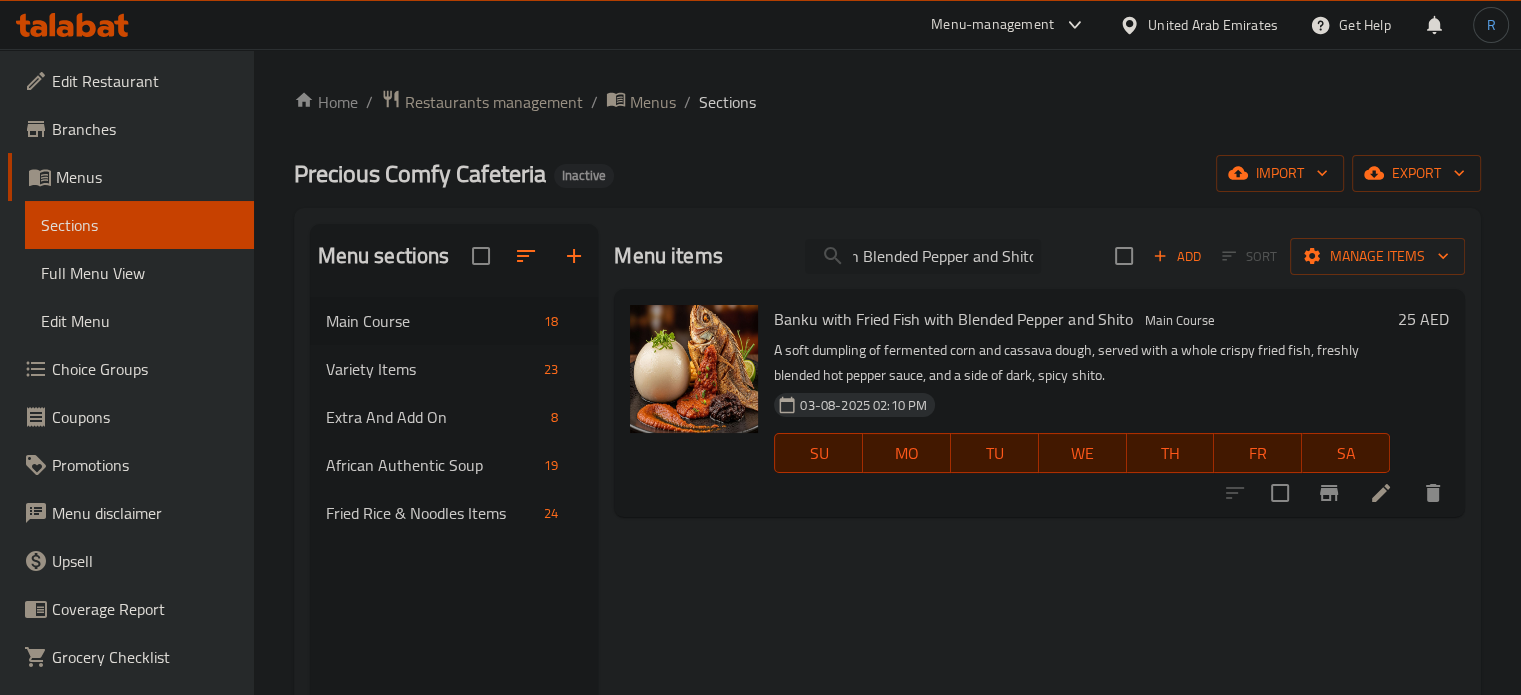 scroll, scrollTop: 0, scrollLeft: 0, axis: both 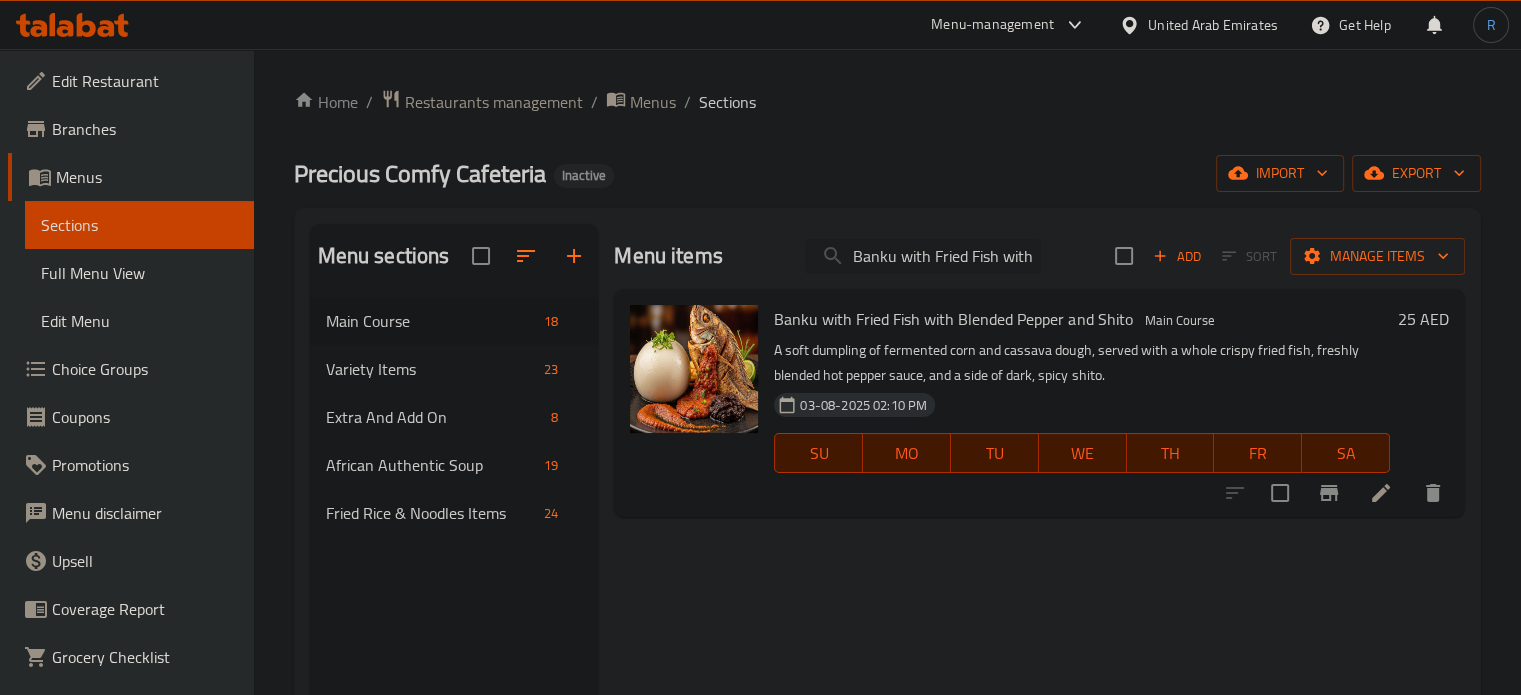 click on "Banku with Fried Fish with Blended Pepper and Shito" at bounding box center (923, 256) 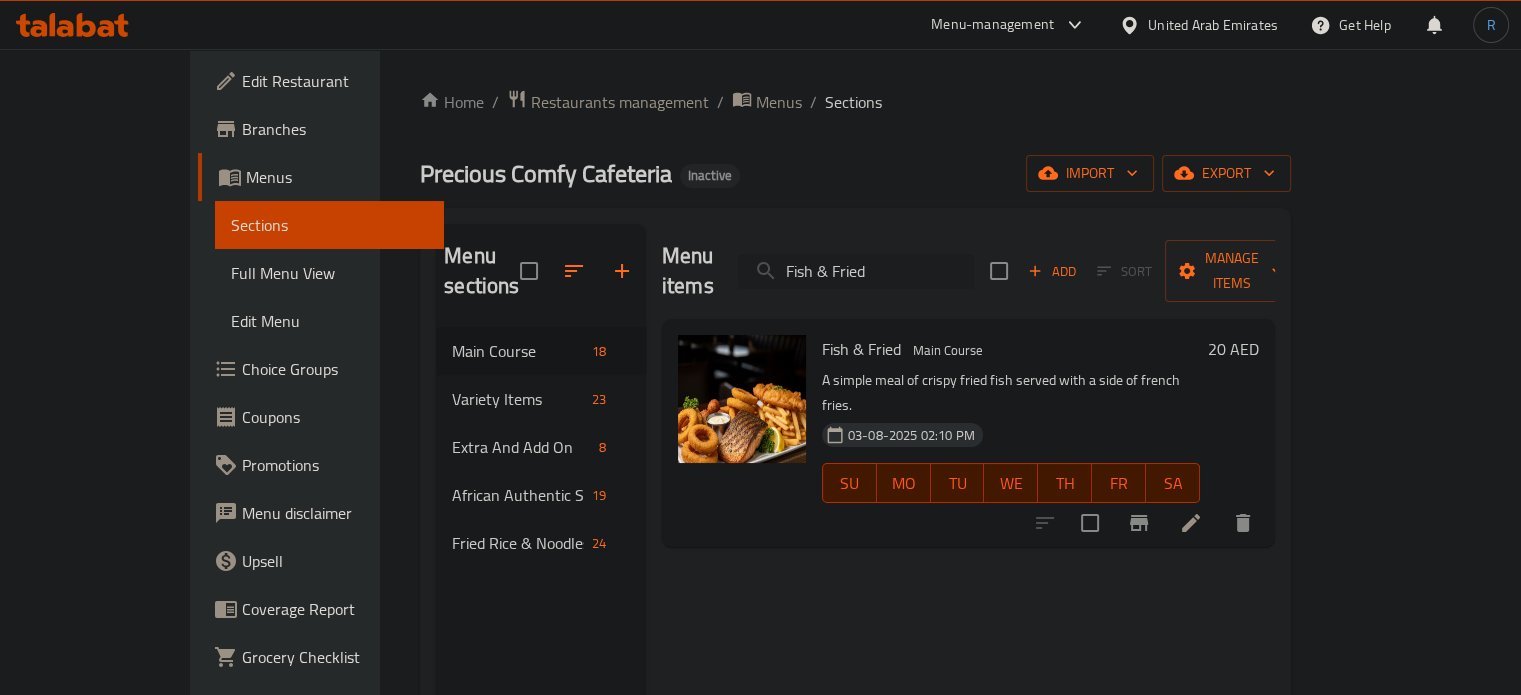 click on "Fish & Fried" at bounding box center [856, 271] 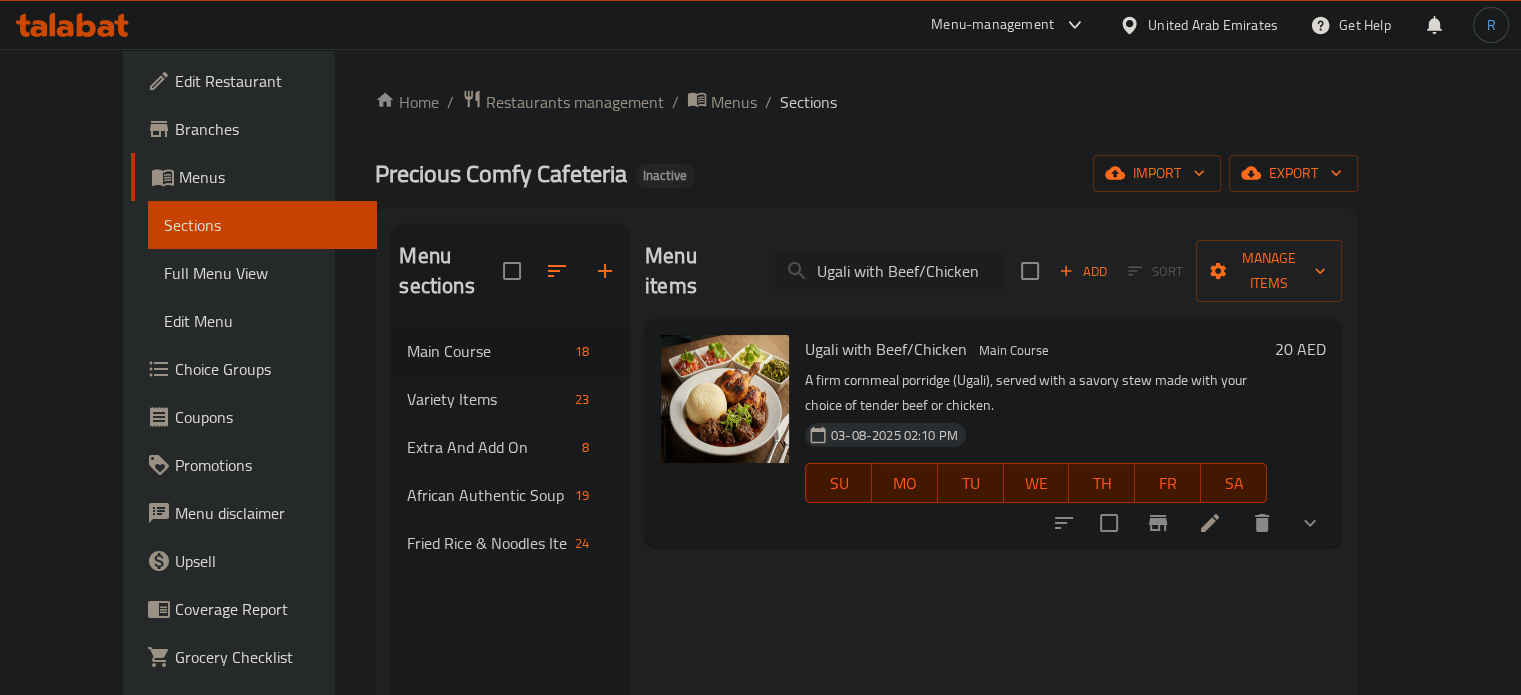 click on "Ugali with Beef/Chicken" at bounding box center (887, 271) 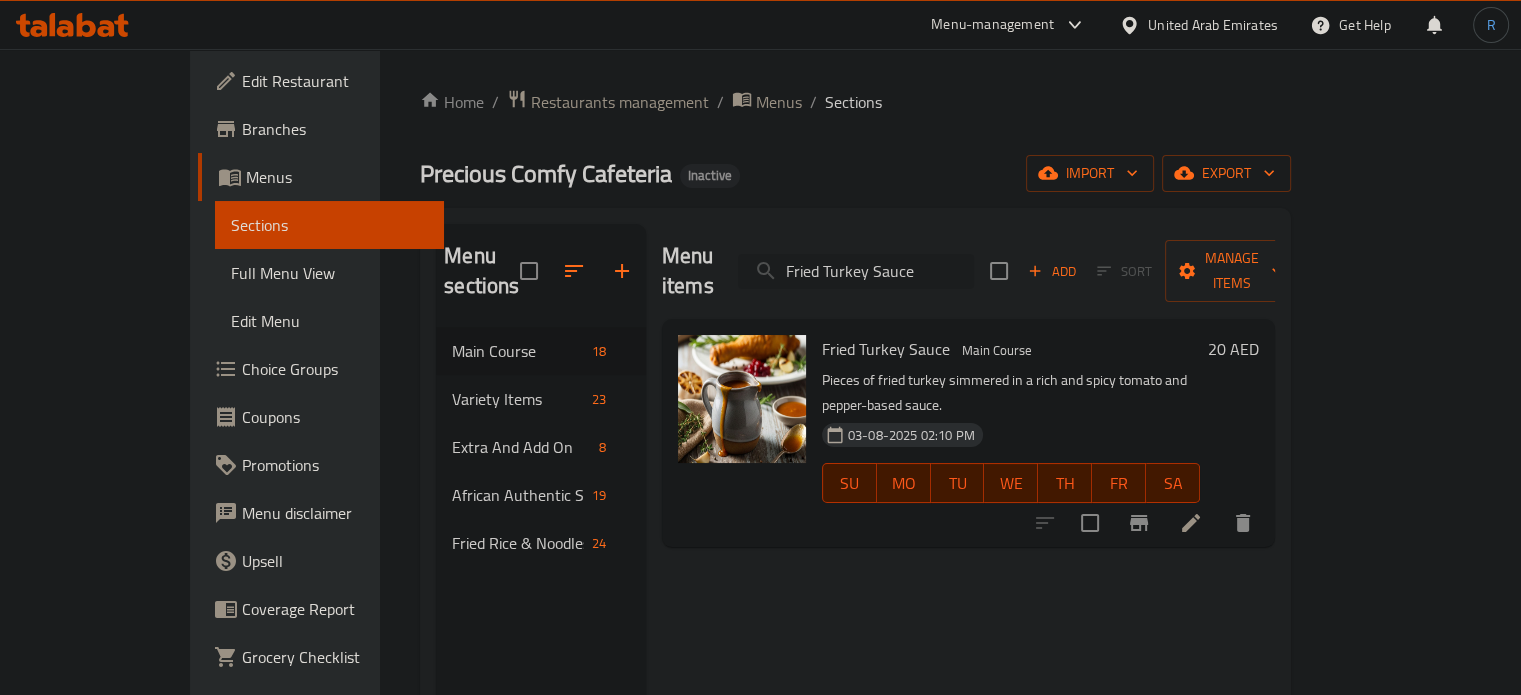 click on "Fried Turkey Sauce" at bounding box center [856, 271] 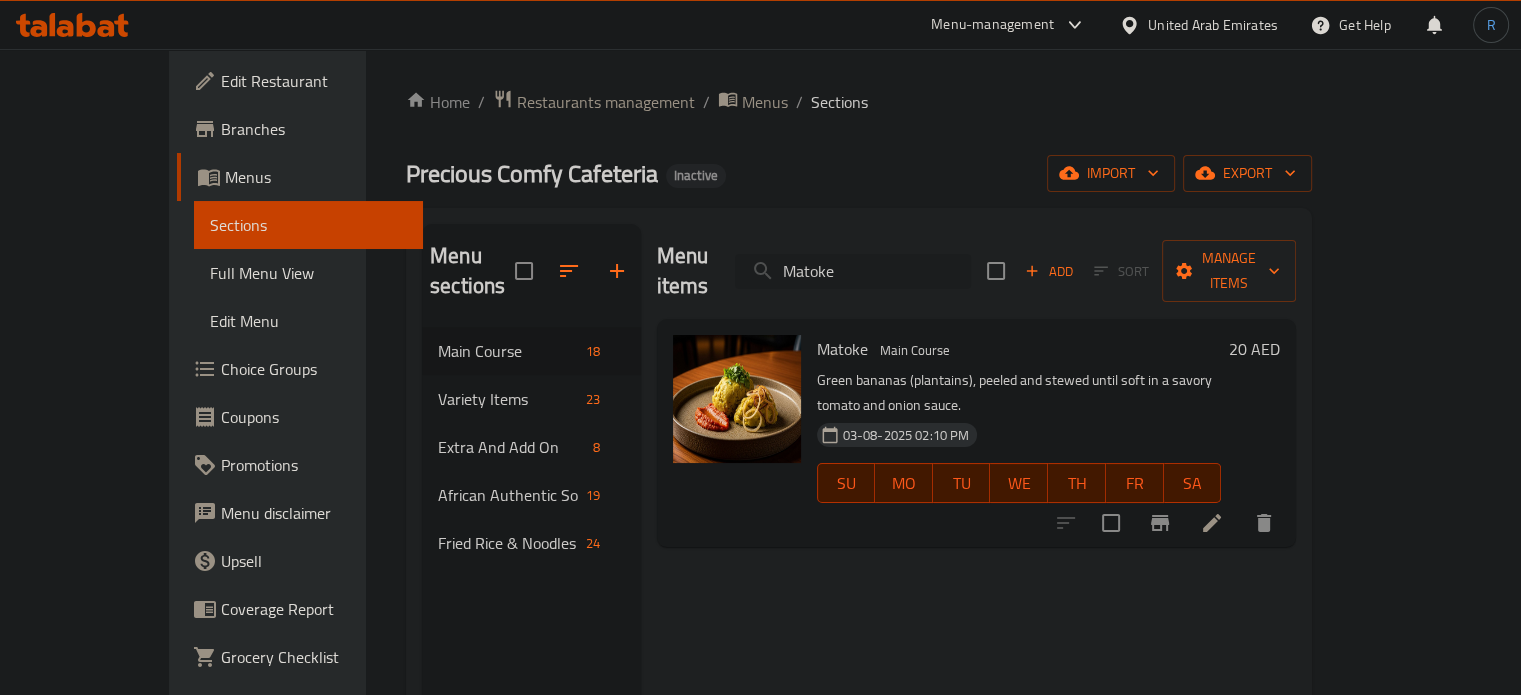 click on "Matoke" at bounding box center (853, 271) 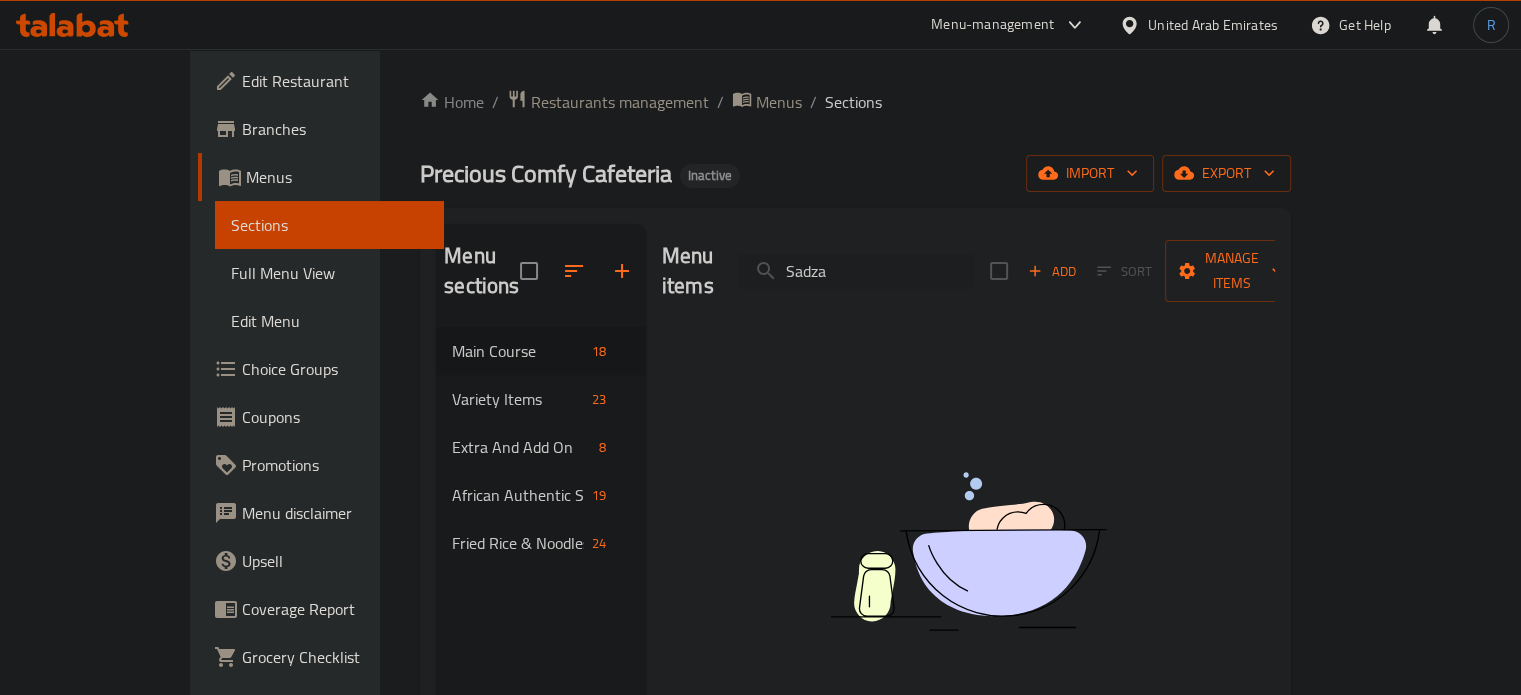 click on "Home / Restaurants management / Menus / Sections Precious Comfy Cafeteria Inactive import export Menu sections Main Course 18 Variety Items 23 Extra And Add On 8 African Authentic Soup 19 Fried Rice & Noodles Items 24 Menu items Sadza Add Sort Manage items No Items found" at bounding box center [855, 512] 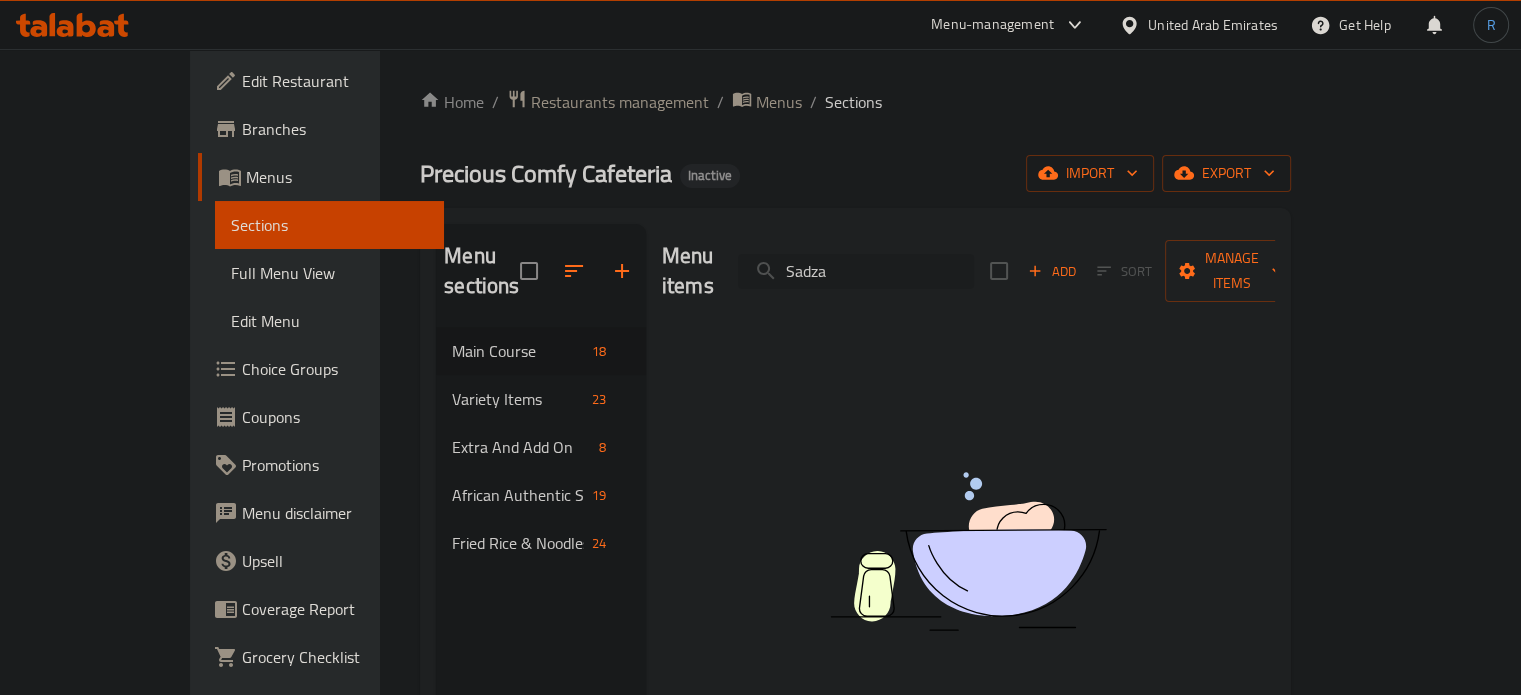 click on "Sadza" at bounding box center (856, 271) 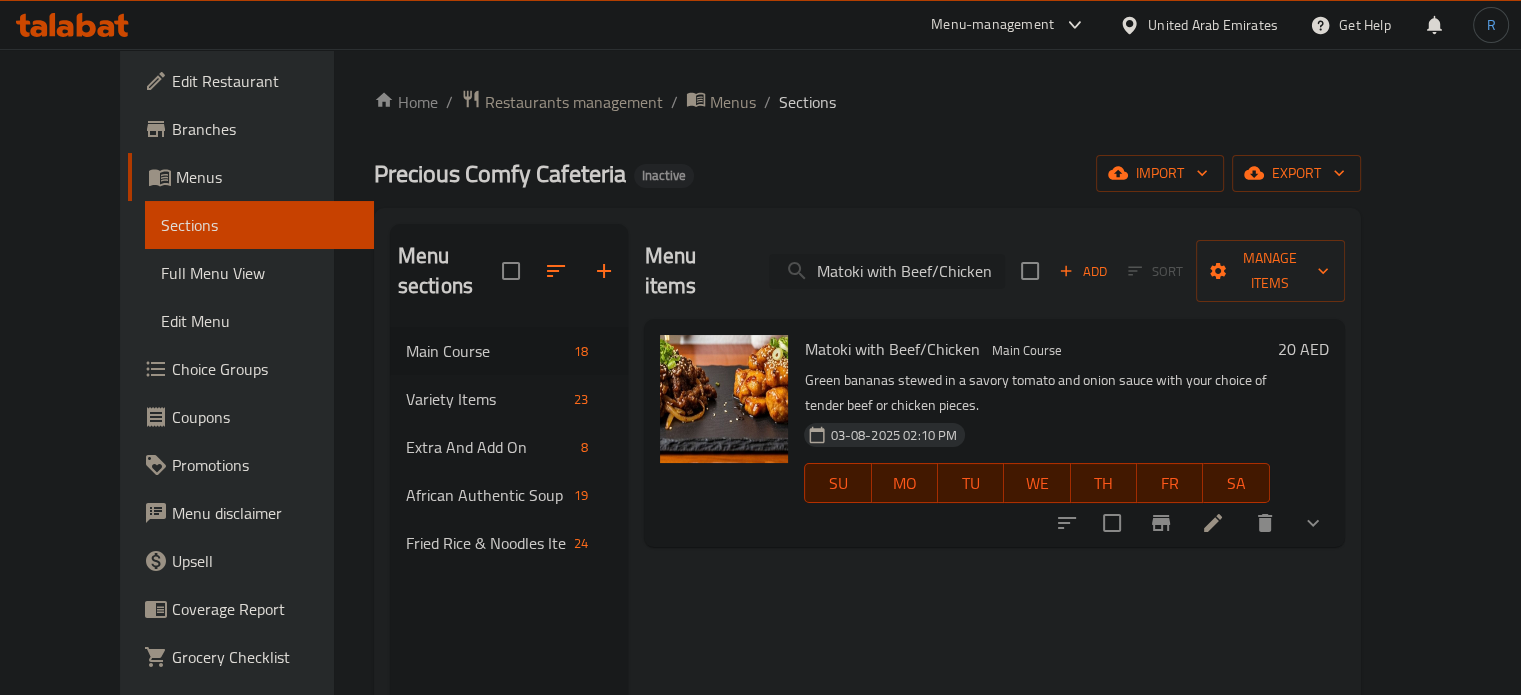 click on "Matoki with Beef/Chicken" at bounding box center [887, 271] 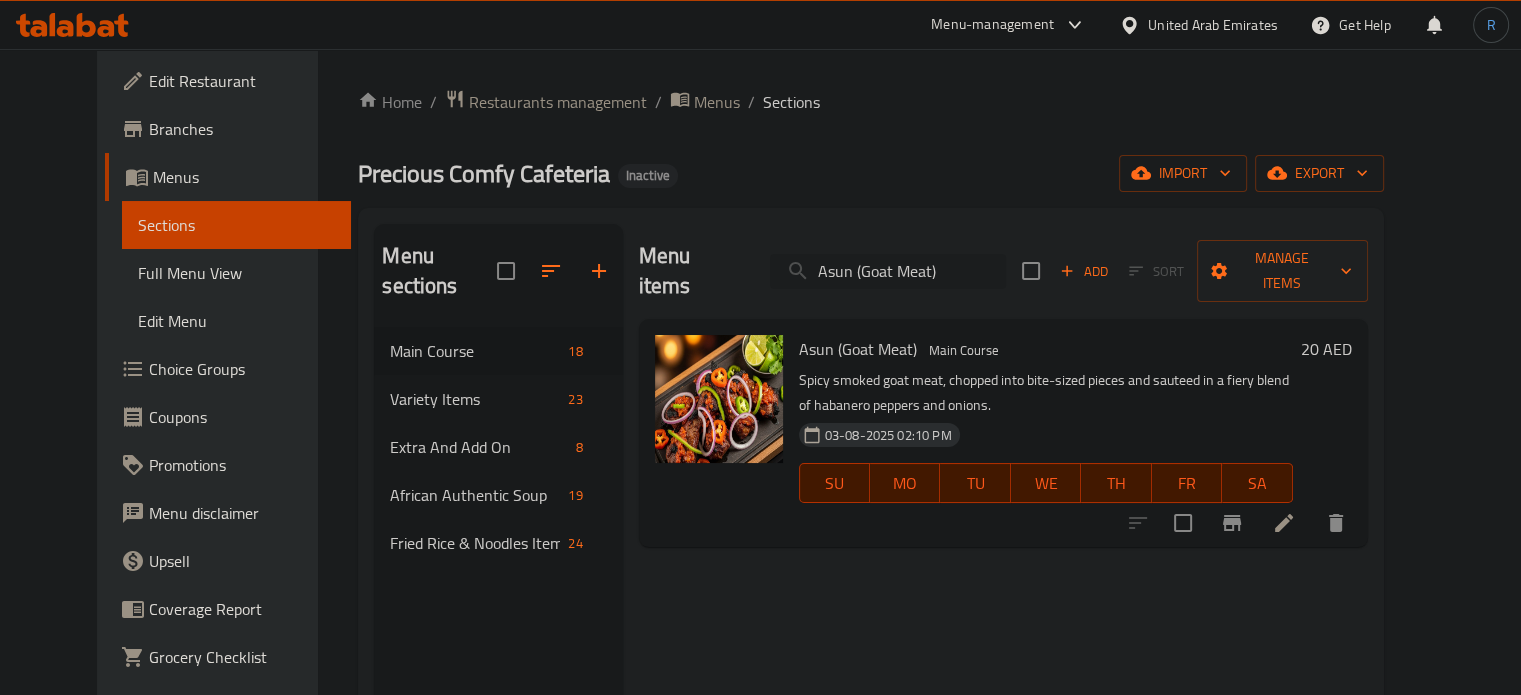 click on "Asun (Goat Meat)" at bounding box center (888, 271) 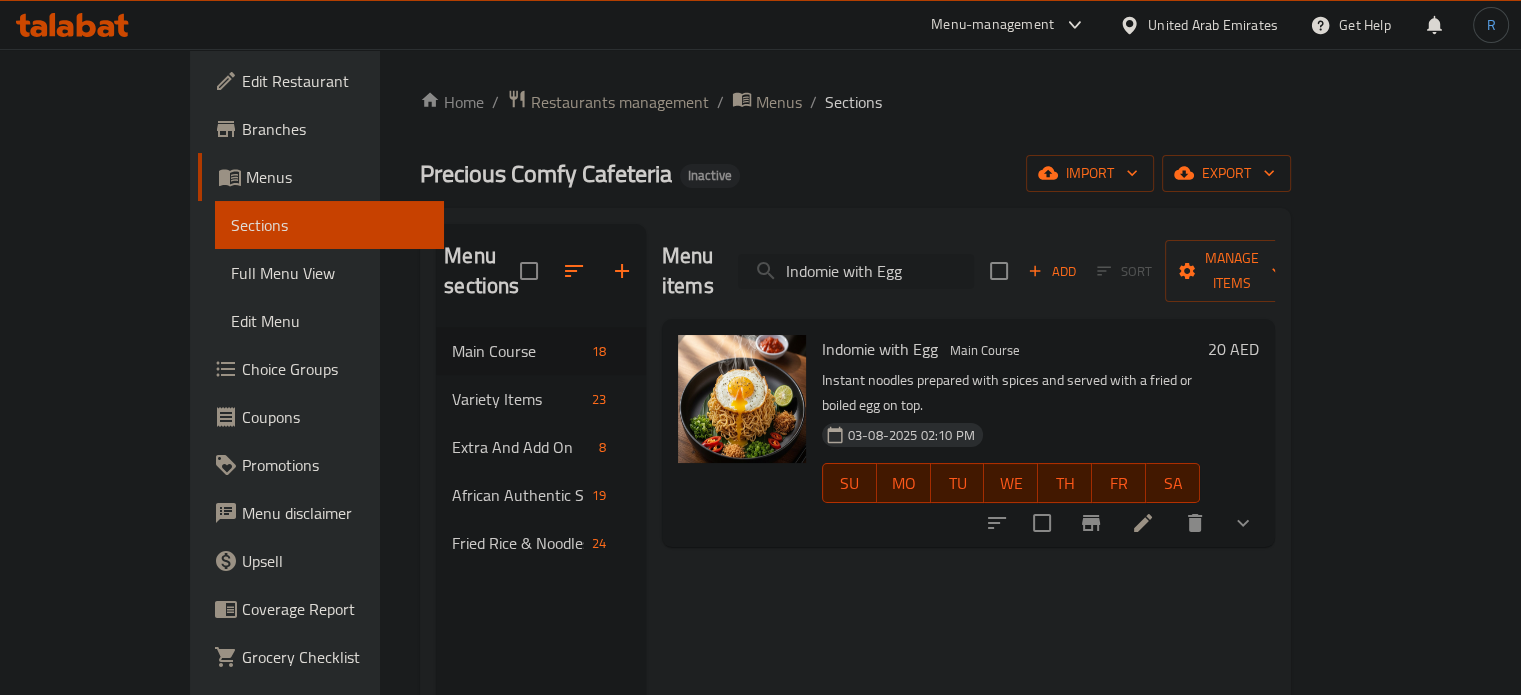 type on "Indomie with Egg" 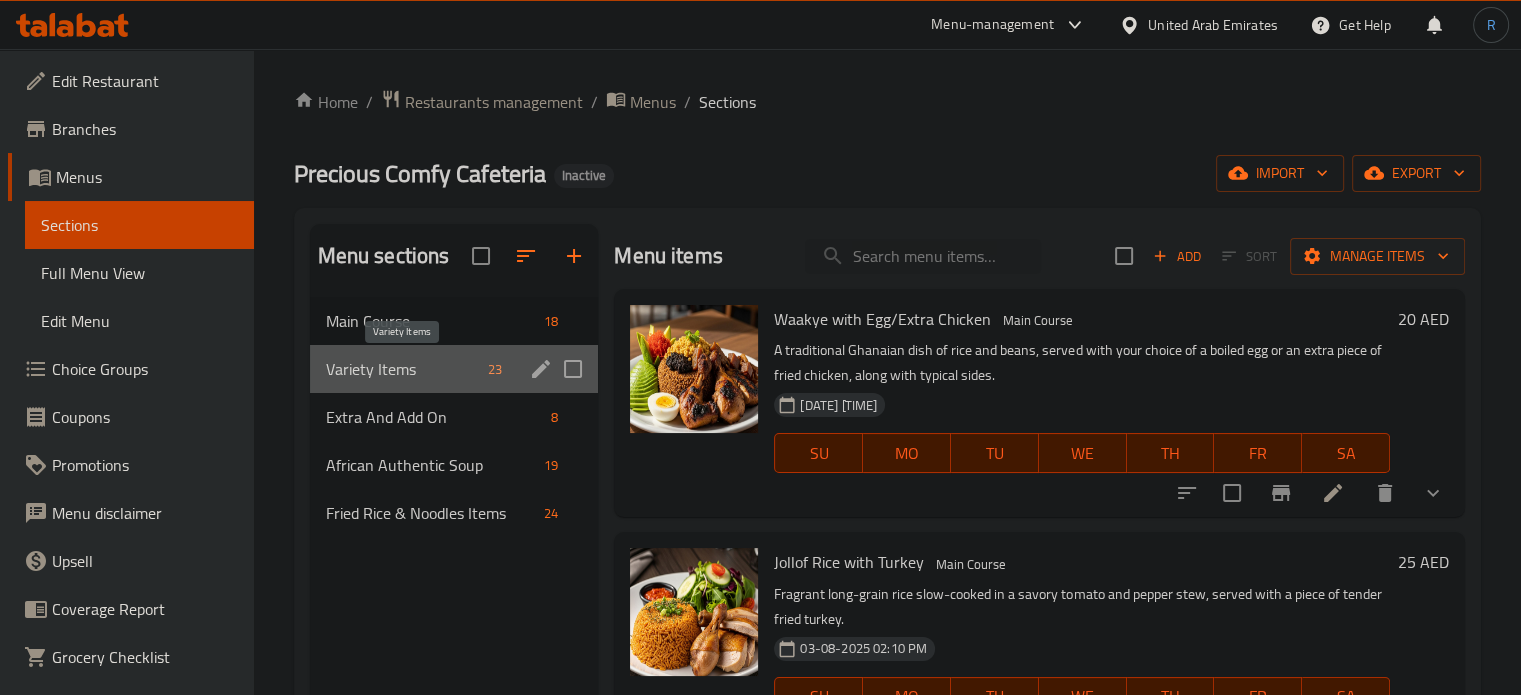 click on "Variety Items" at bounding box center [403, 369] 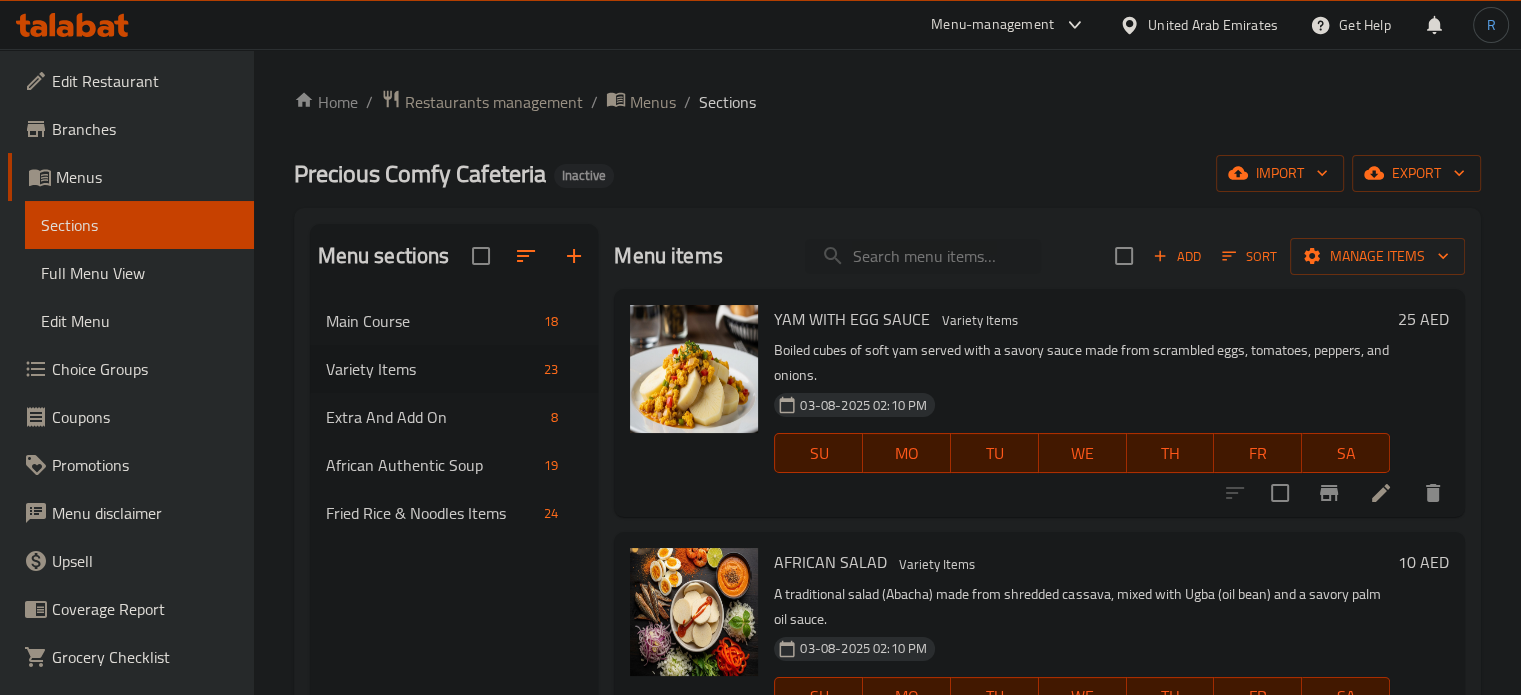click on "Menu items Add Sort Manage items" at bounding box center (1039, 256) 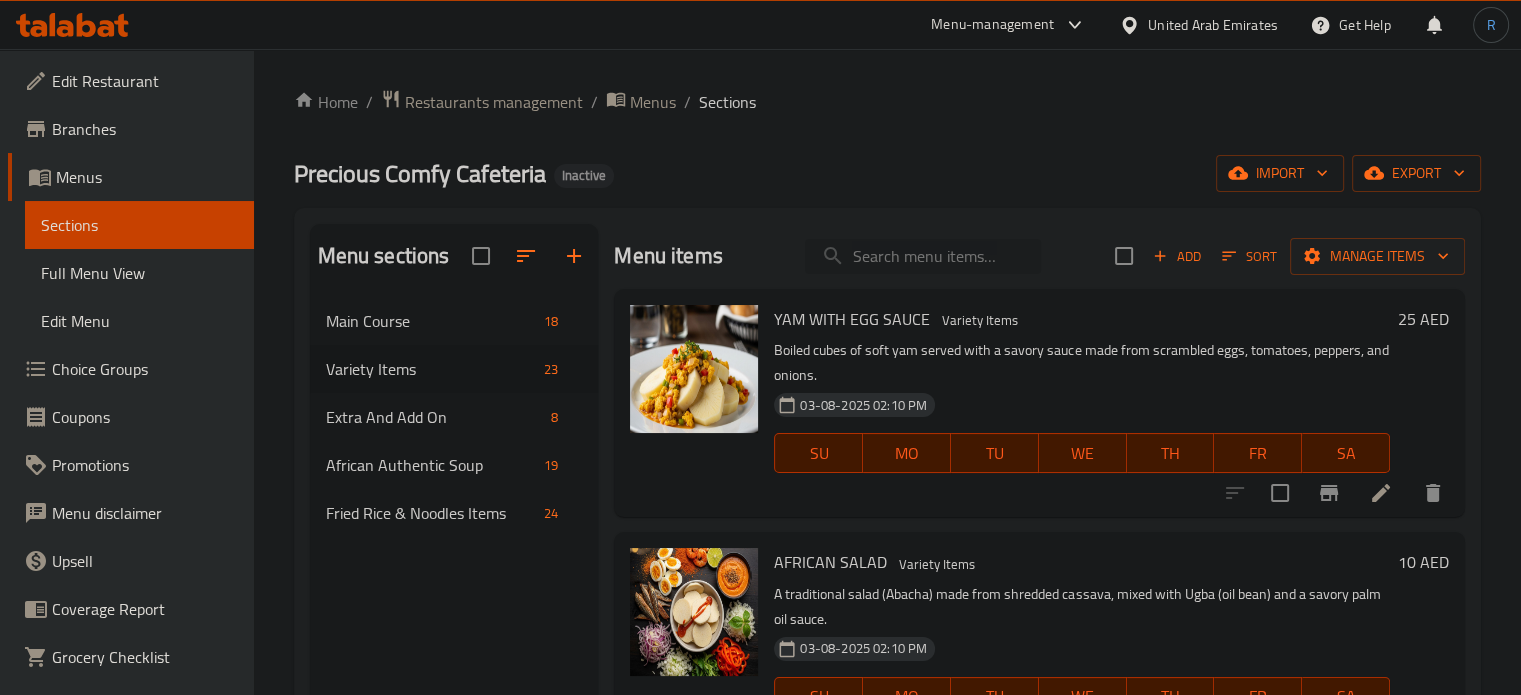 click at bounding box center [923, 256] 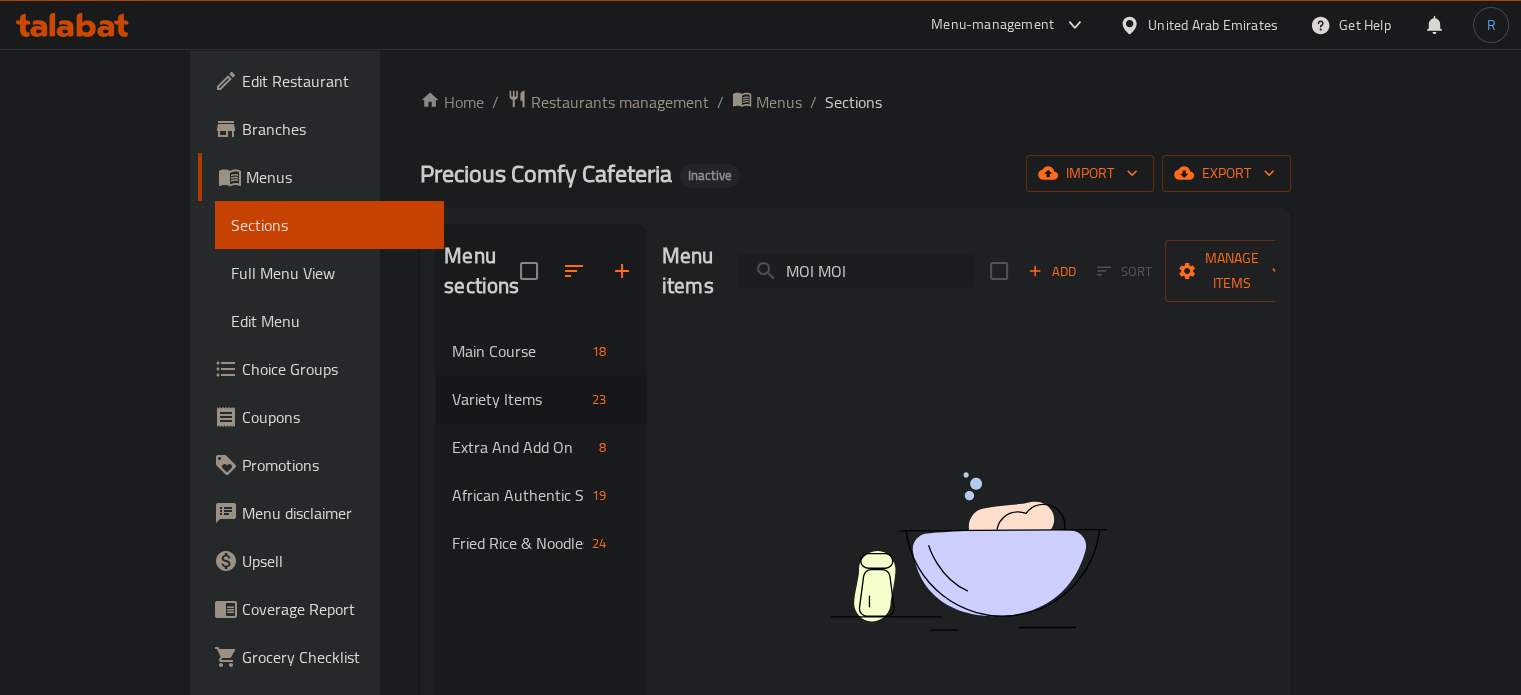 type on "MOI MOI" 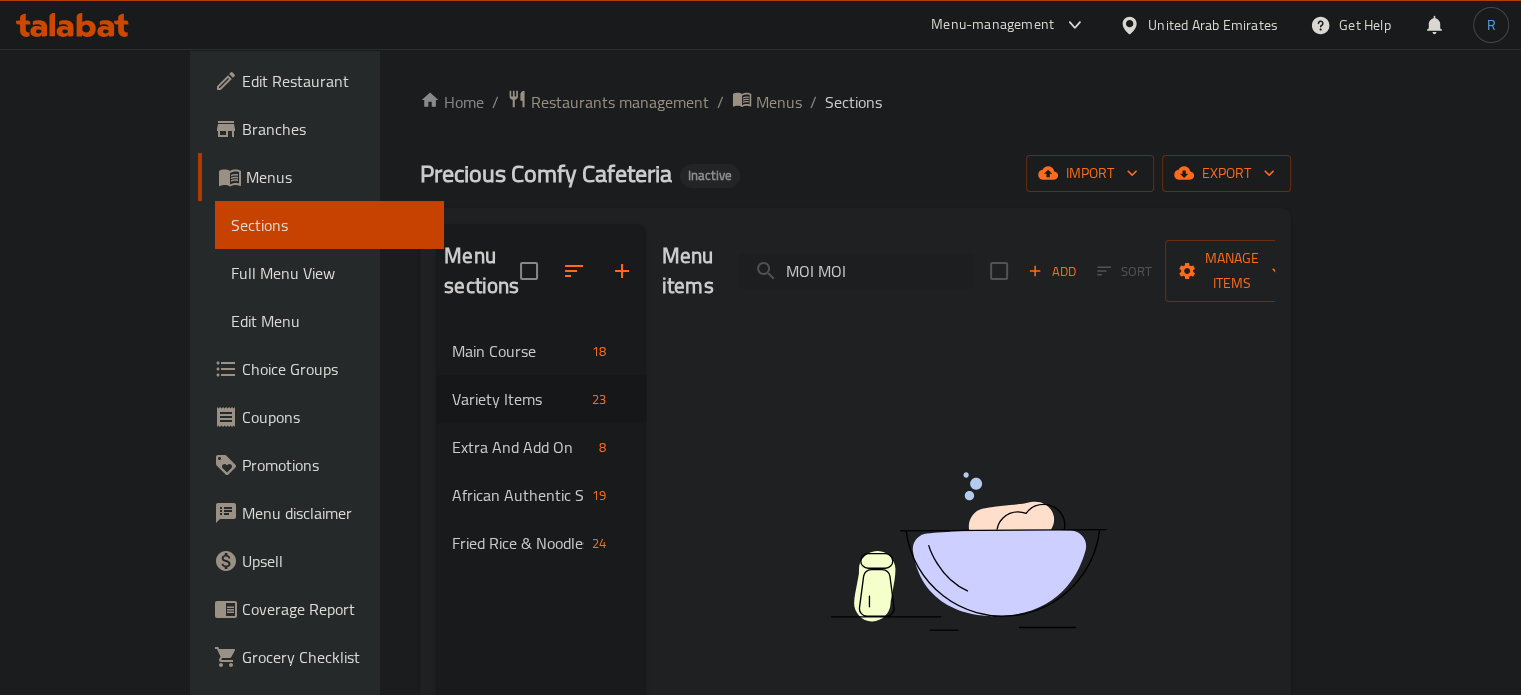 click on "Home / Restaurants management / Menus / Sections" at bounding box center [855, 102] 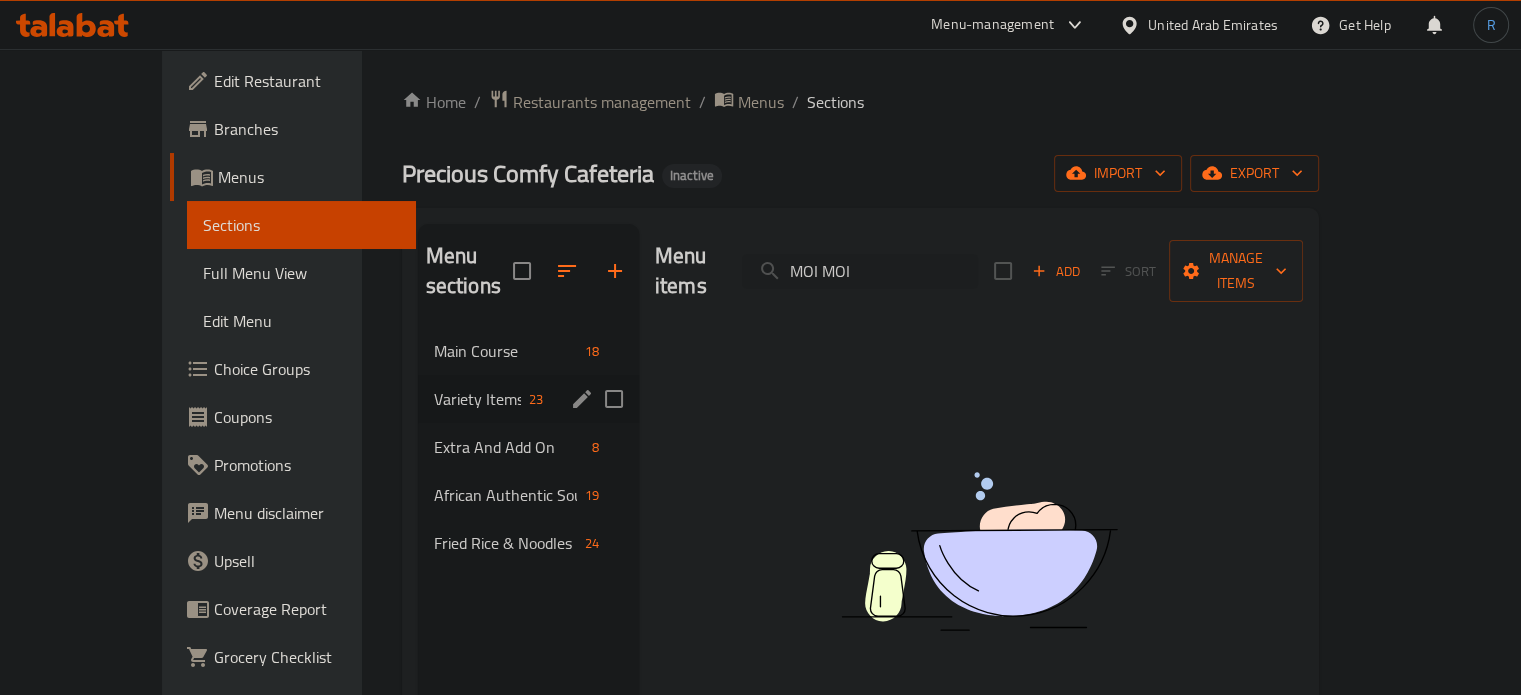 click on "Main Course" at bounding box center [505, 351] 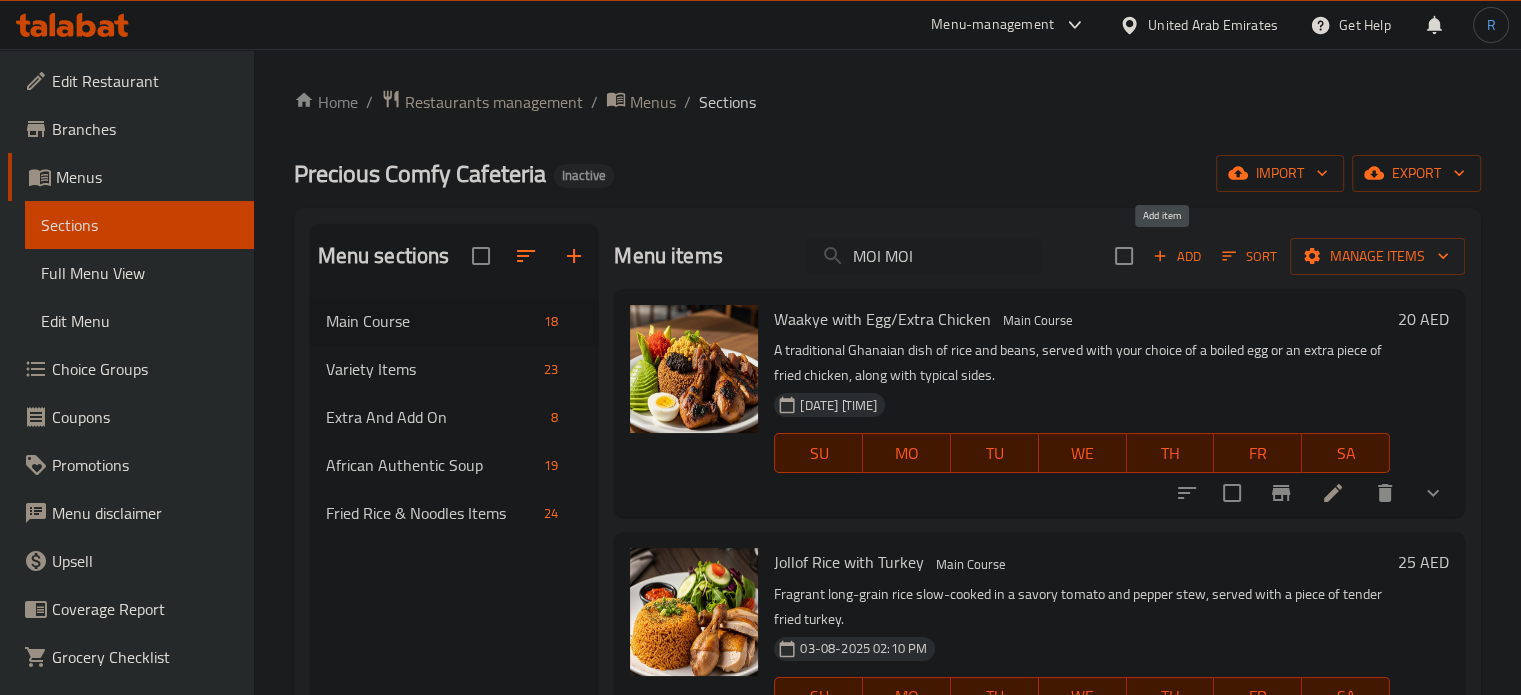 click on "Add" at bounding box center [1177, 256] 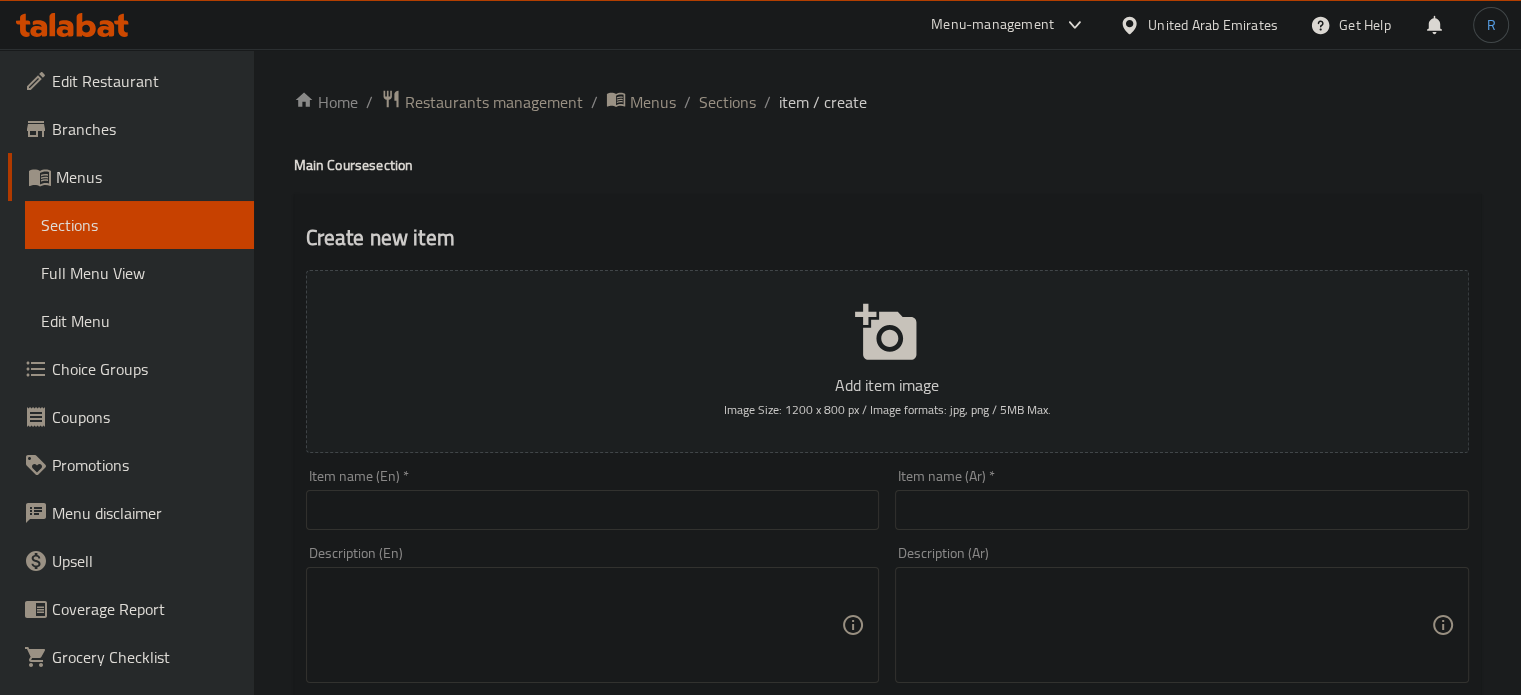 click at bounding box center [593, 510] 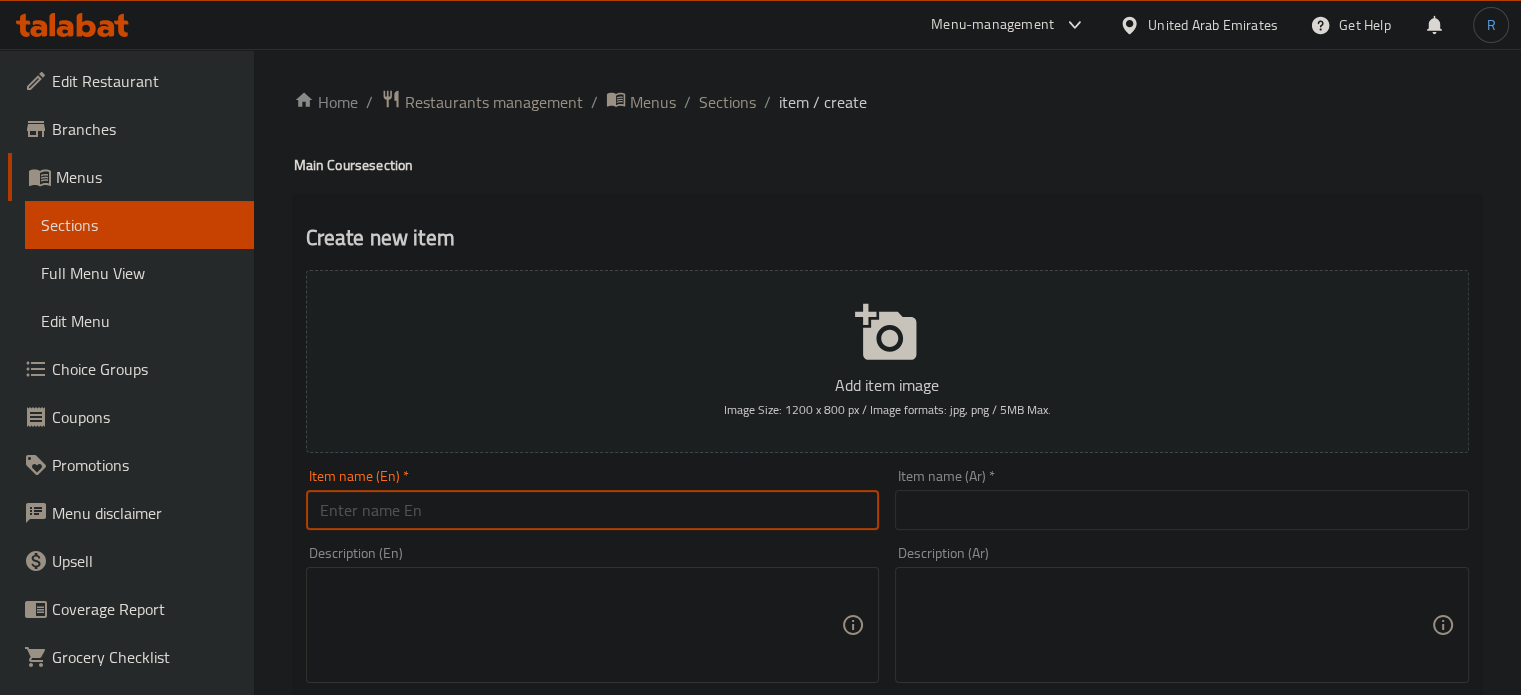 paste on "Sadza" 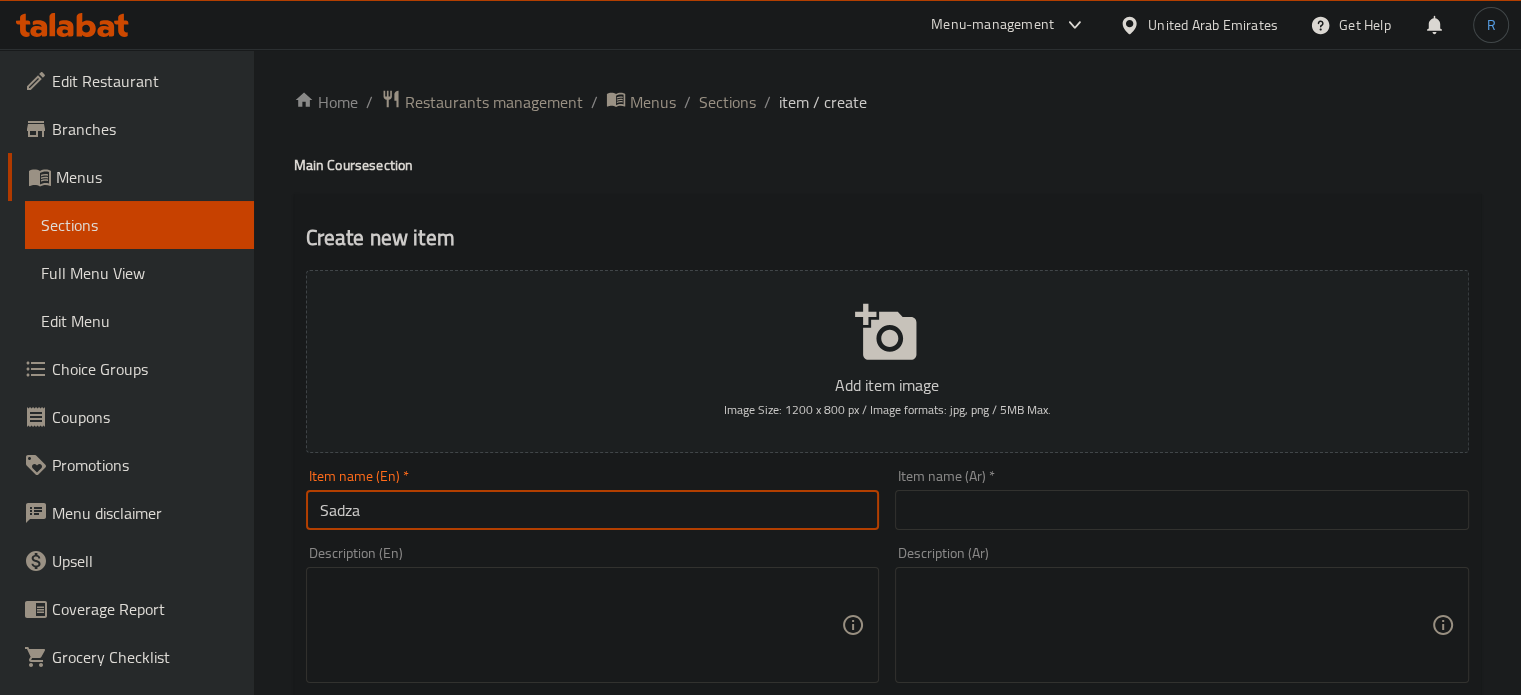 type on "Sadza" 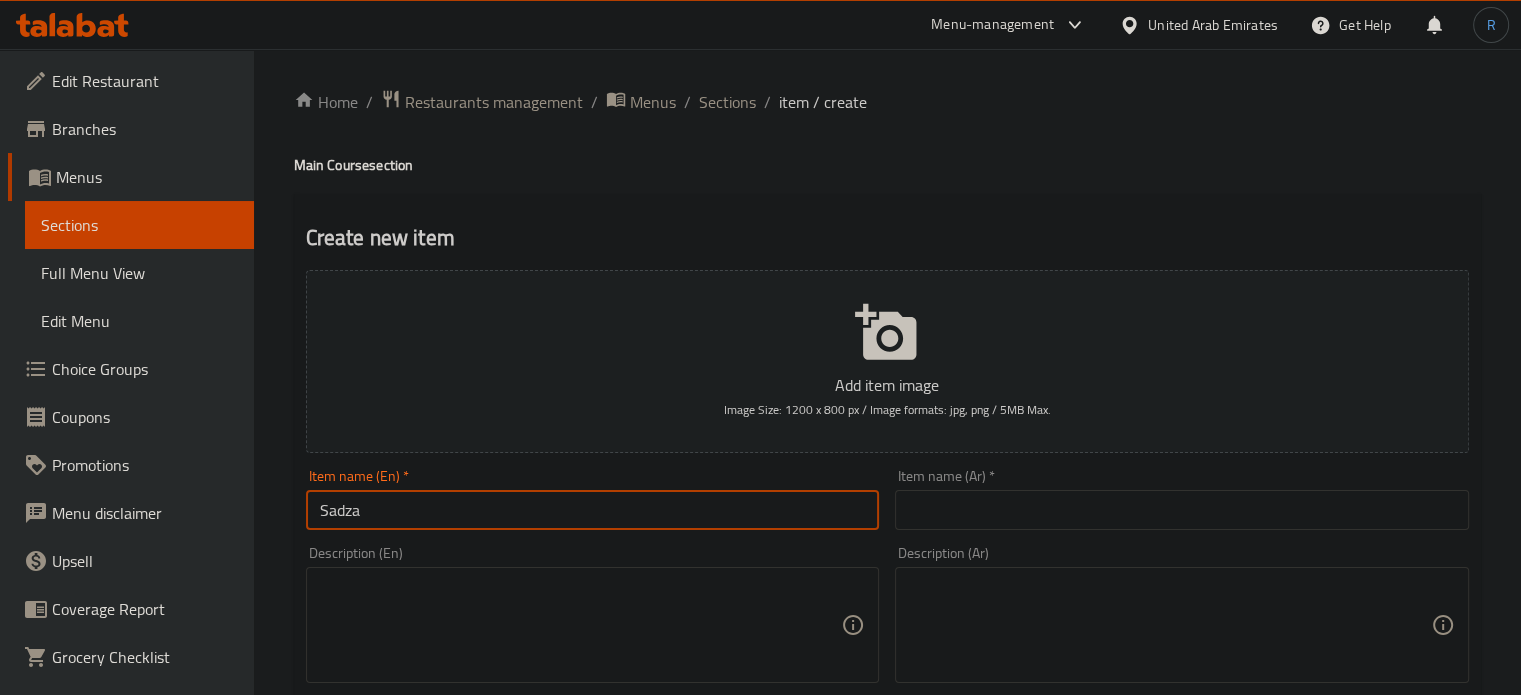 click at bounding box center (1182, 510) 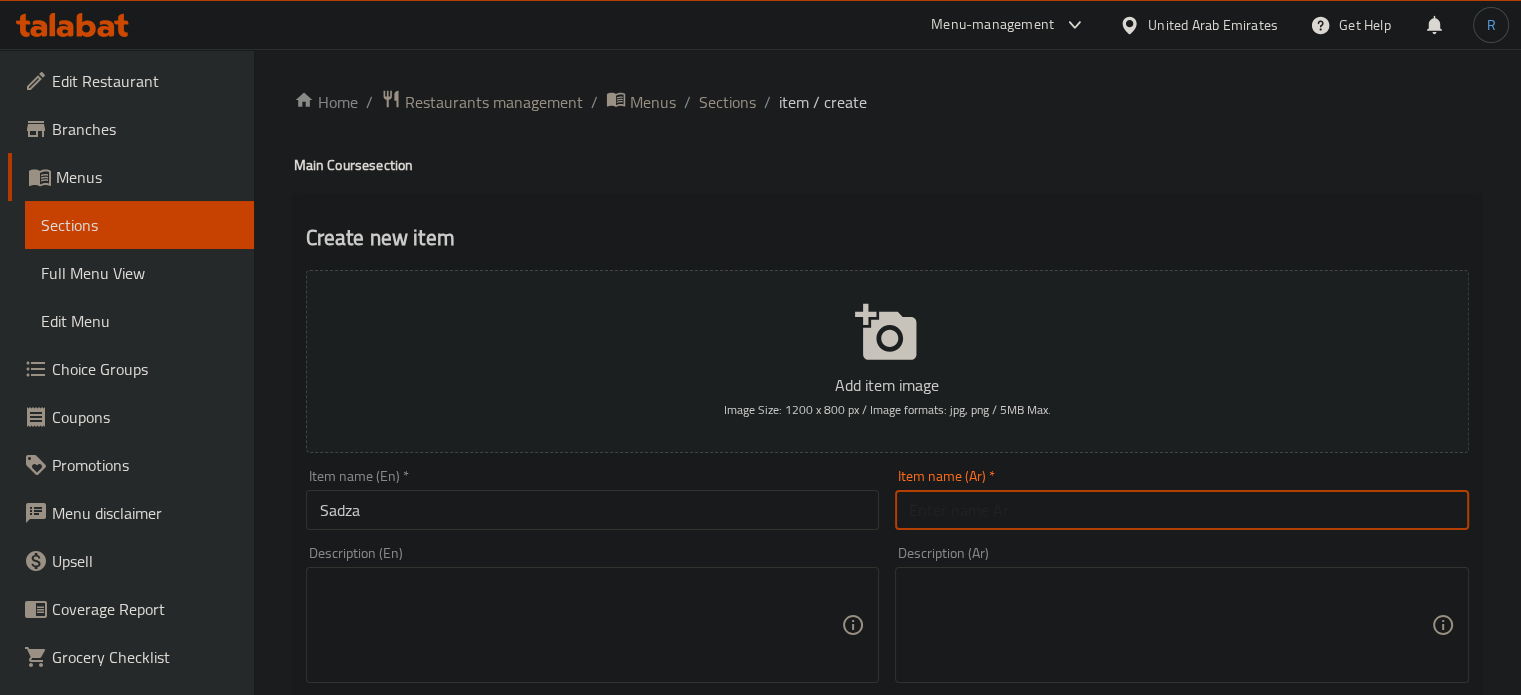 paste on "سادزا" 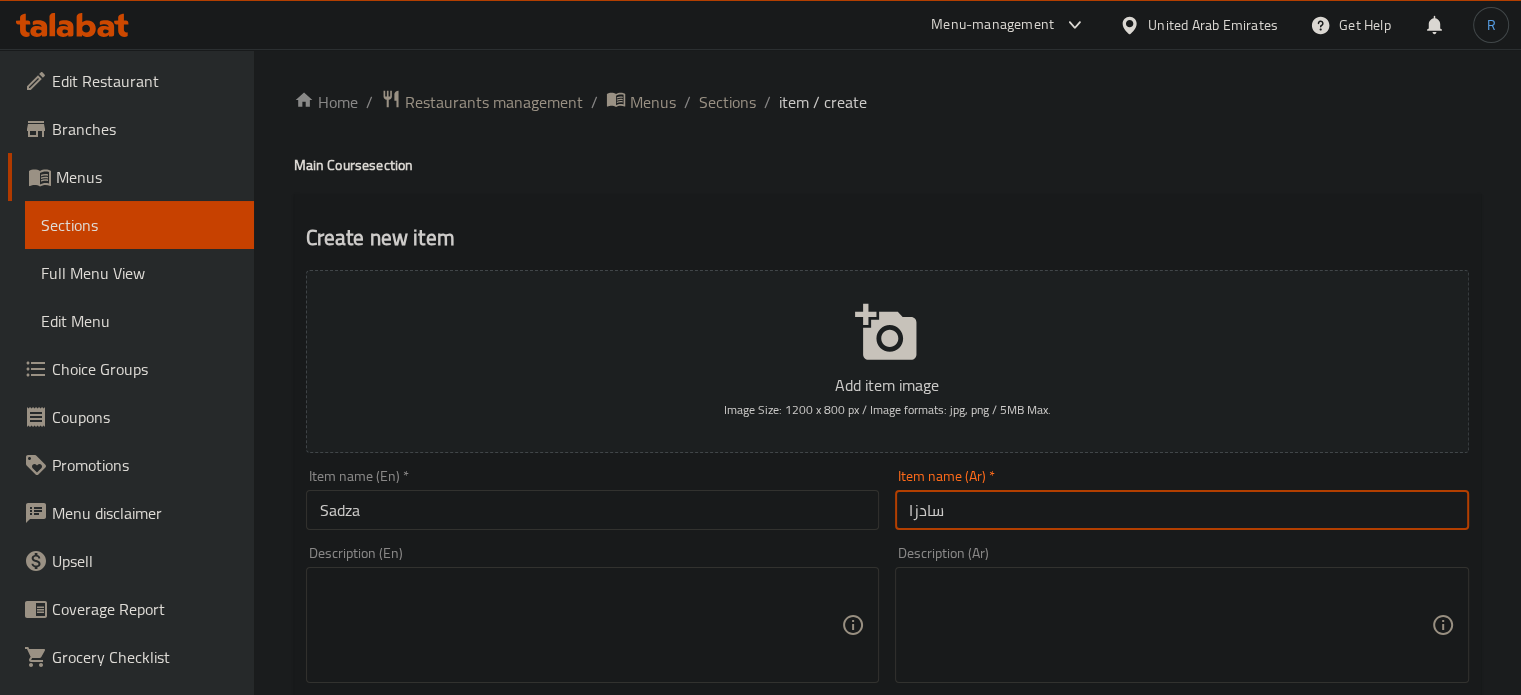 type on "سادزا" 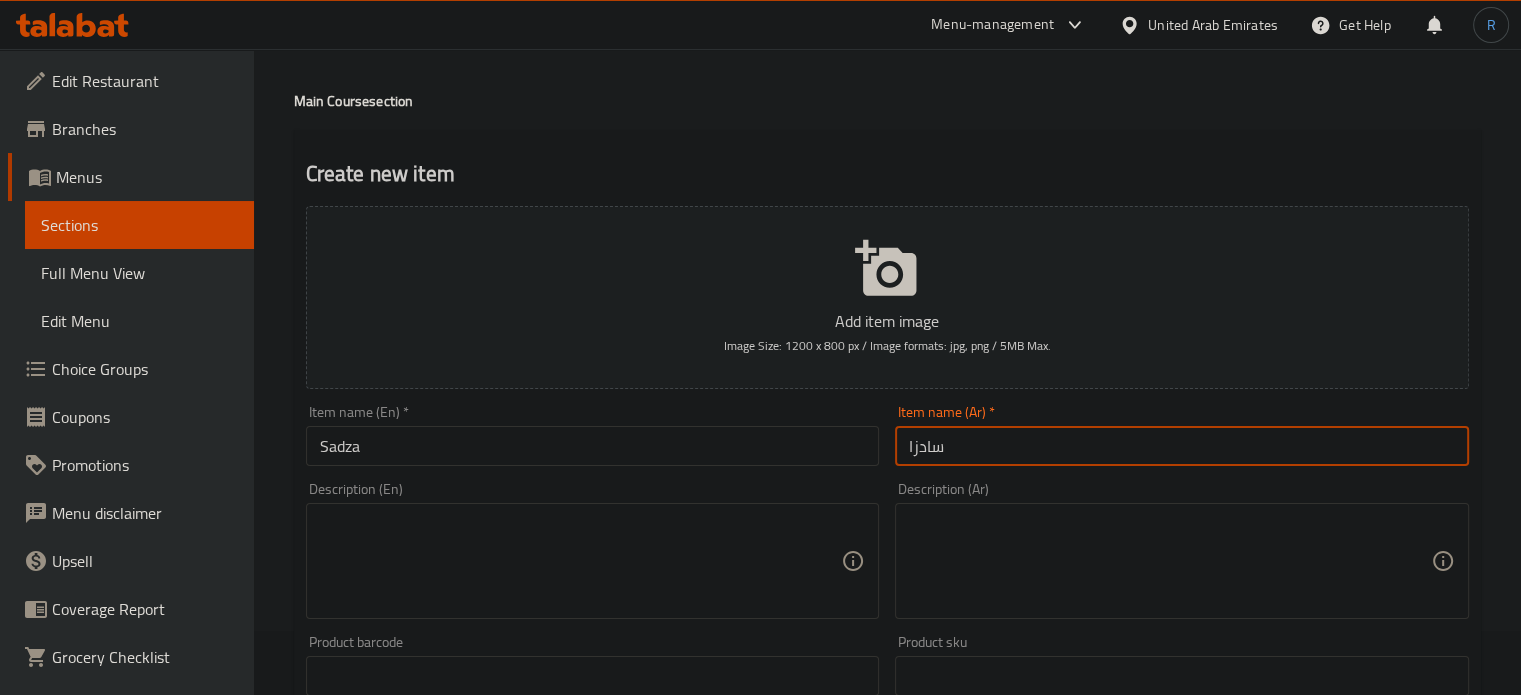 scroll, scrollTop: 100, scrollLeft: 0, axis: vertical 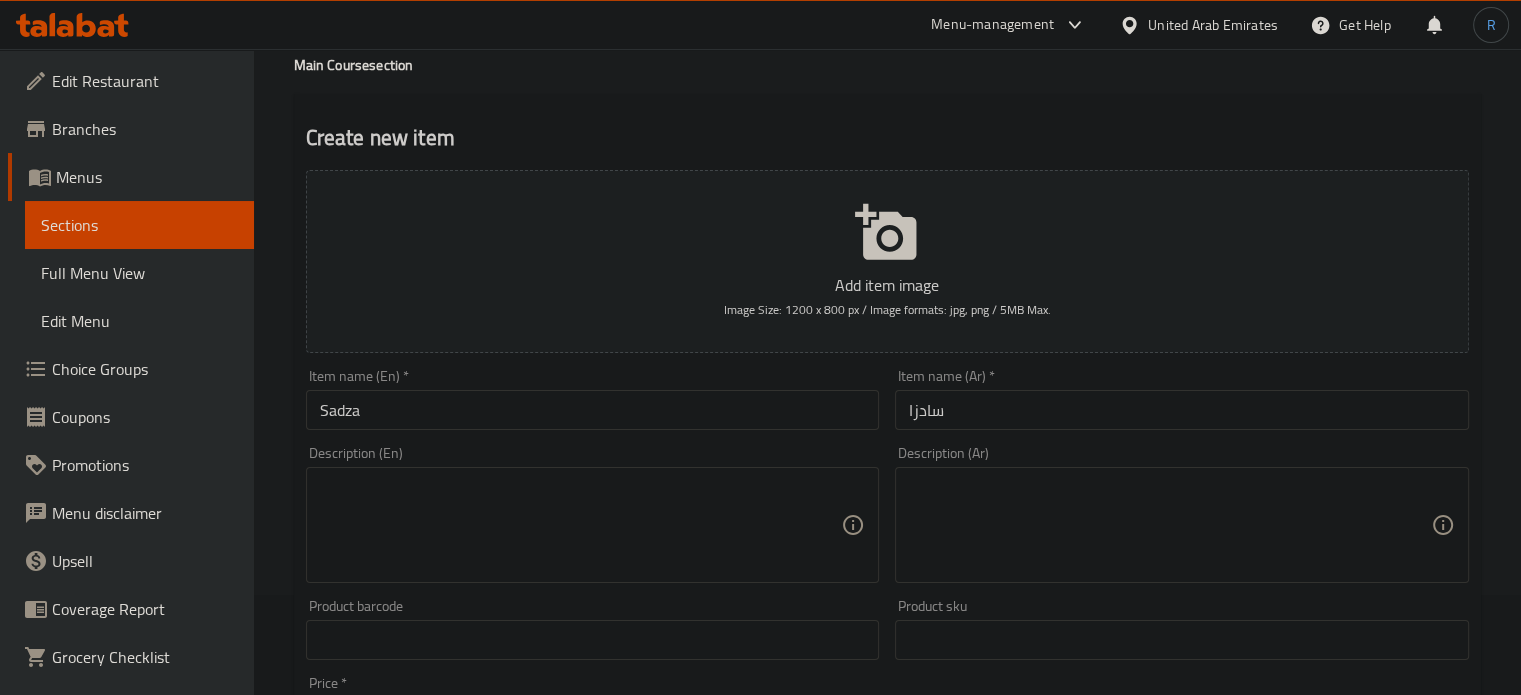 click at bounding box center [581, 525] 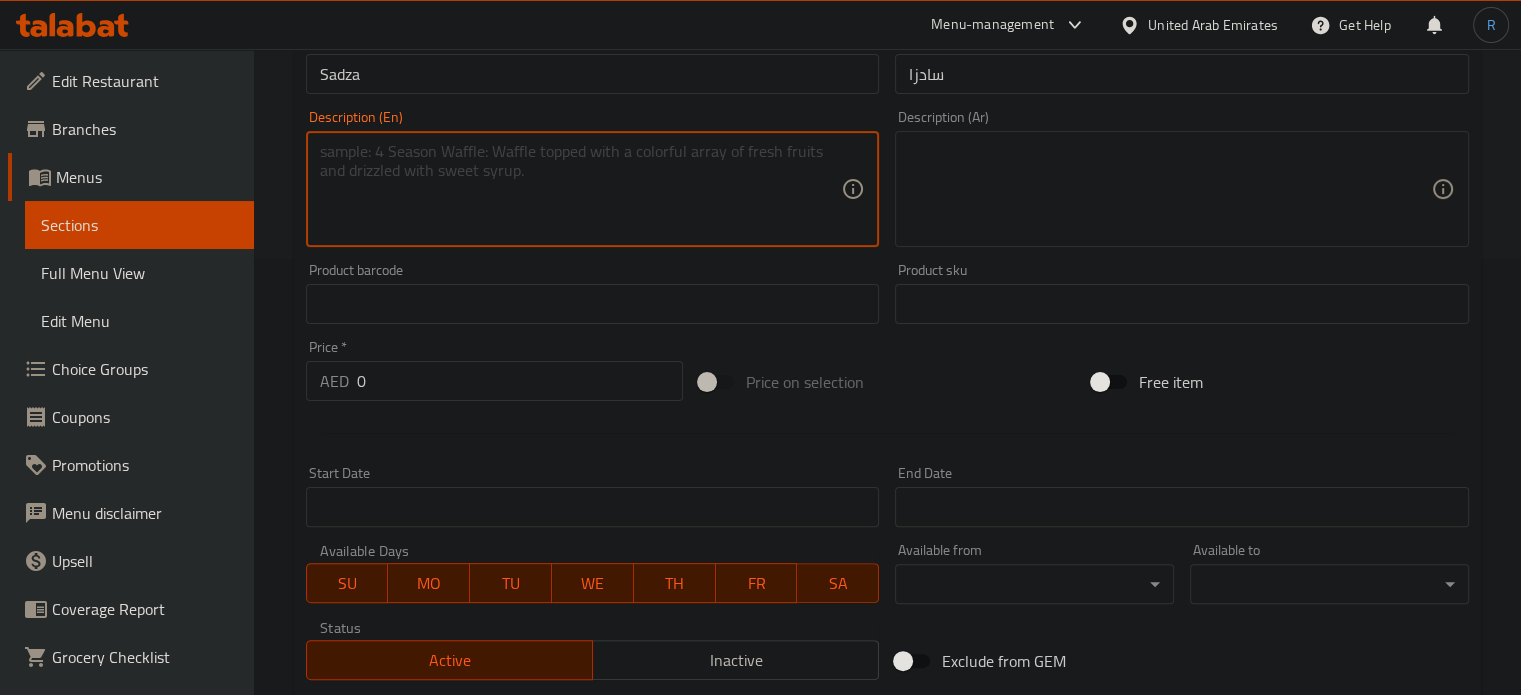scroll, scrollTop: 500, scrollLeft: 0, axis: vertical 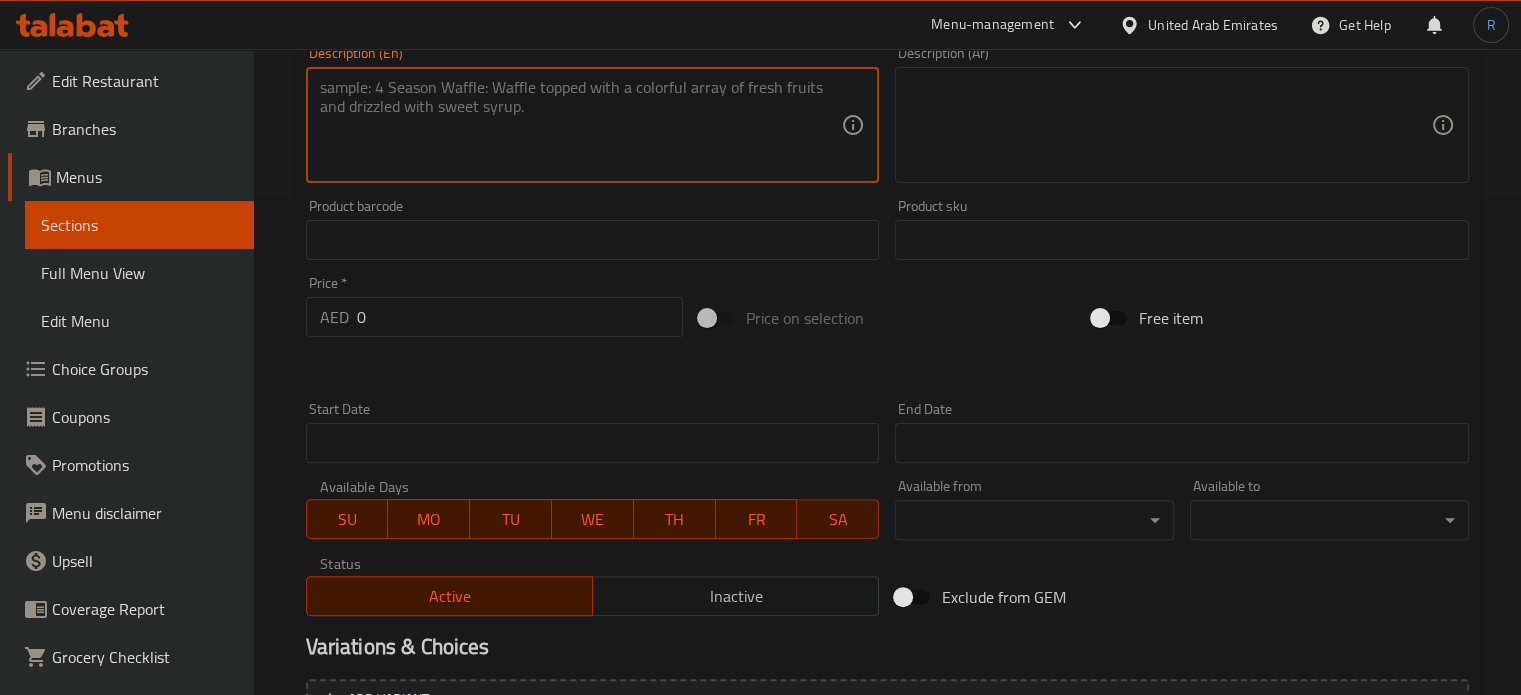 click on "0" at bounding box center (520, 317) 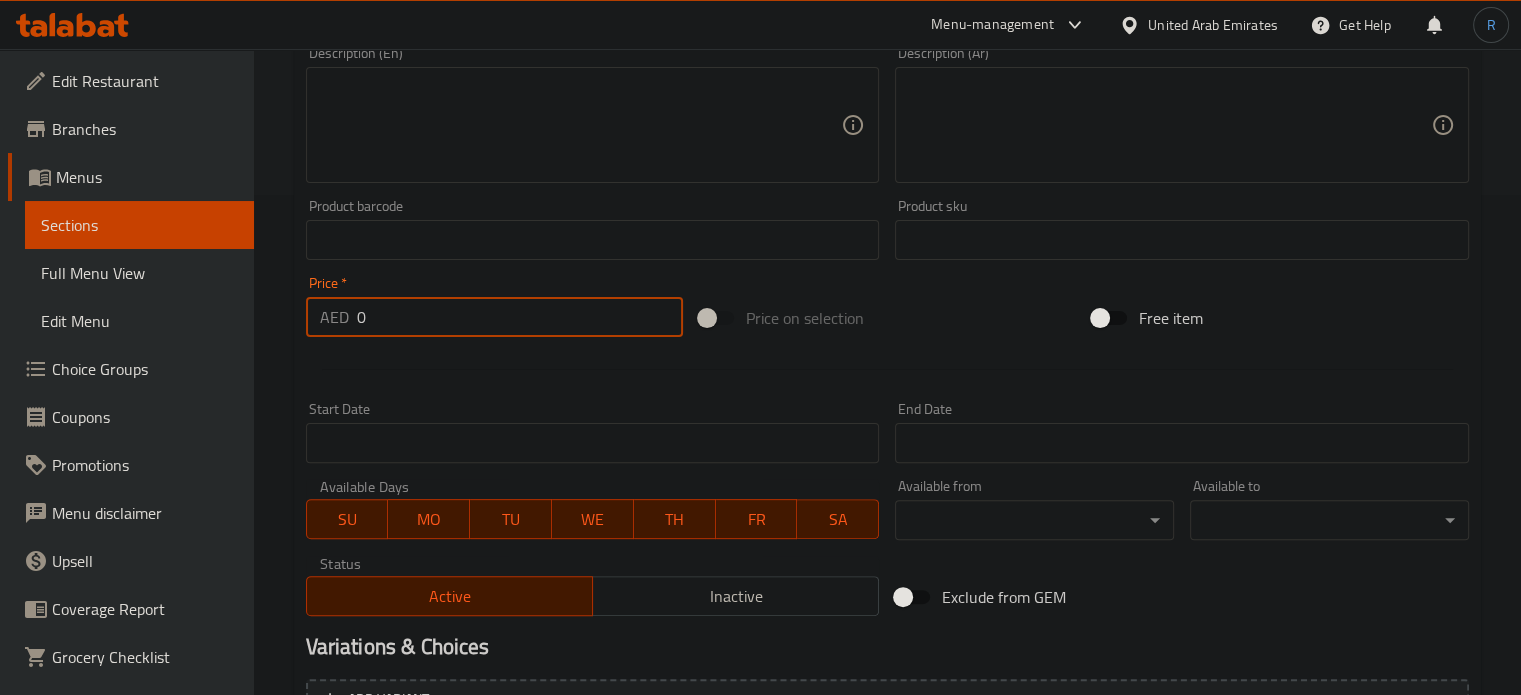 click on "0" at bounding box center (520, 317) 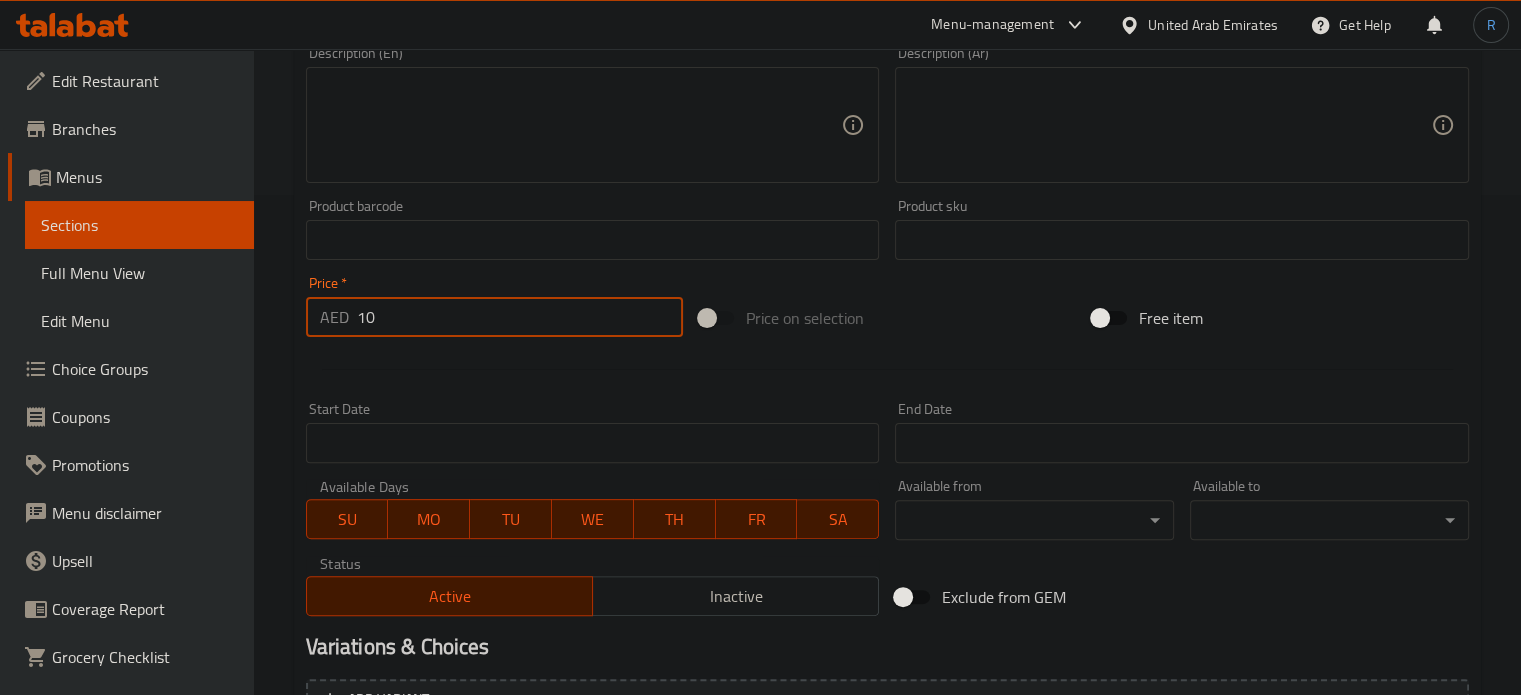 type on "10" 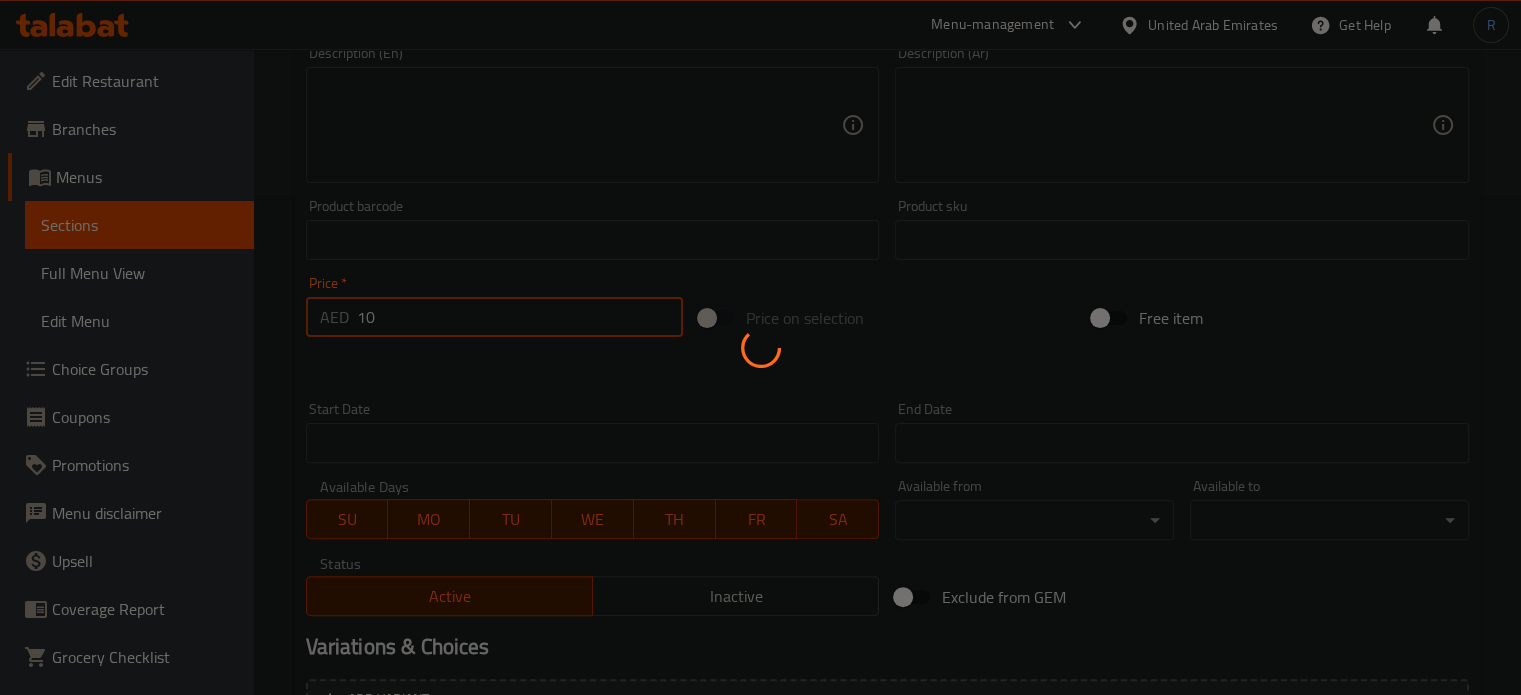 type 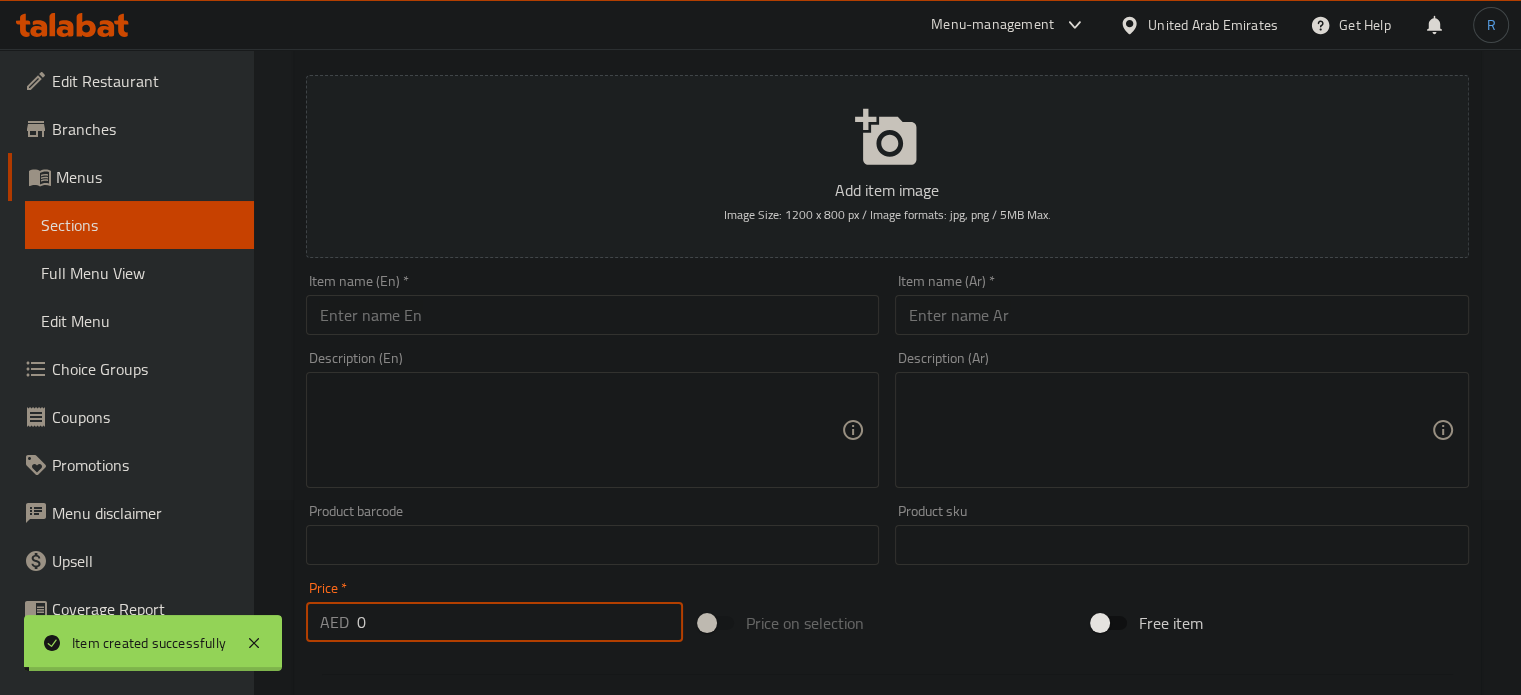 scroll, scrollTop: 0, scrollLeft: 0, axis: both 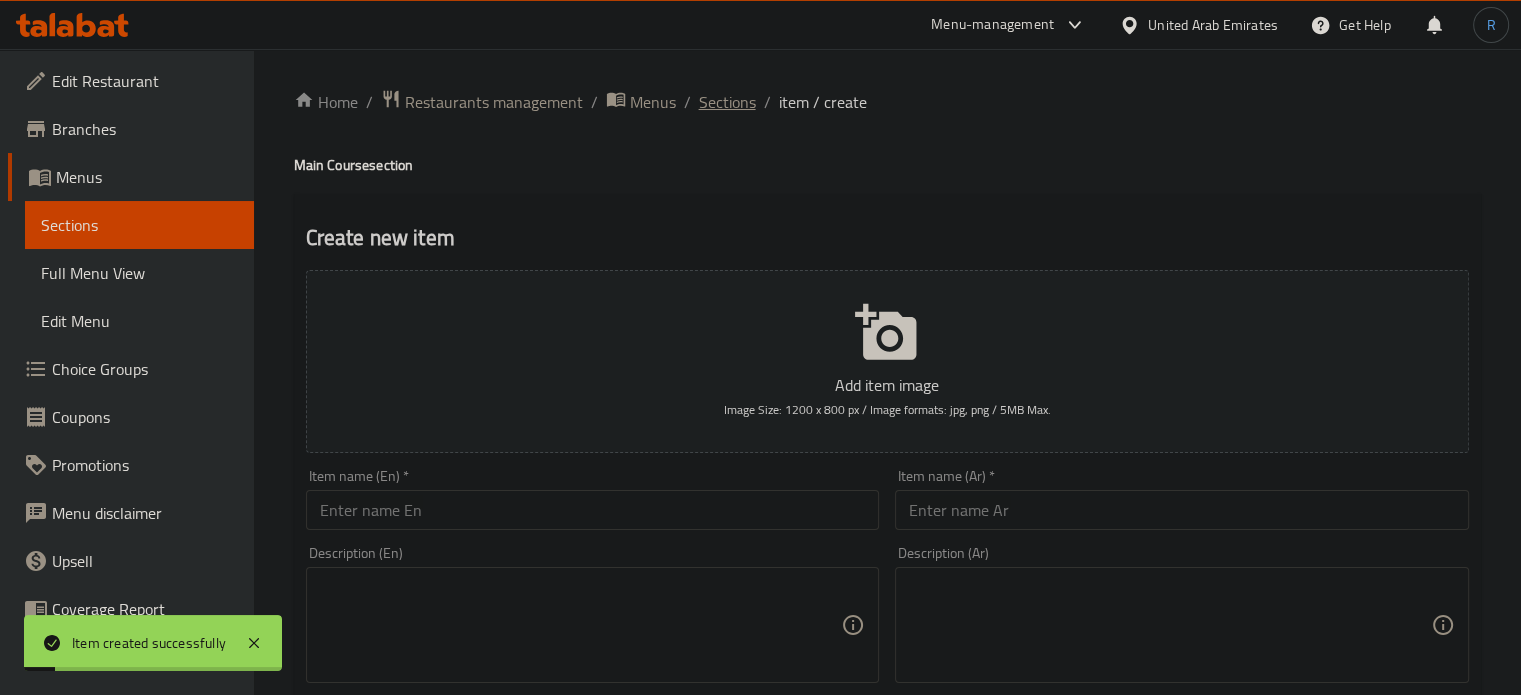 click on "Sections" at bounding box center (727, 102) 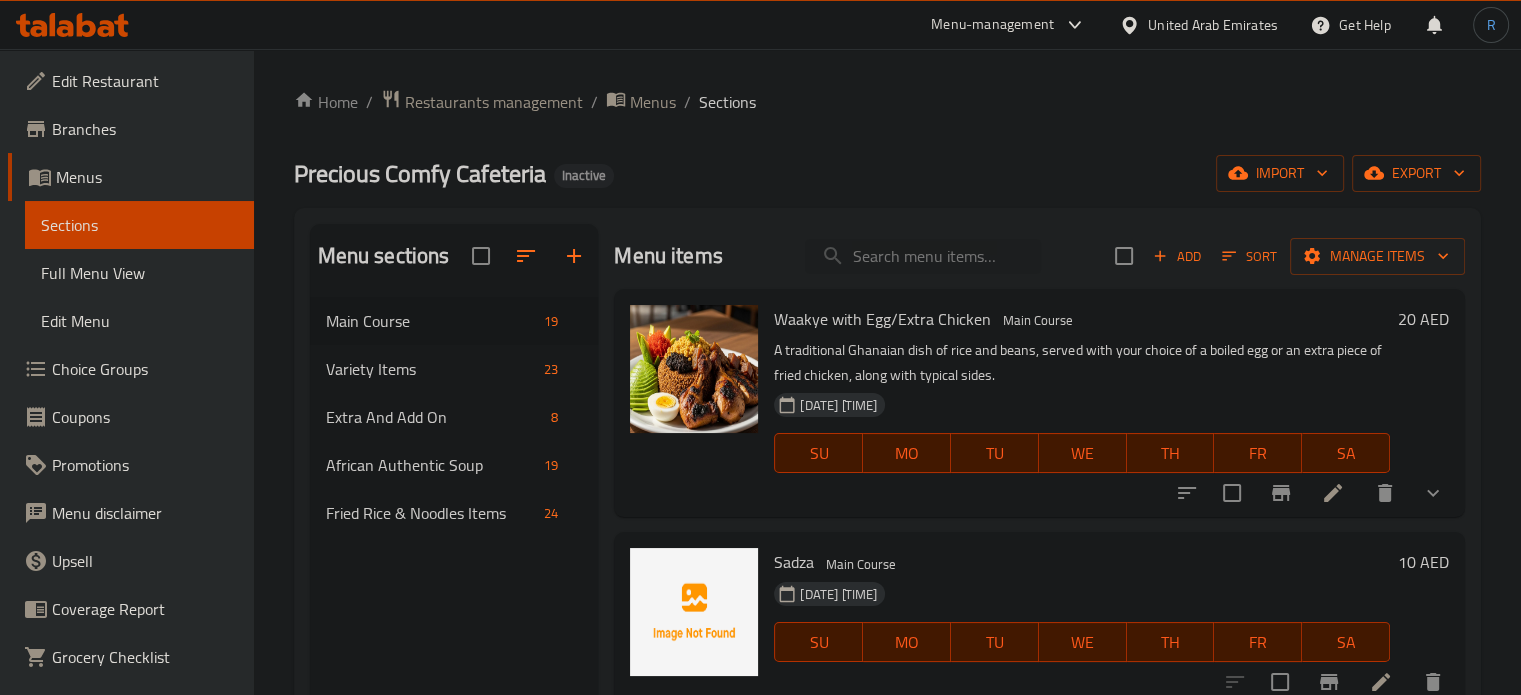 click on "Precious Comfy Cafeteria Inactive import export" at bounding box center [887, 173] 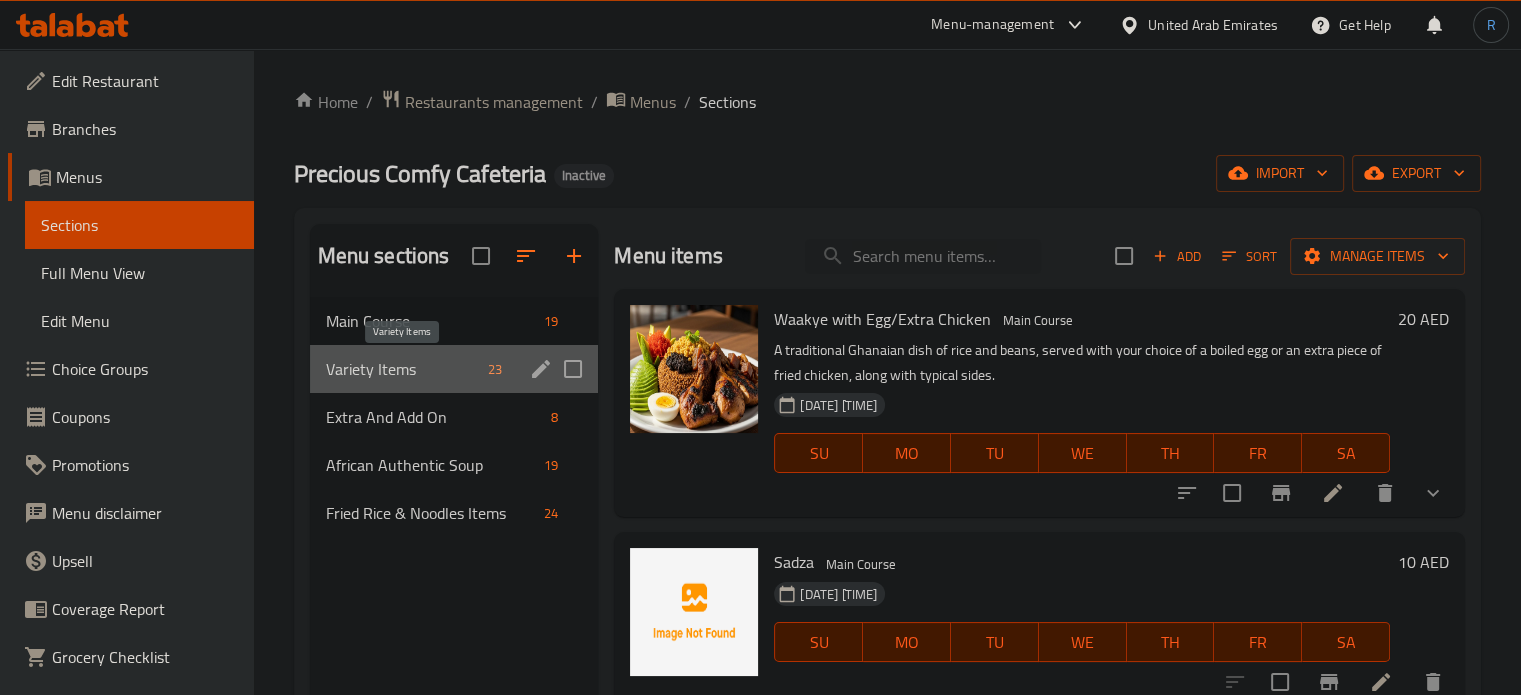 click on "Variety Items" at bounding box center [403, 369] 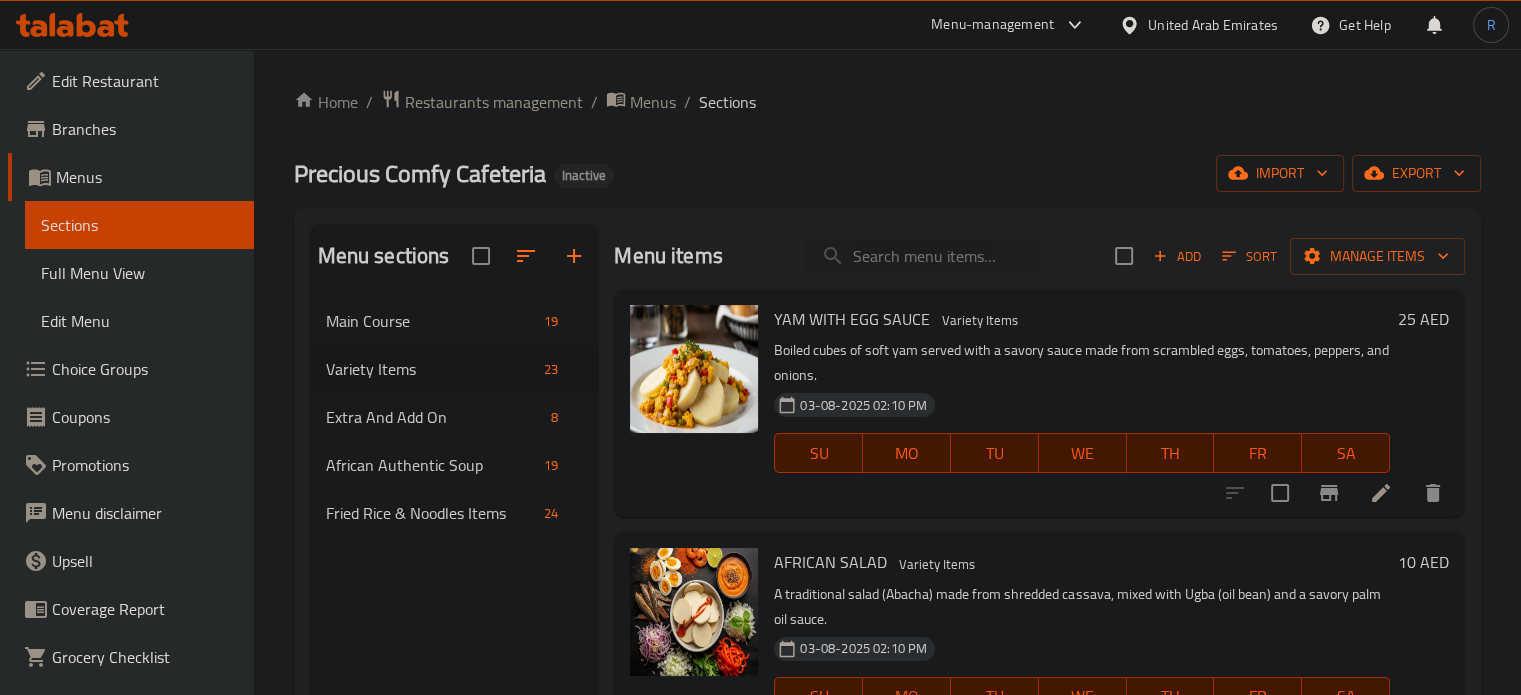 click on "Home / Restaurants management / Menus / Sections Precious Comfy Cafeteria Inactive import export Menu sections Main Course 19 Variety Items 23 Extra And Add On 8 African Authentic Soup 19 Fried Rice & Noodles Items 24 Menu items Add Sort Manage items YAM WITH EGG SAUCE   Variety Items Boiled cubes of soft yam served with a savory sauce made from scrambled eggs, tomatoes, peppers, and onions. 03-08-2025 02:10 PM SU MO TU WE TH FR SA 25   AED AFRICAN SALAD   Variety Items A traditional salad (Abacha) made from shredded cassava, mixed with Ugba (oil bean) and a savory palm oil sauce. 03-08-2025 02:10 PM SU MO TU WE TH FR SA 10   AED ERO WITH EBA   Variety Items A rich and savory stew of spinach and assorted meats (Efo Riro), cooked in a pepper and palm oil base, served with a side of dough made from cassava flour (Eba). 03-08-2025 02:10 PM SU MO TU WE TH FR SA 25   AED ASUN WITH SWEET POTATO   Variety Items Spicy smoked goat meat served with a side of fried or boiled sweet potatoes. 03-08-2025 02:10 PM SU MO TU" at bounding box center (887, 512) 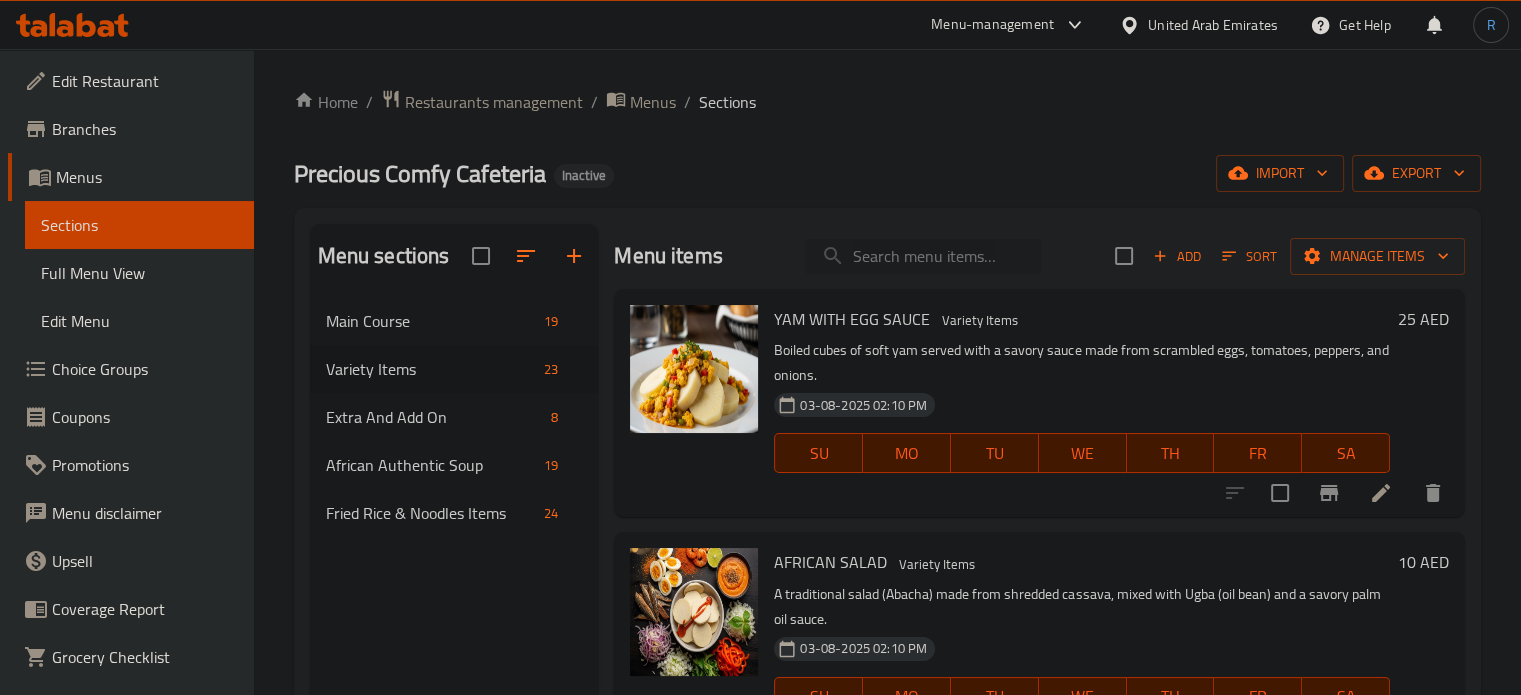 click at bounding box center [923, 256] 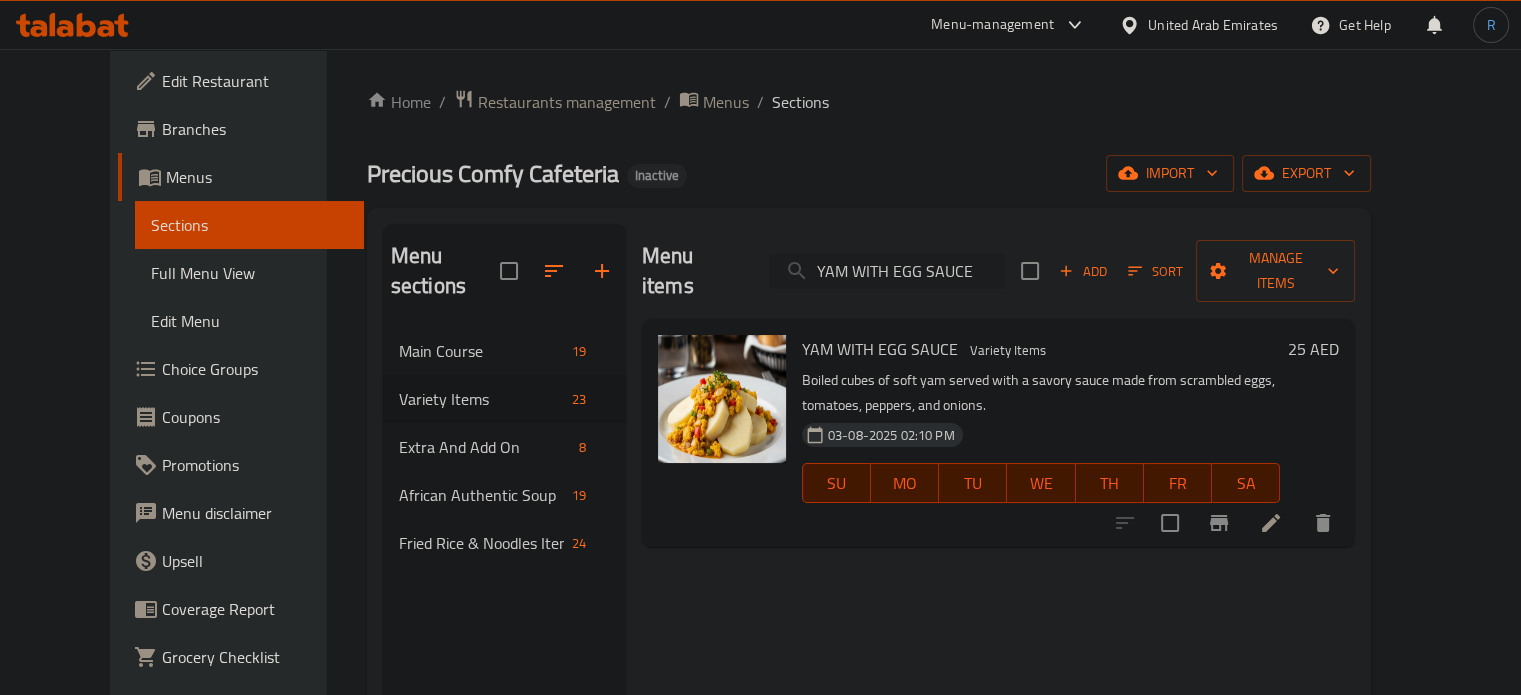 type on "YAM WITH EGG SAUCE" 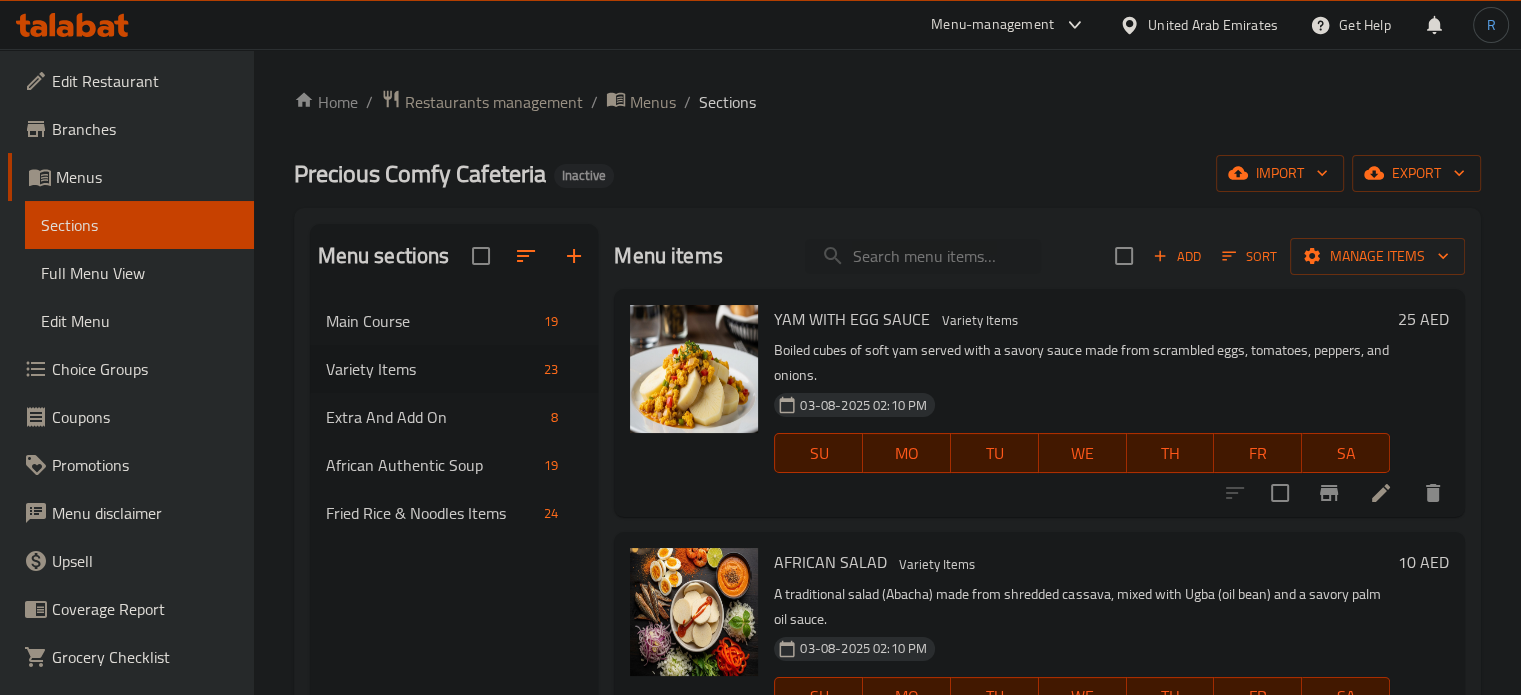 scroll, scrollTop: 100, scrollLeft: 0, axis: vertical 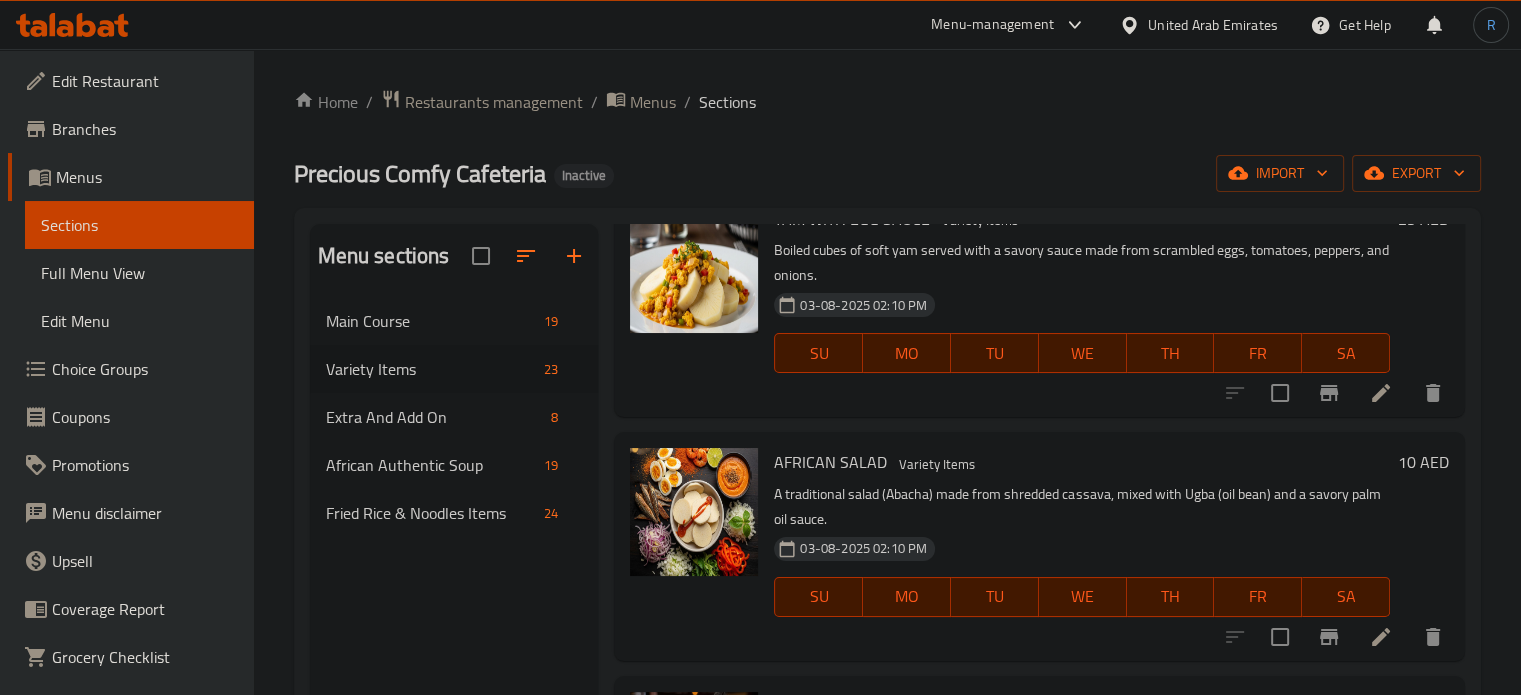 type 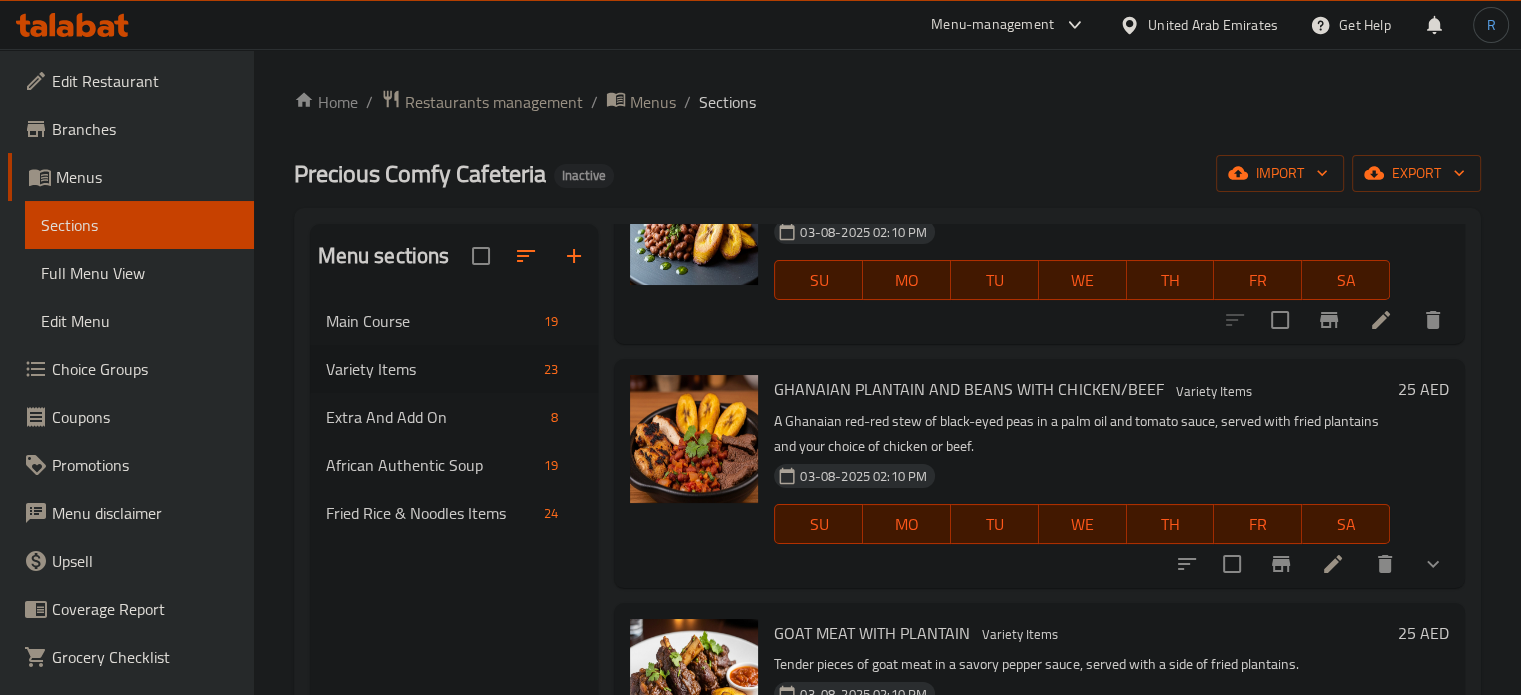 scroll, scrollTop: 3100, scrollLeft: 0, axis: vertical 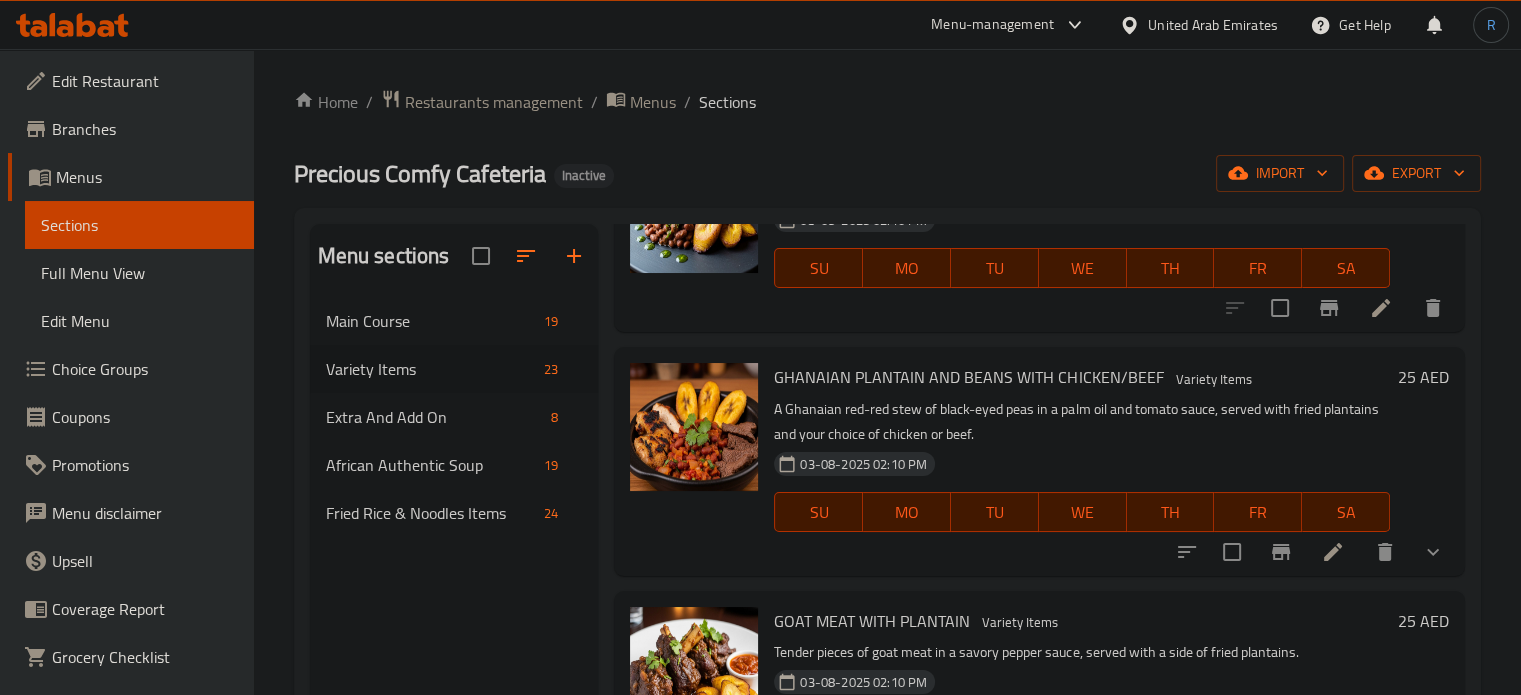 click on "03-08-2025 02:10 PM SU MO TU WE TH FR SA" at bounding box center [1082, 498] 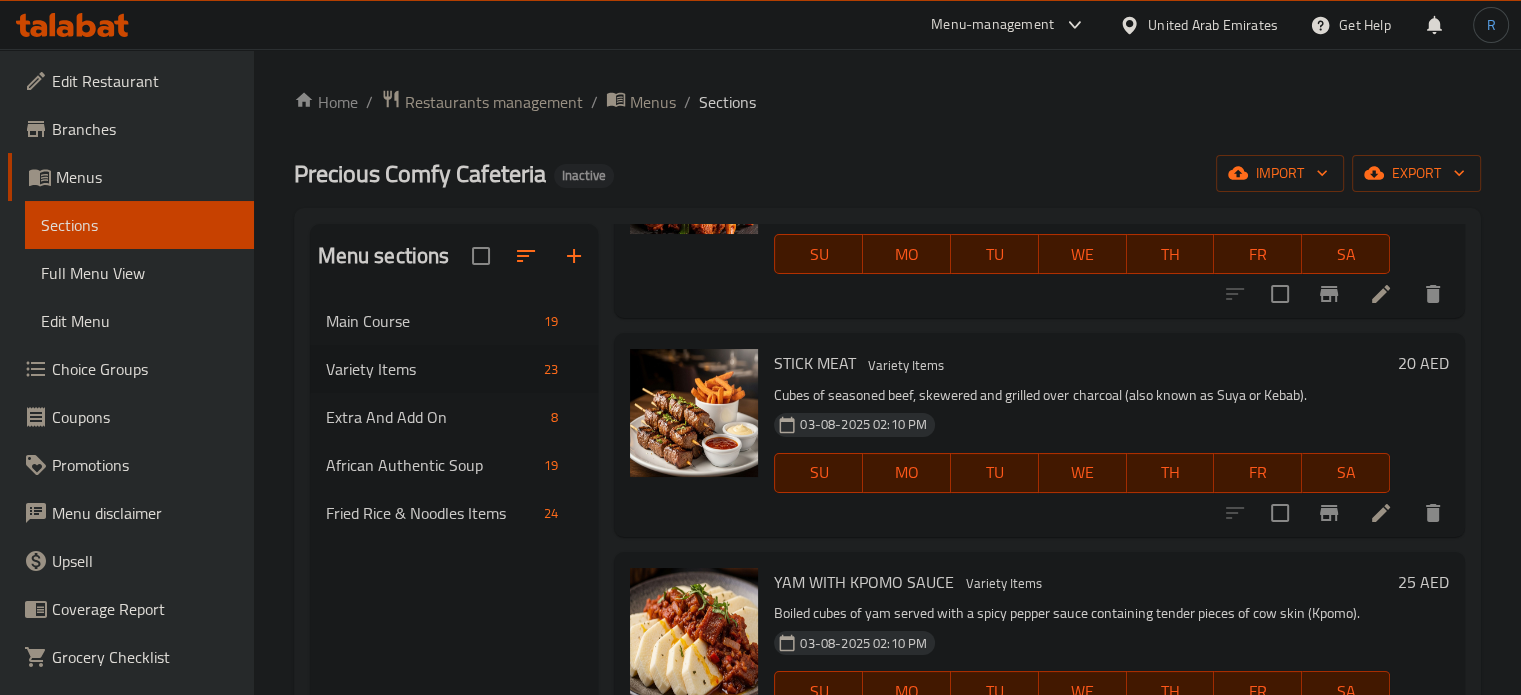 scroll, scrollTop: 4580, scrollLeft: 0, axis: vertical 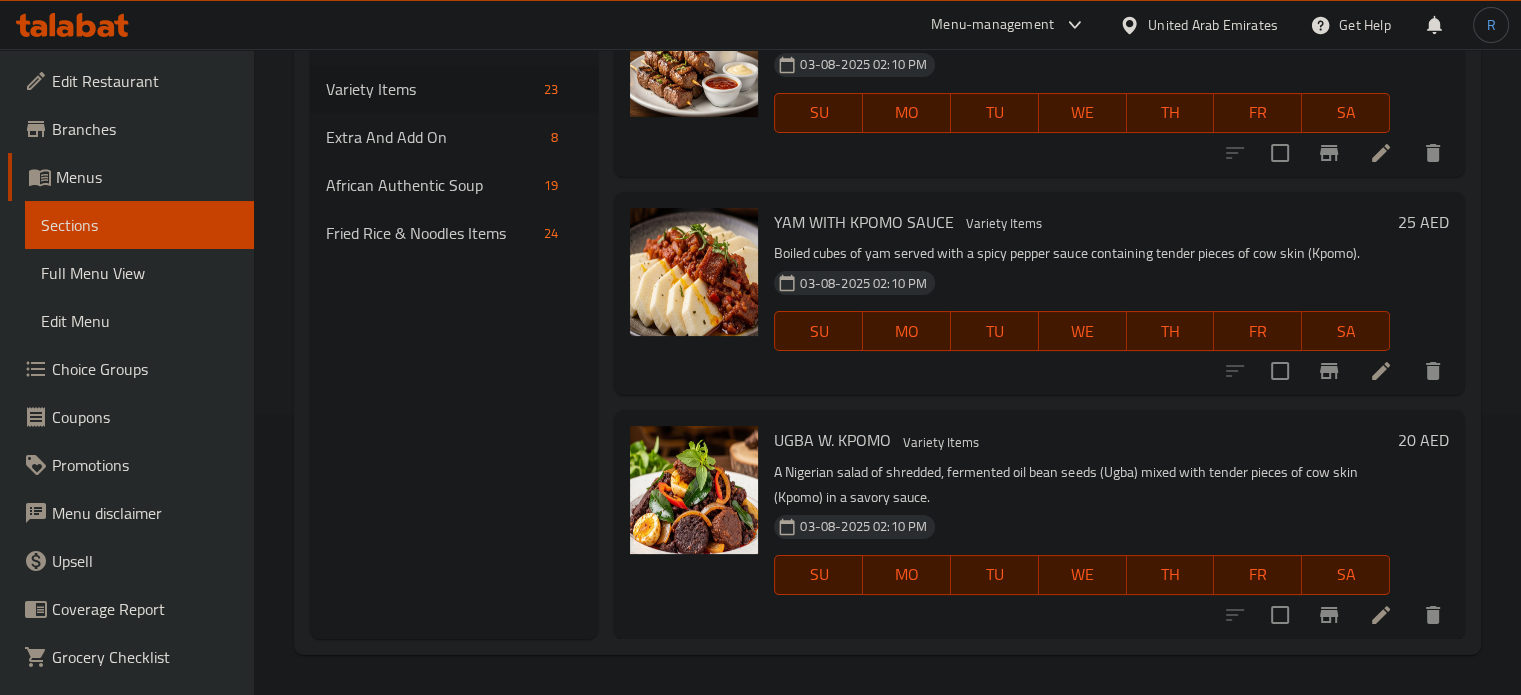 click on "Menu items Add Sort Manage items YAM WITH EGG SAUCE   Variety Items Boiled cubes of soft yam served with a savory sauce made from scrambled eggs, tomatoes, peppers, and onions. 03-08-2025 02:10 PM SU MO TU WE TH FR SA 25   AED AFRICAN SALAD   Variety Items A traditional salad (Abacha) made from shredded cassava, mixed with Ugba (oil bean) and a savory palm oil sauce. 03-08-2025 02:10 PM SU MO TU WE TH FR SA 10   AED ERO WITH EBA   Variety Items A rich and savory stew of spinach and assorted meats (Efo Riro), cooked in a pepper and palm oil base, served with a side of dough made from cassava flour (Eba). 03-08-2025 02:10 PM SU MO TU WE TH FR SA 25   AED ASUN WITH SWEET POTATO   Variety Items Spicy smoked goat meat served with a side of fried or boiled sweet potatoes. 03-08-2025 02:10 PM SU MO TU WE TH FR SA 20   AED AMALA AND EWEDU   Variety Items A traditional Yoruba meal of smooth, dark yam flour dough (Amala), served with a viscous green jute leaf soup (Ewedu) and a rich stew. 03-08-2025 02:10 PM SU MO TU" at bounding box center [1031, 291] 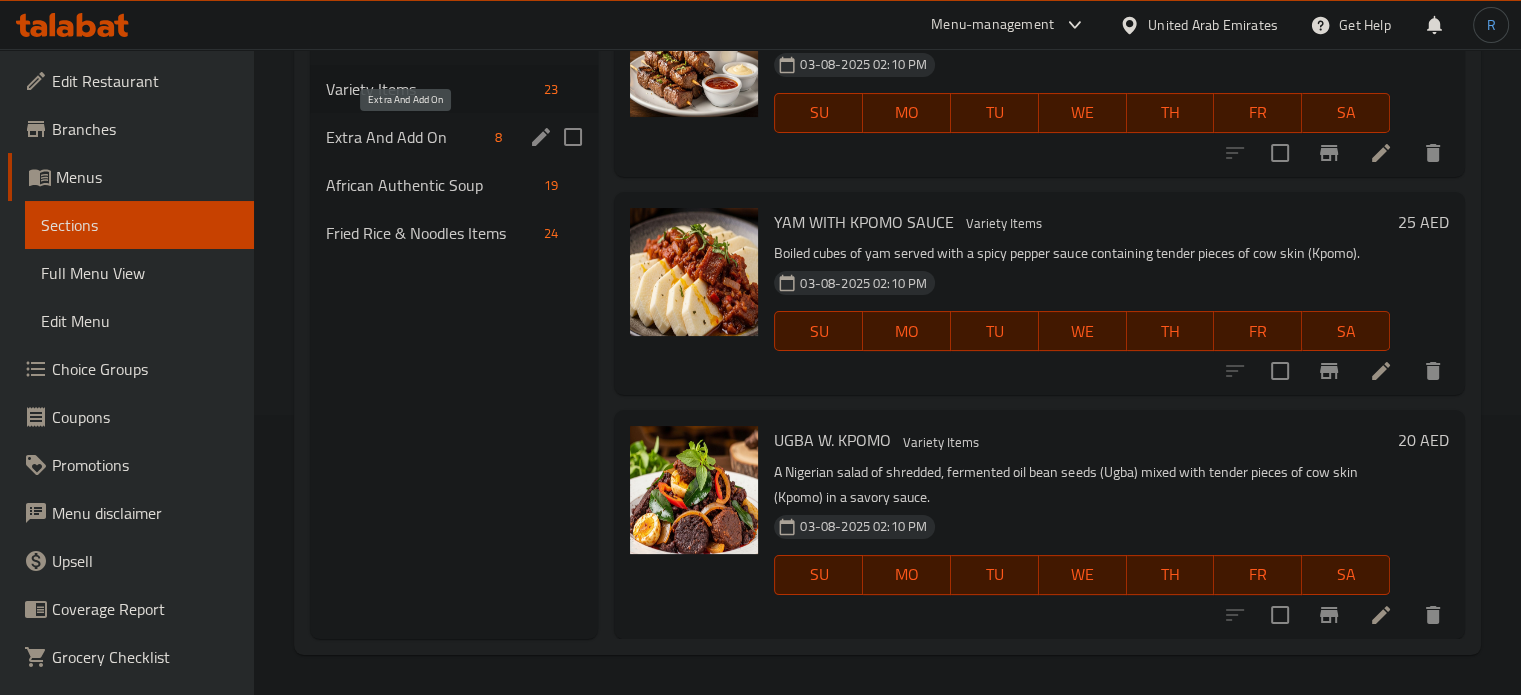 click on "Extra And Add On" at bounding box center [407, 137] 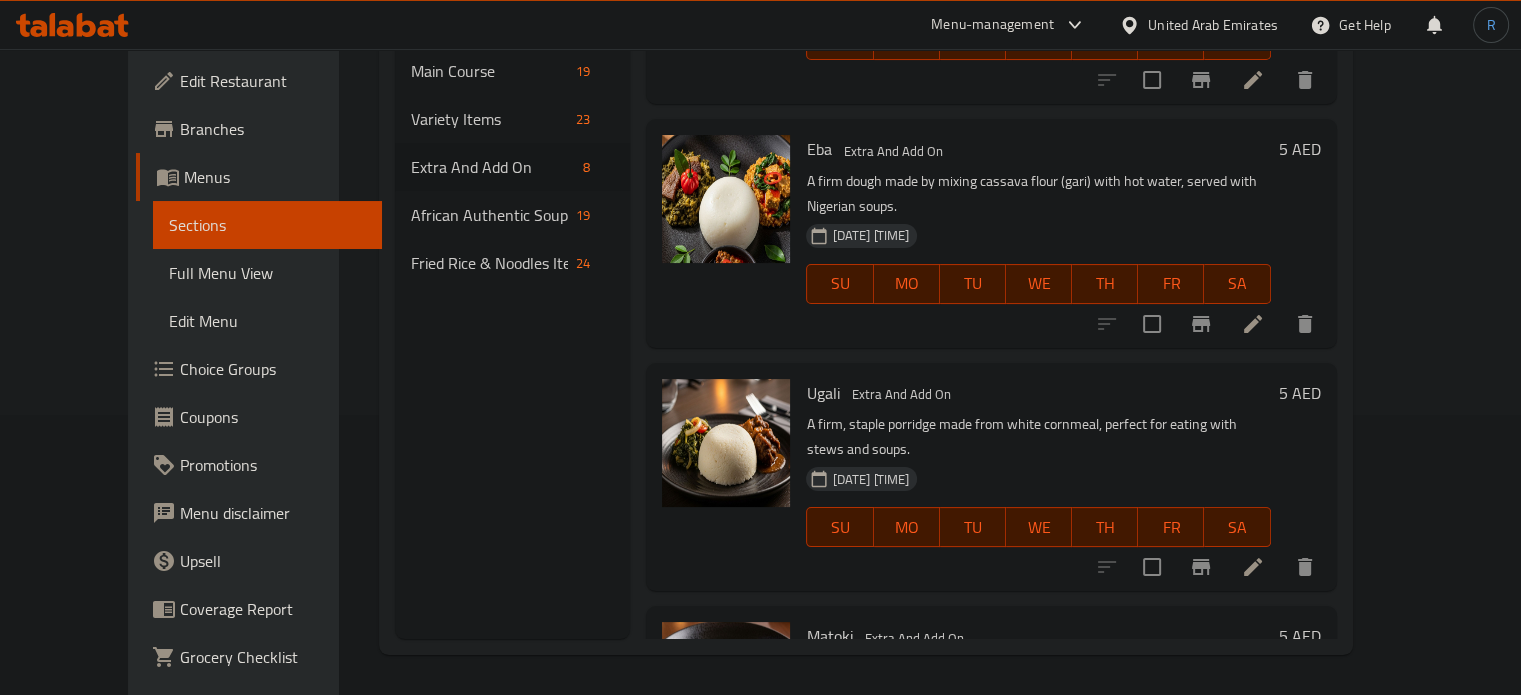 scroll, scrollTop: 1052, scrollLeft: 0, axis: vertical 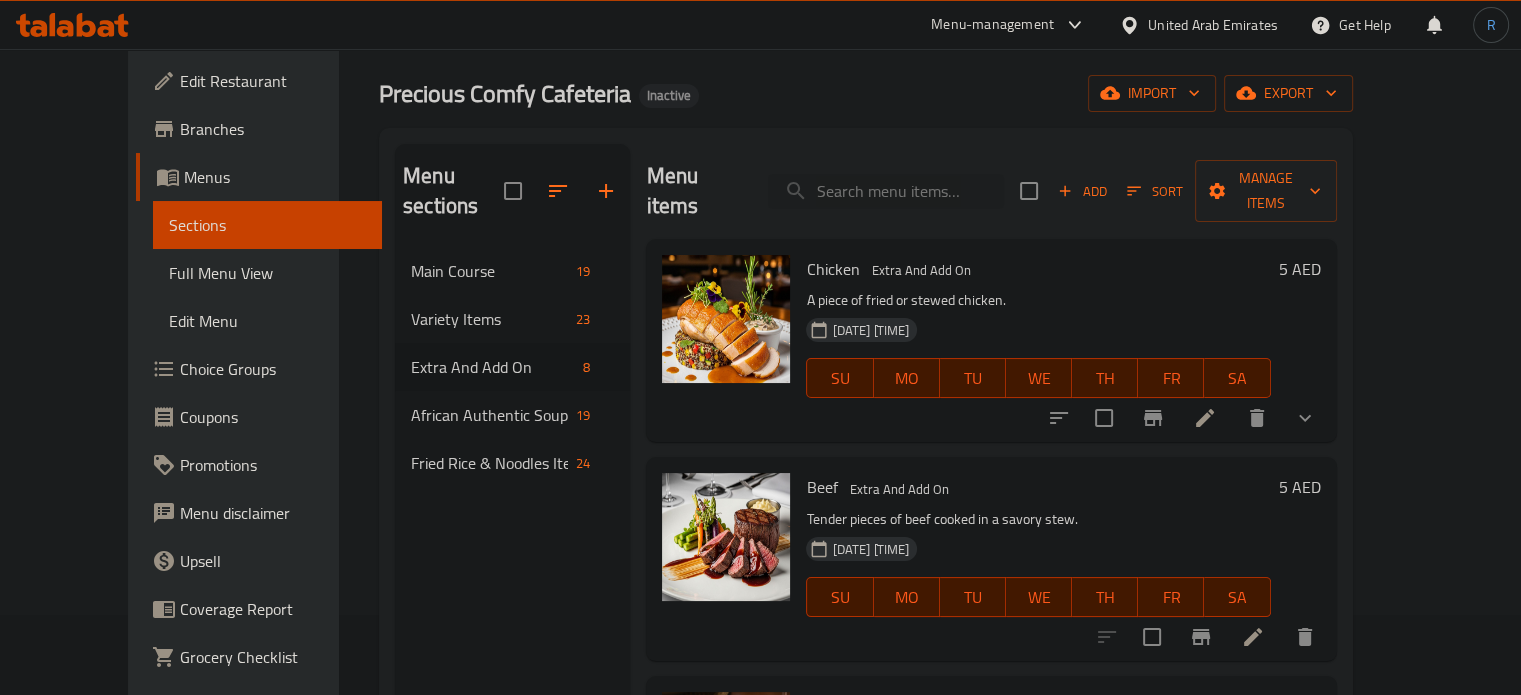 click on "Chicken   Extra And Add On A piece of fried or stewed chicken. 03-08-2025 02:16 PM SU MO TU WE TH FR SA" at bounding box center [1038, 340] 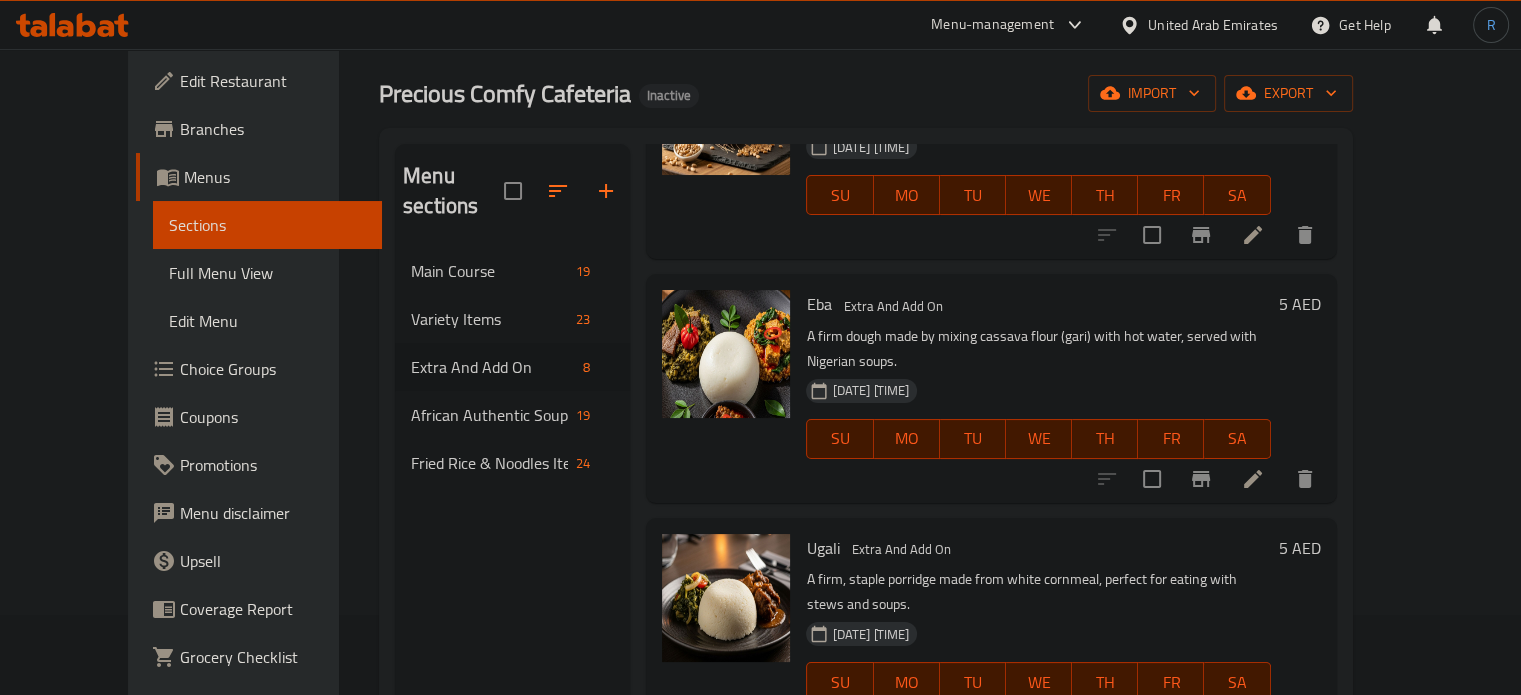 scroll, scrollTop: 1152, scrollLeft: 0, axis: vertical 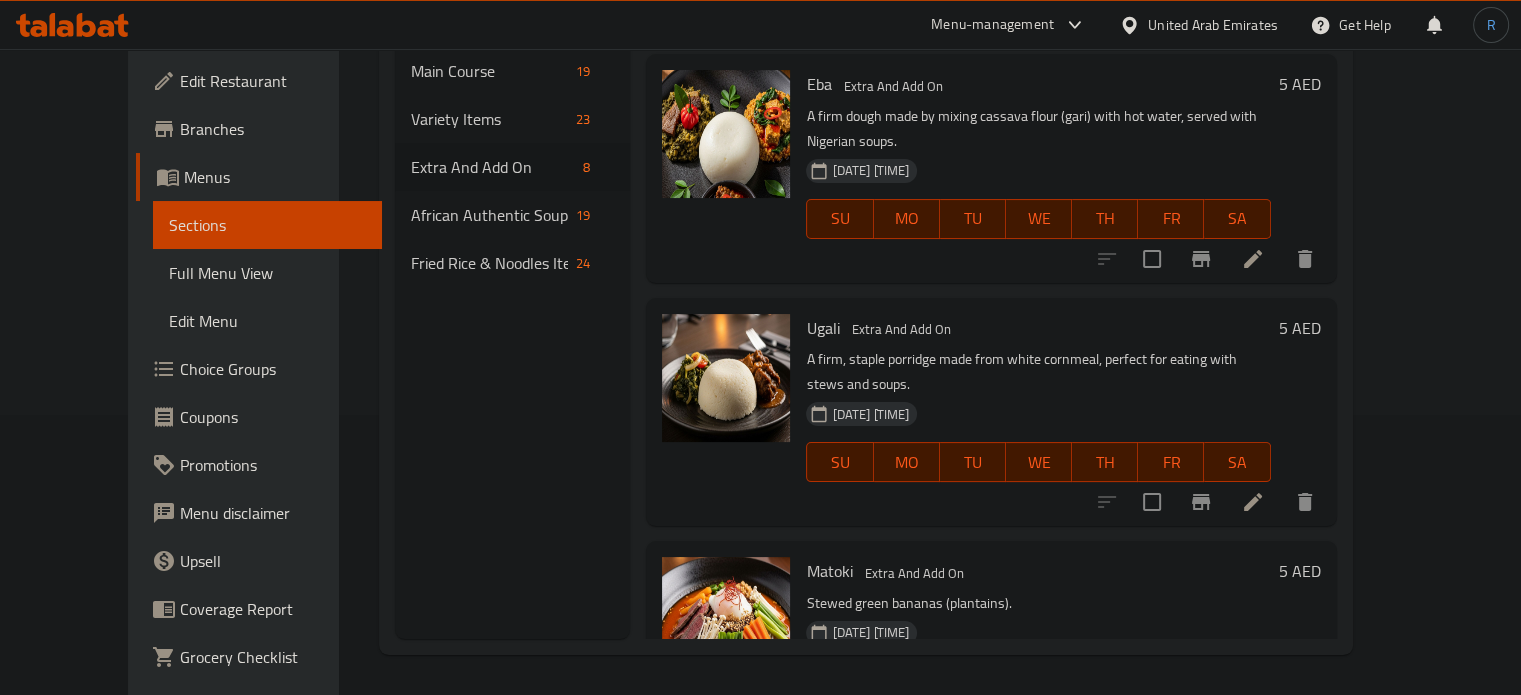 click on "Matoki   Extra And Add On" at bounding box center (1038, 571) 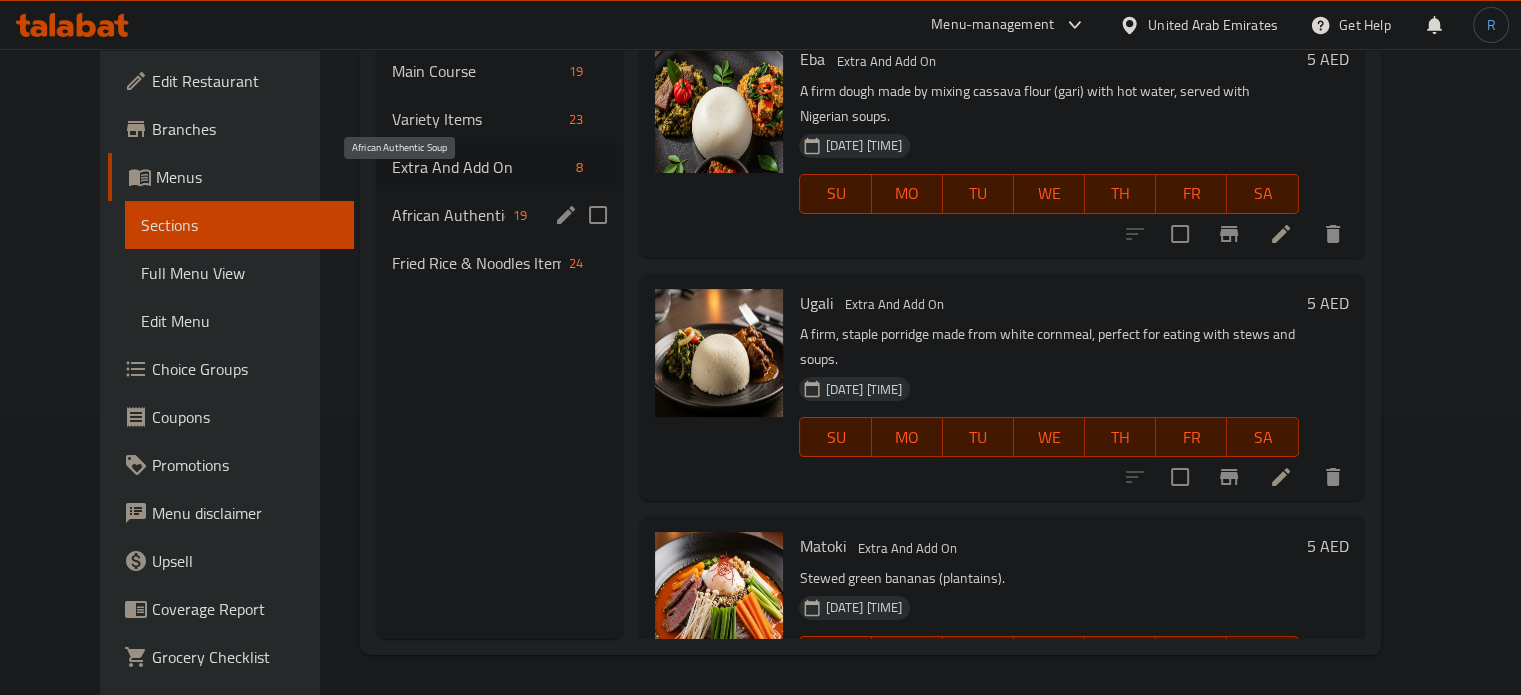 click on "African Authentic Soup" at bounding box center [448, 215] 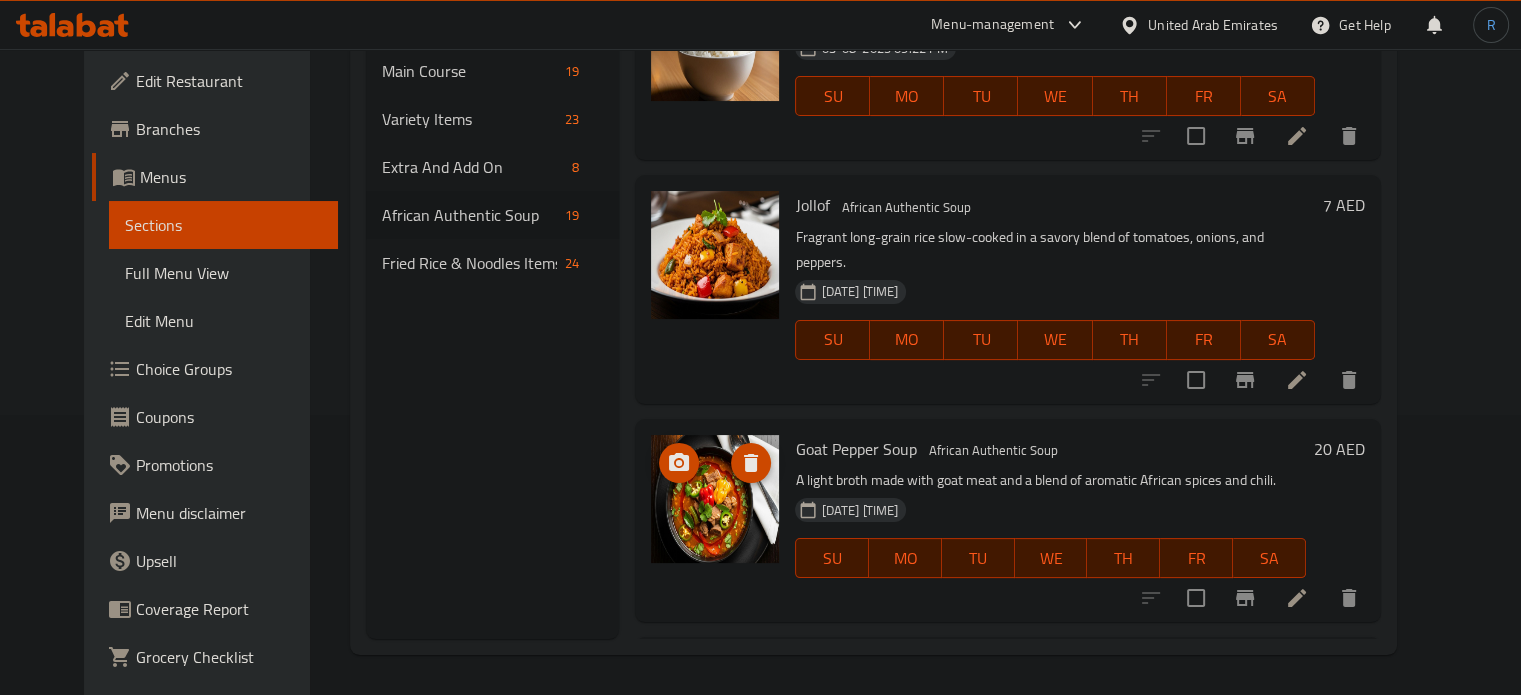 scroll, scrollTop: 0, scrollLeft: 0, axis: both 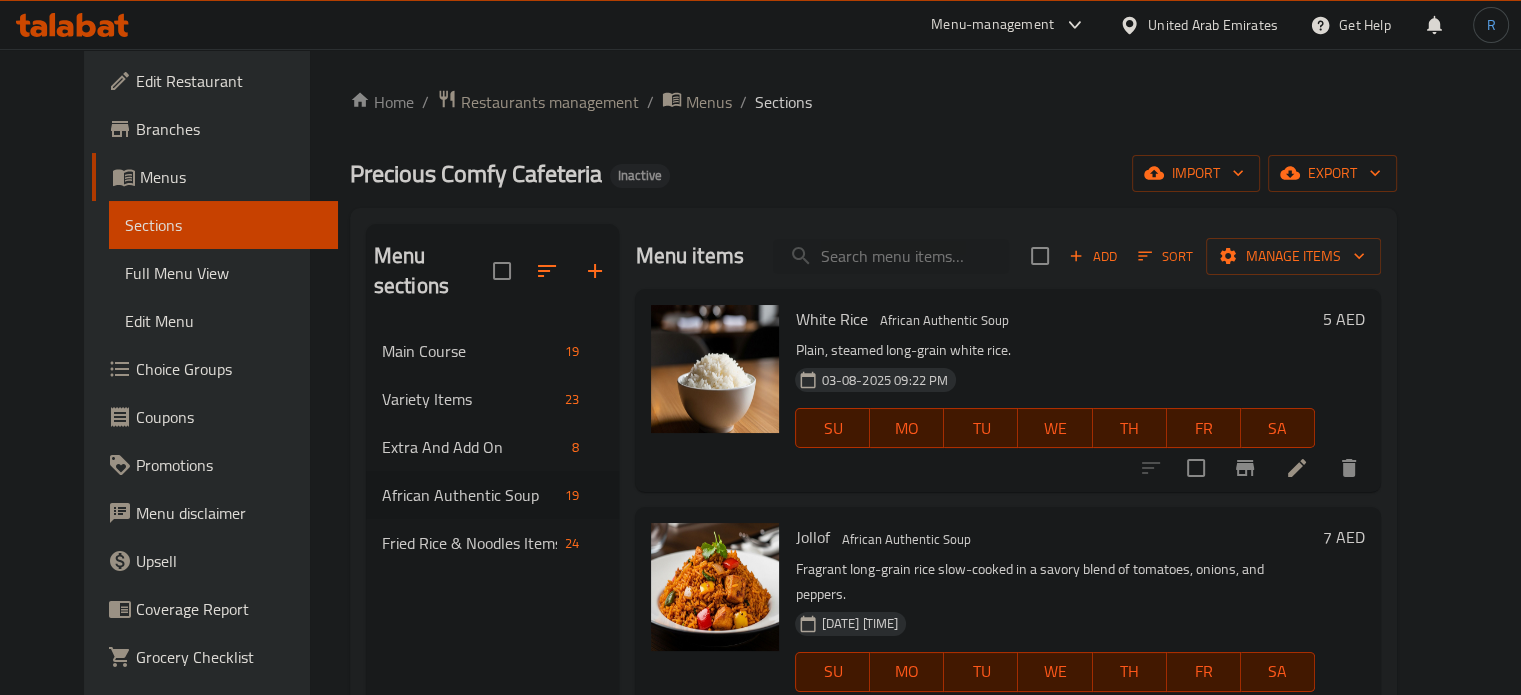 click on "Precious Comfy Cafeteria Inactive import export" at bounding box center (873, 173) 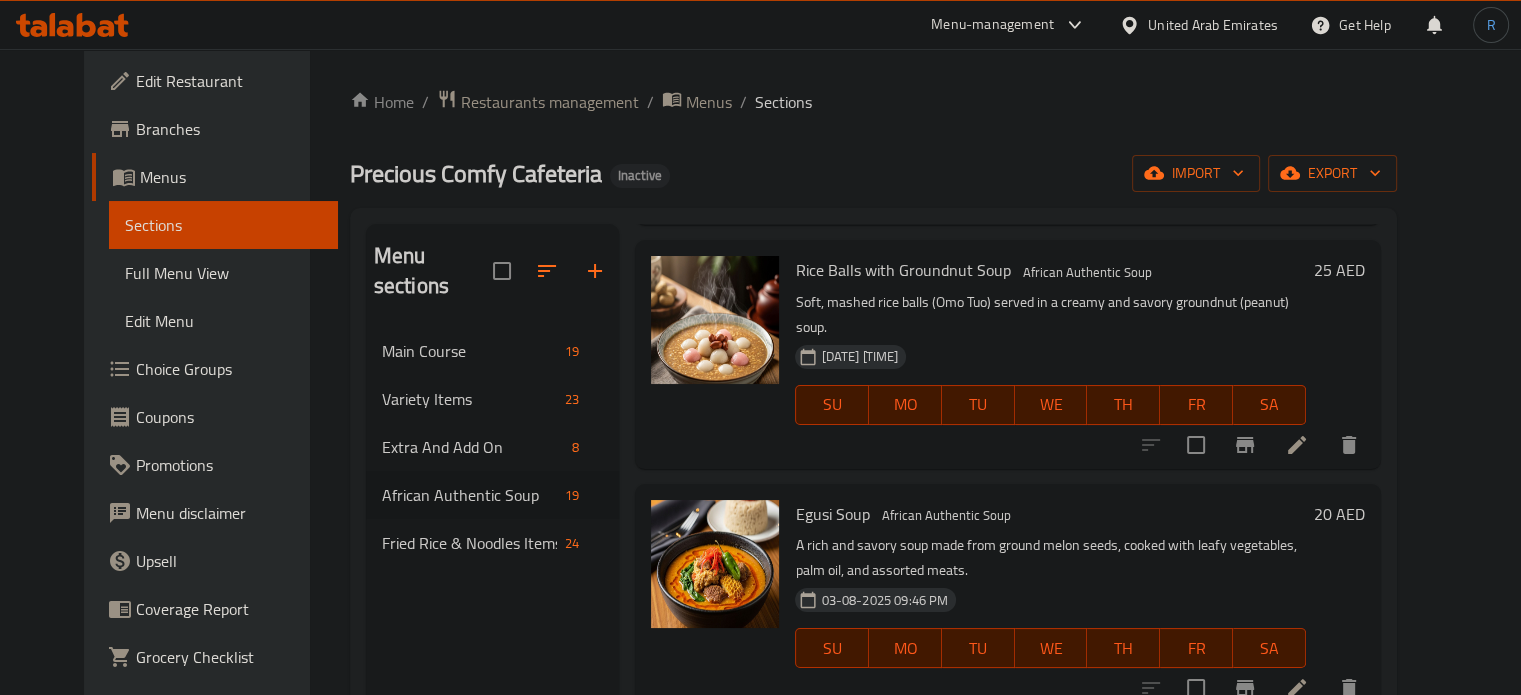 scroll, scrollTop: 1700, scrollLeft: 0, axis: vertical 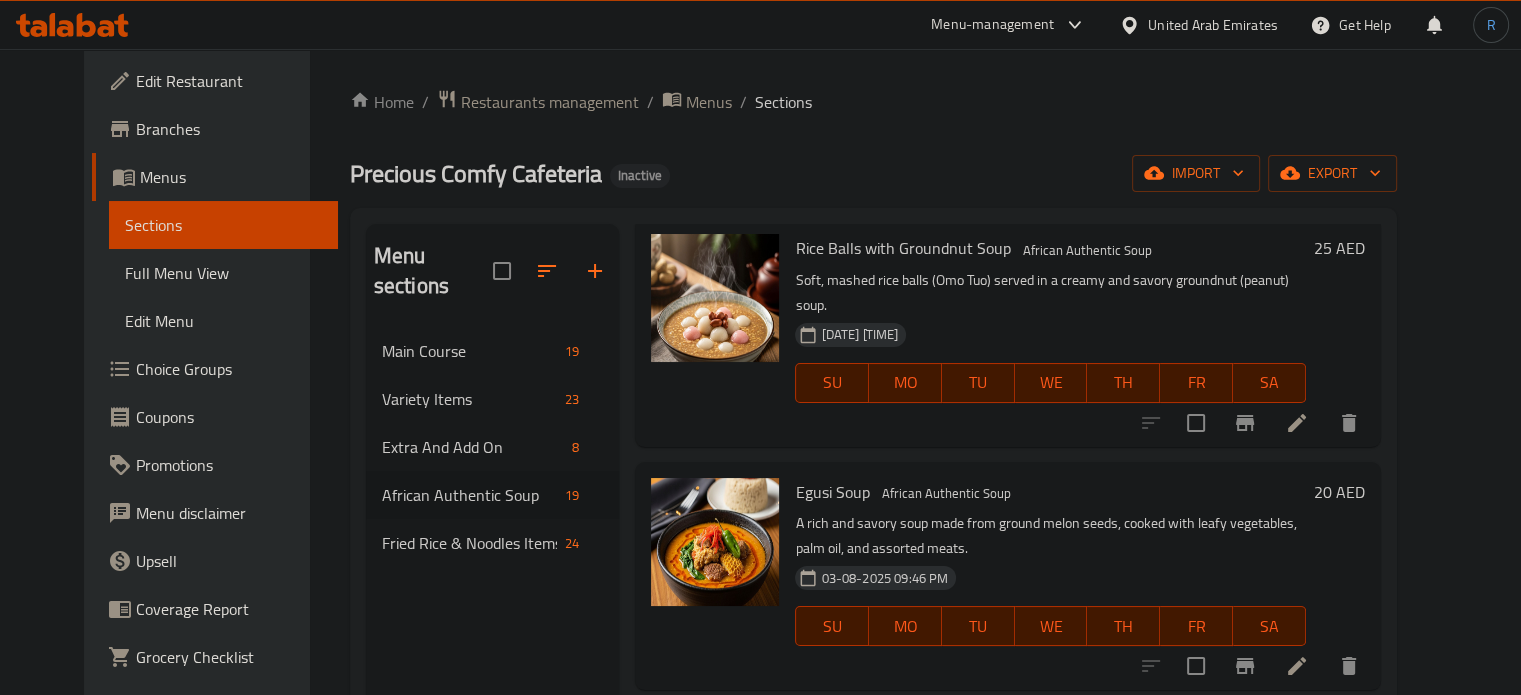 click on "Egusi Soup" at bounding box center [832, 492] 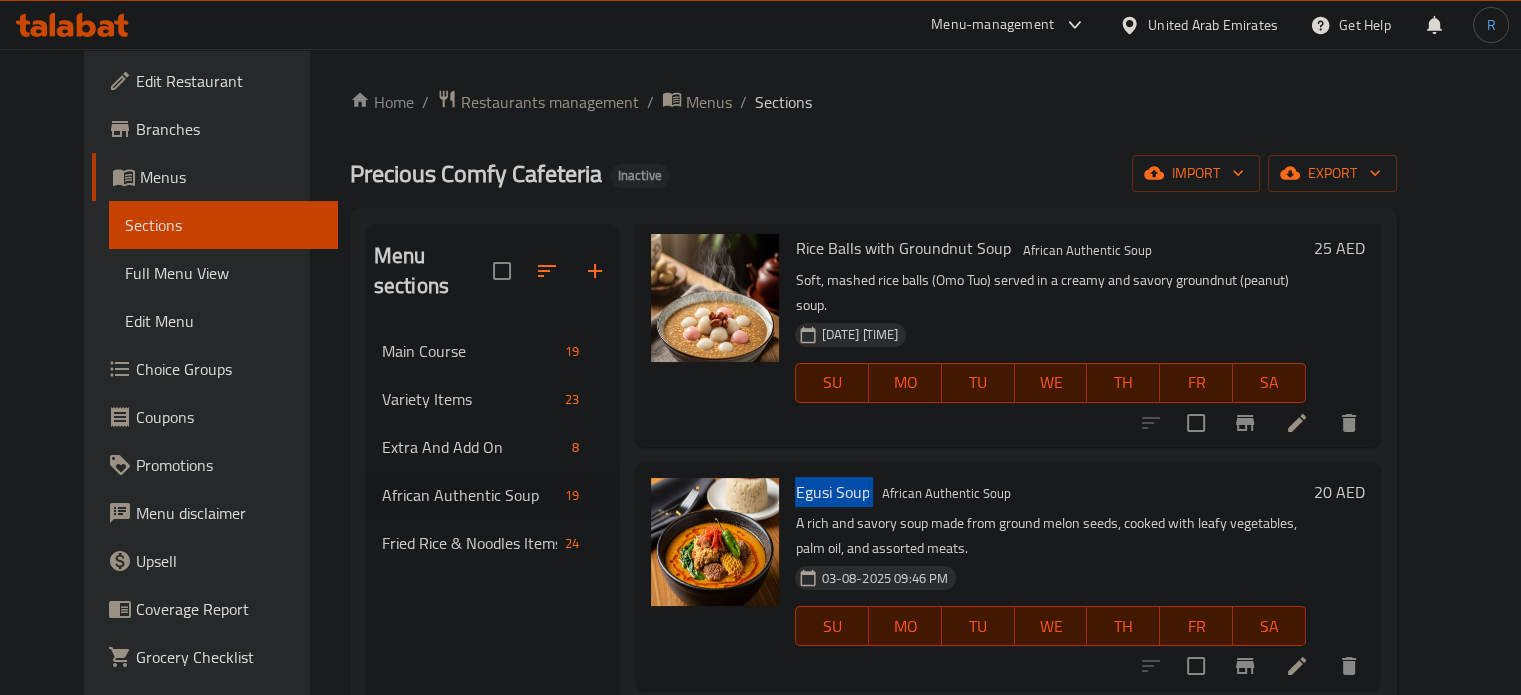 click on "Egusi Soup" at bounding box center [832, 492] 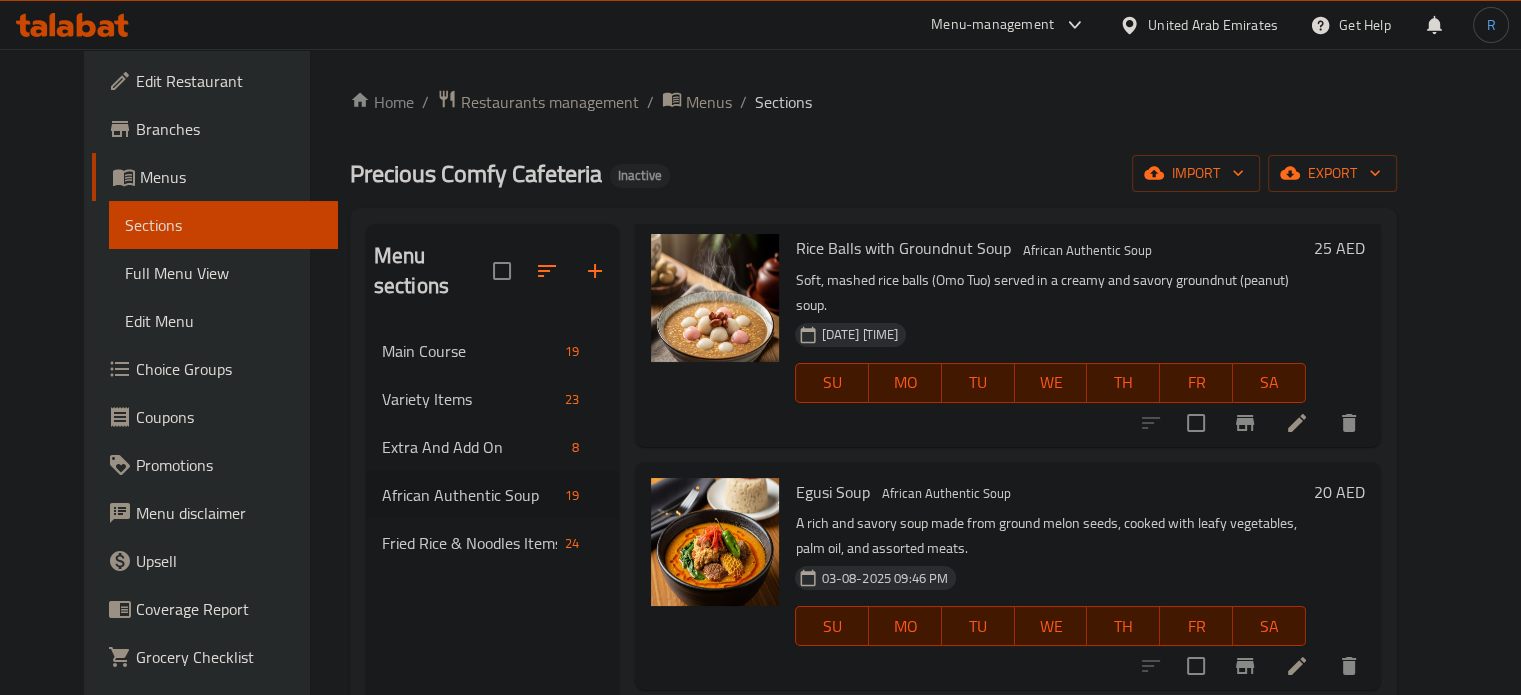 click on "03-08-2025 09:46 PM SU MO TU WE TH FR SA" at bounding box center (1050, 612) 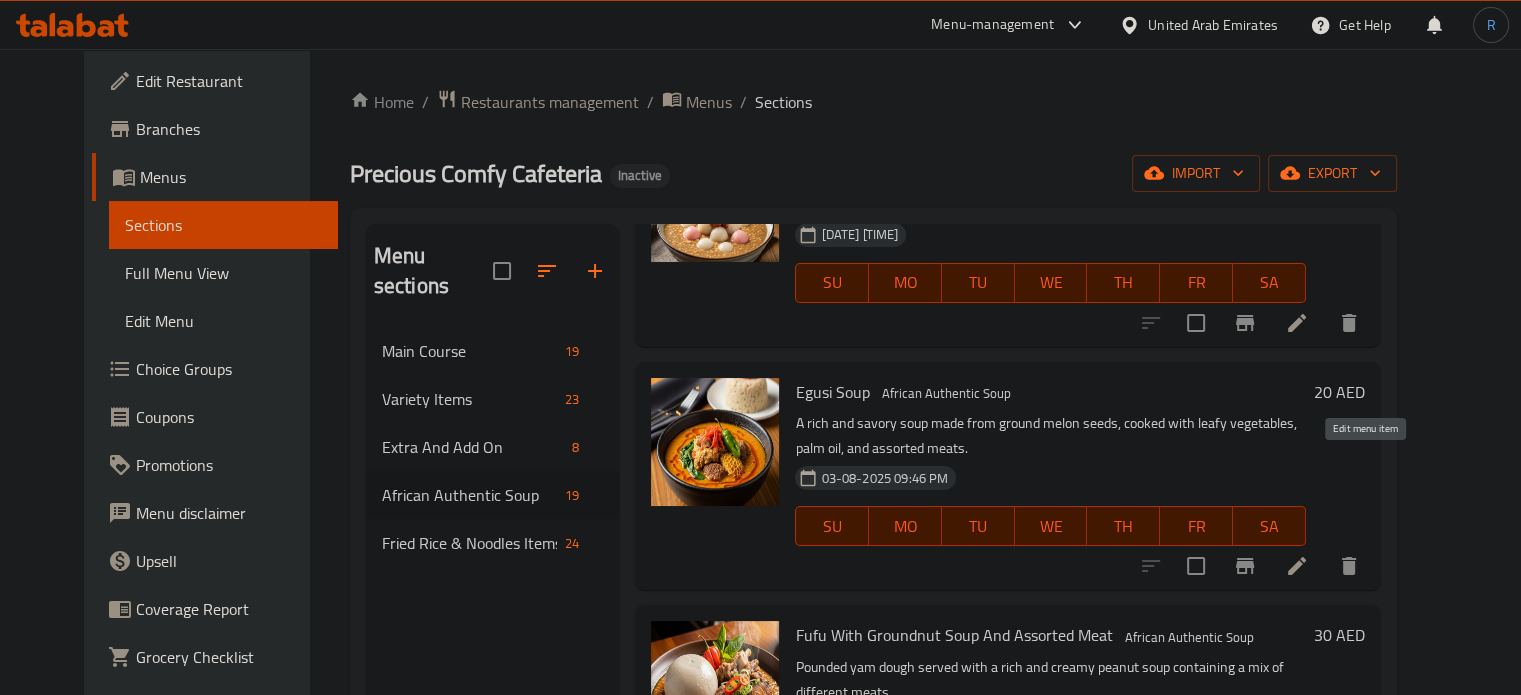 click 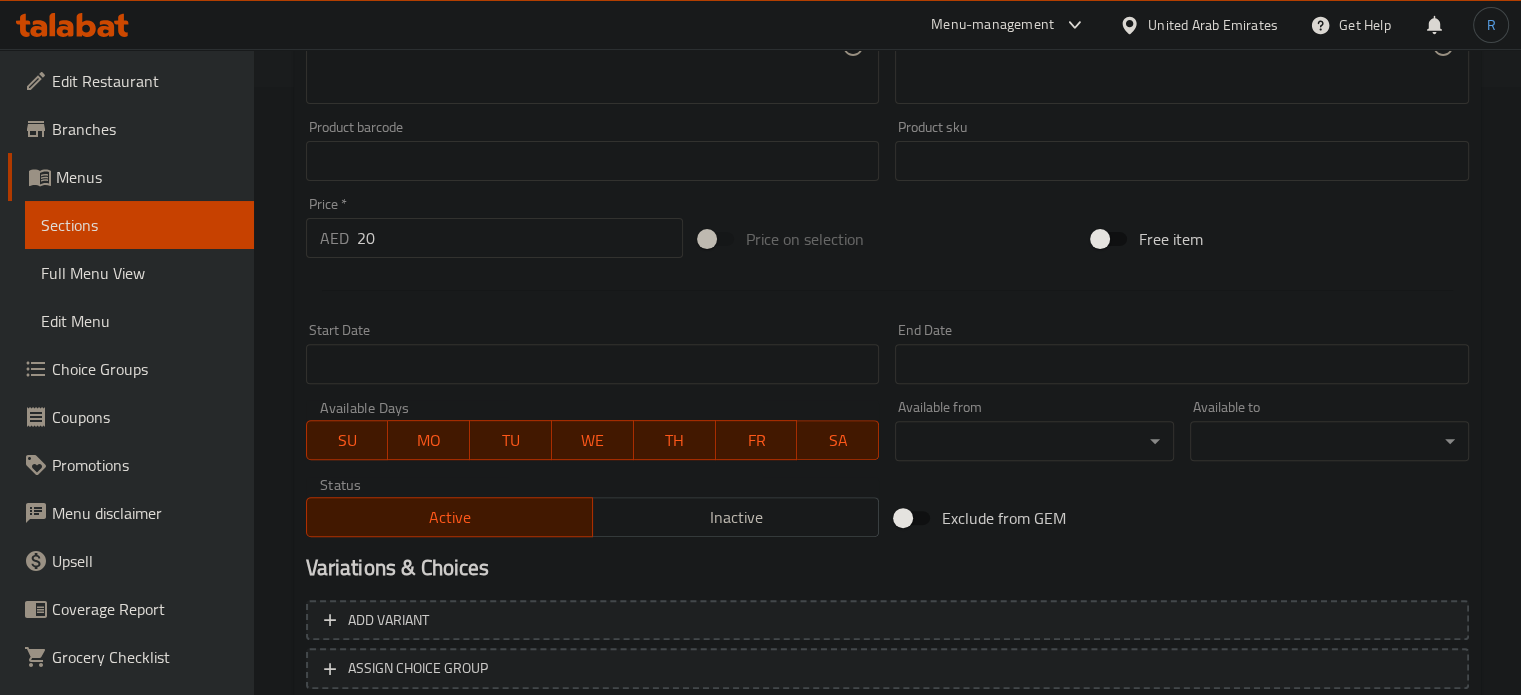 scroll, scrollTop: 700, scrollLeft: 0, axis: vertical 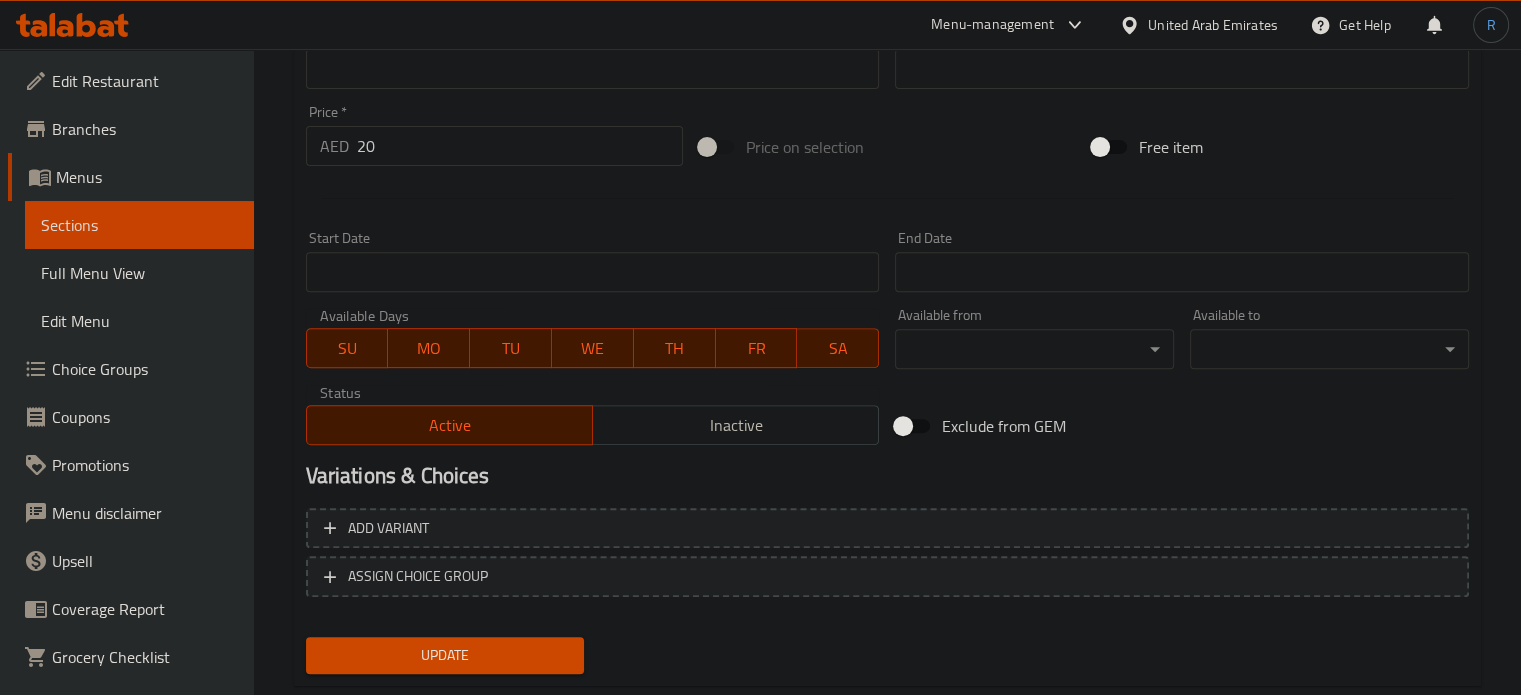 drag, startPoint x: 909, startPoint y: 487, endPoint x: 878, endPoint y: 491, distance: 31.257 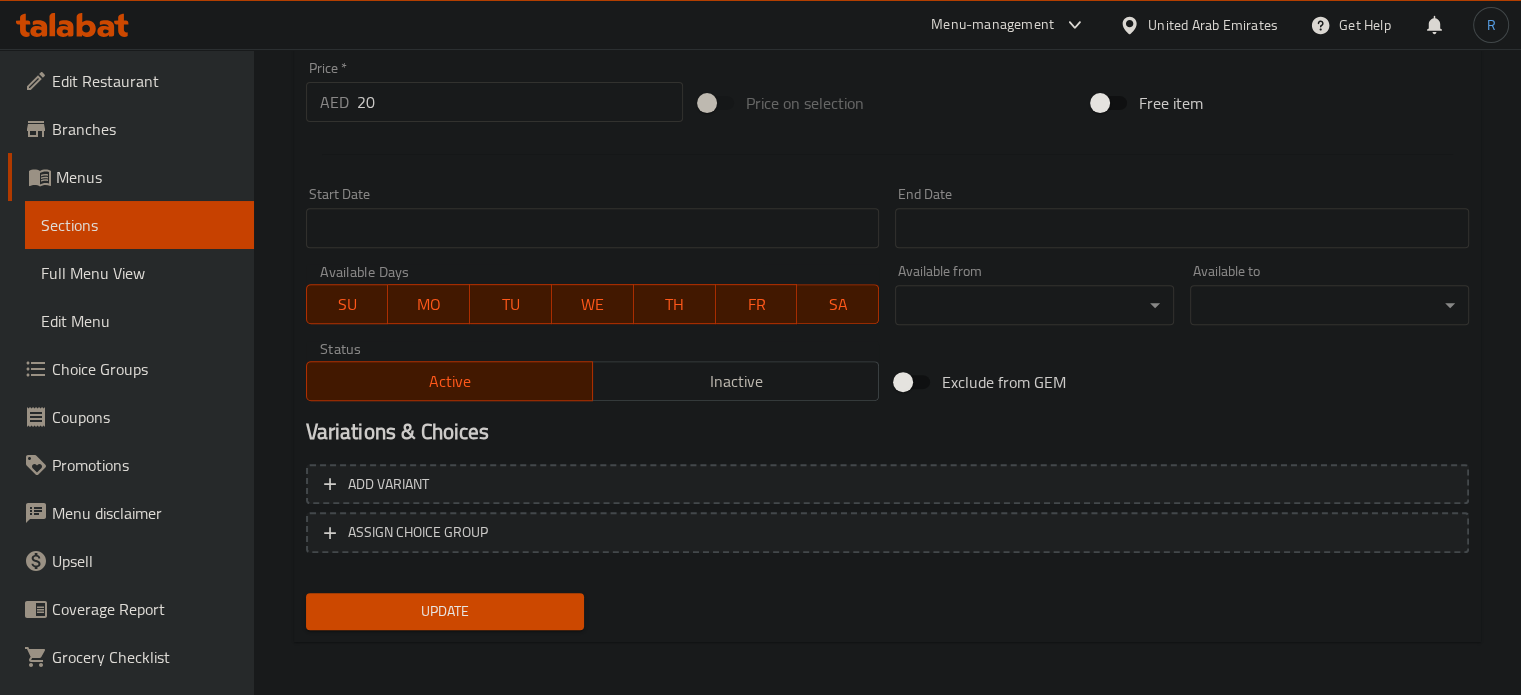 scroll, scrollTop: 745, scrollLeft: 0, axis: vertical 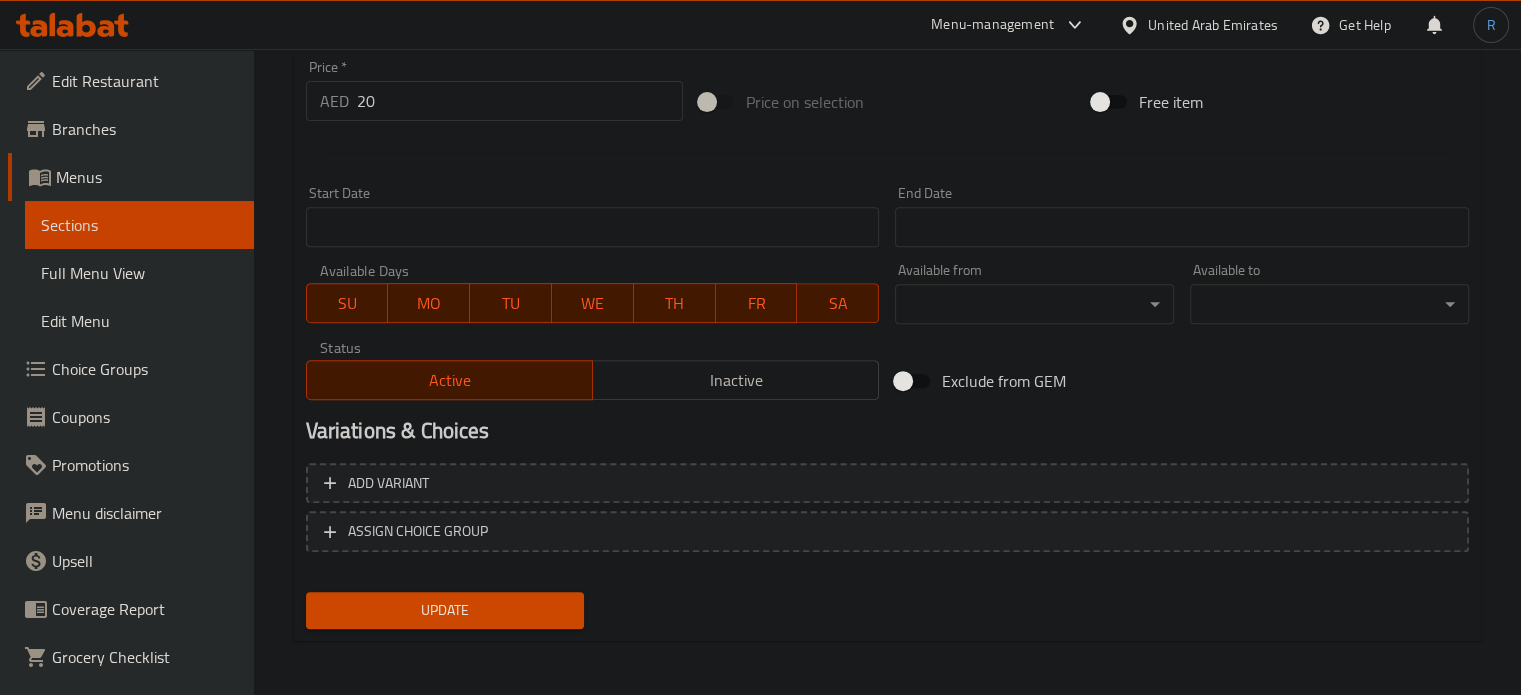 click on "20" at bounding box center (520, 101) 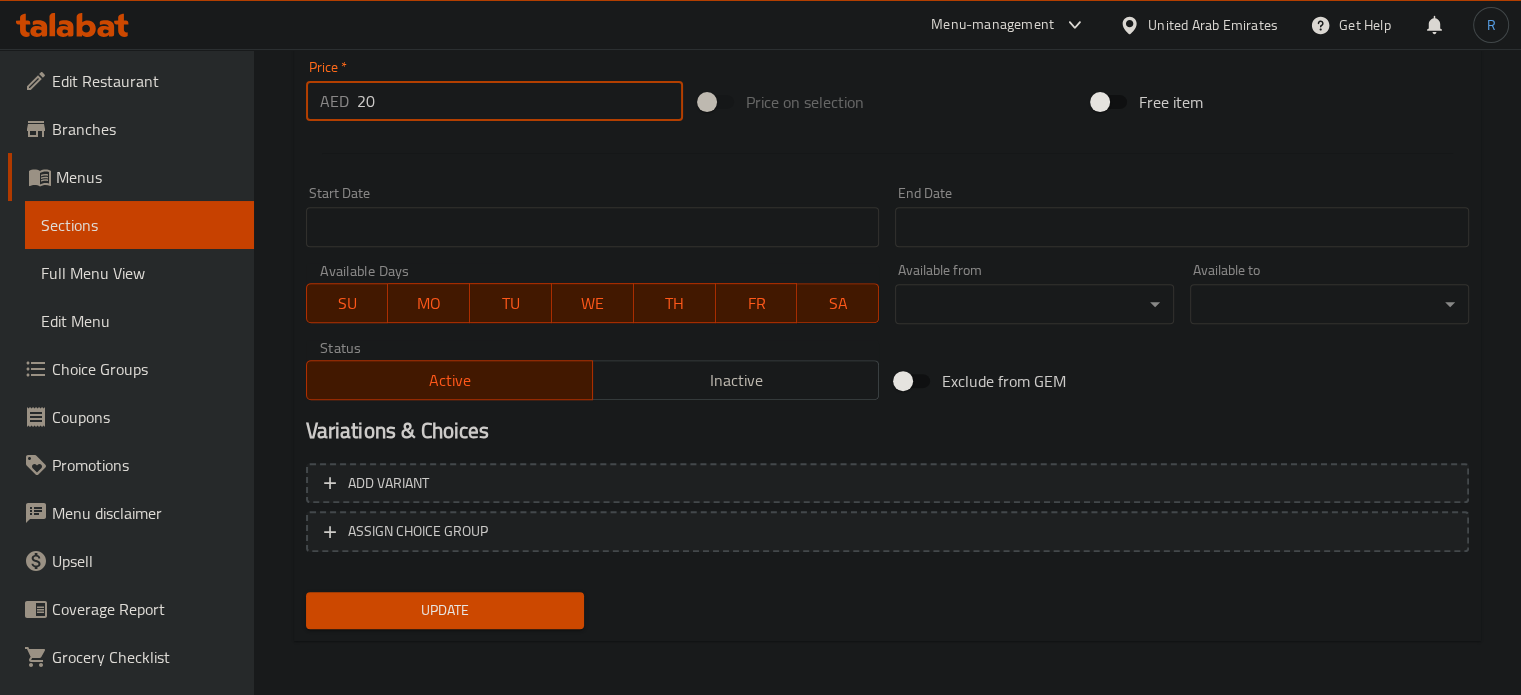 click on "20" at bounding box center (520, 101) 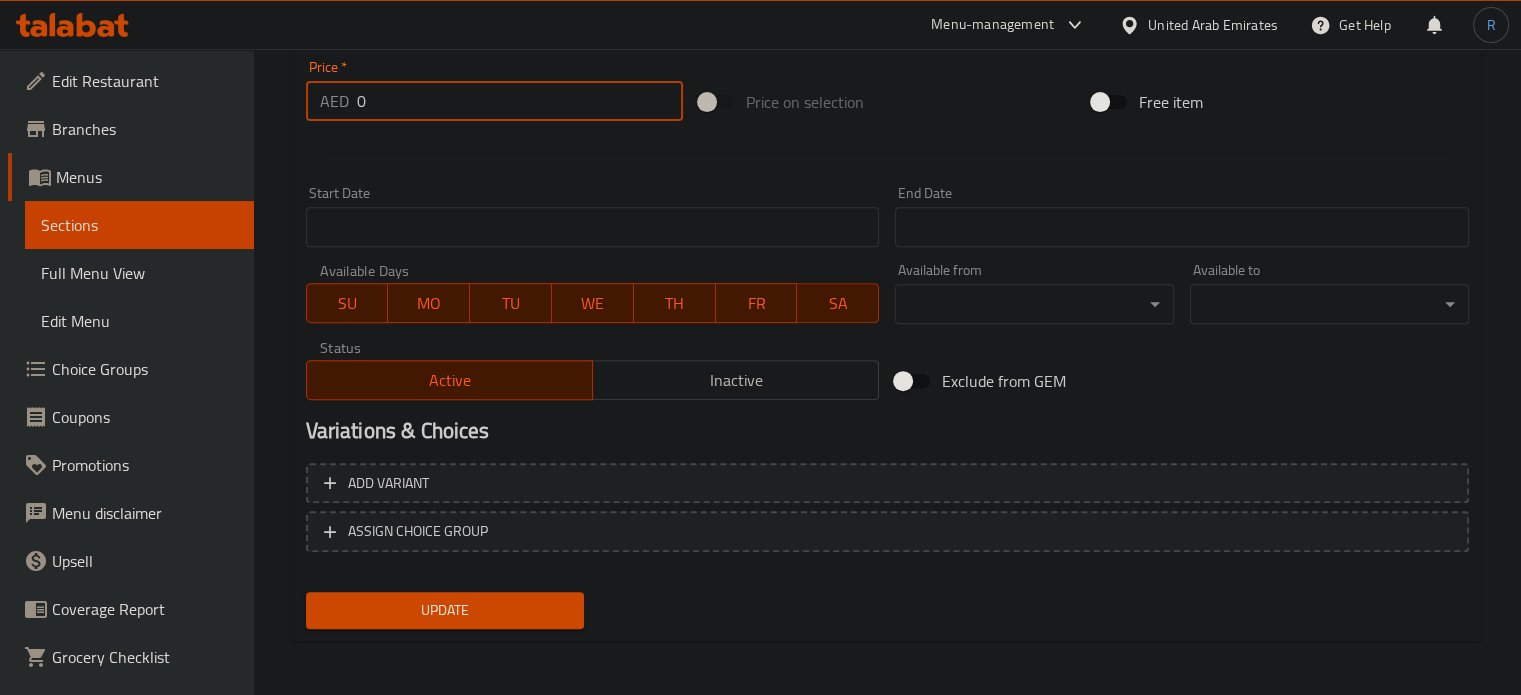 type on "0" 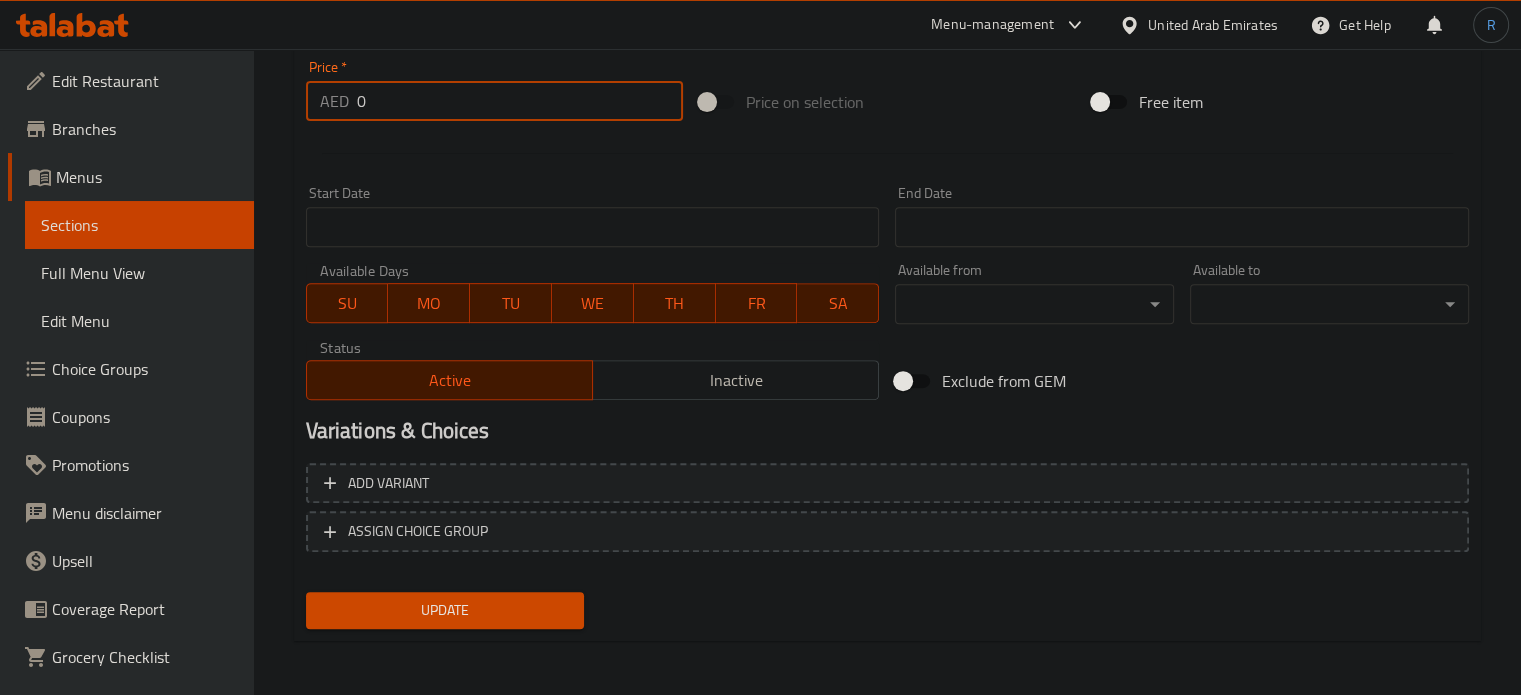 click on "Choice Groups" at bounding box center [145, 369] 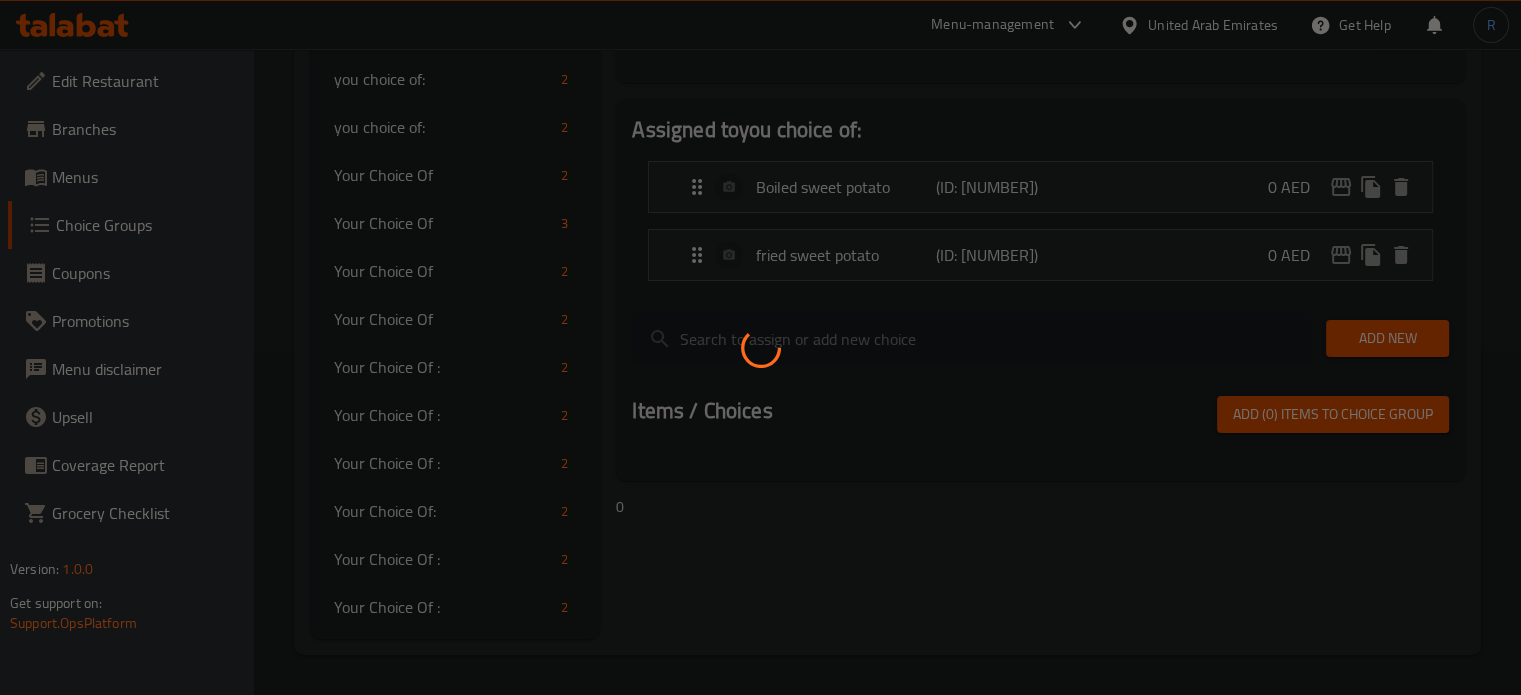 scroll, scrollTop: 283, scrollLeft: 0, axis: vertical 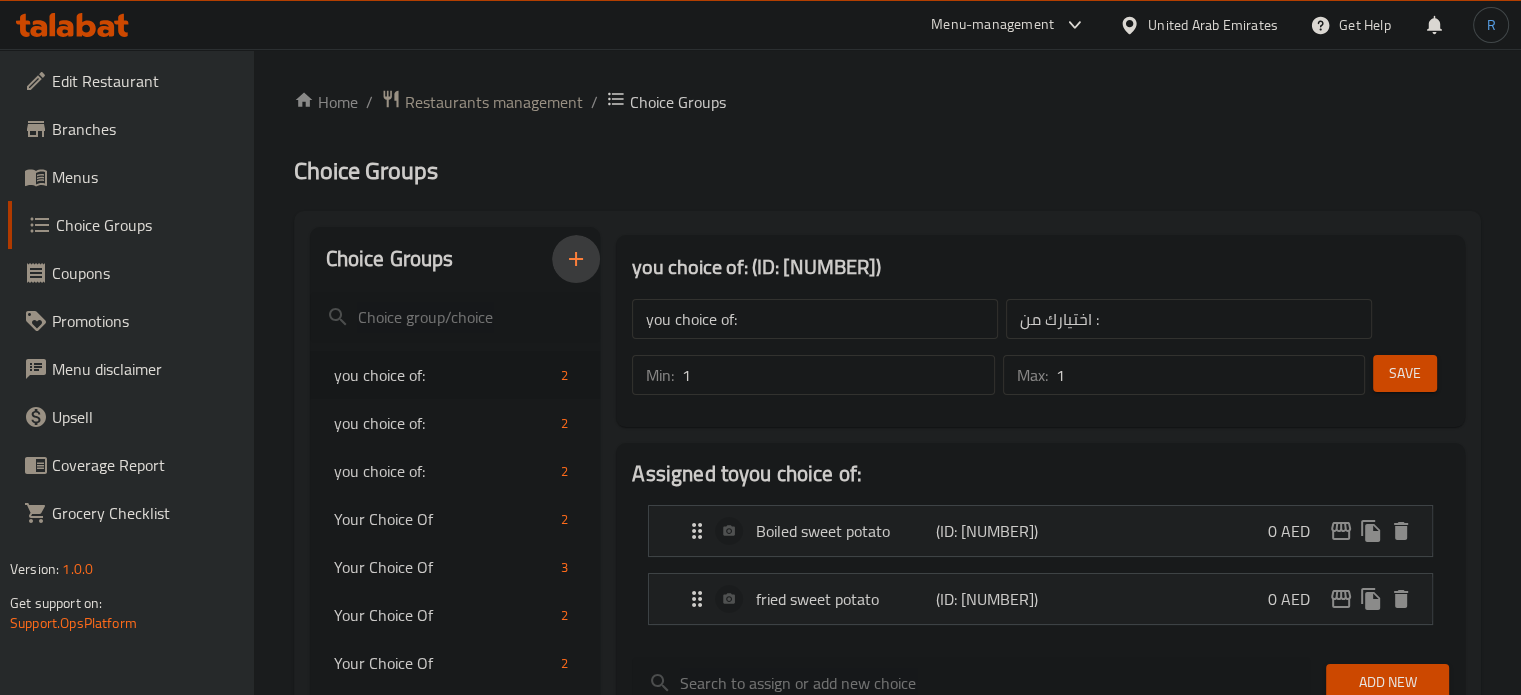 click 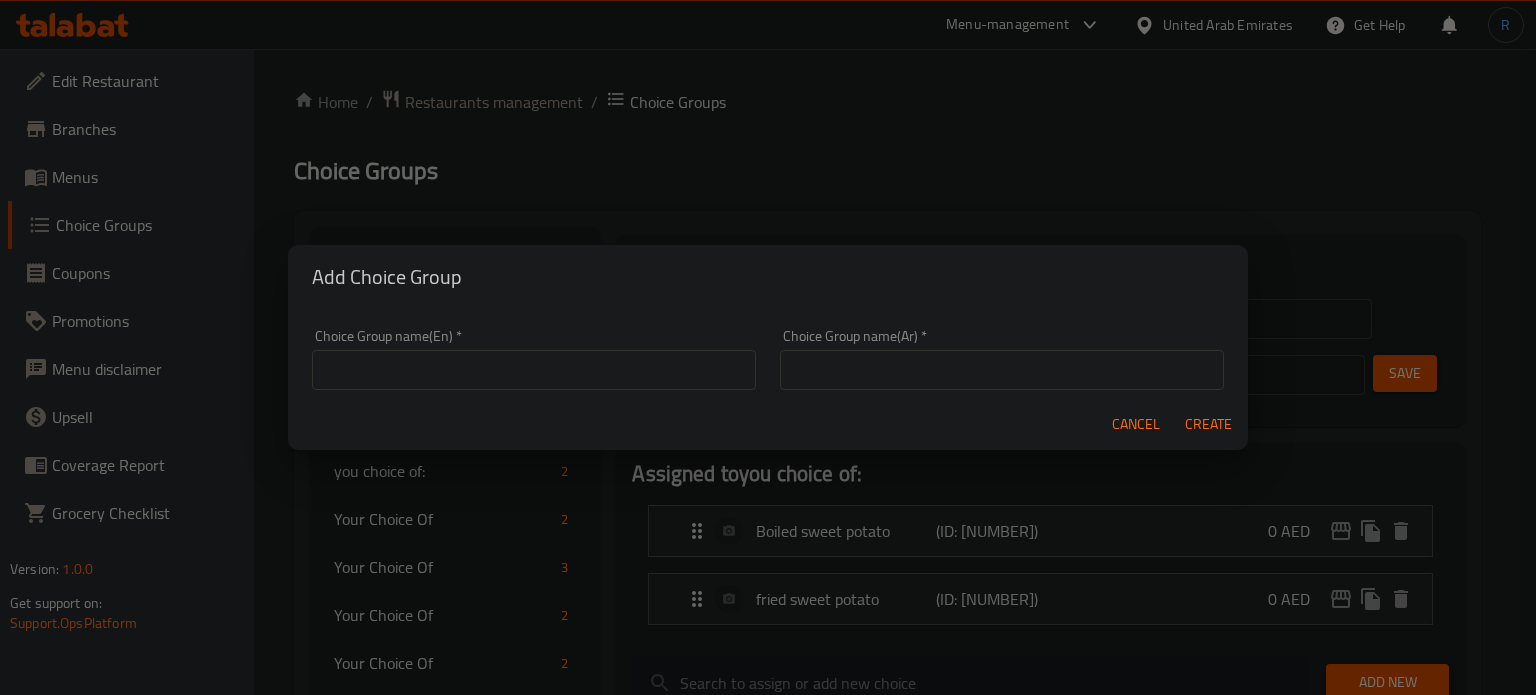 click at bounding box center (534, 370) 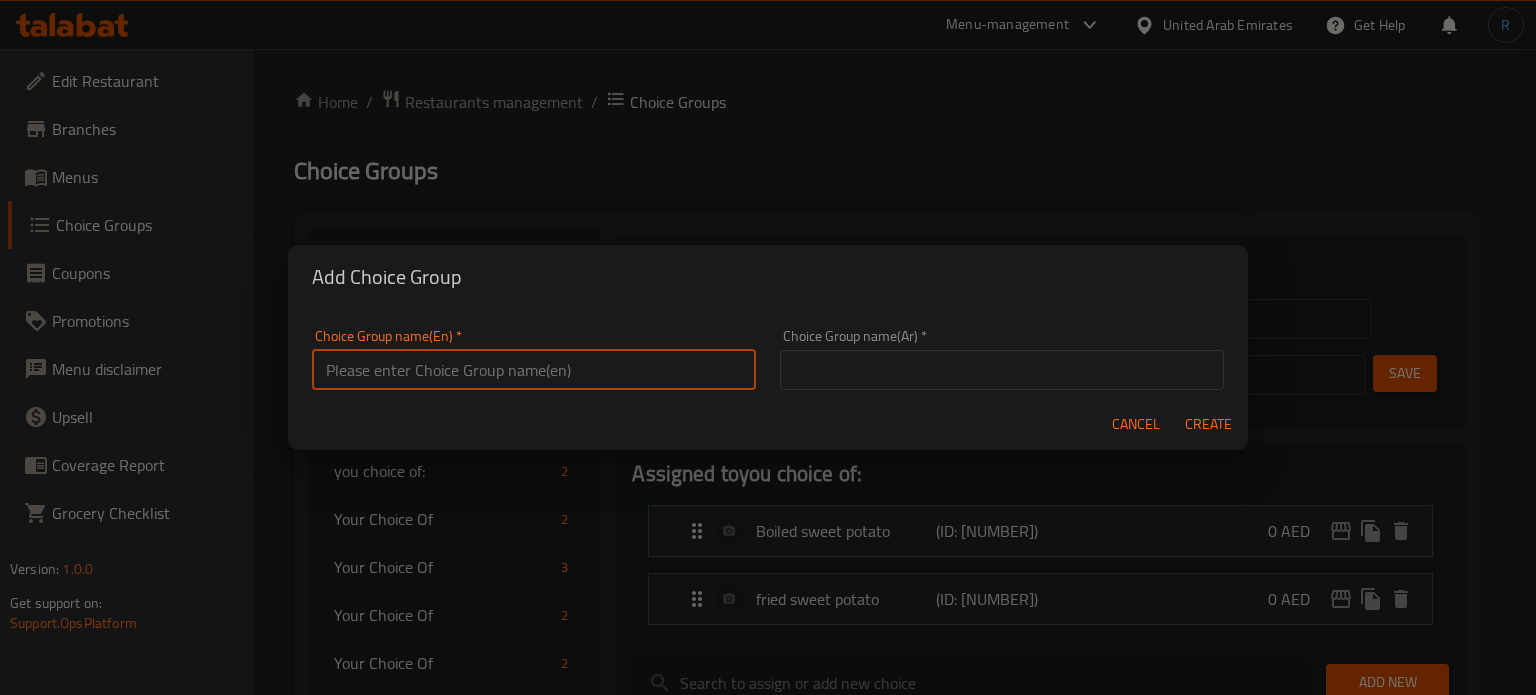 type on "Your Choice OF Size:" 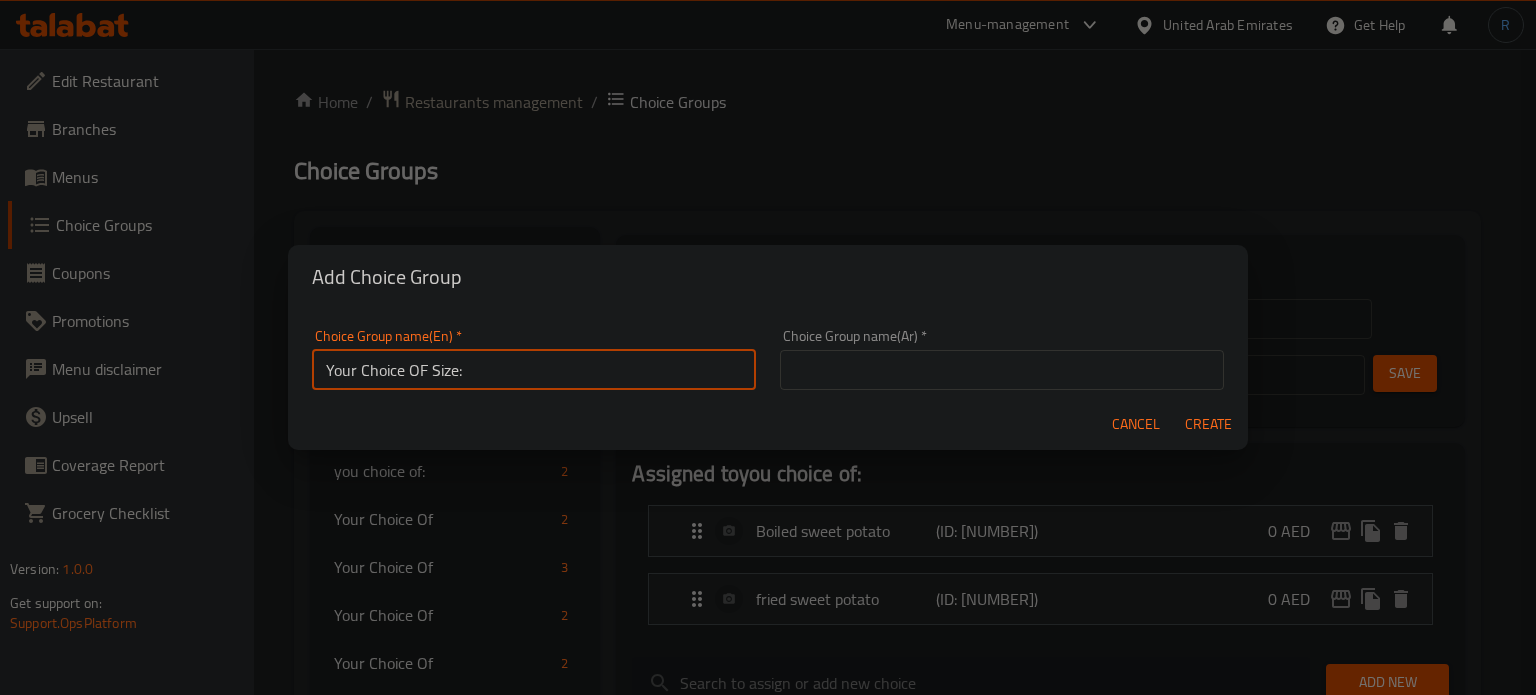 click at bounding box center (1002, 370) 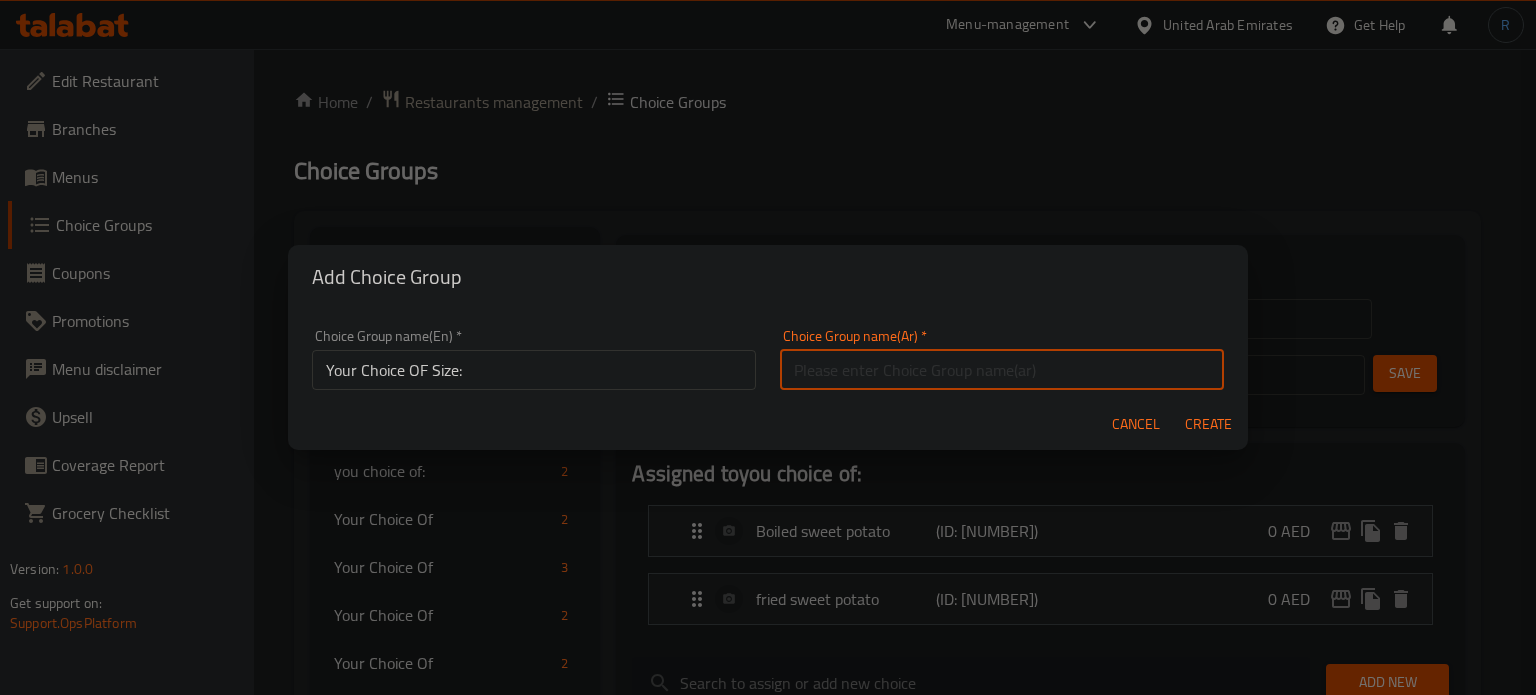 type on "إختيارك من الحجم:" 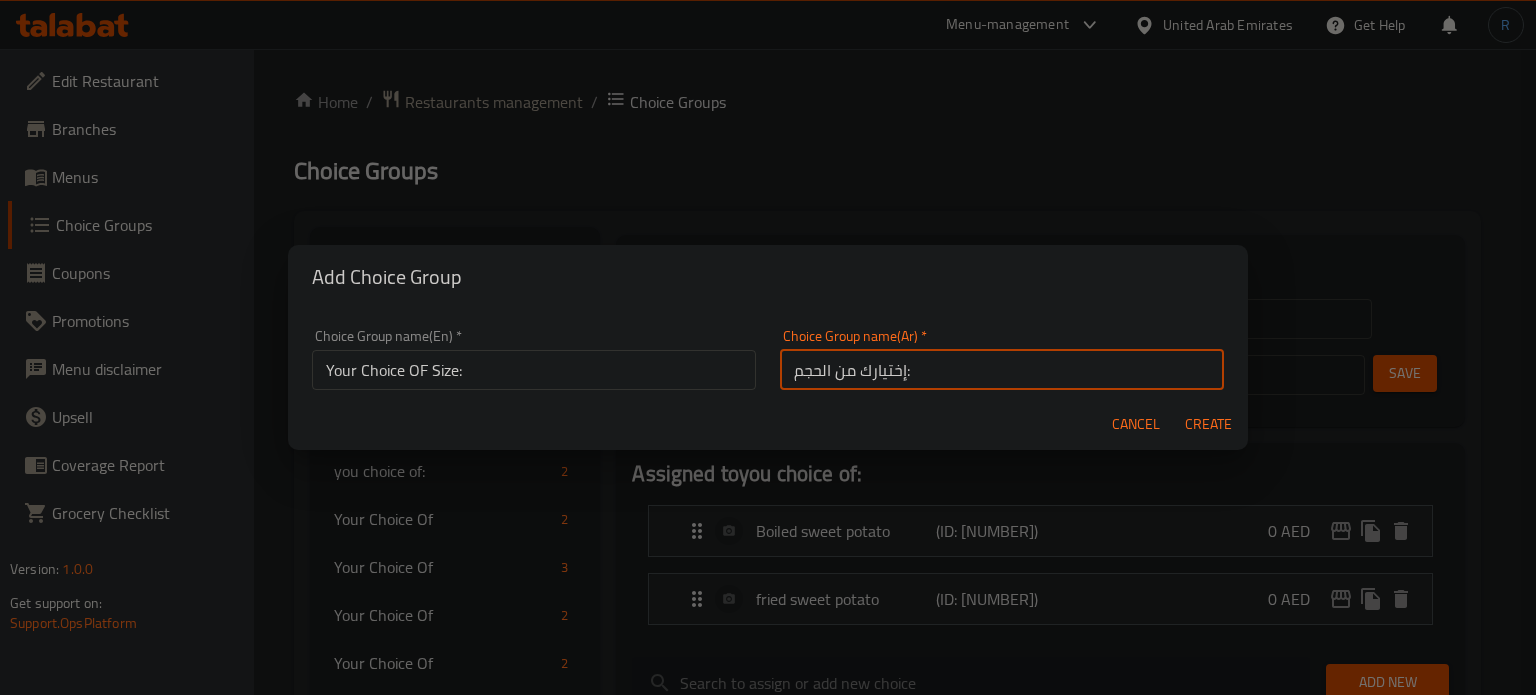 click on "Create" at bounding box center (1208, 424) 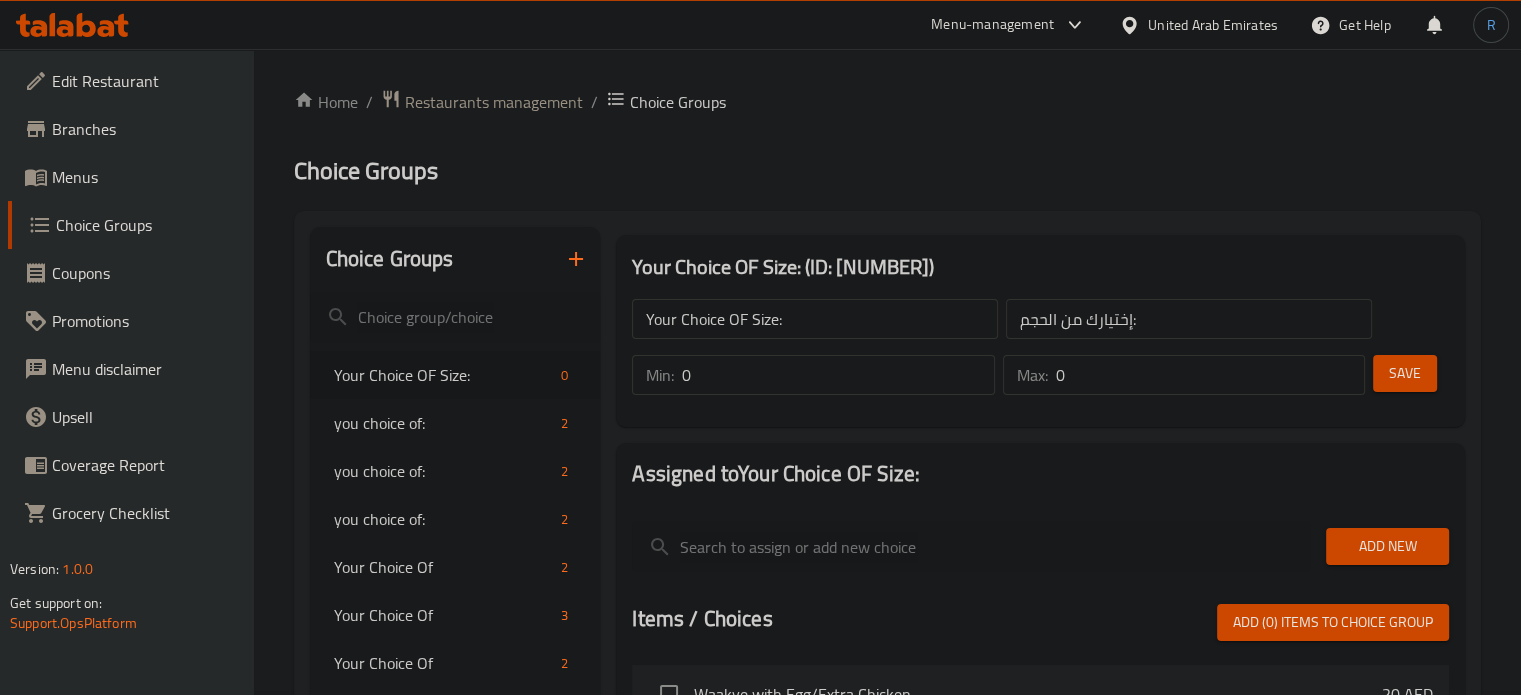 click on "0" at bounding box center (838, 375) 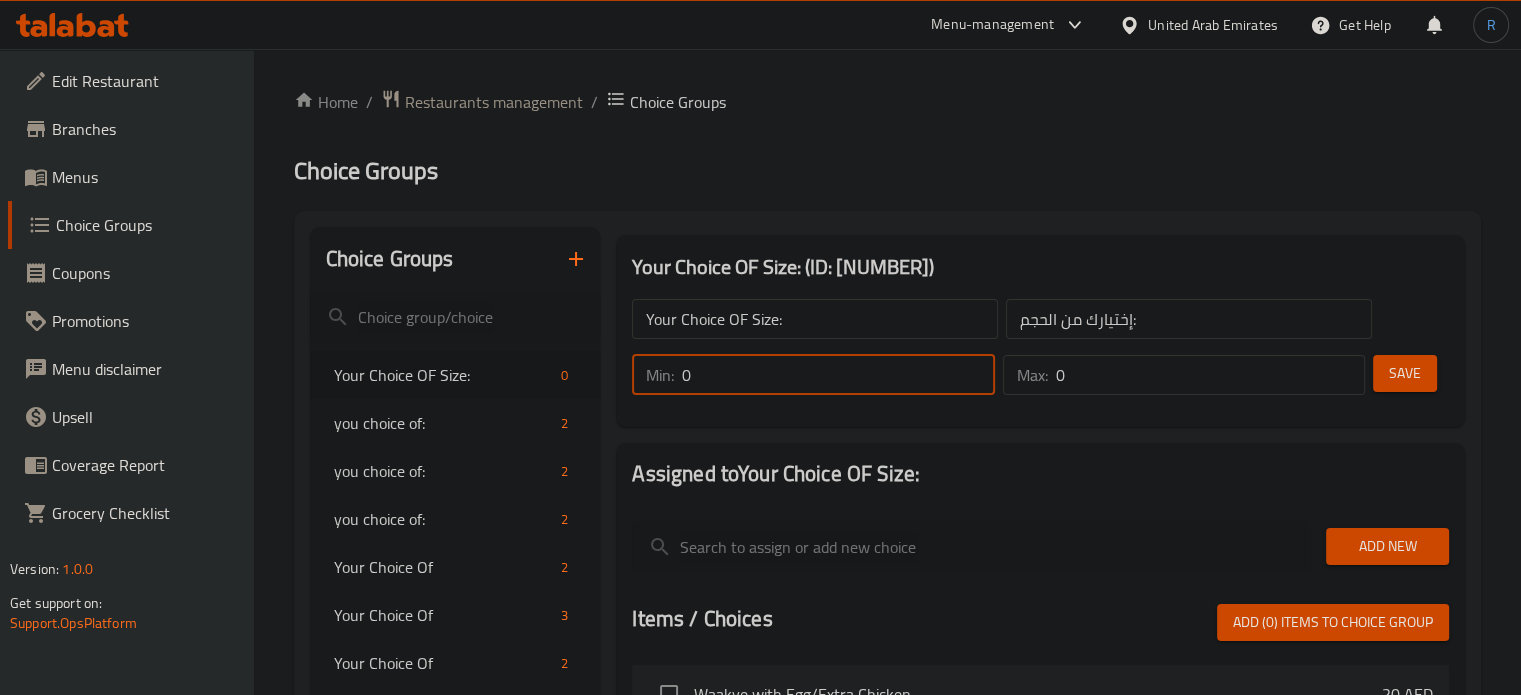 click on "0" at bounding box center (838, 375) 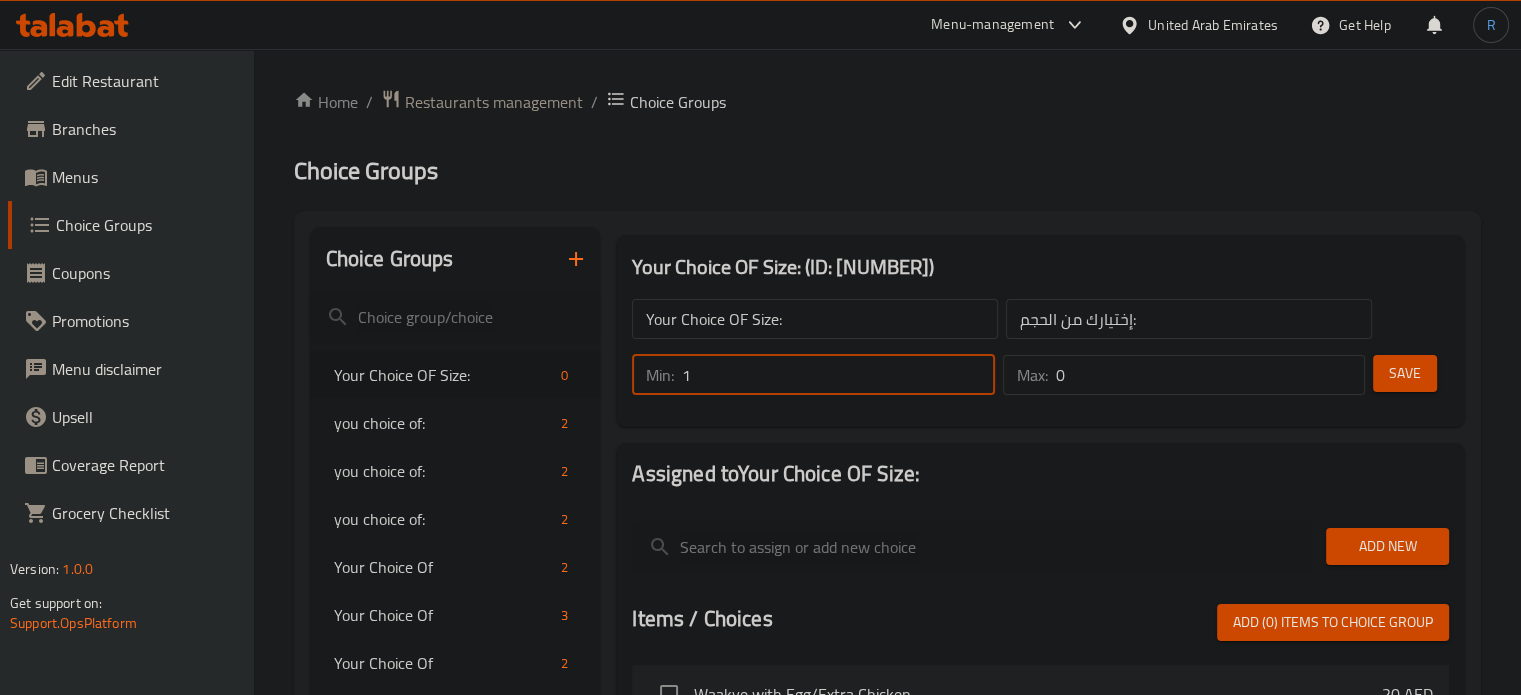 type on "1" 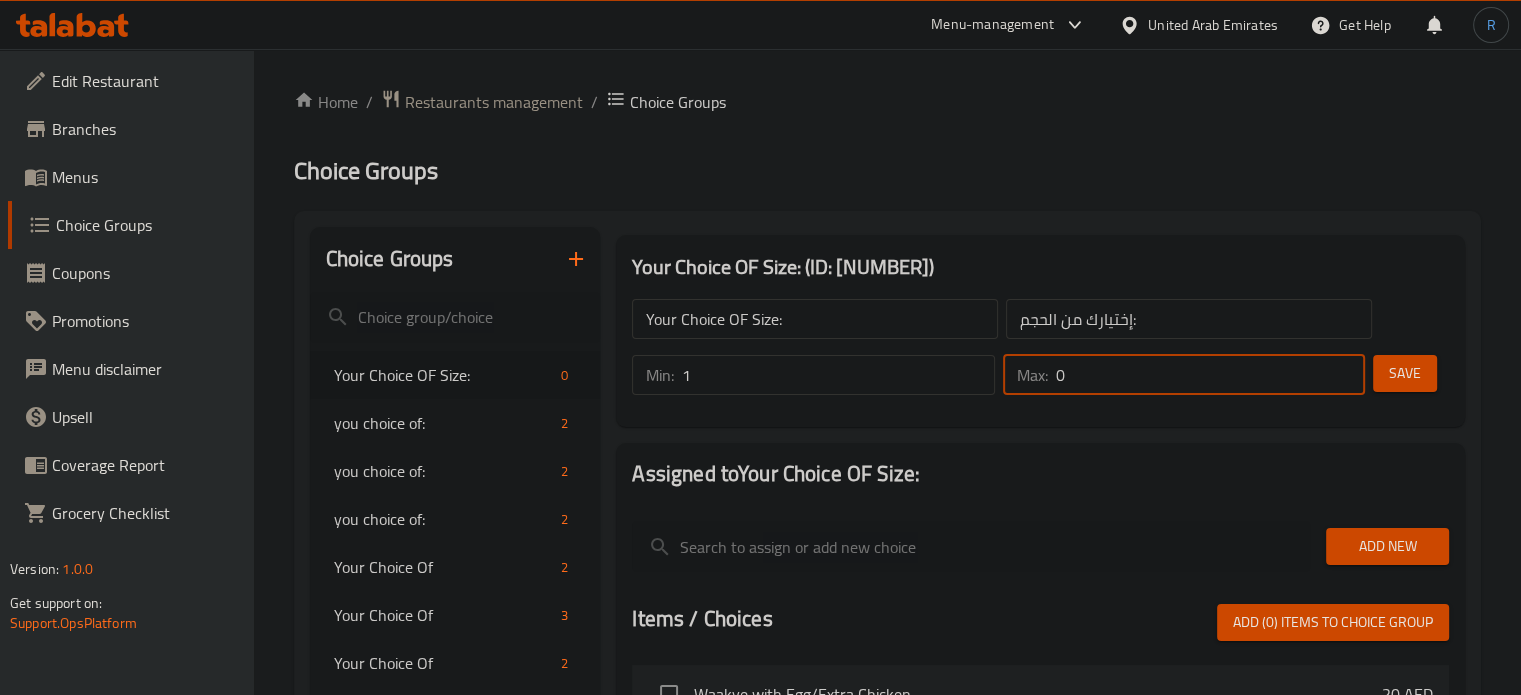 click on "0" at bounding box center [1210, 375] 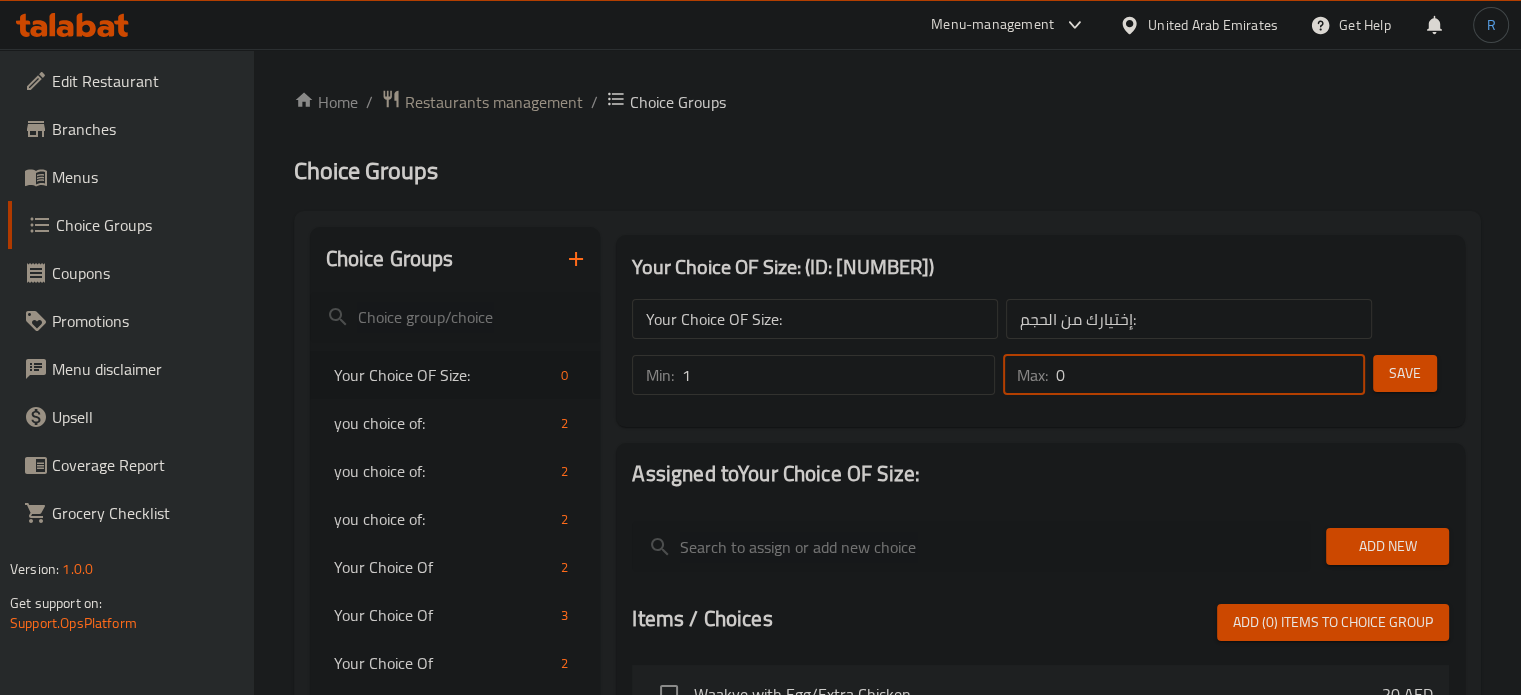 click on "0" at bounding box center [1210, 375] 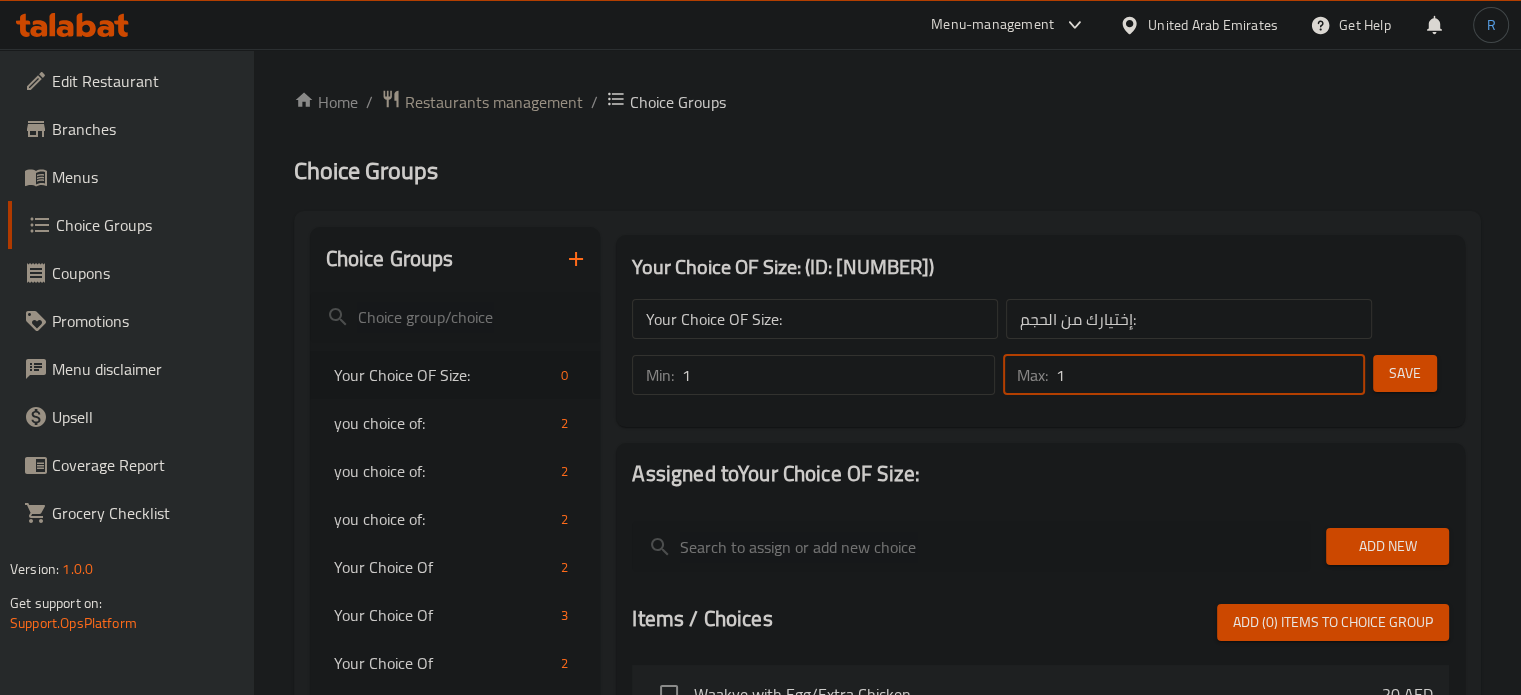 type on "1" 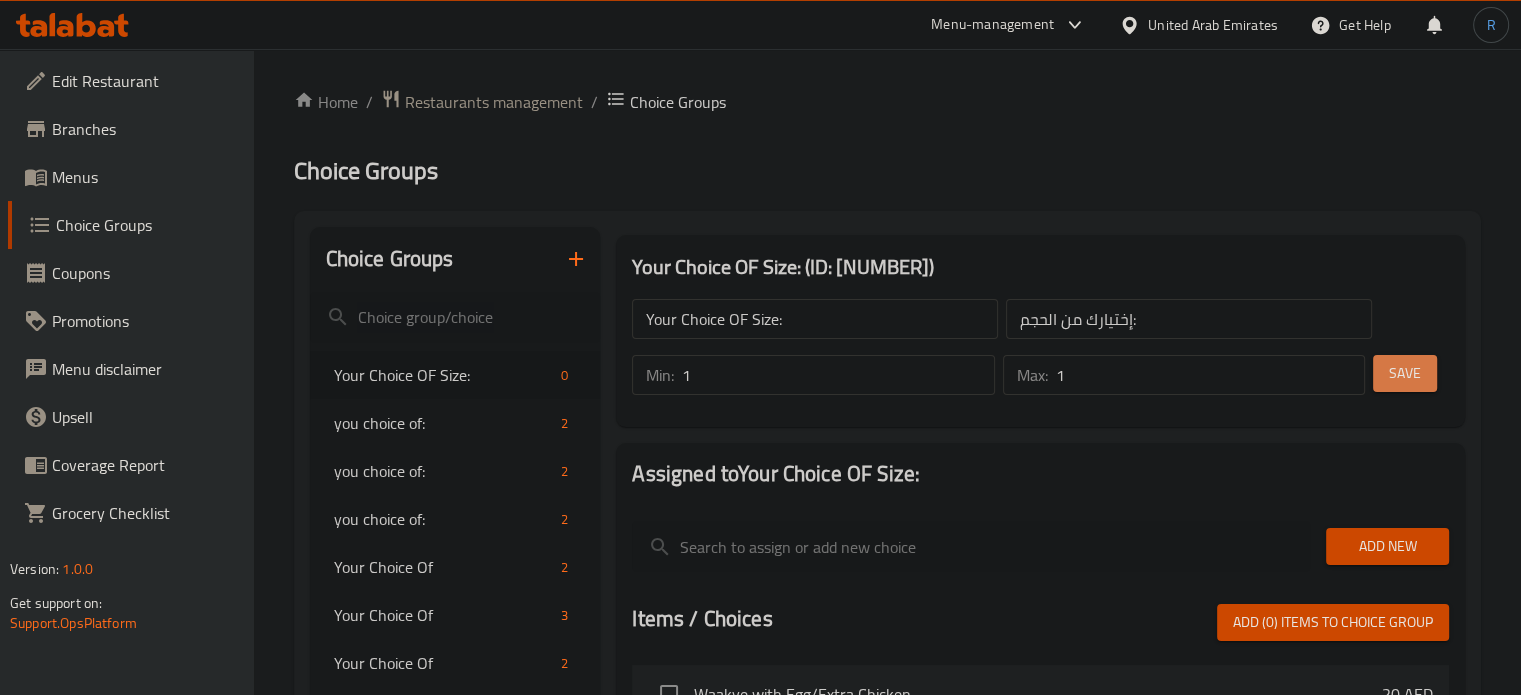 click on "Save" at bounding box center [1405, 373] 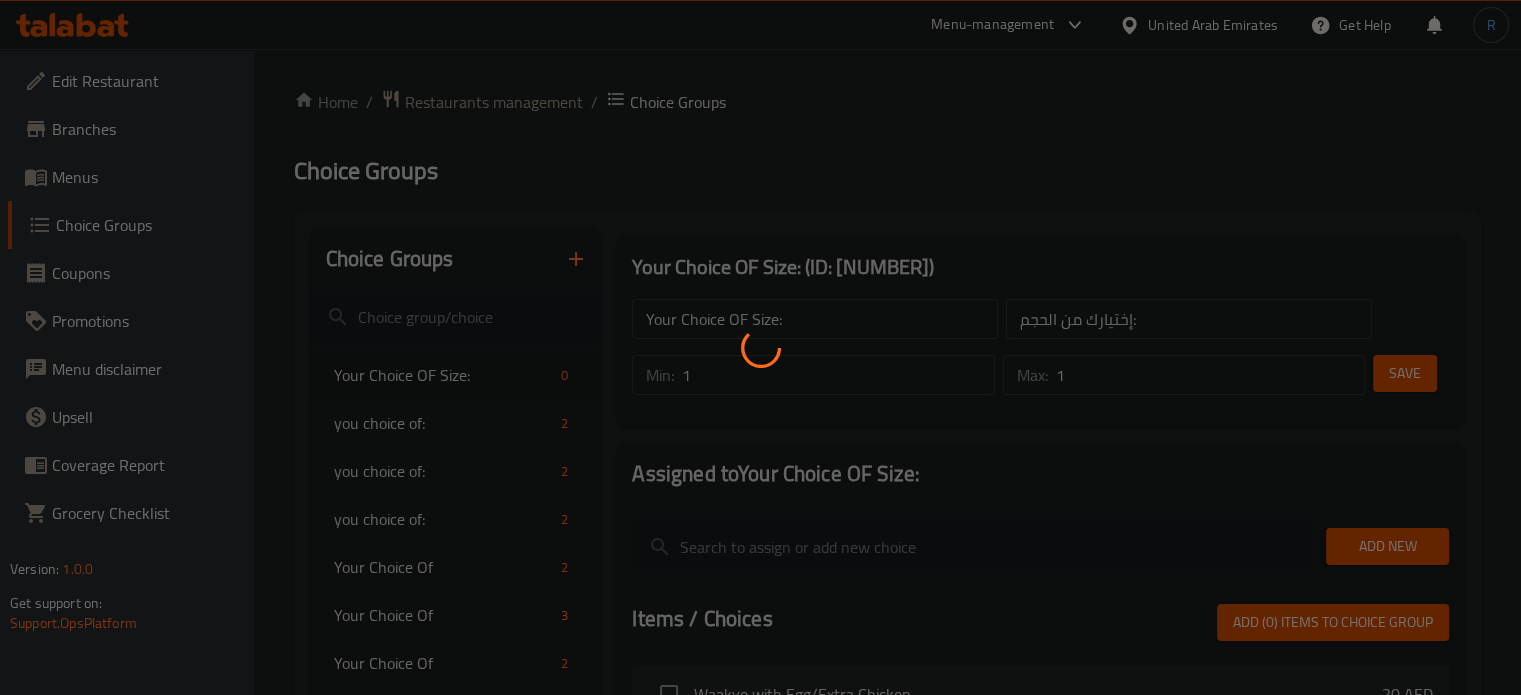type 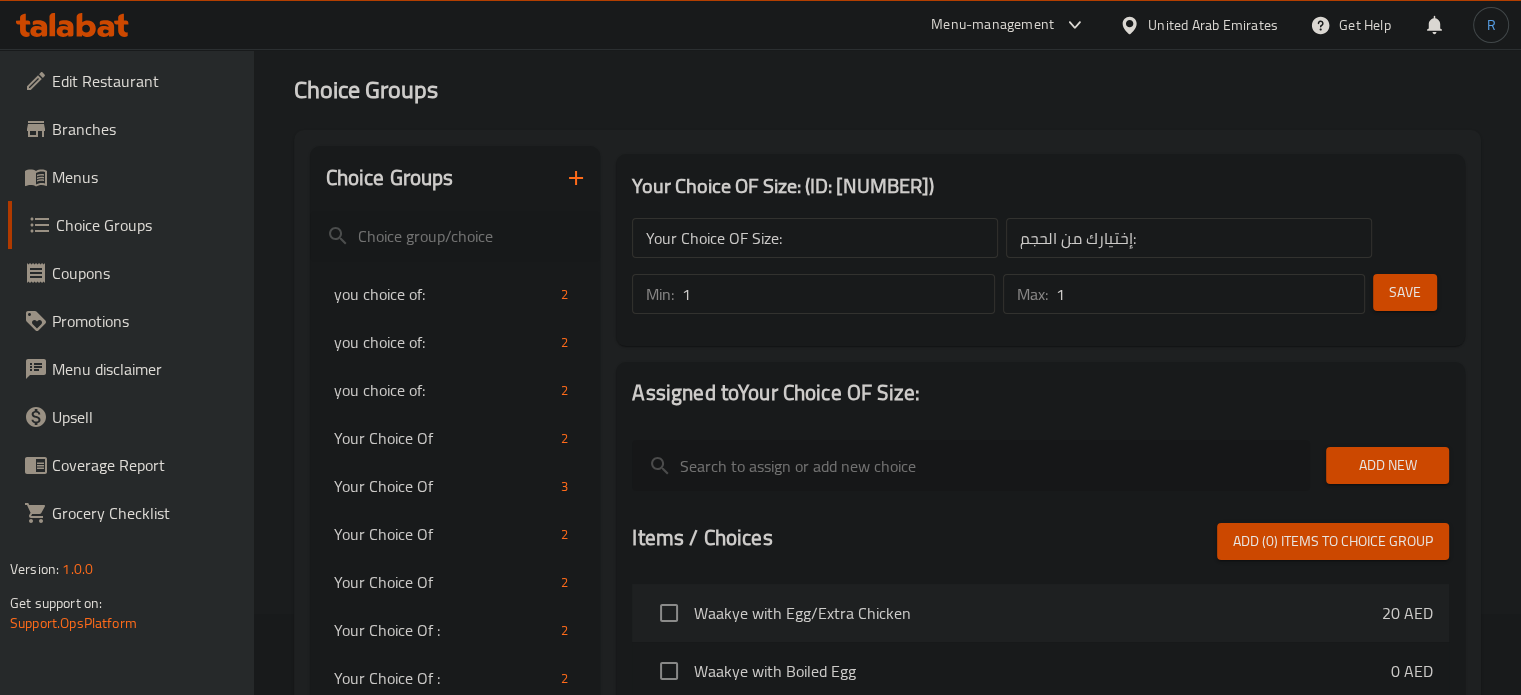 scroll, scrollTop: 200, scrollLeft: 0, axis: vertical 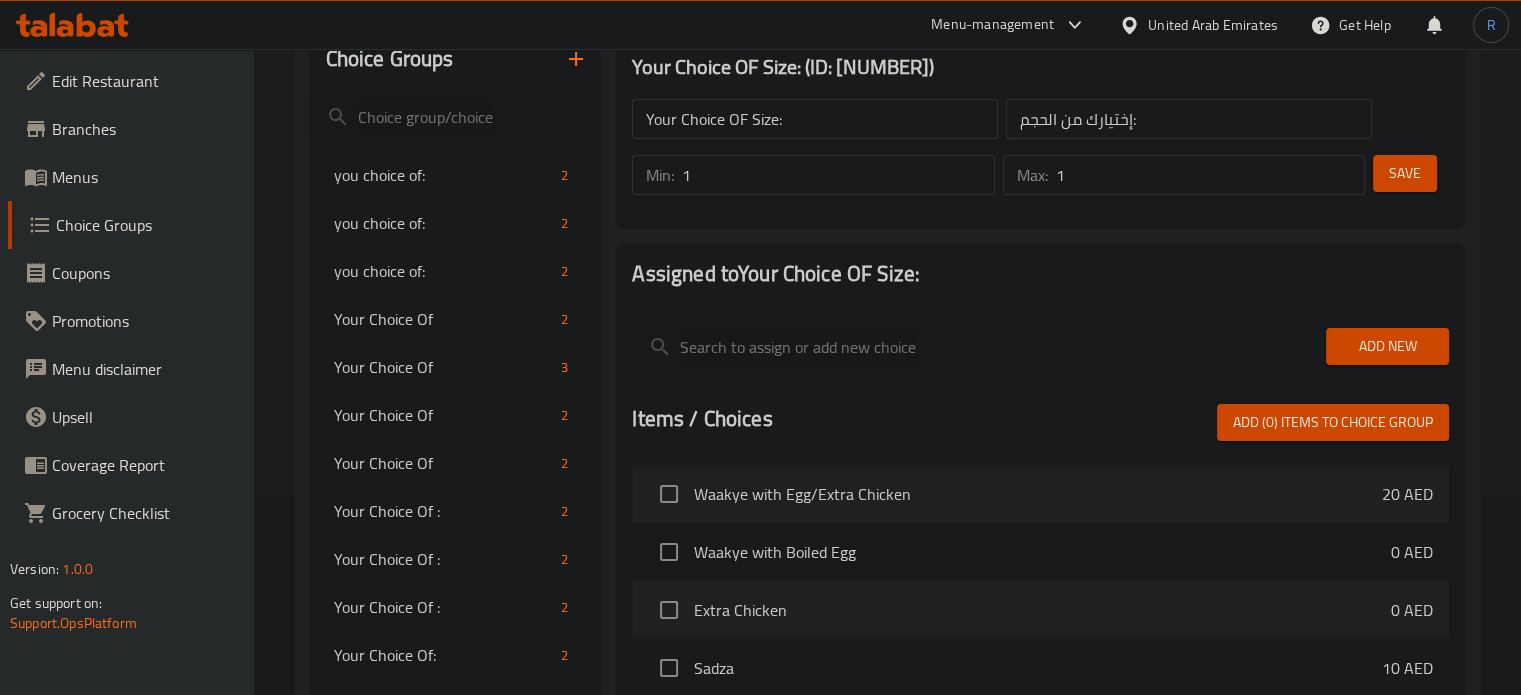 click on "Add New" at bounding box center (1387, 346) 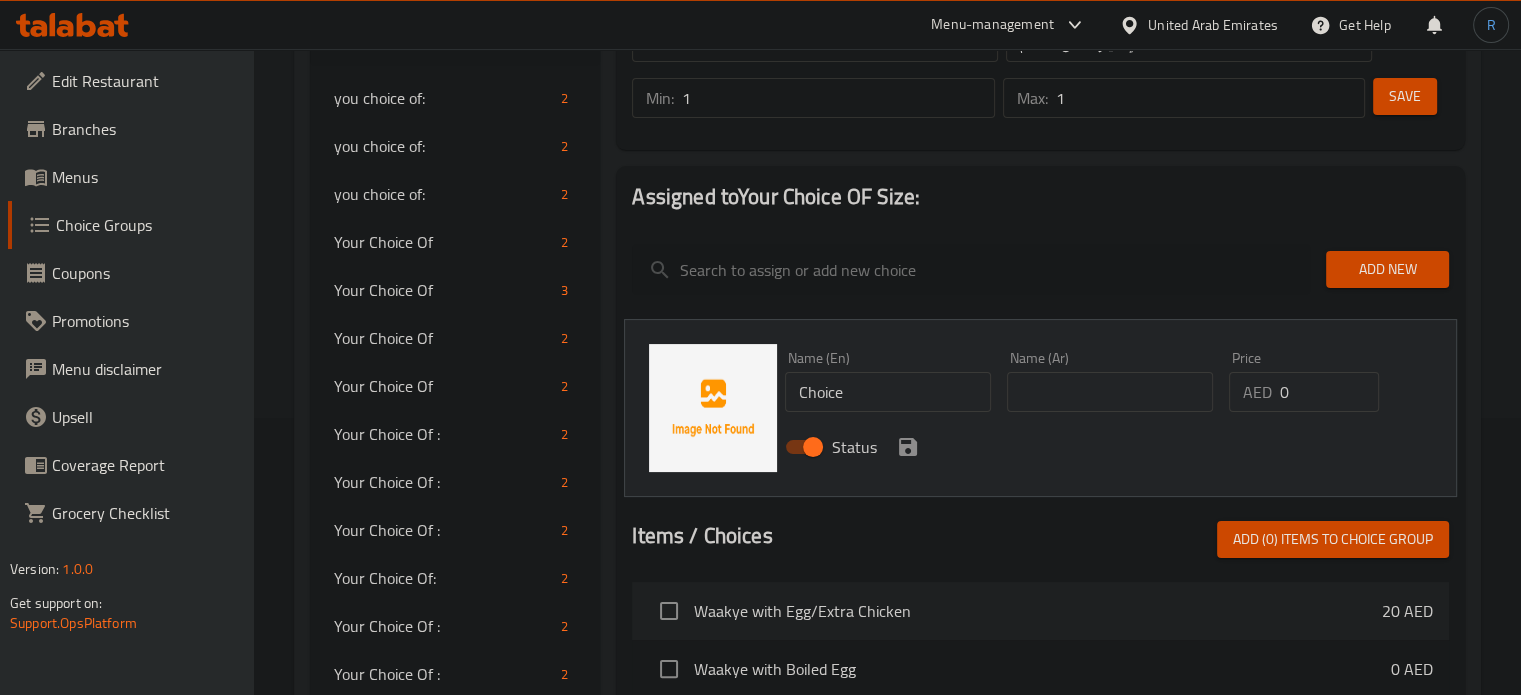 scroll, scrollTop: 300, scrollLeft: 0, axis: vertical 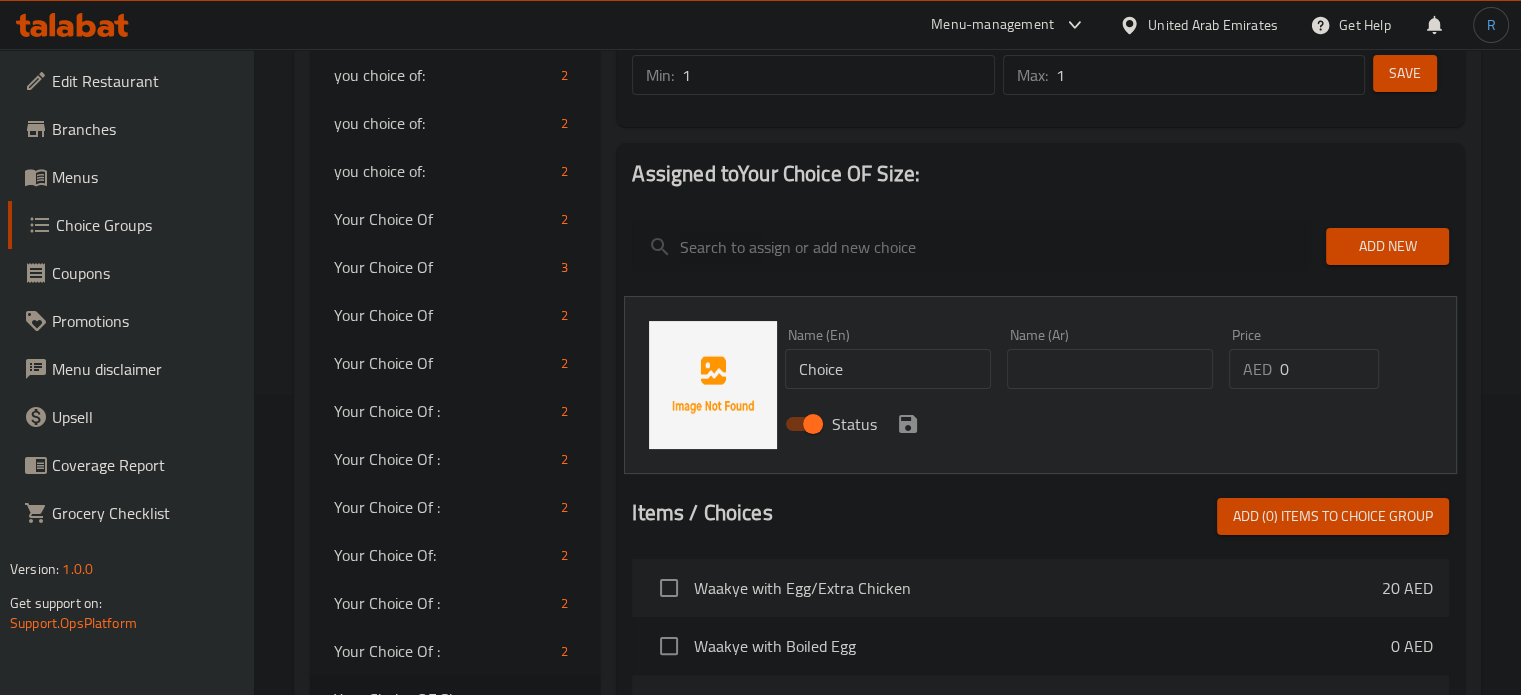 click on "Choice" at bounding box center [888, 369] 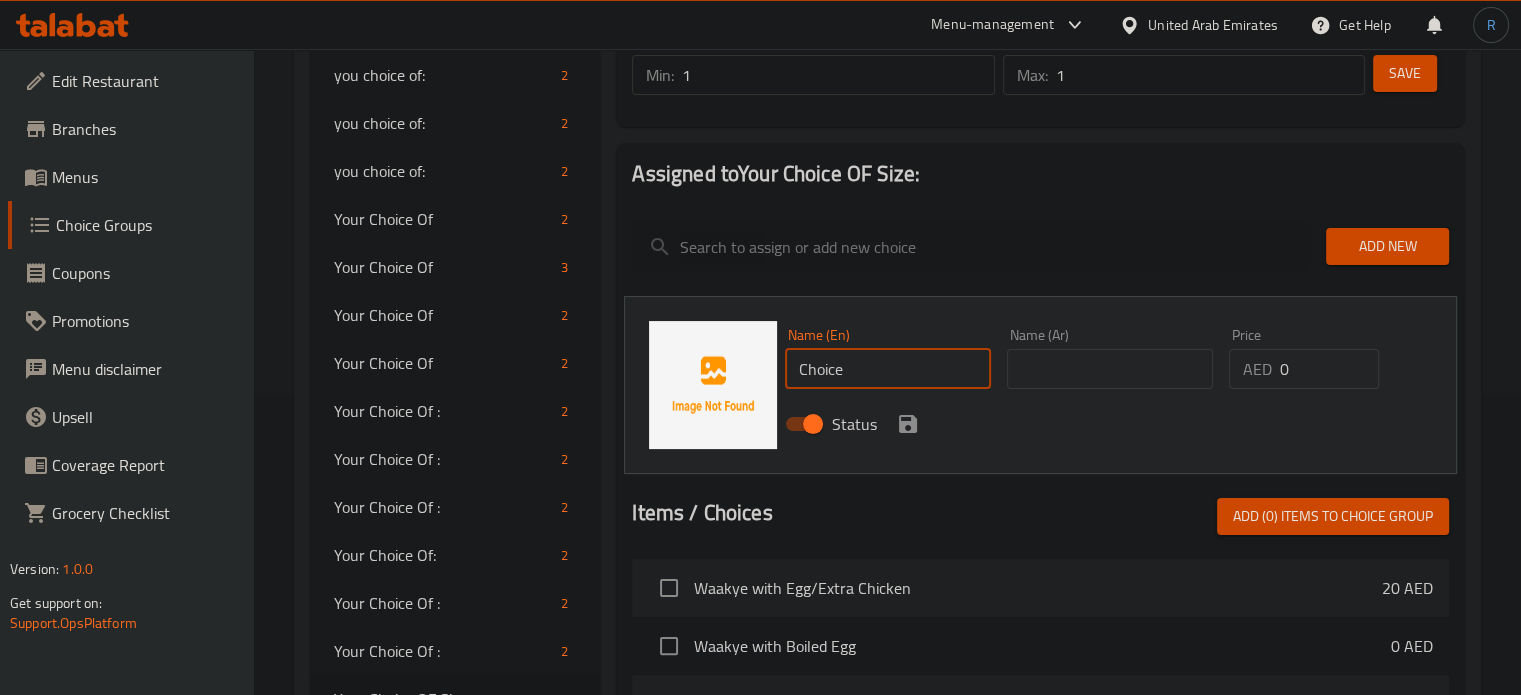 click on "Choice" at bounding box center (888, 369) 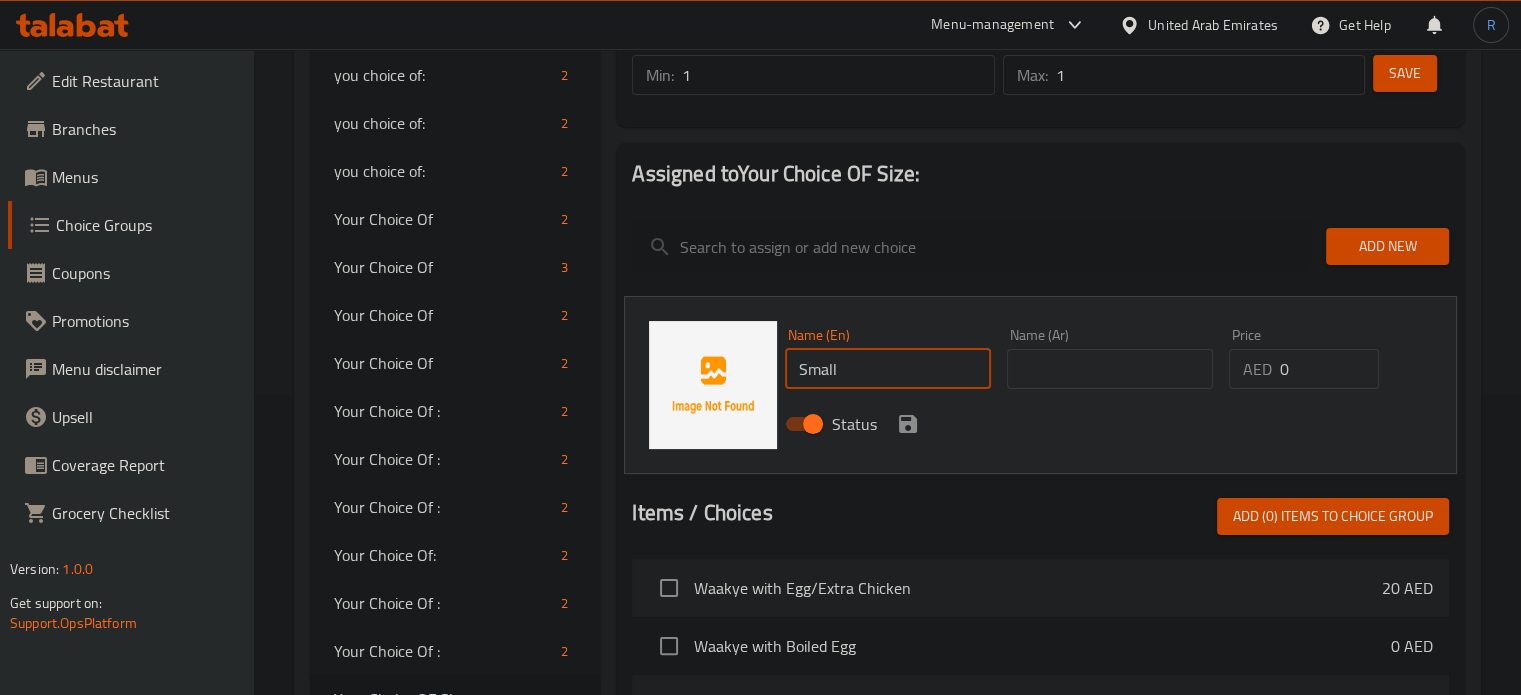type on "Small" 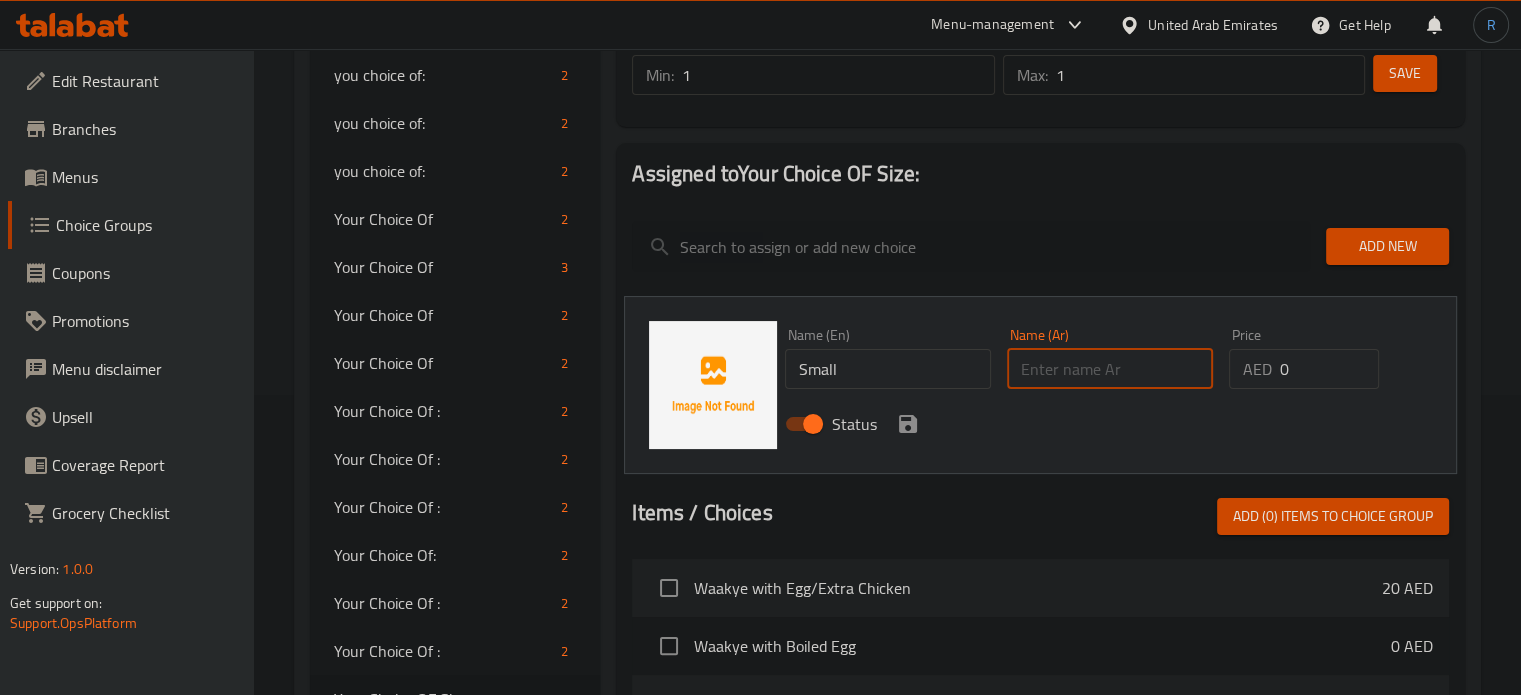 click at bounding box center [1110, 369] 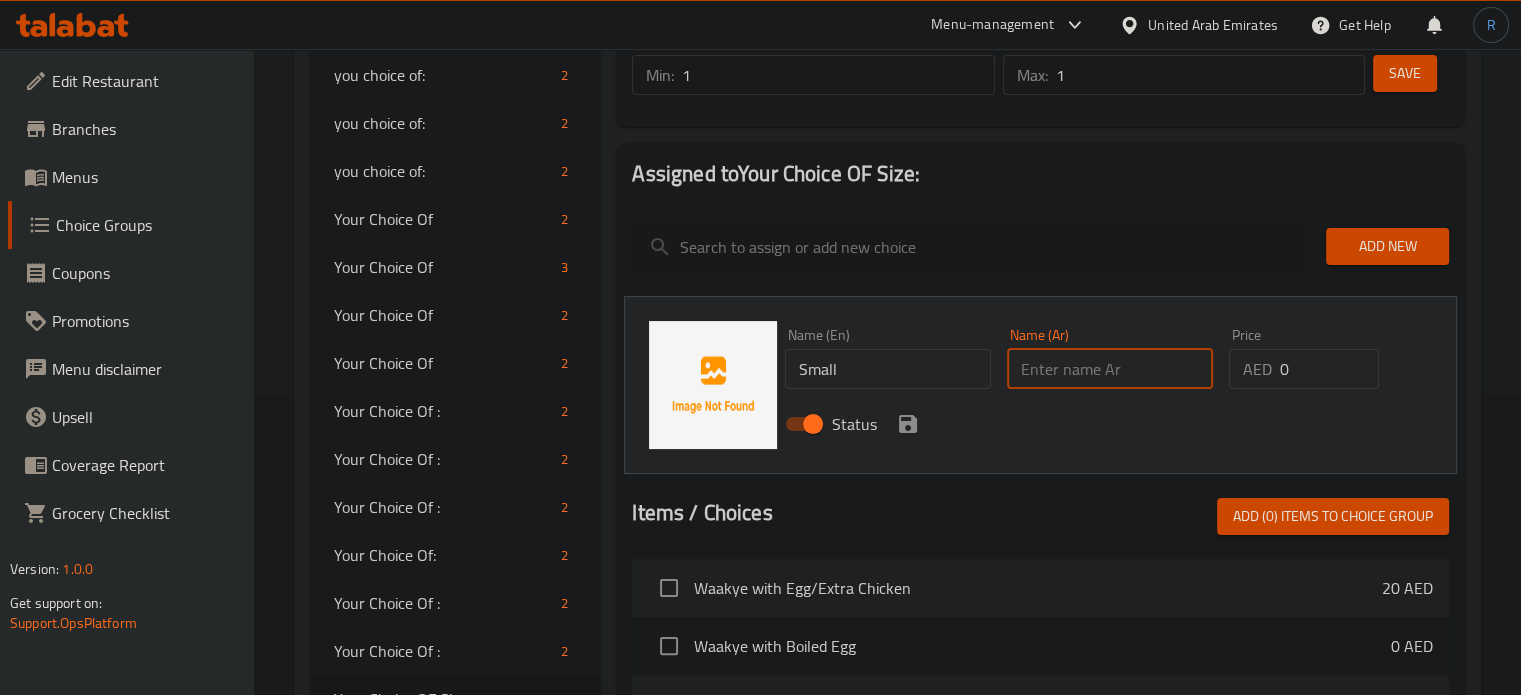 type on "صغير" 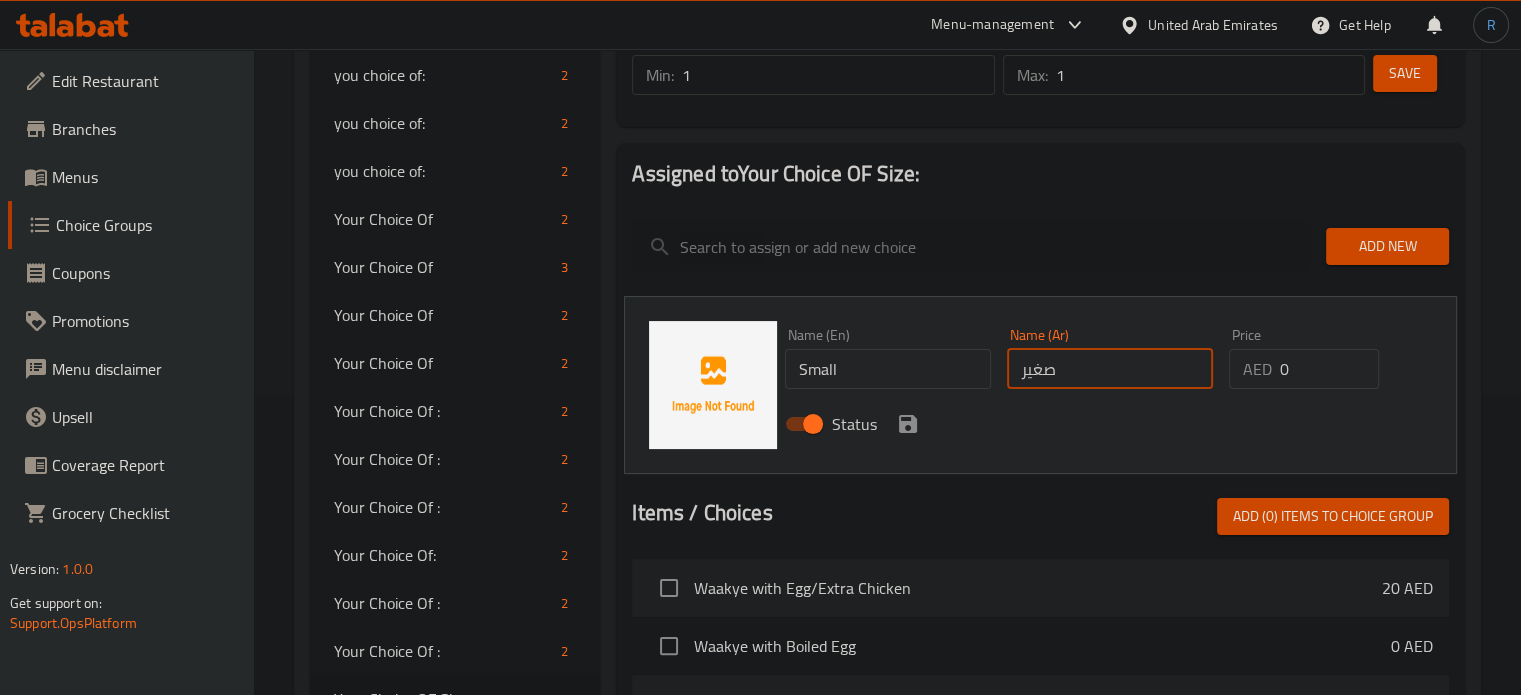 click on "0" at bounding box center (1329, 369) 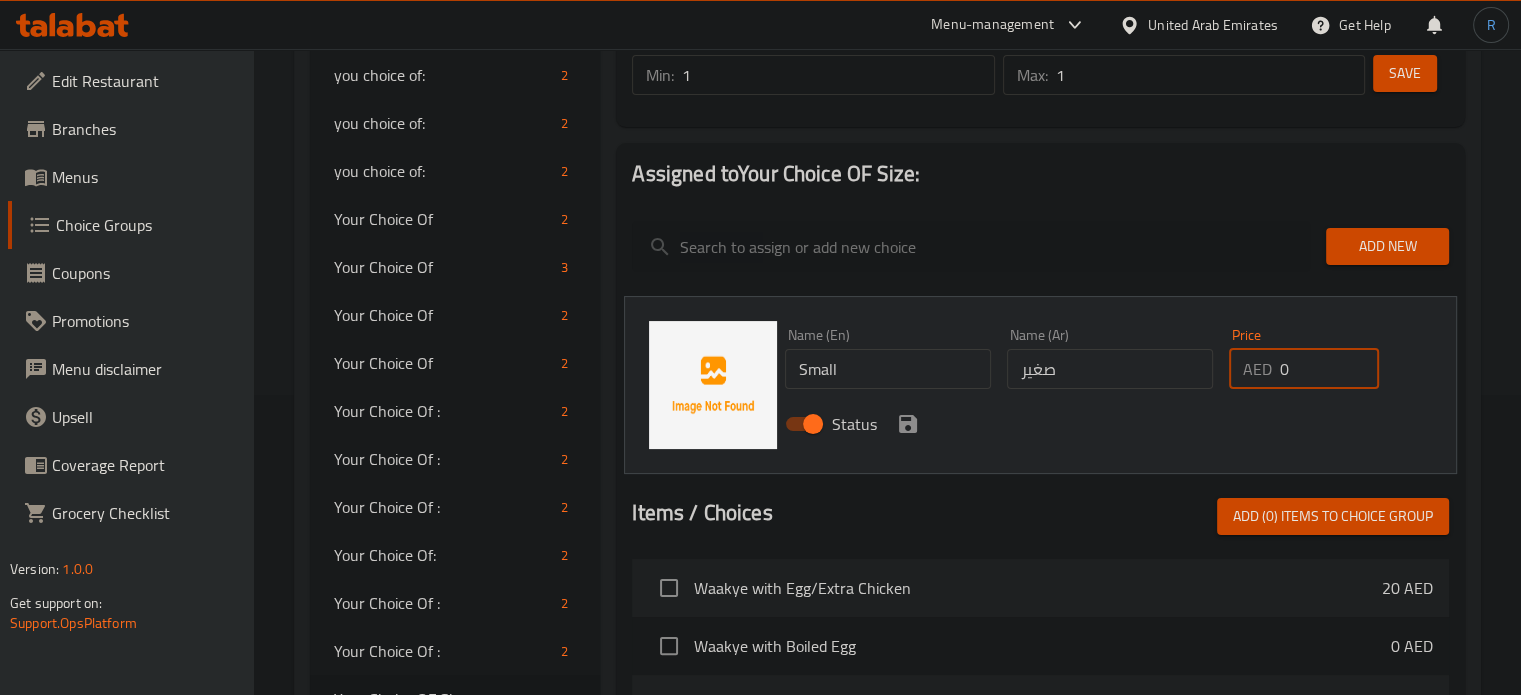 click on "0" at bounding box center [1329, 369] 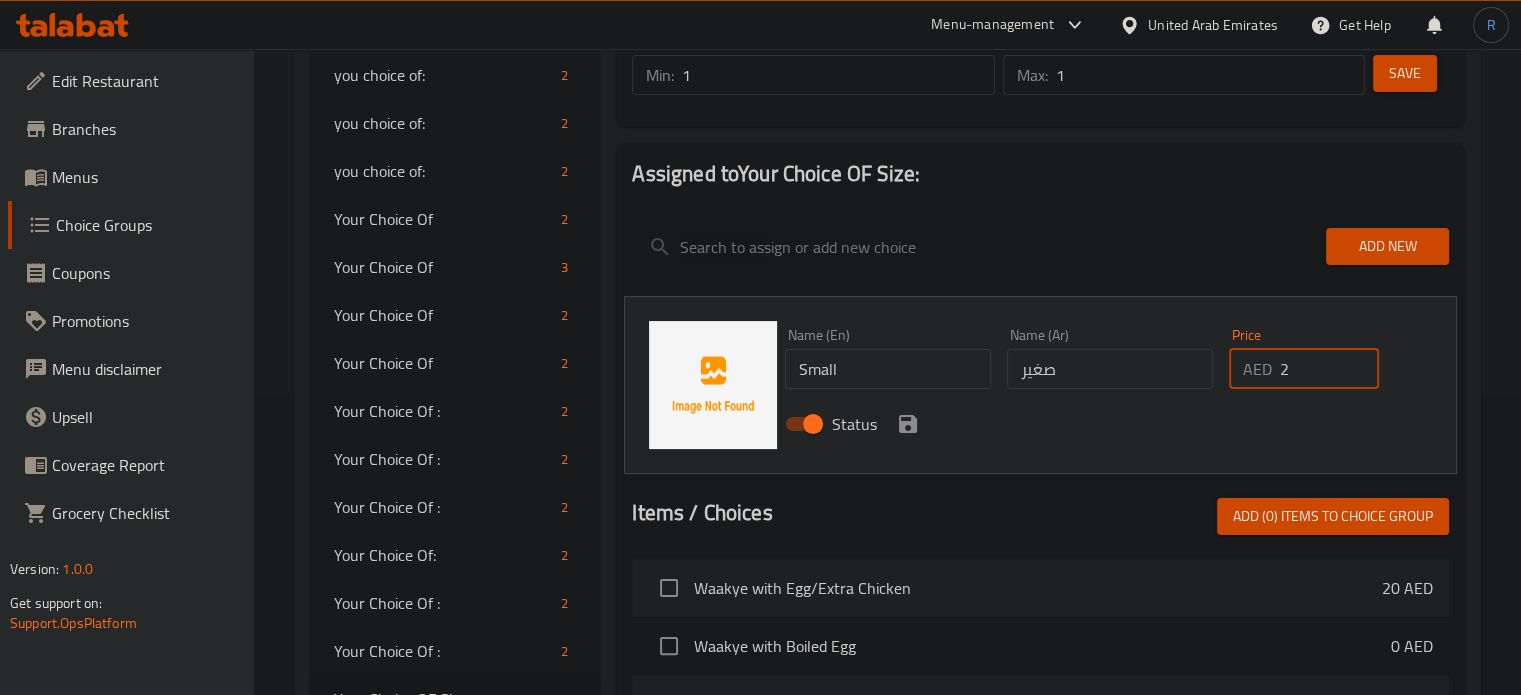 type on "20" 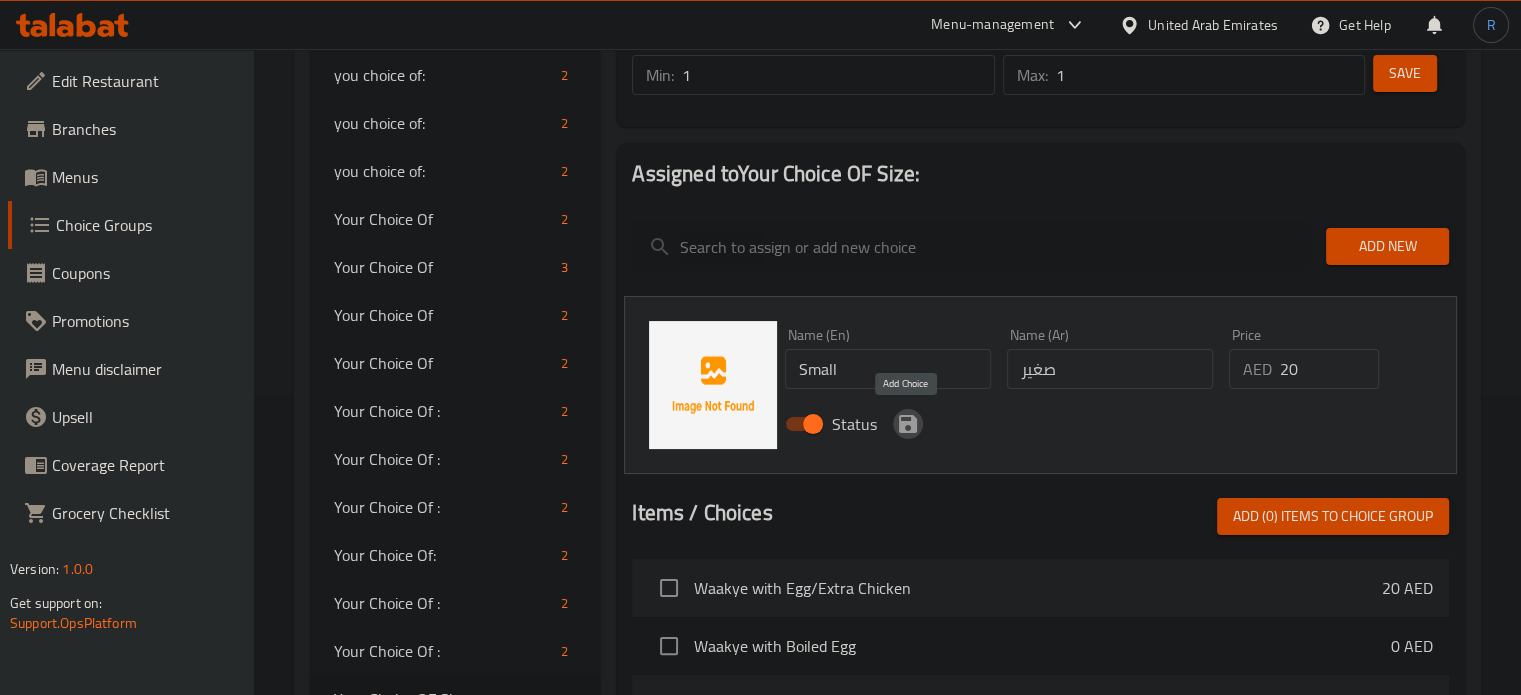 click 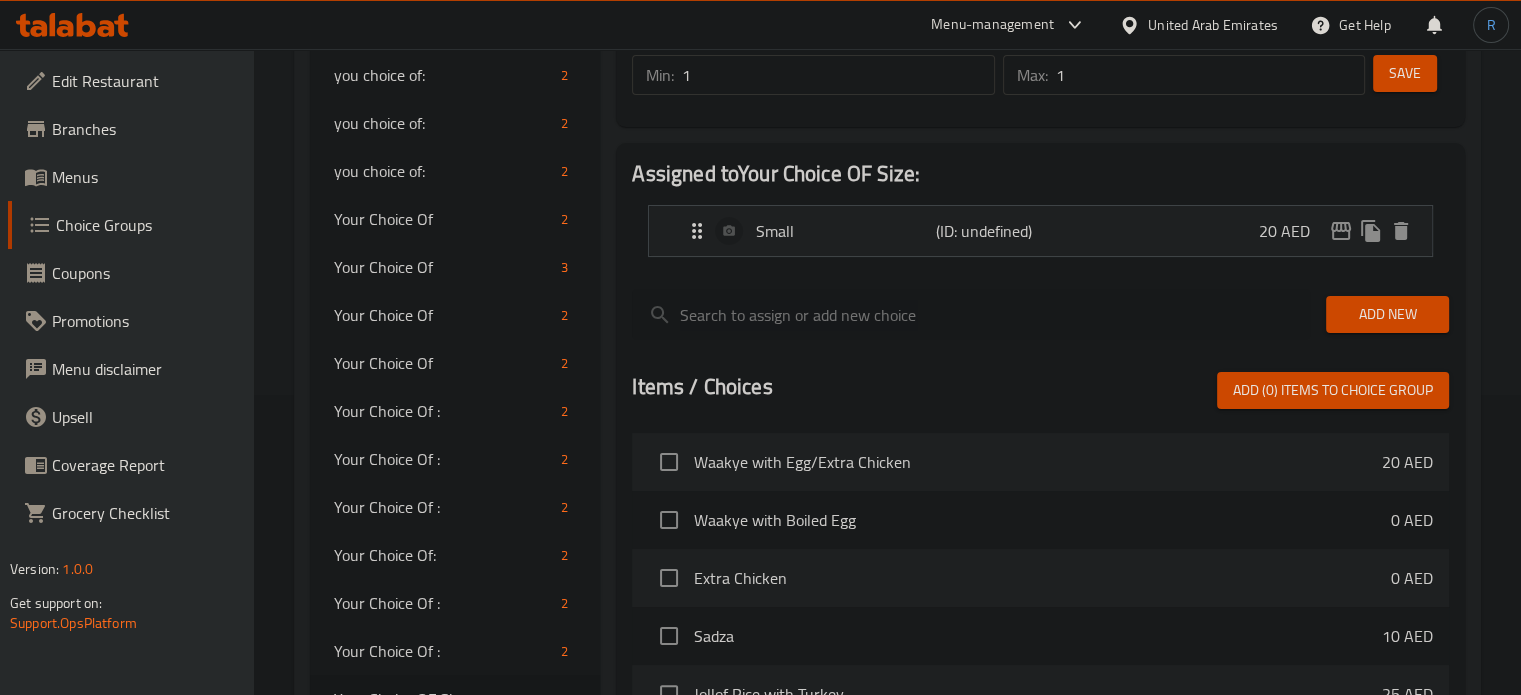 click on "Add New" at bounding box center (1387, 314) 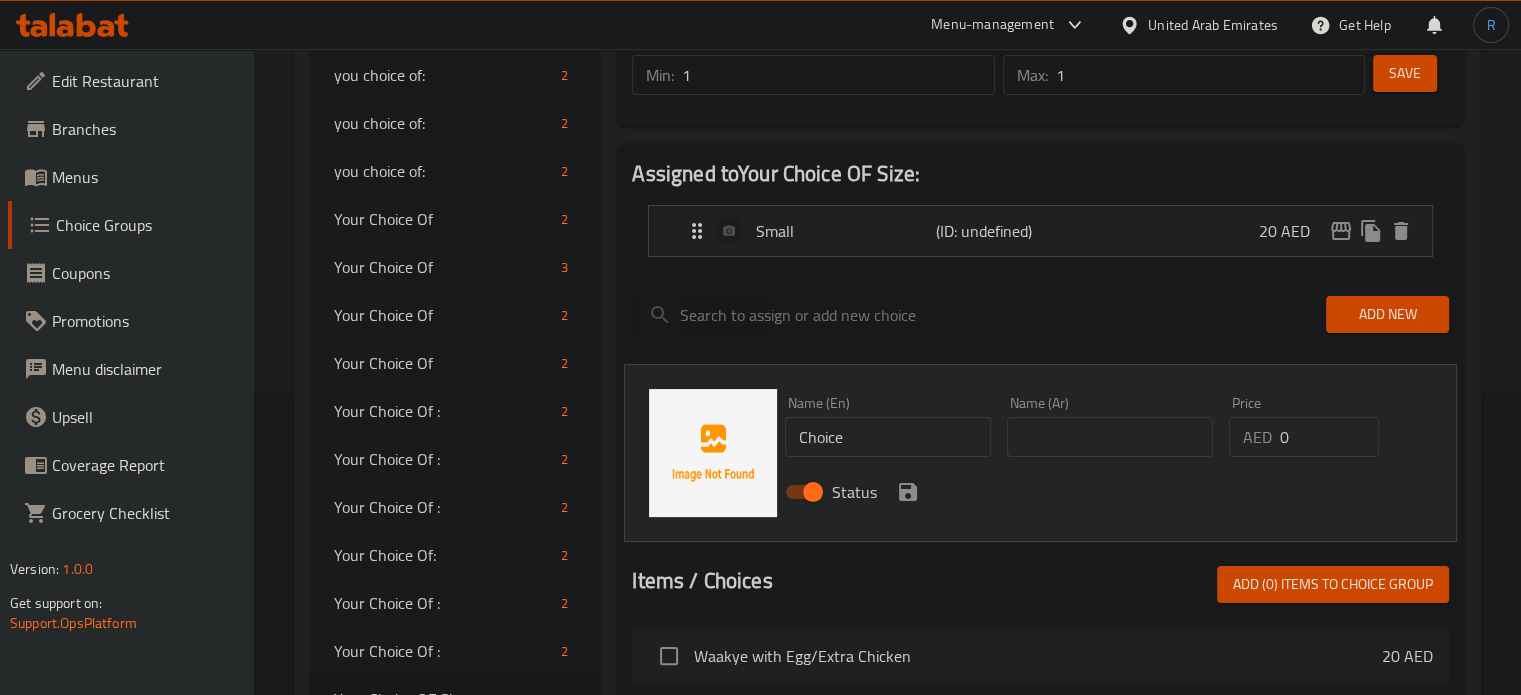 click on "Choice" at bounding box center [888, 437] 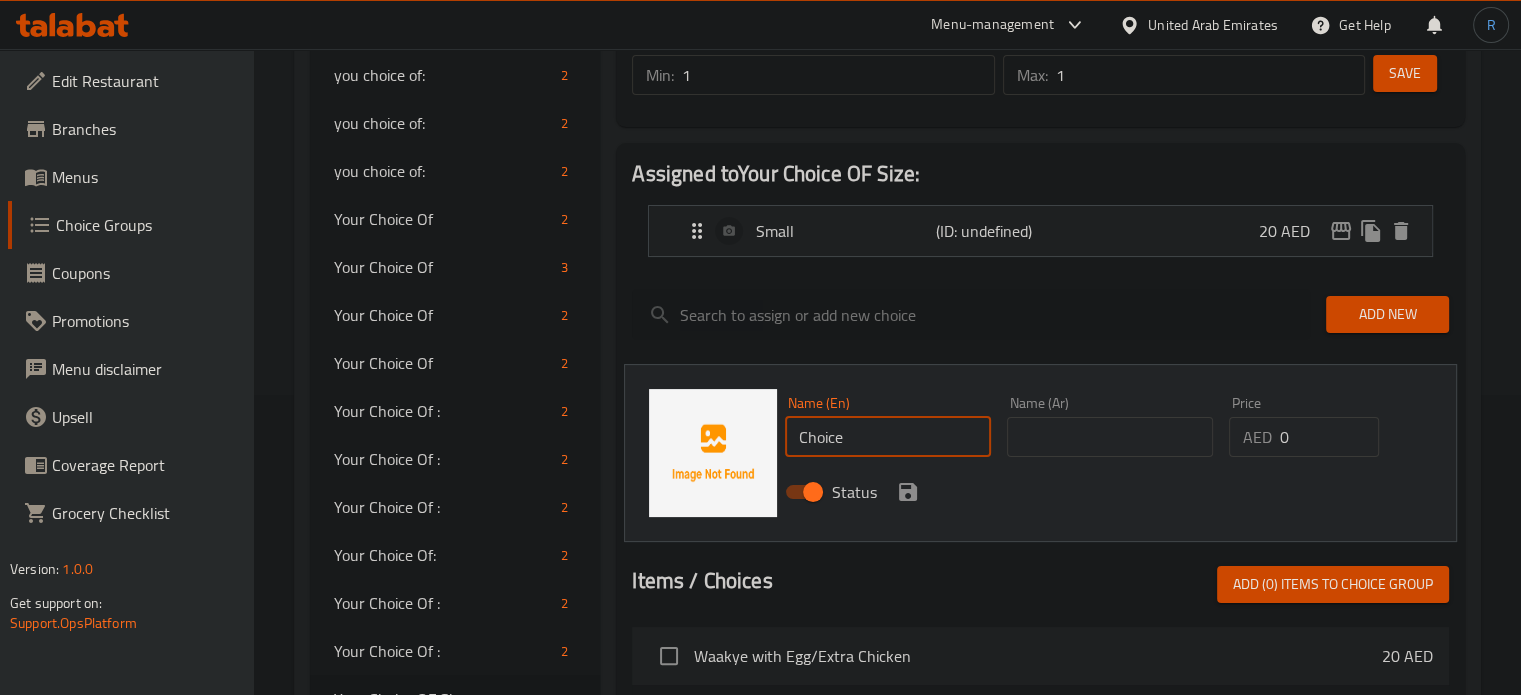 click on "Choice" at bounding box center (888, 437) 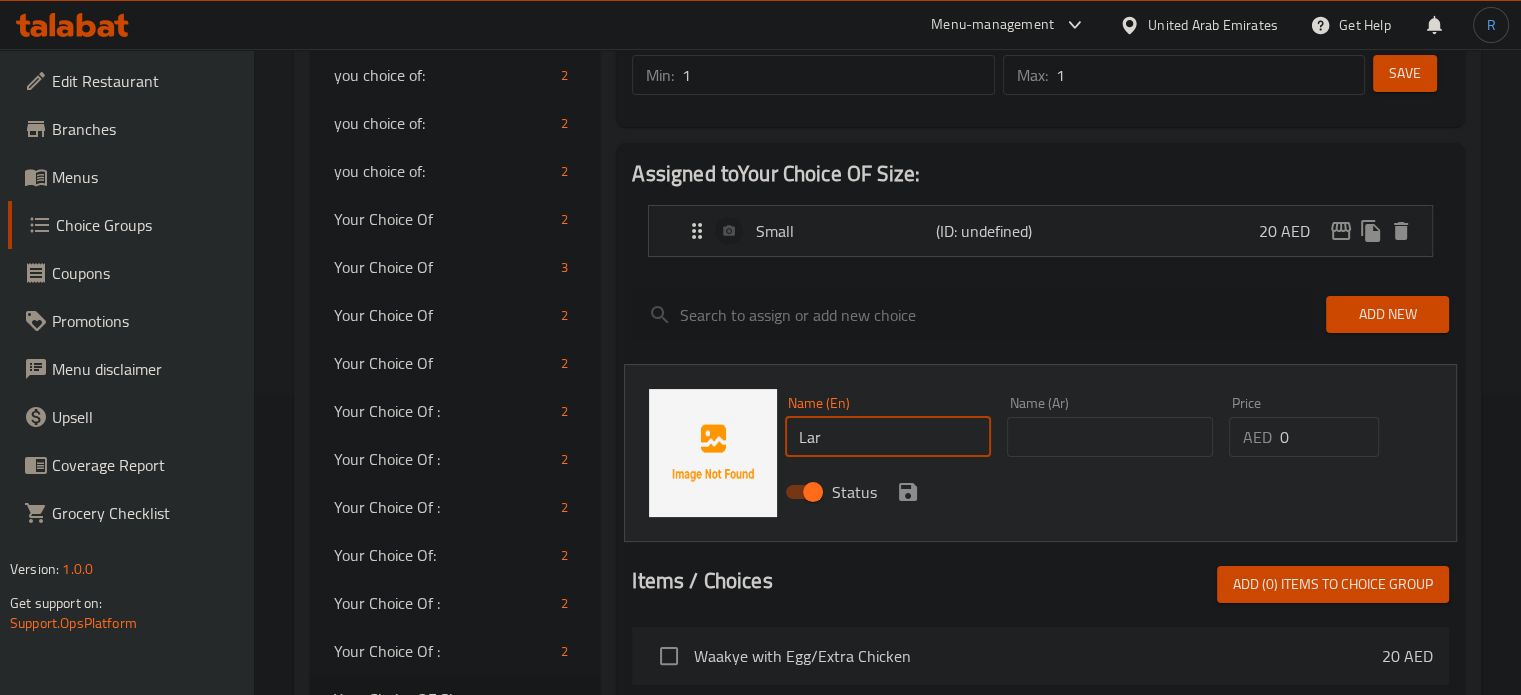 type on "Large" 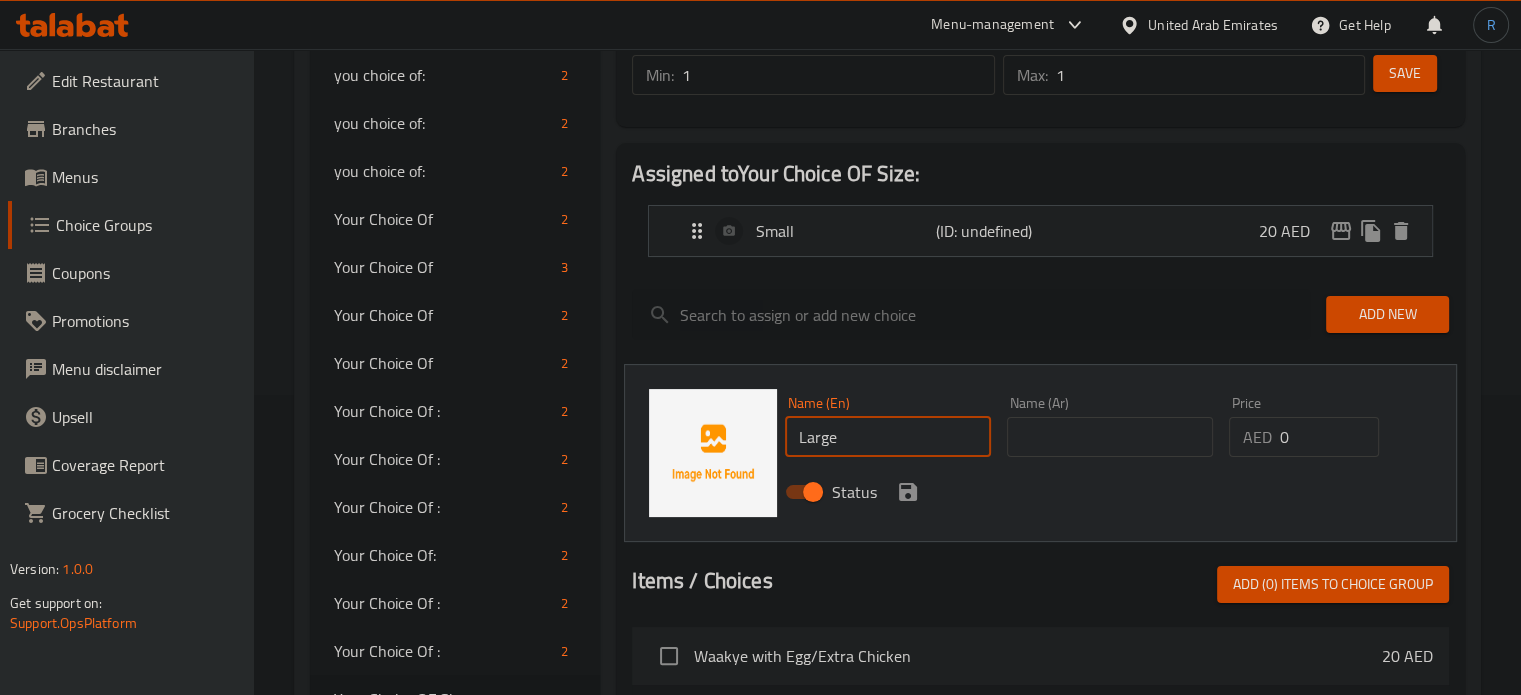 click at bounding box center (1110, 437) 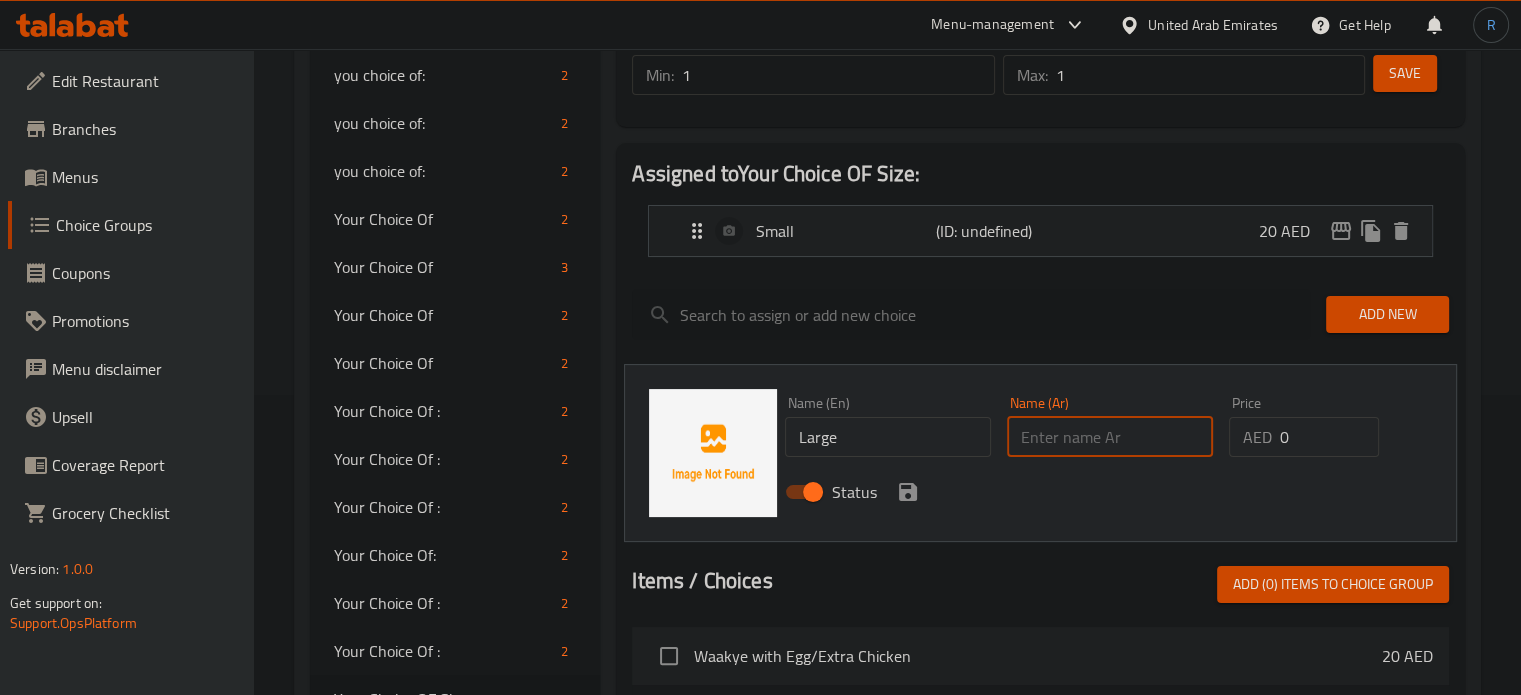 type on "كبير" 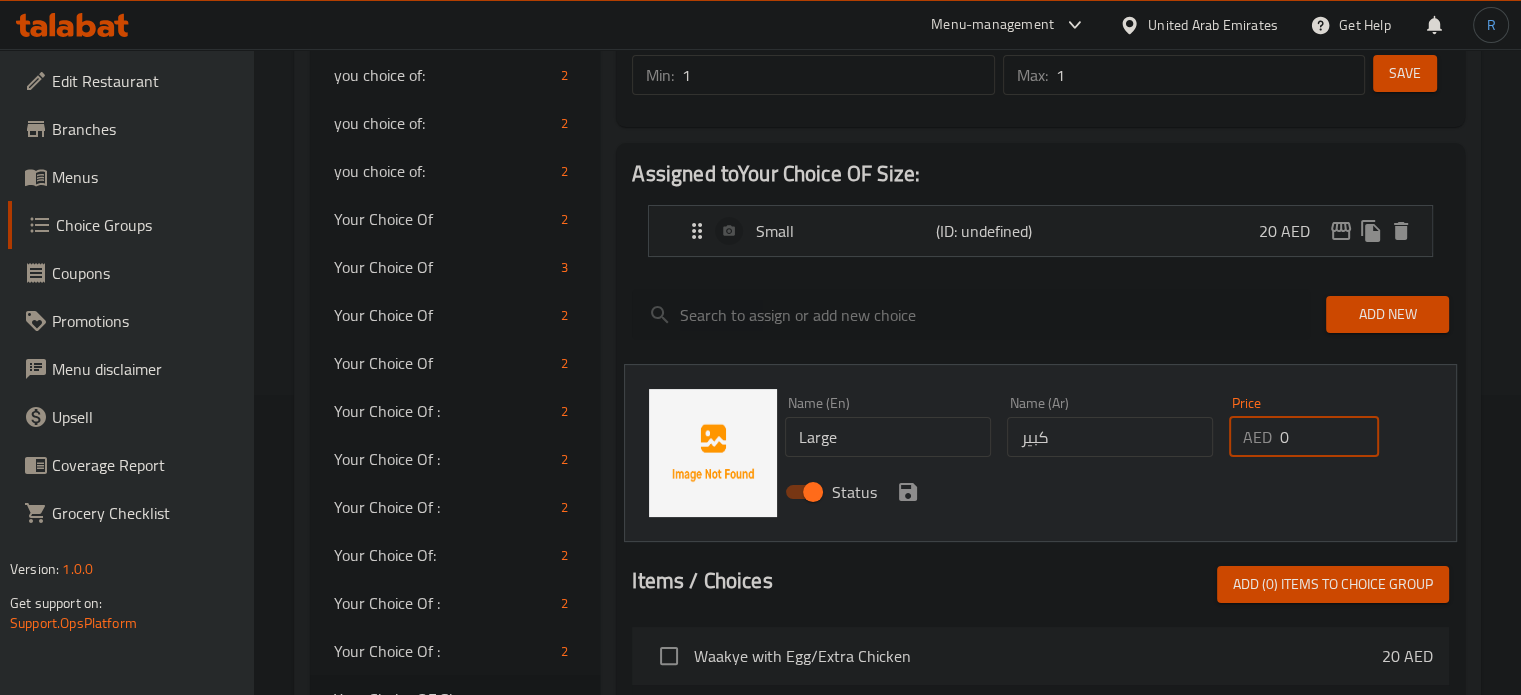 click on "0" at bounding box center (1329, 437) 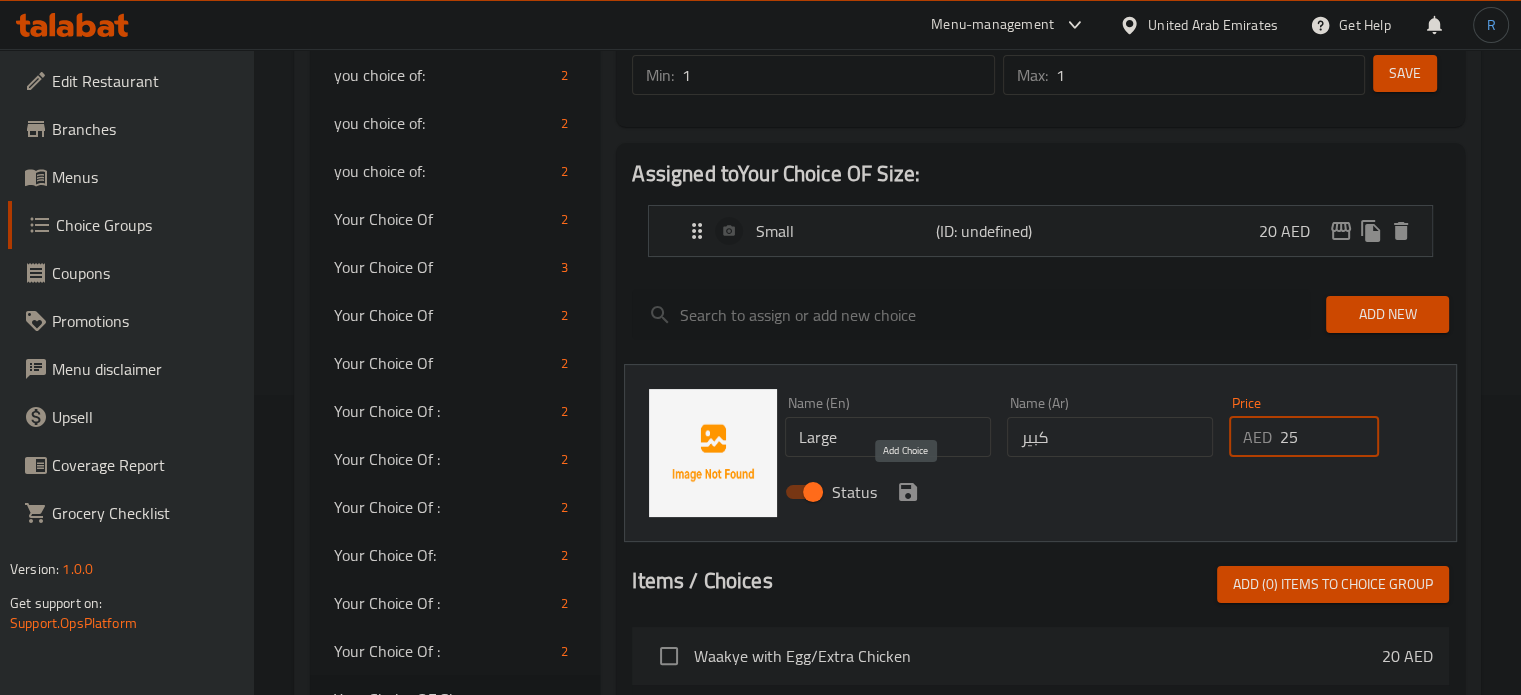 type on "25" 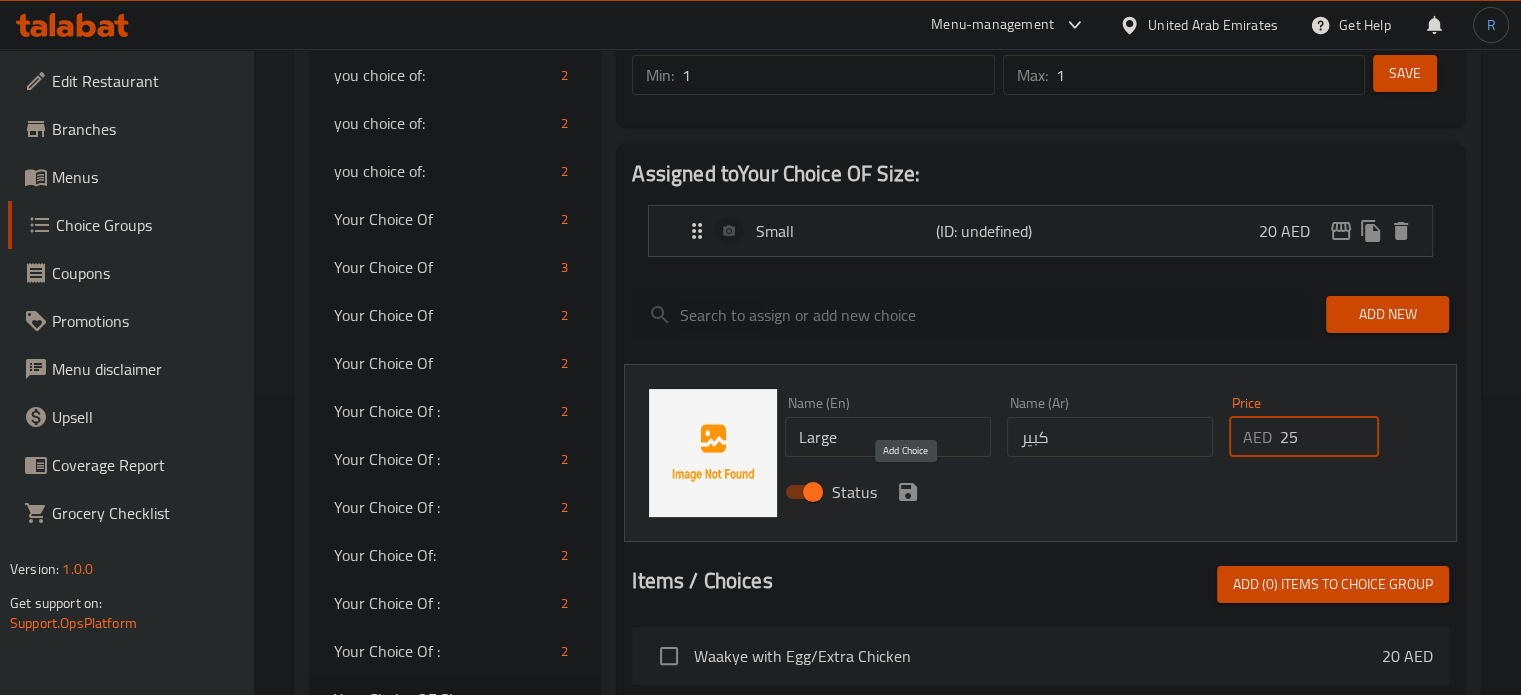 click 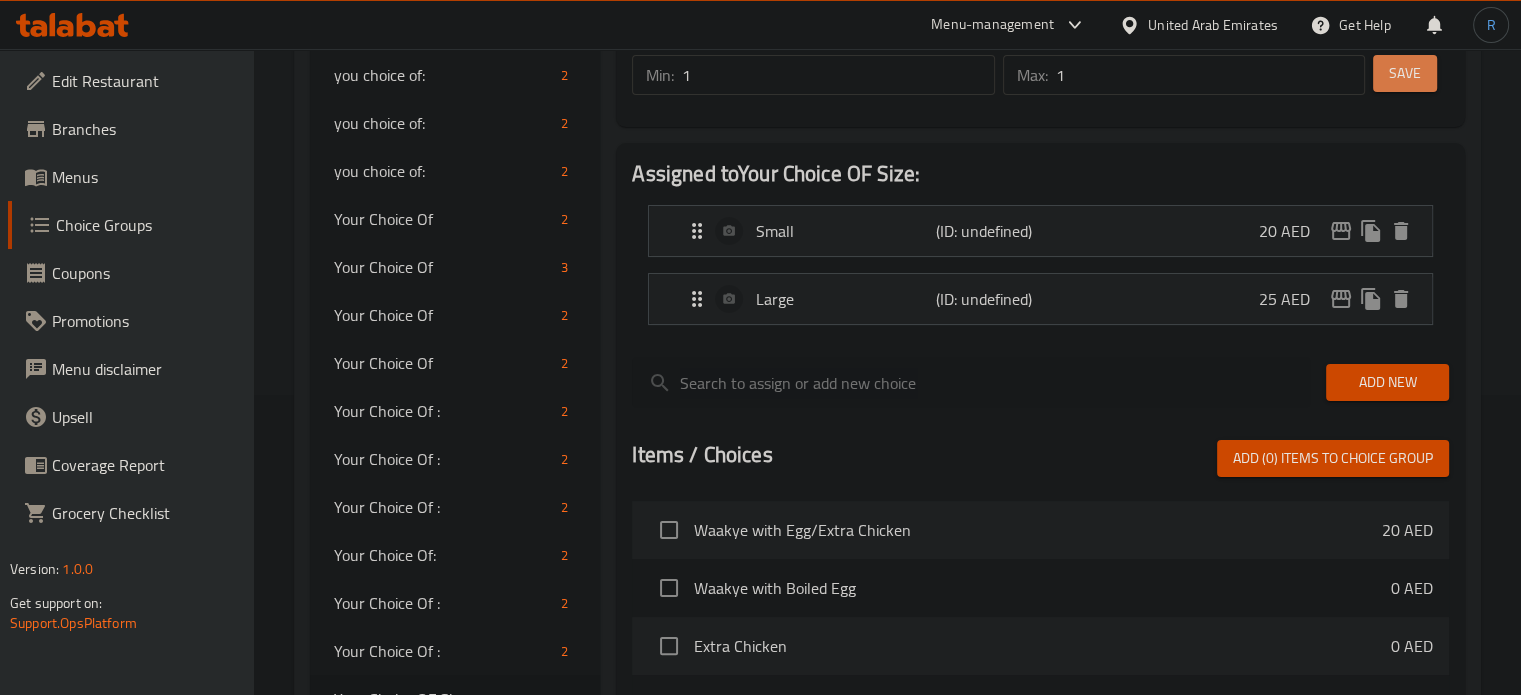 click on "Save" at bounding box center (1405, 73) 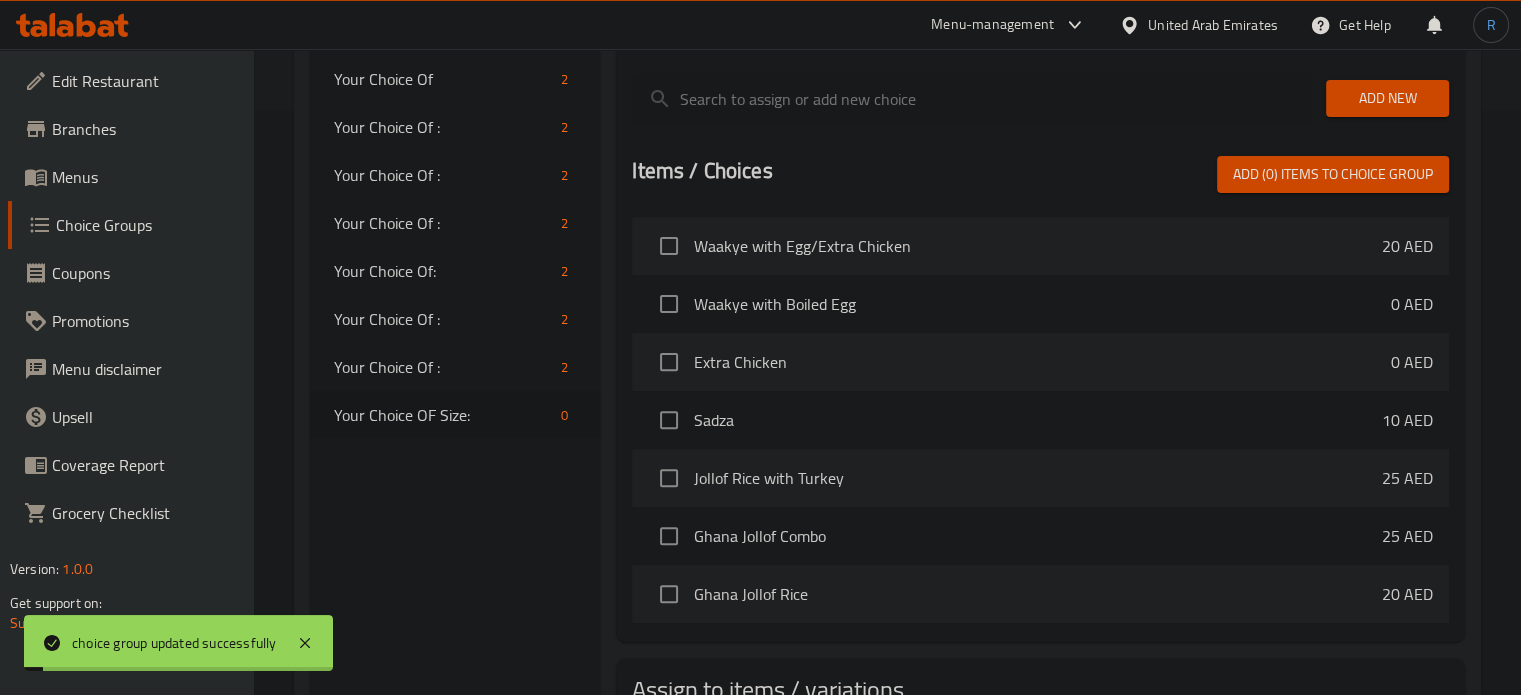 scroll, scrollTop: 734, scrollLeft: 0, axis: vertical 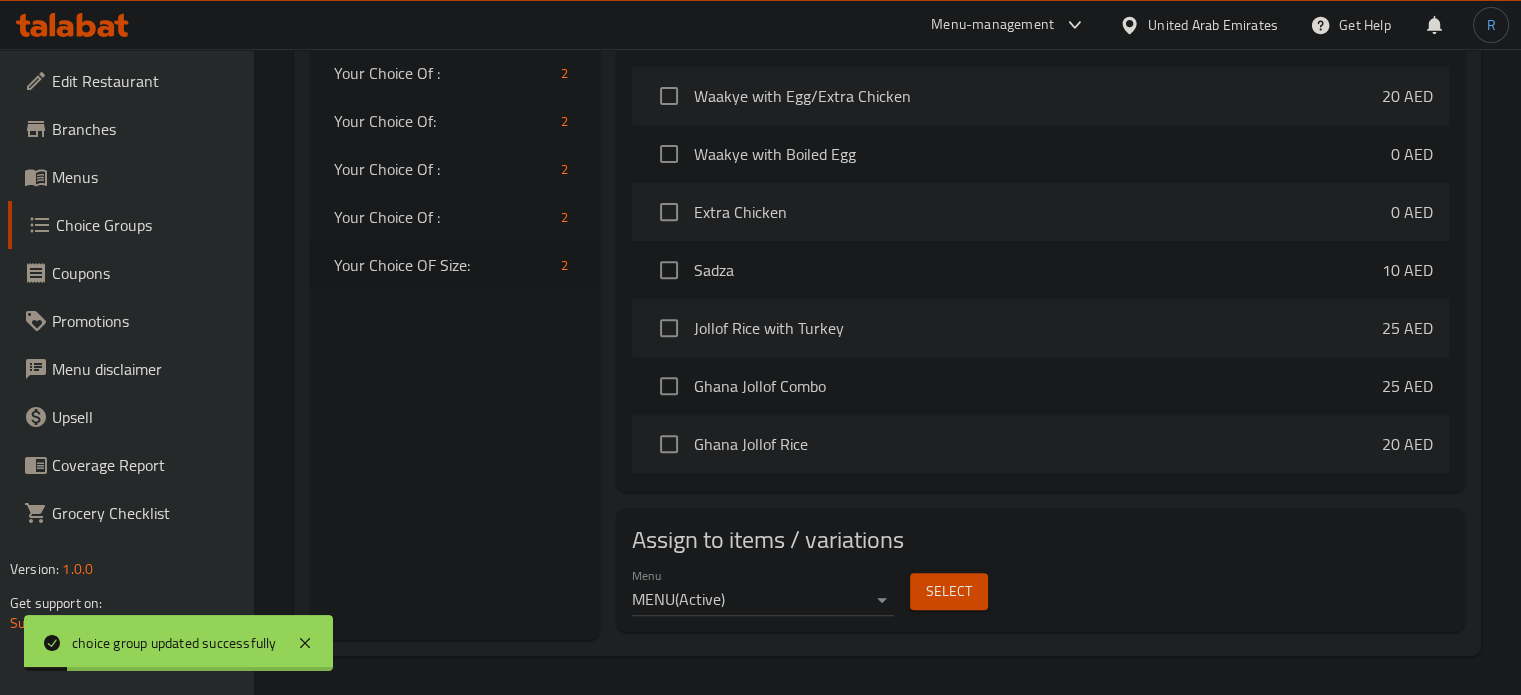 click on "Select" at bounding box center [949, 591] 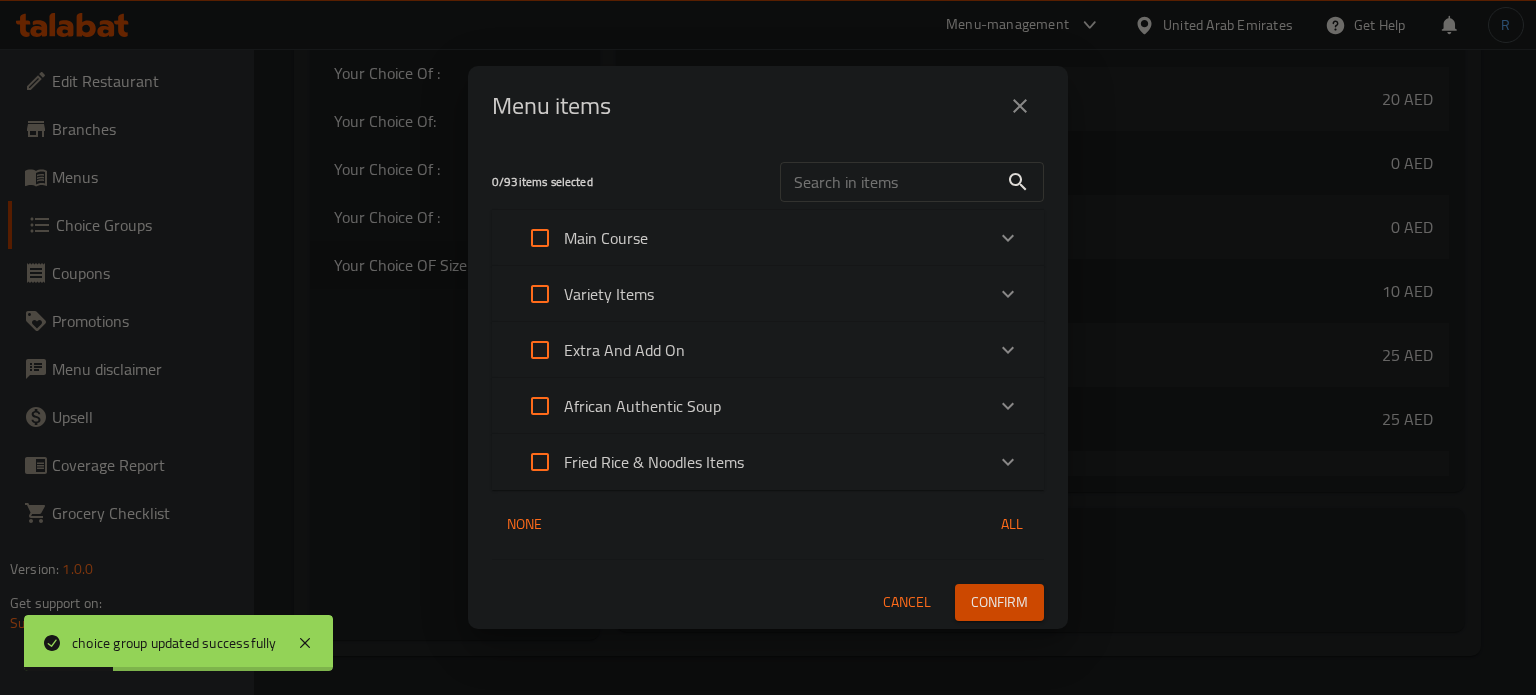 click at bounding box center (889, 182) 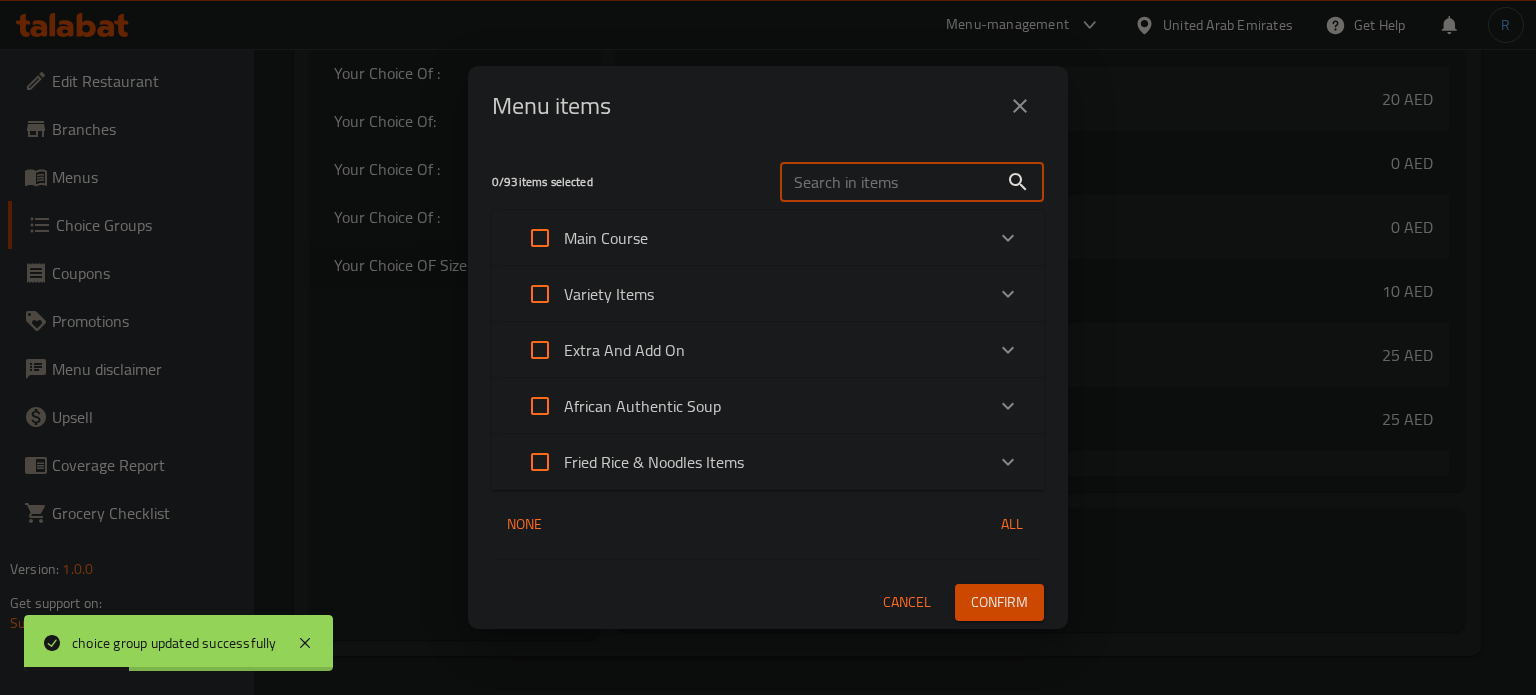 paste on "Egusi Soup" 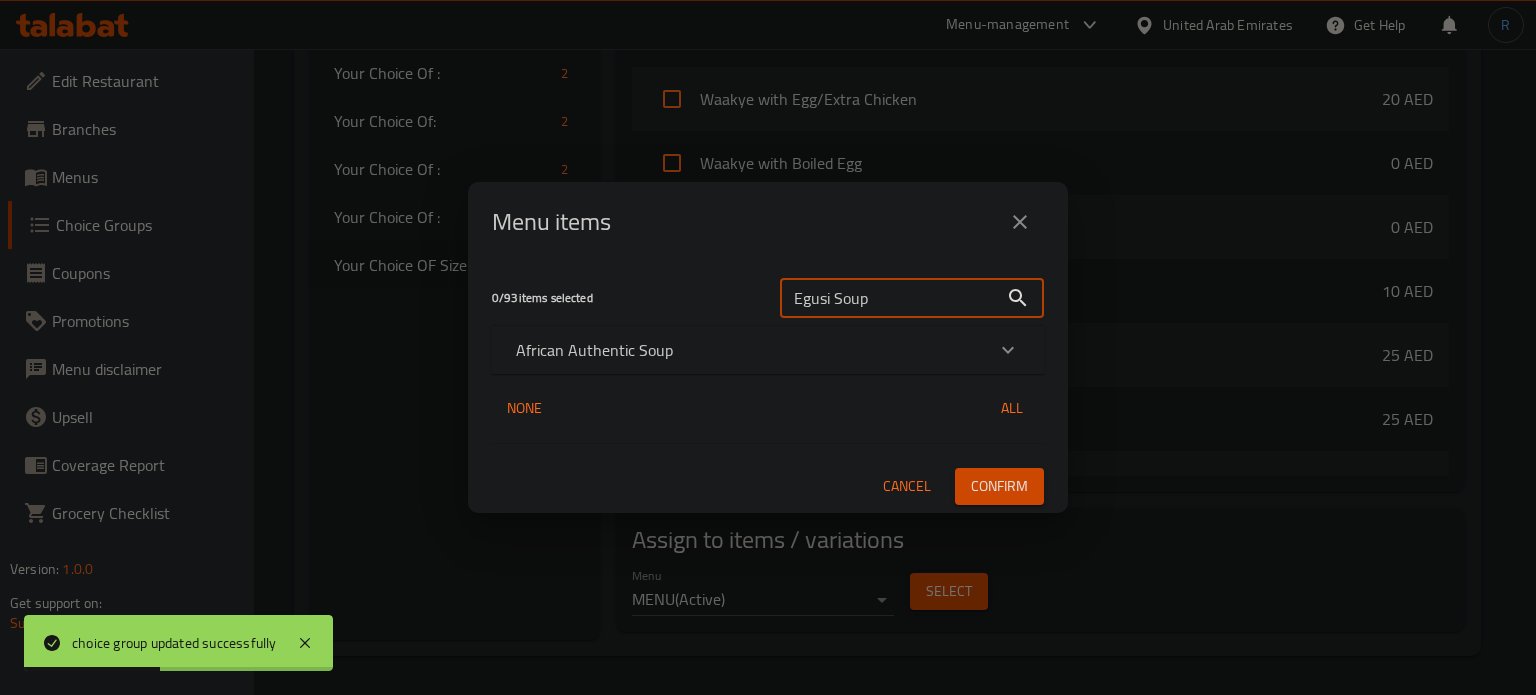 type on "Egusi Soup" 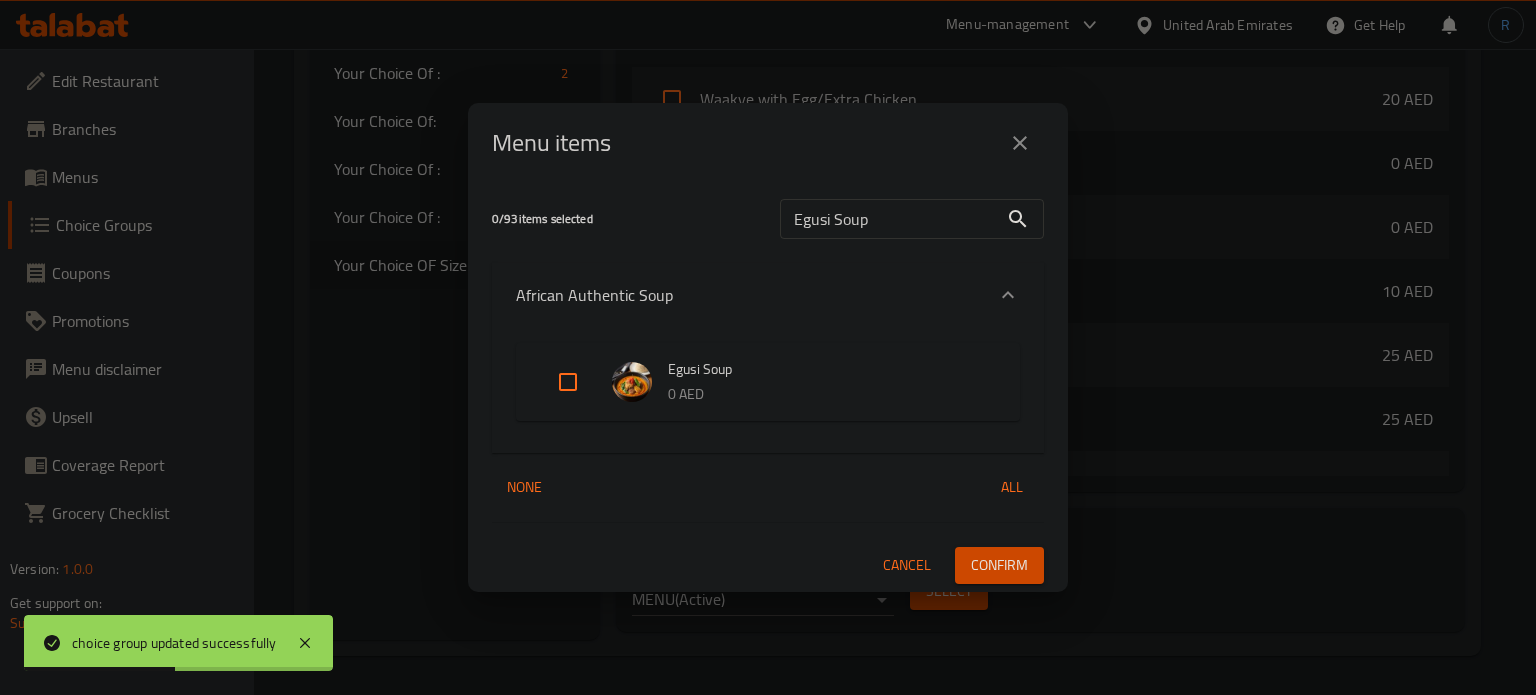 click at bounding box center (568, 382) 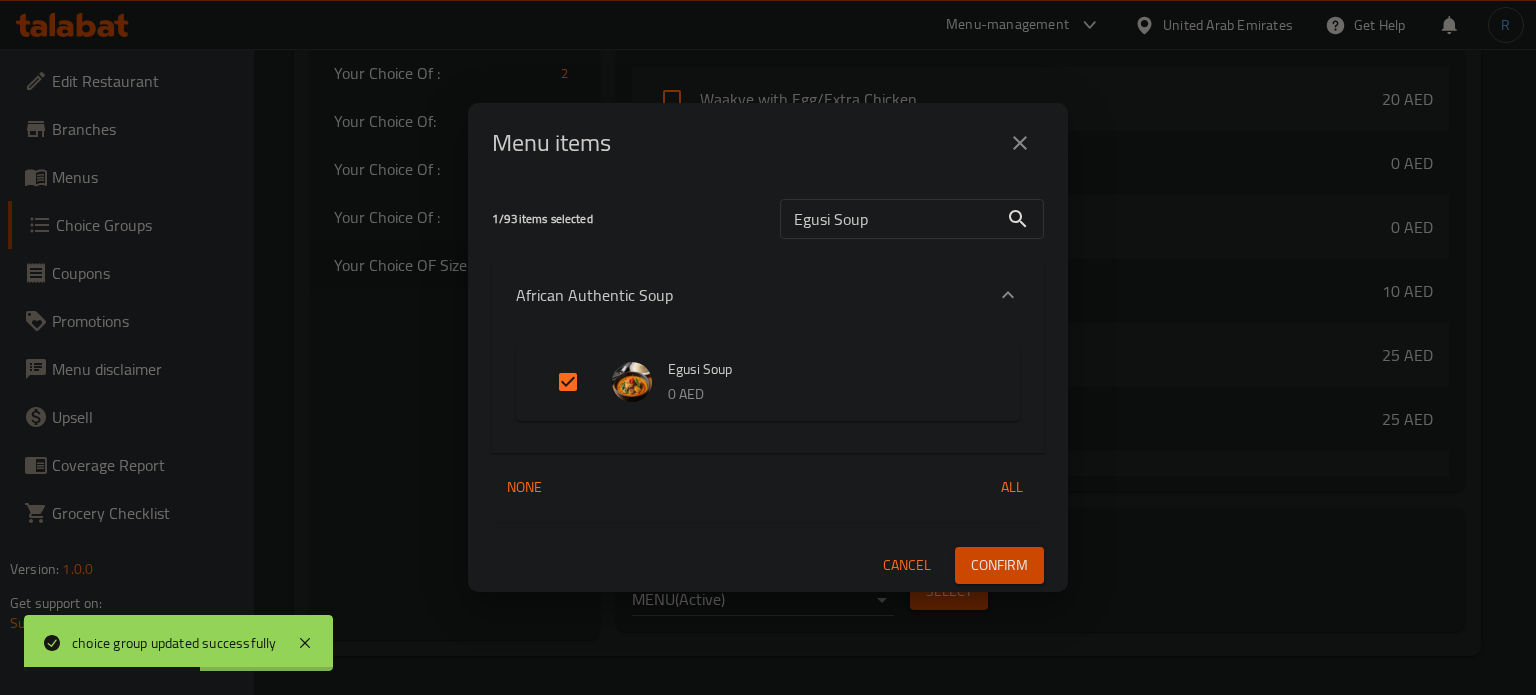 click on "Confirm" at bounding box center (999, 565) 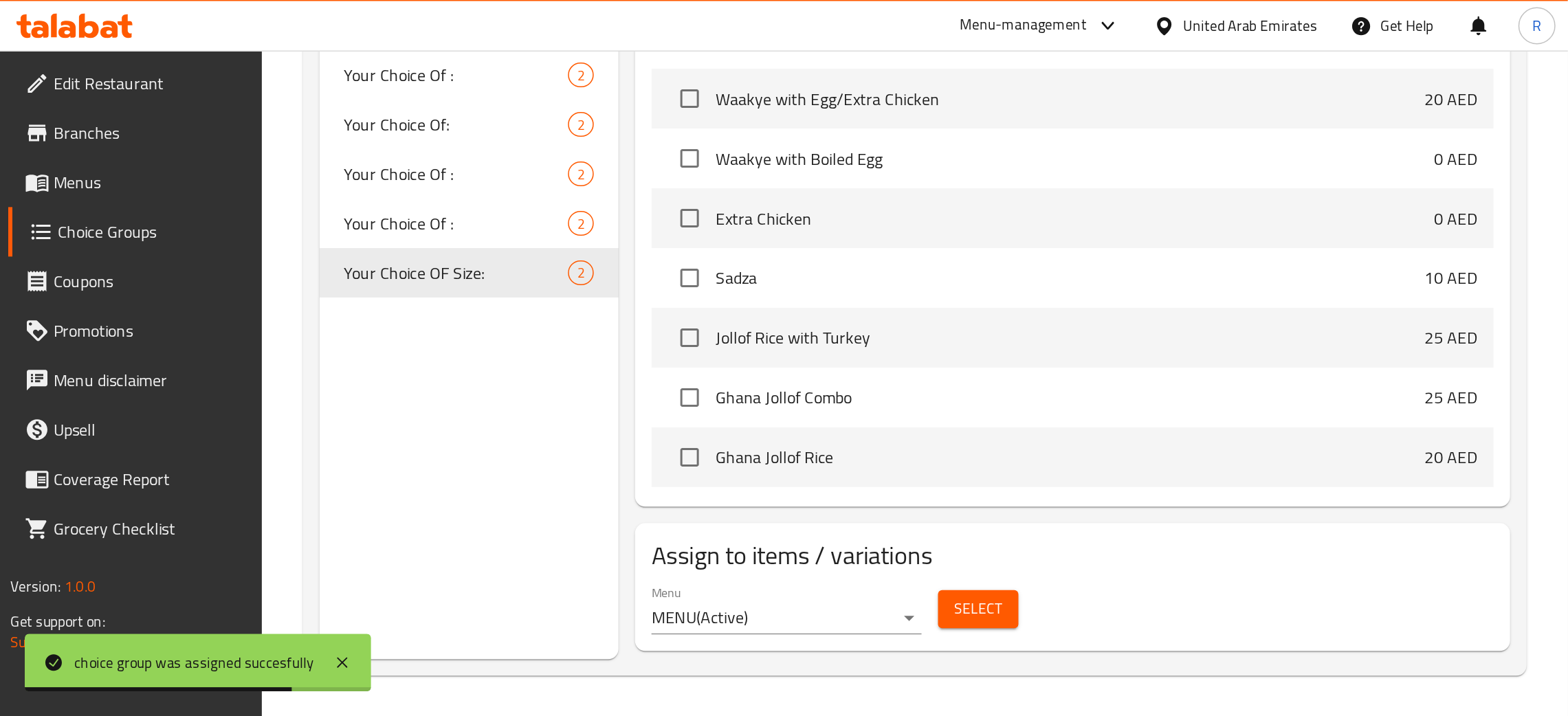 scroll, scrollTop: 372, scrollLeft: 0, axis: vertical 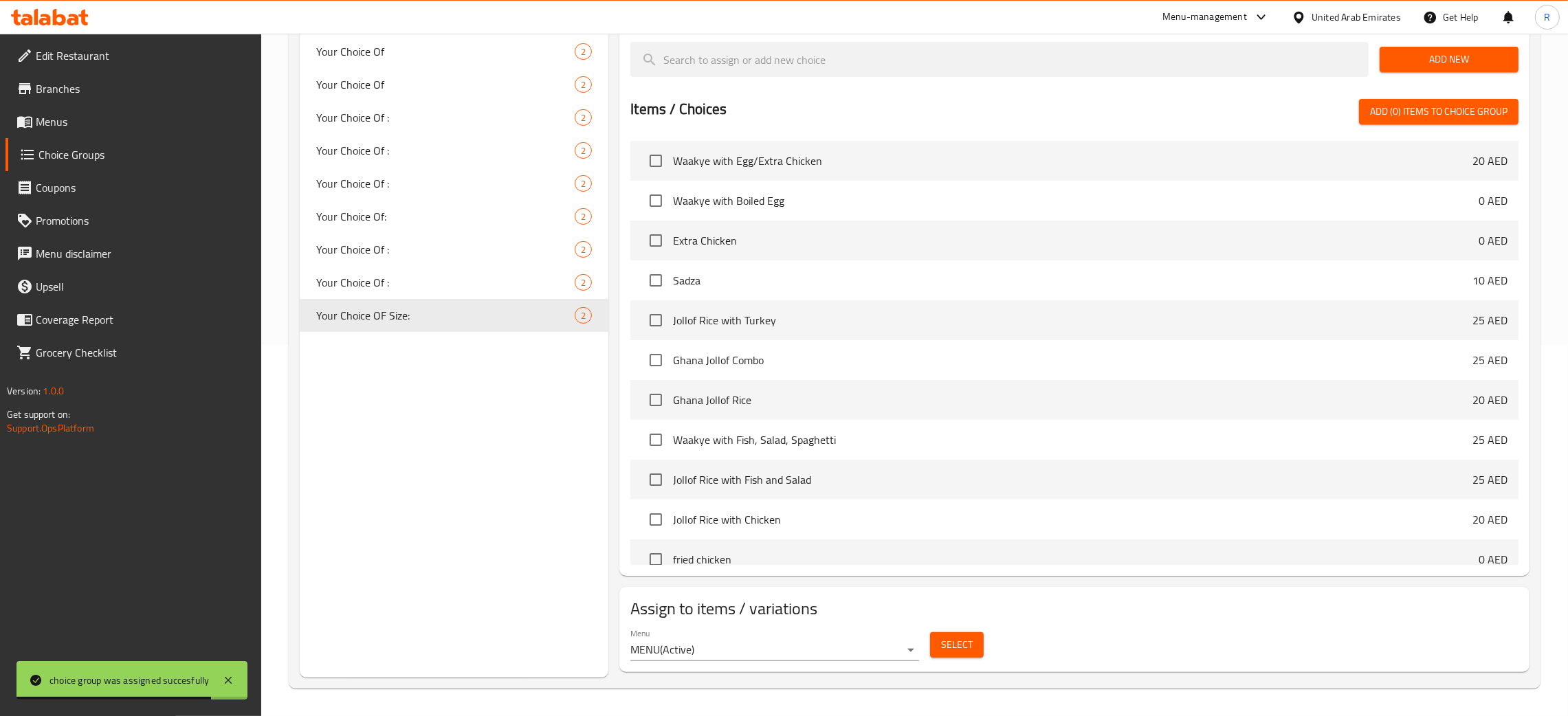 click on "Edit Restaurant" at bounding box center (143, 56) 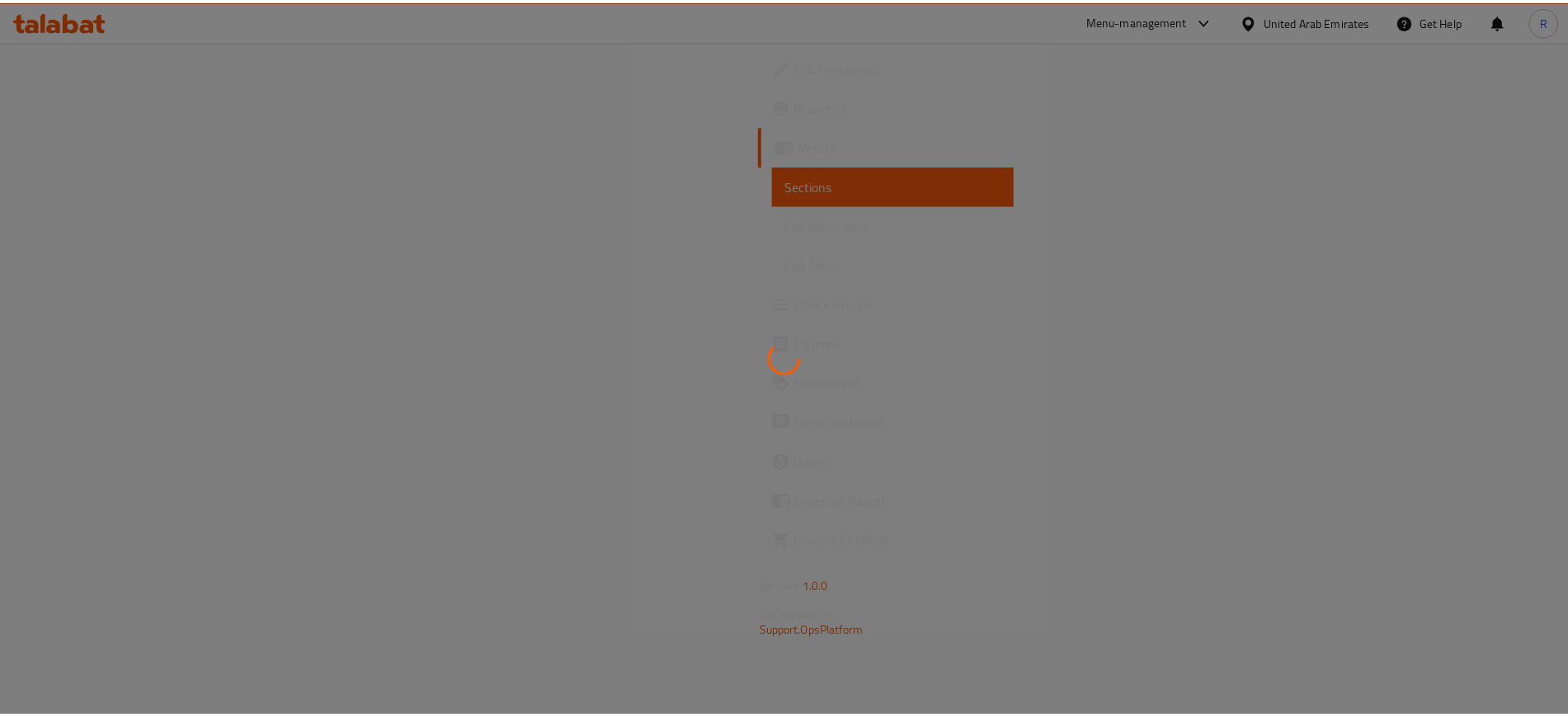 scroll, scrollTop: 0, scrollLeft: 0, axis: both 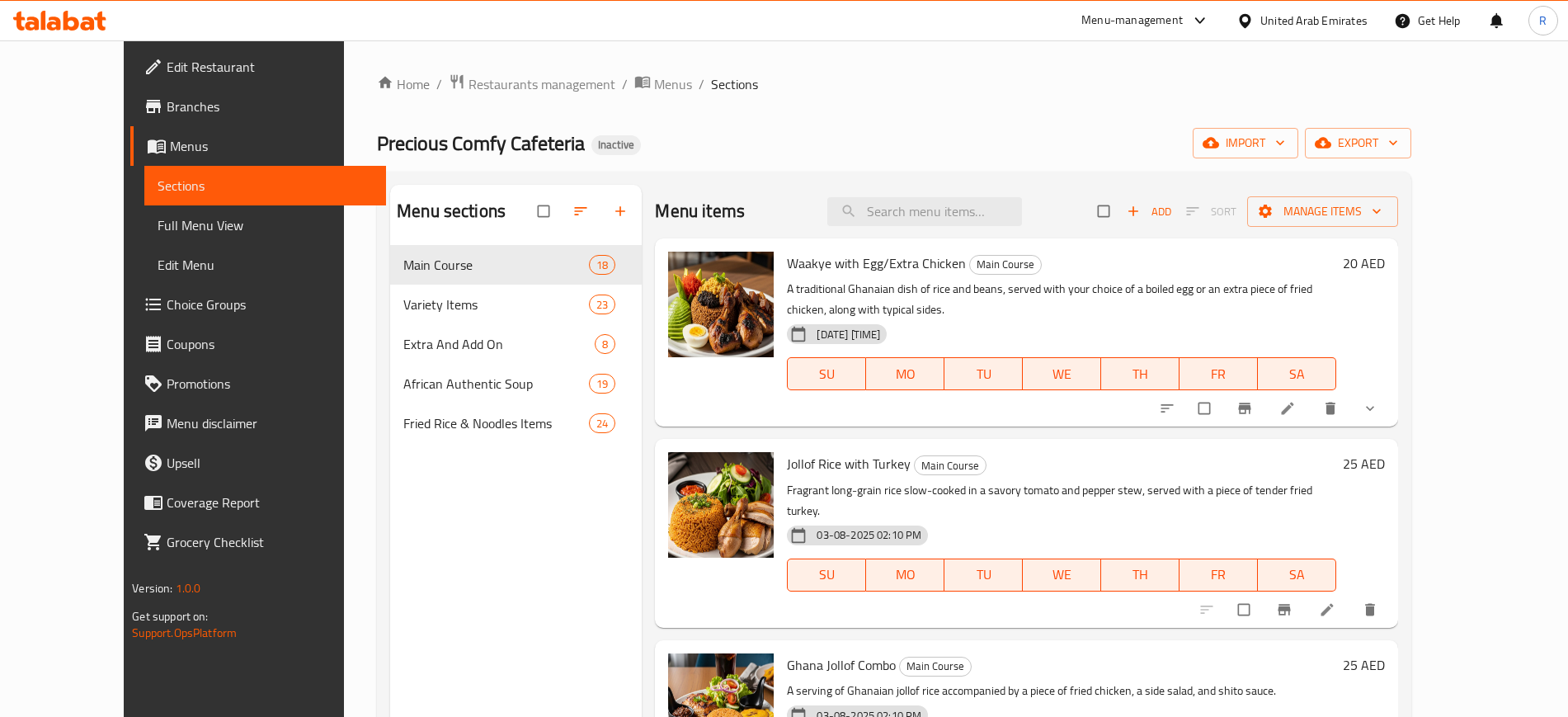 click on "Full Menu View" at bounding box center [265, 225] 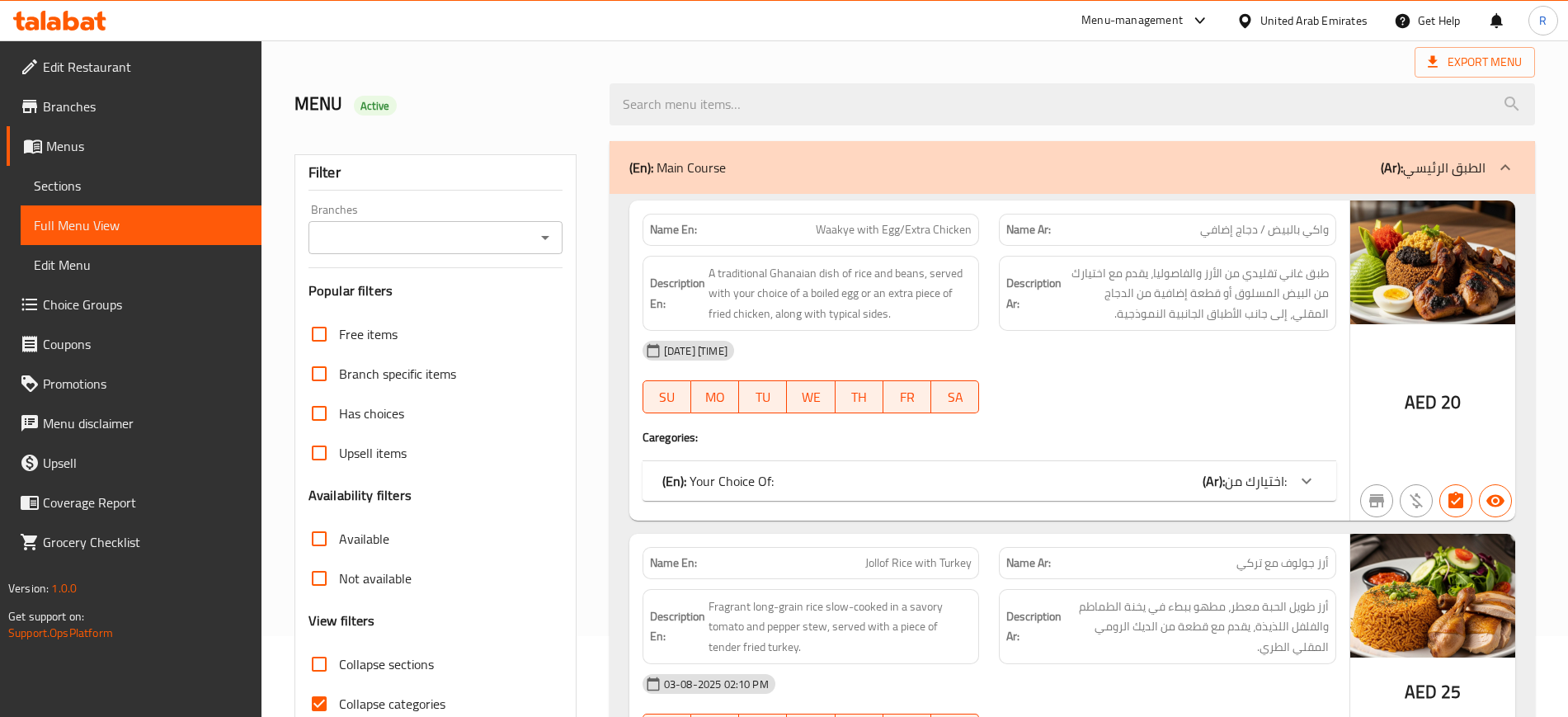 scroll, scrollTop: 206, scrollLeft: 0, axis: vertical 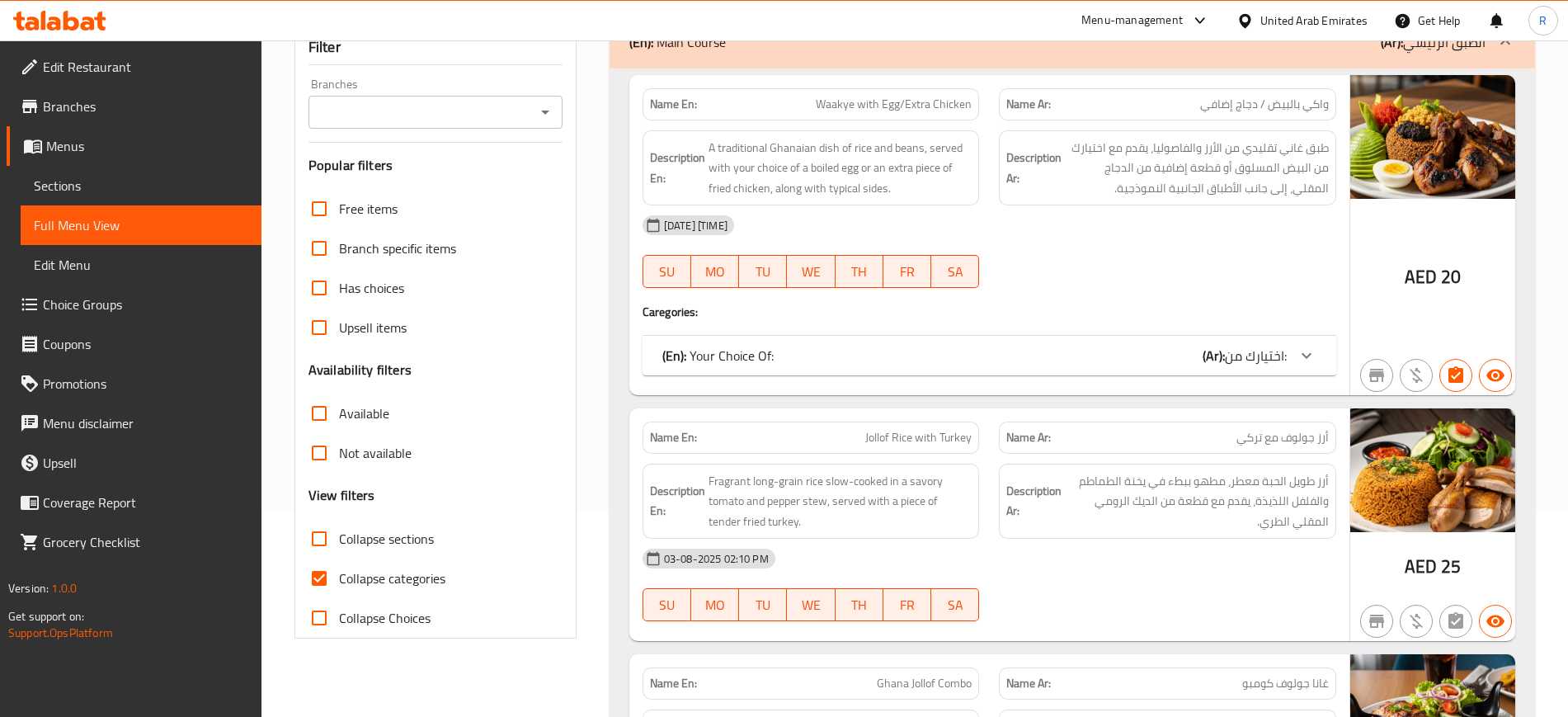 drag, startPoint x: 321, startPoint y: 570, endPoint x: 407, endPoint y: 23, distance: 553.7192 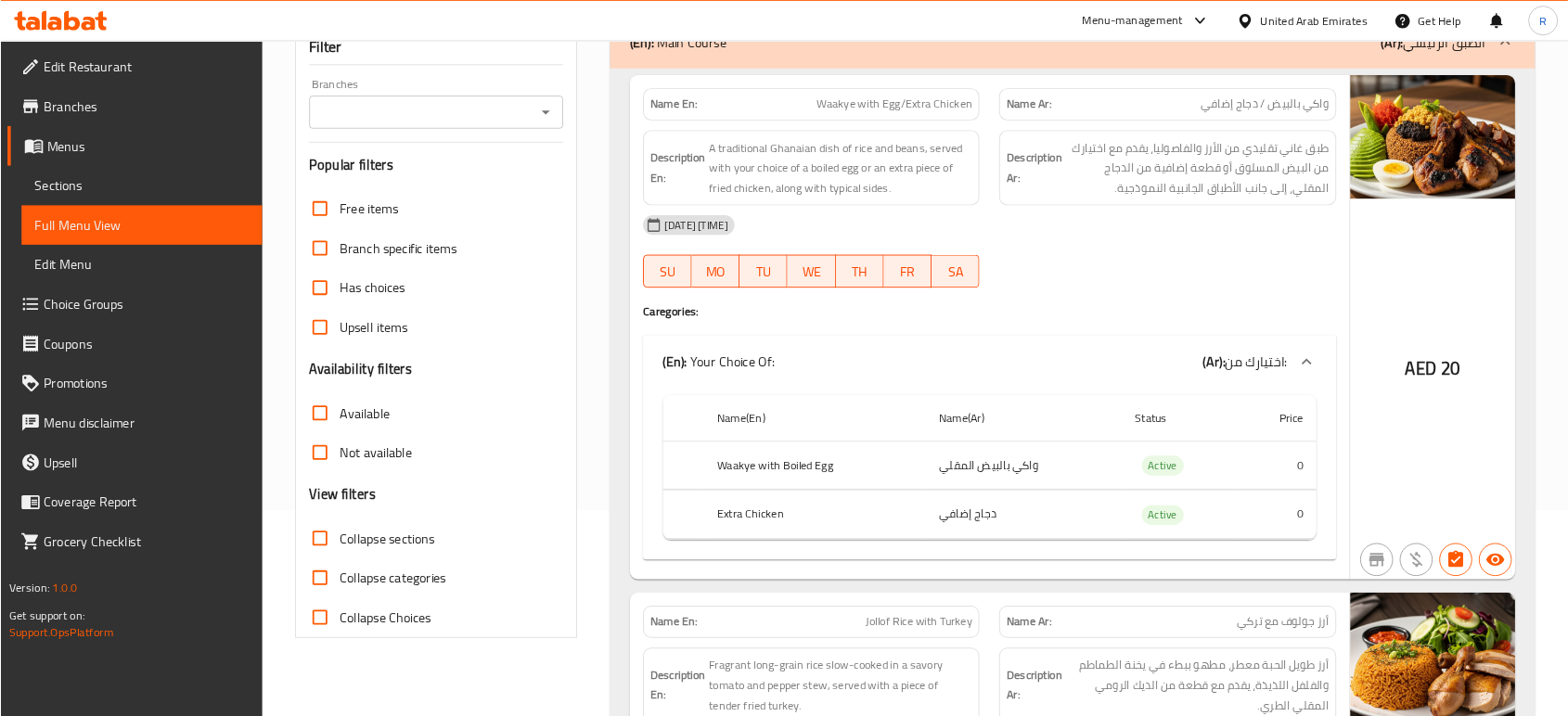 scroll, scrollTop: 231, scrollLeft: 0, axis: vertical 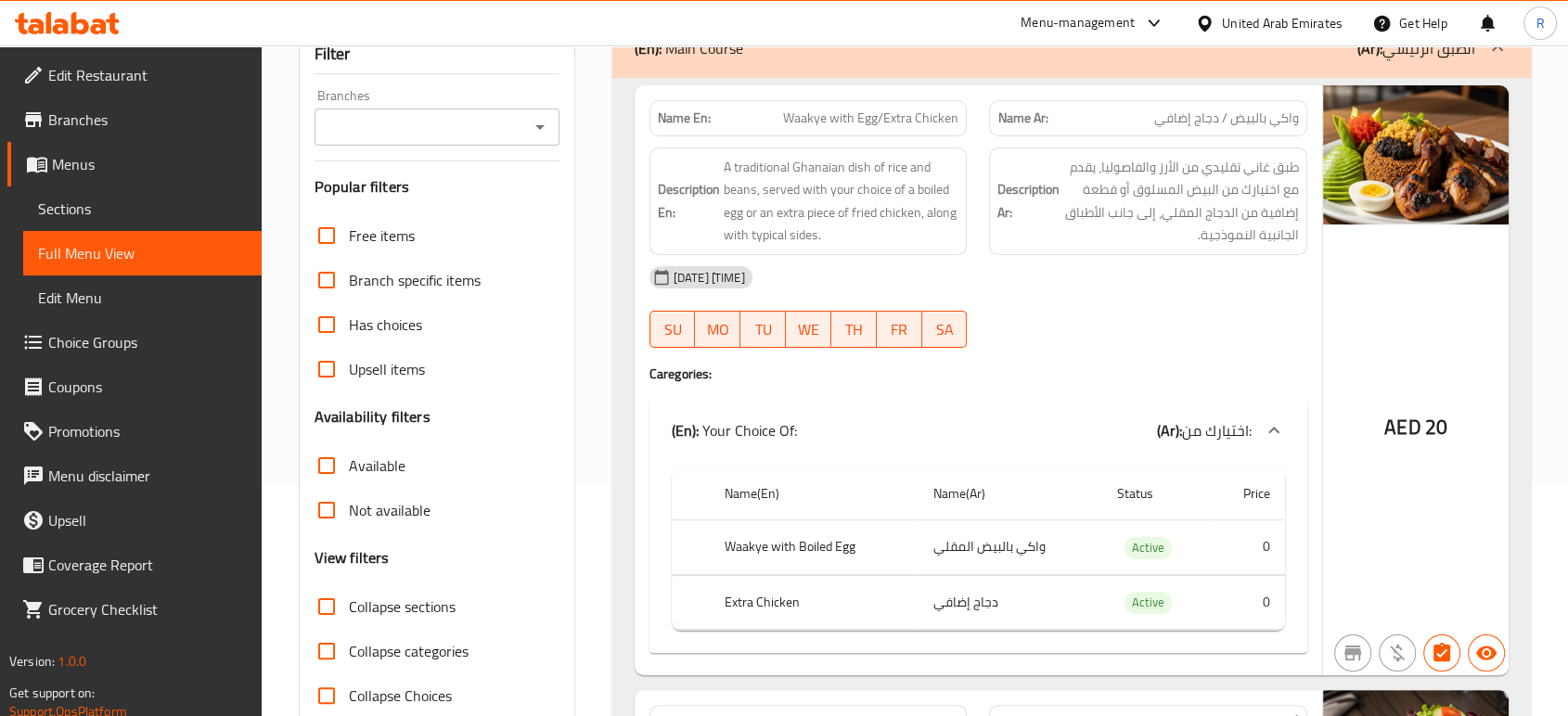 click on "03-08-2025 02:19 PM SU MO TU WE TH FR SA" at bounding box center (978, 307) 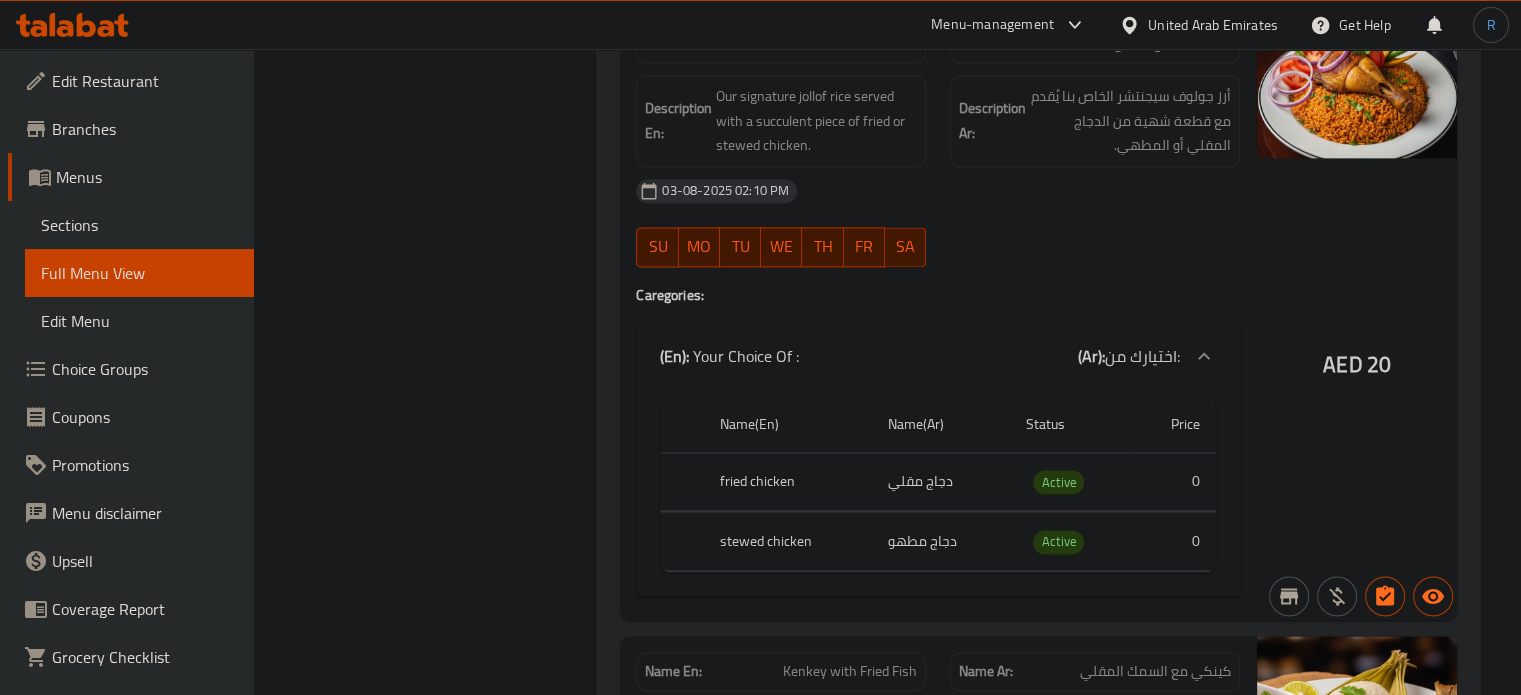 scroll, scrollTop: 2549, scrollLeft: 0, axis: vertical 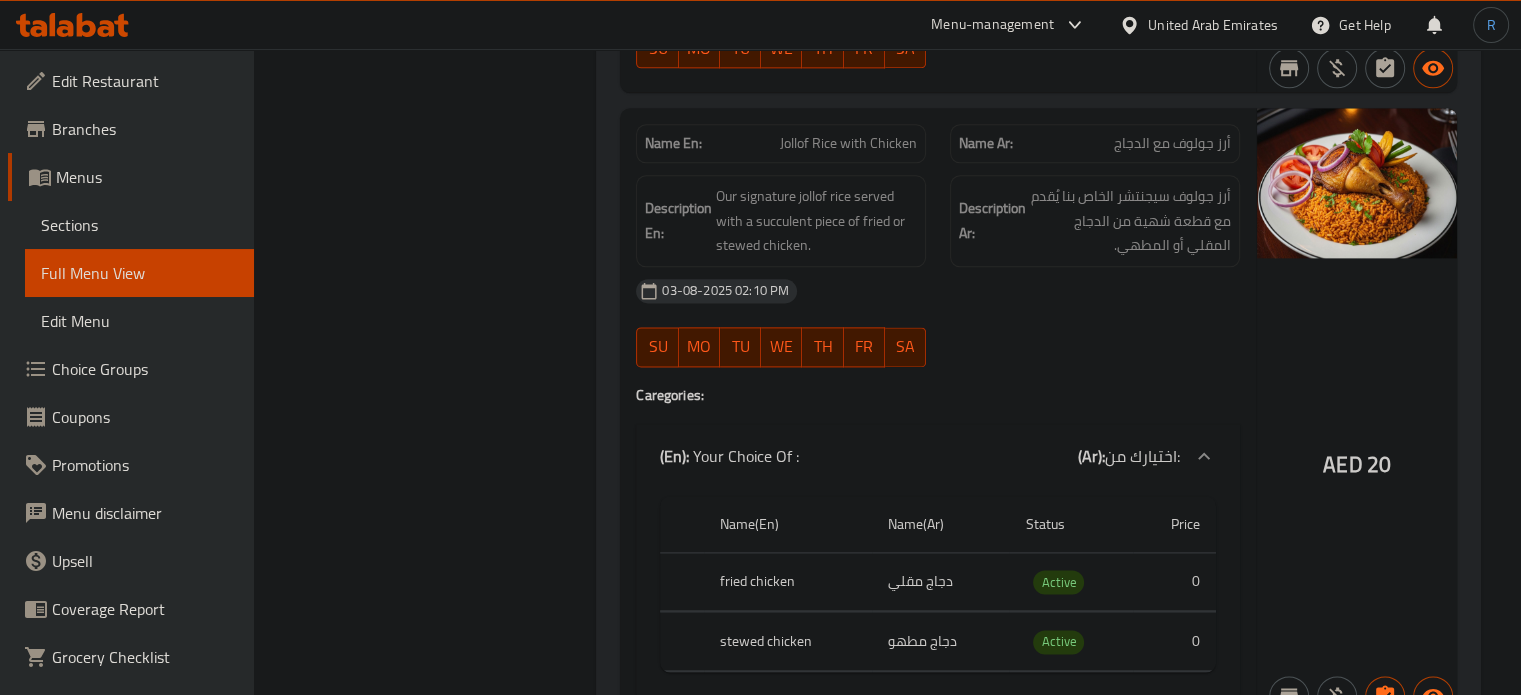 click on "03-08-2025 02:10 PM SU MO TU WE TH FR SA" at bounding box center (938, 323) 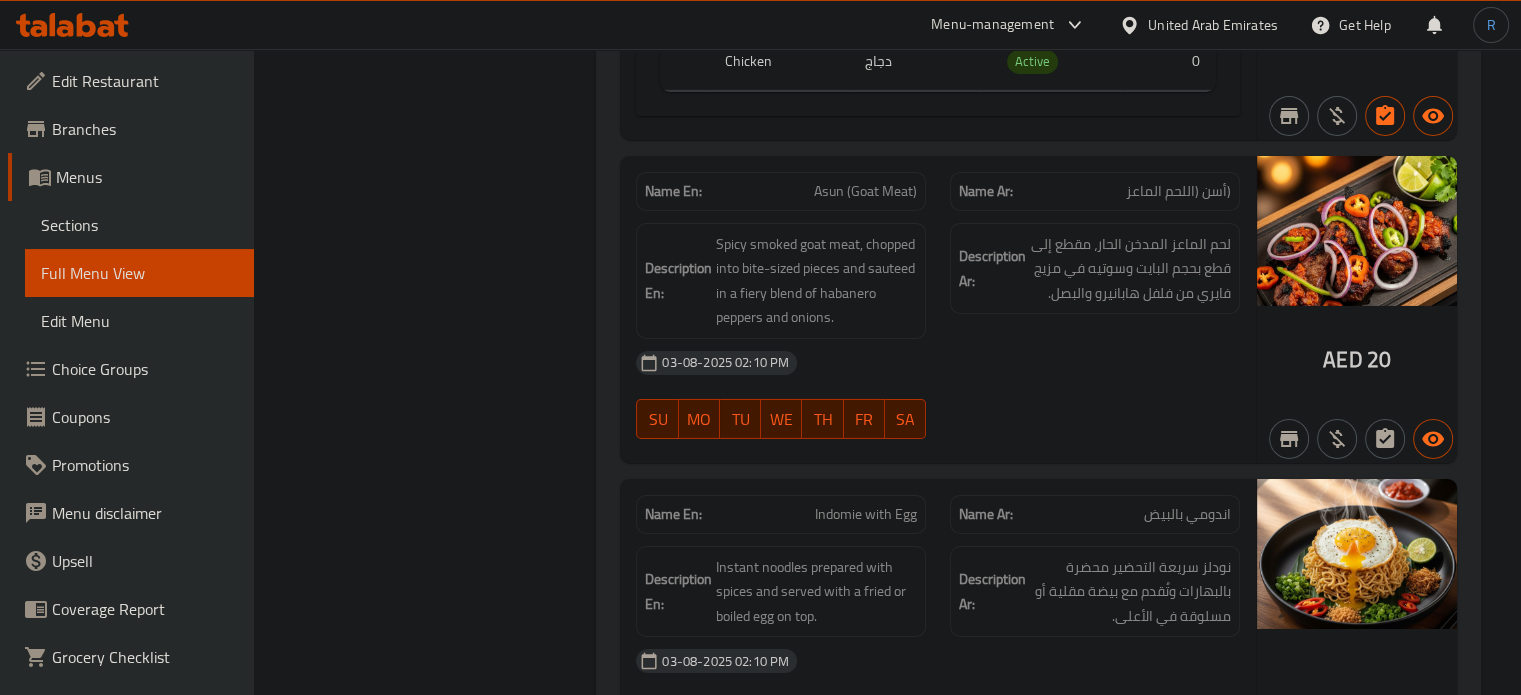 scroll, scrollTop: 6662, scrollLeft: 0, axis: vertical 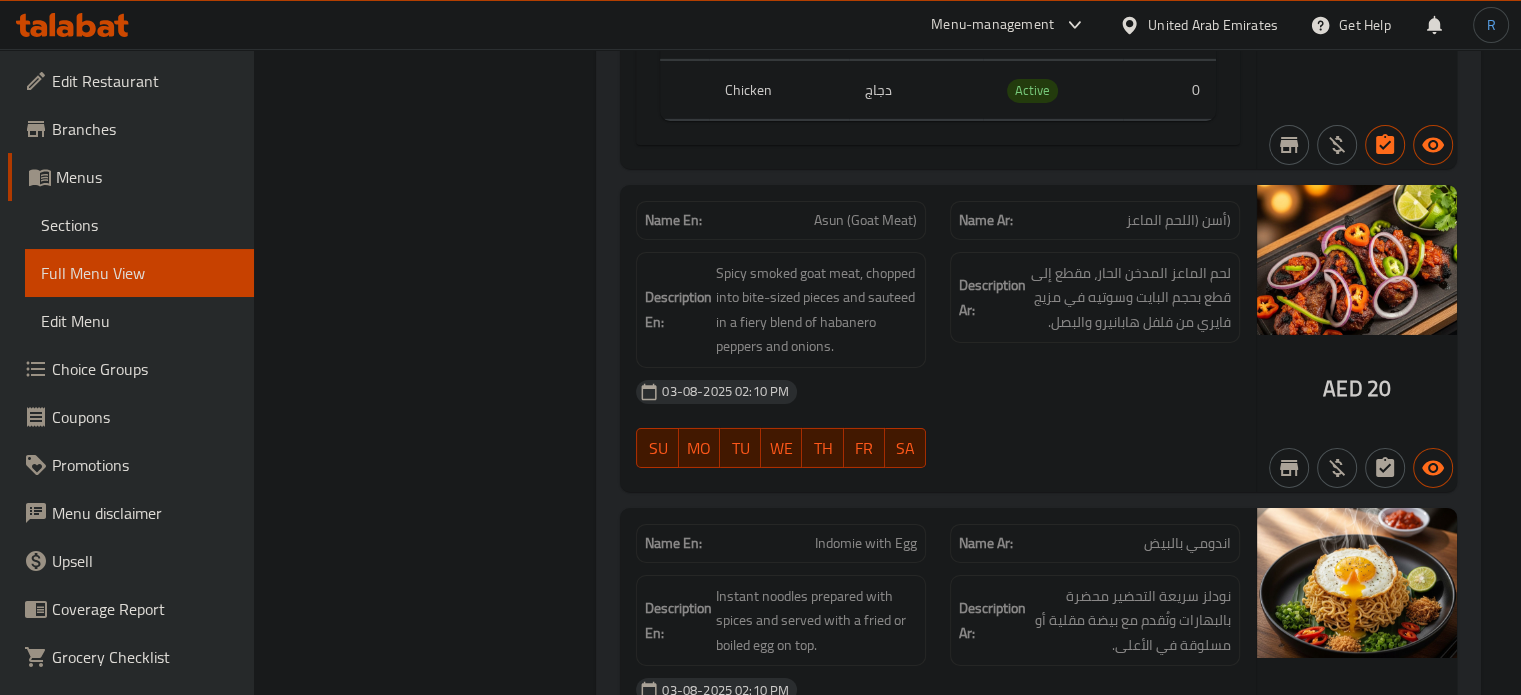 drag, startPoint x: 994, startPoint y: 334, endPoint x: 987, endPoint y: 311, distance: 24.04163 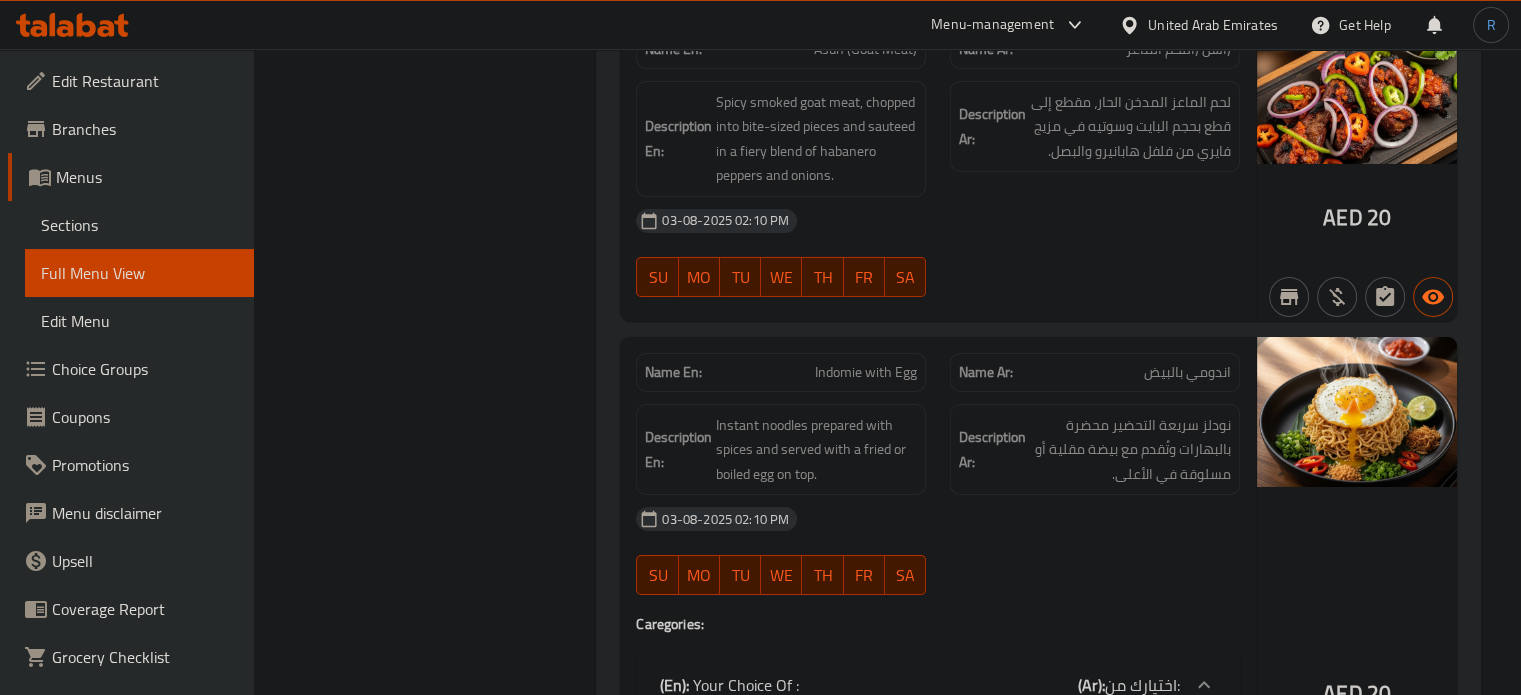 scroll, scrollTop: 6662, scrollLeft: 0, axis: vertical 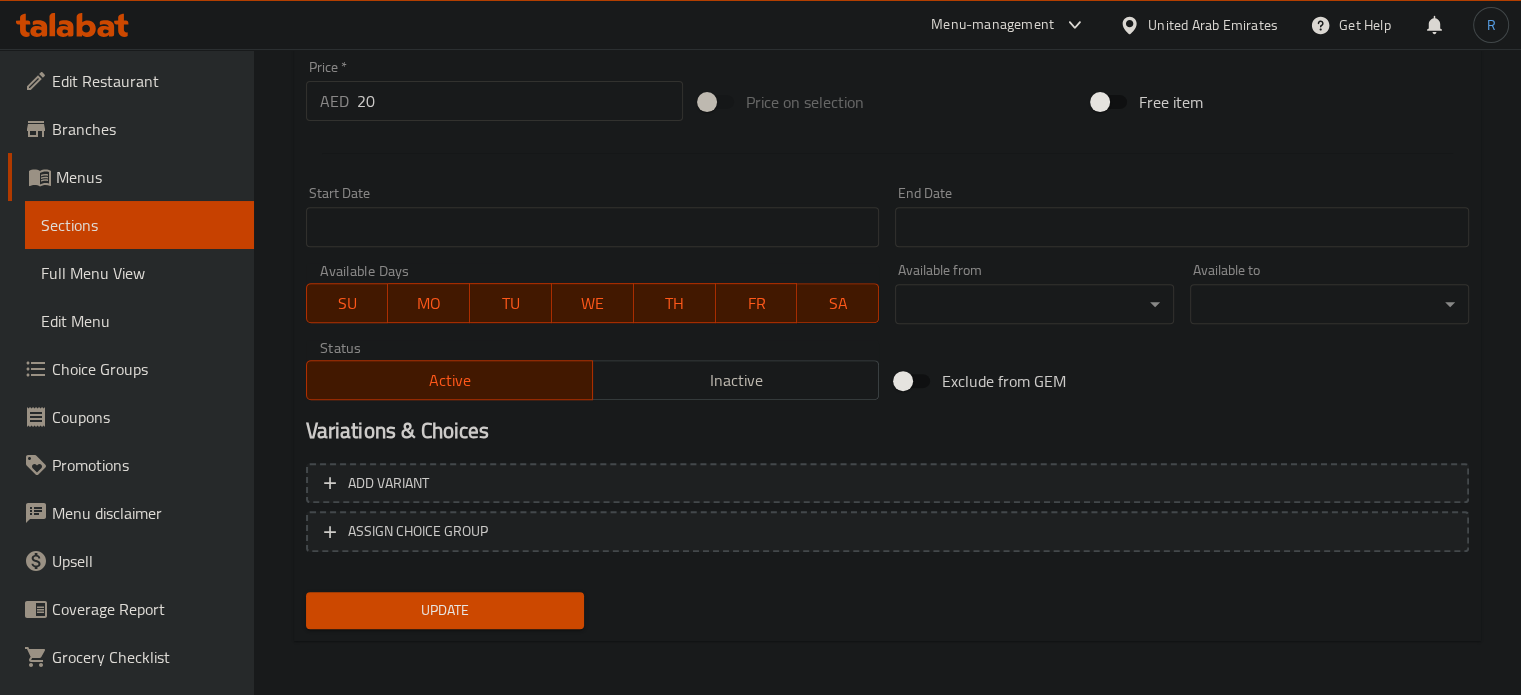 click on "20" at bounding box center [520, 101] 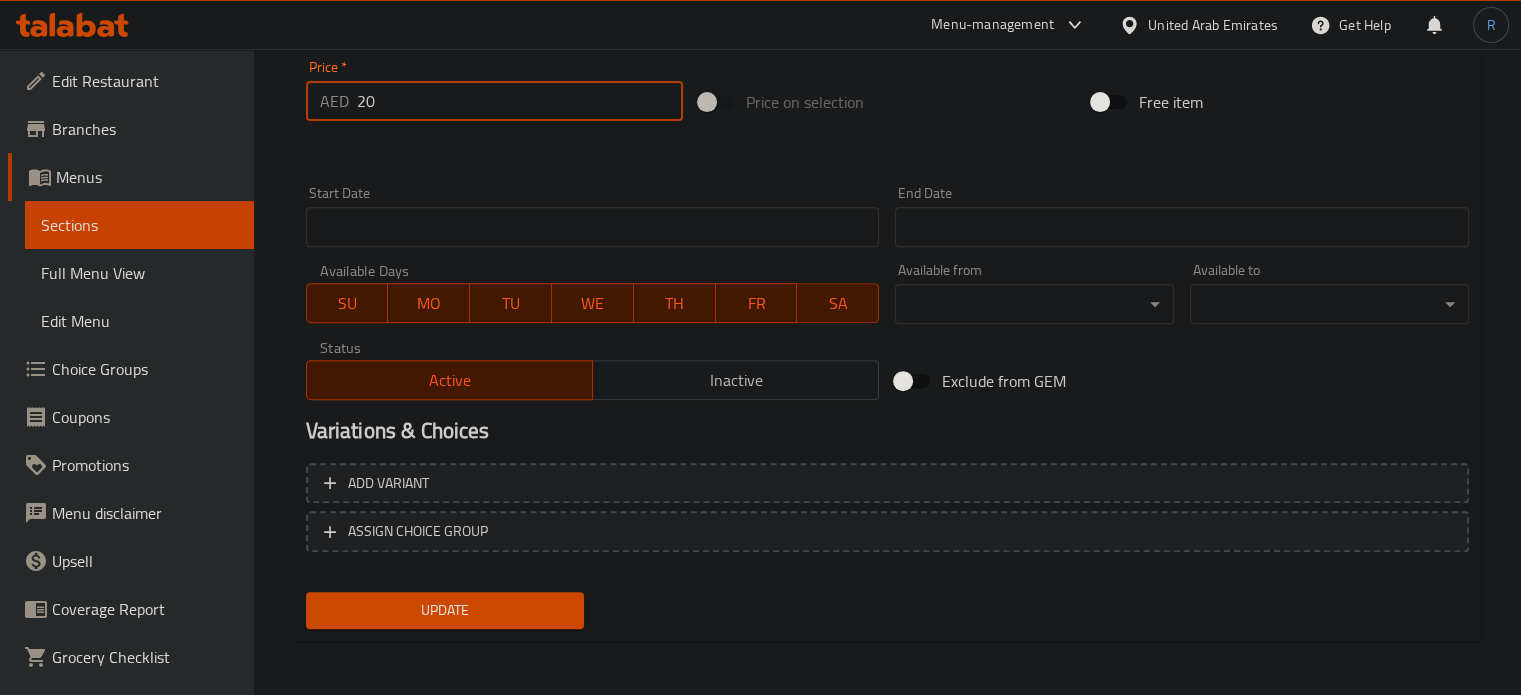 click on "20" at bounding box center (520, 101) 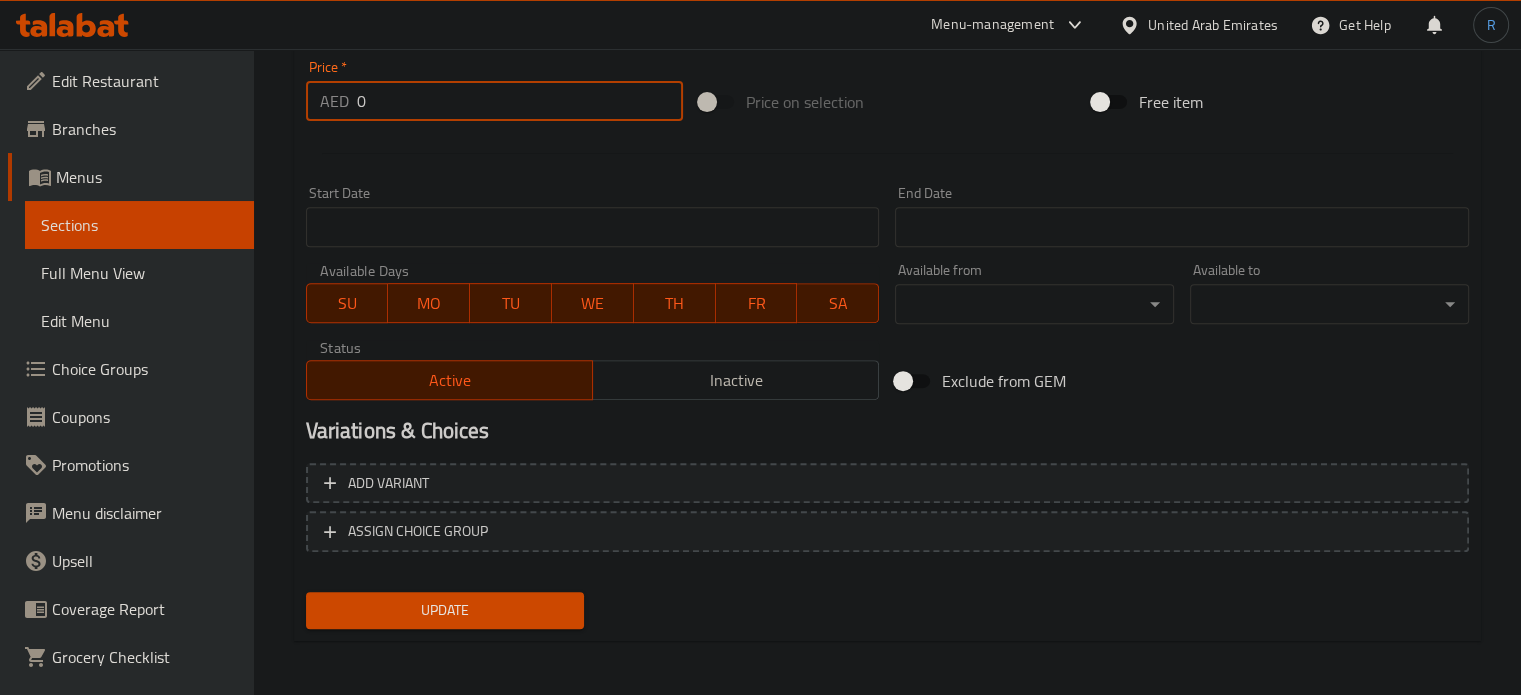 type on "0" 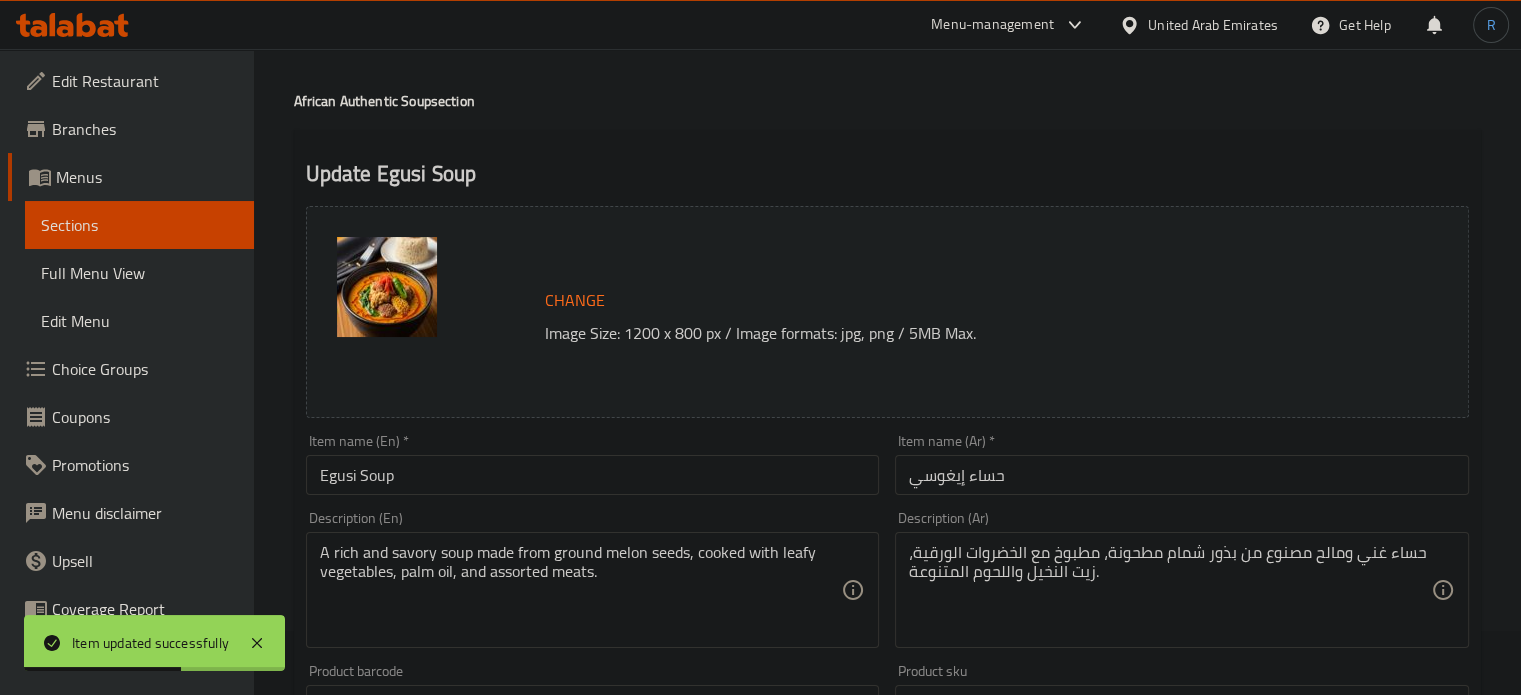 scroll, scrollTop: 0, scrollLeft: 0, axis: both 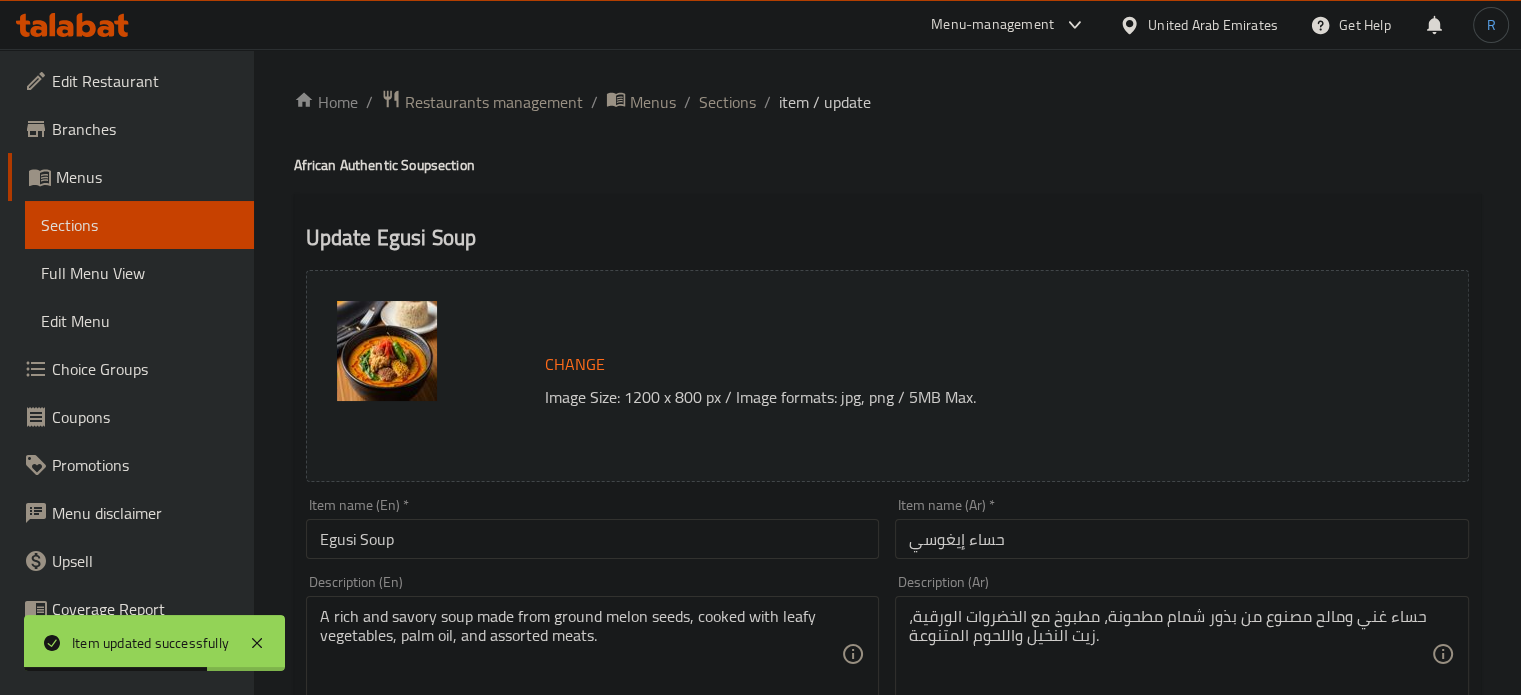 click on "Egusi Soup" at bounding box center [593, 539] 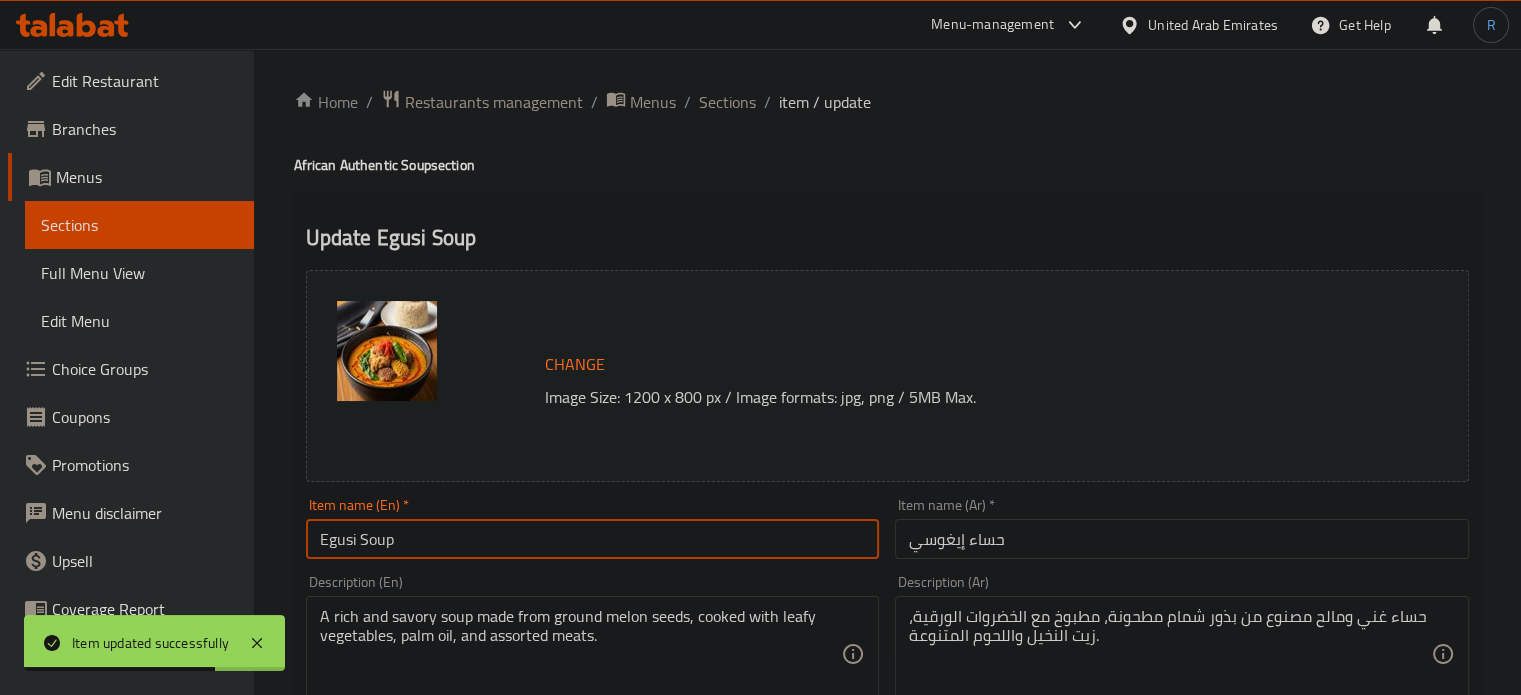 click on "Egusi Soup" at bounding box center [593, 539] 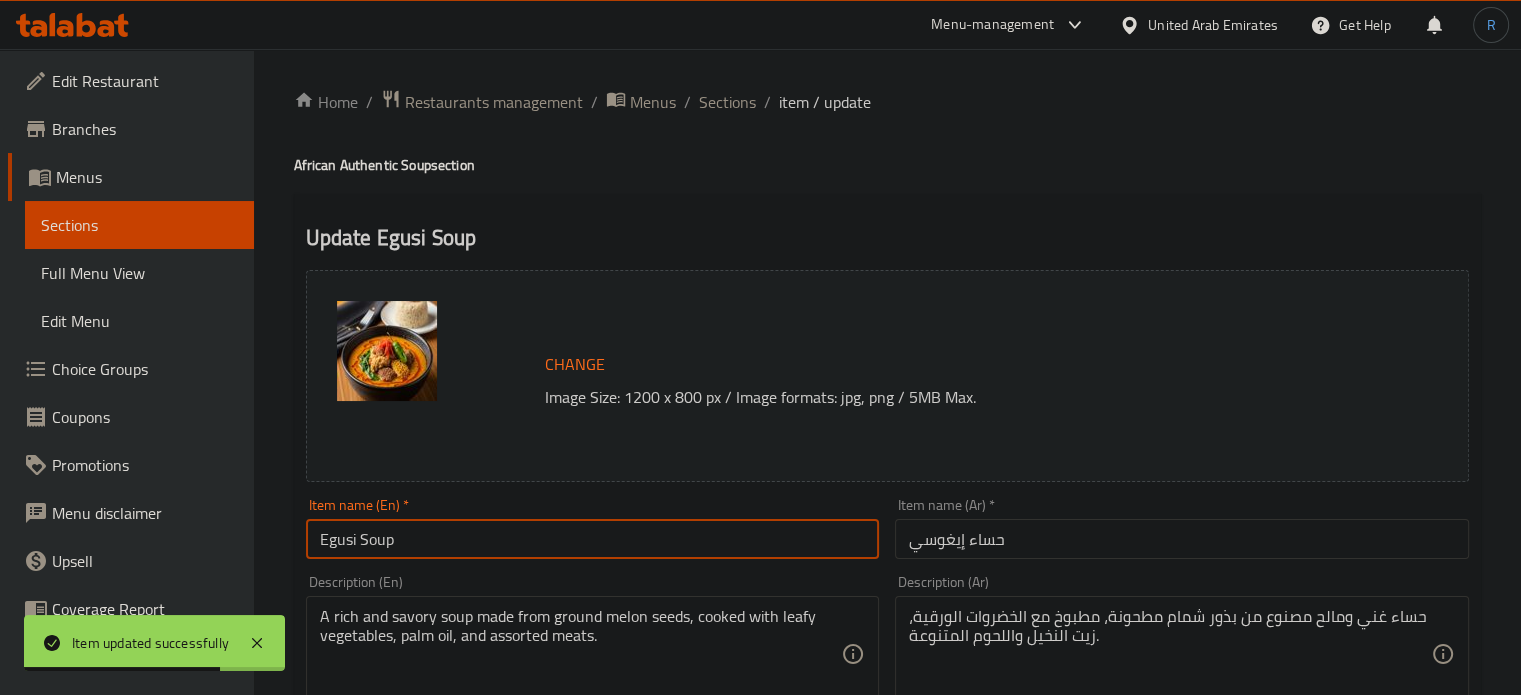 click on "Egusi Soup" at bounding box center [593, 539] 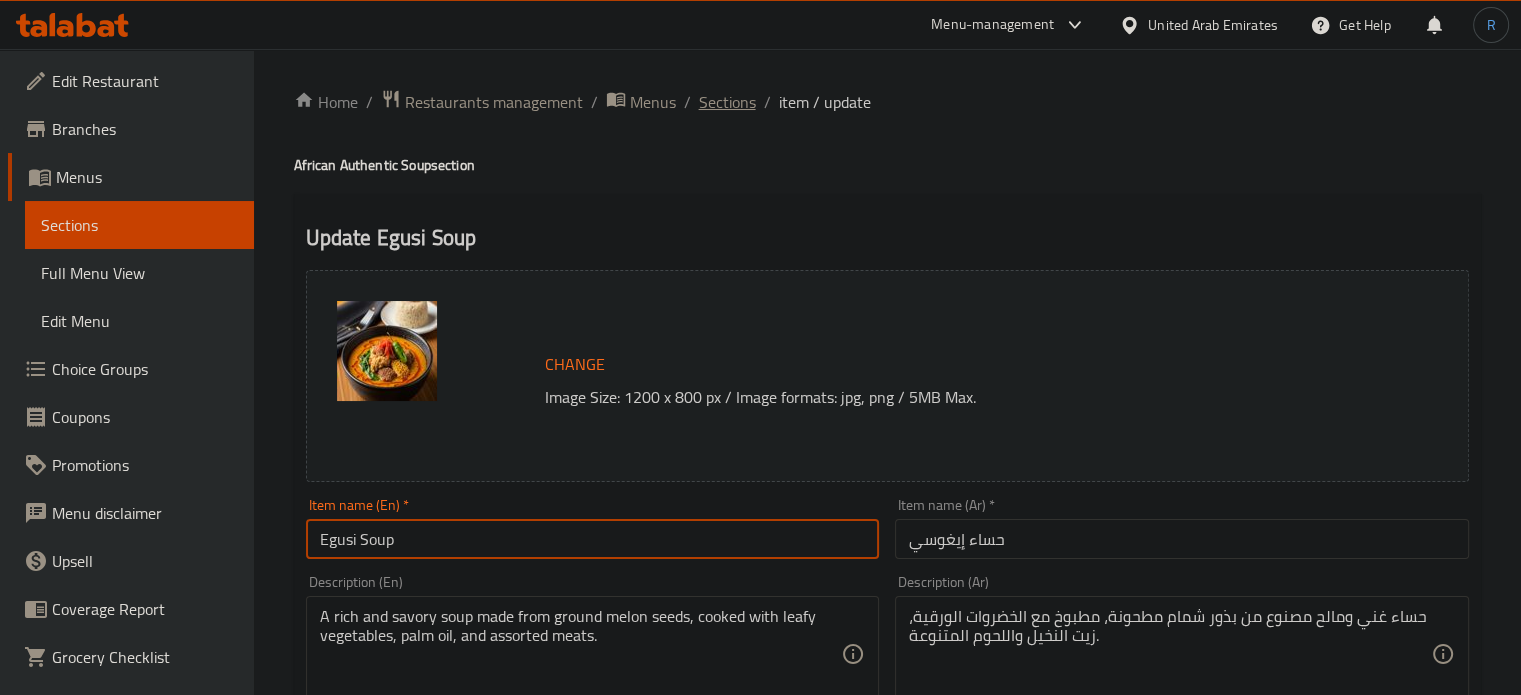 click on "Sections" at bounding box center [727, 102] 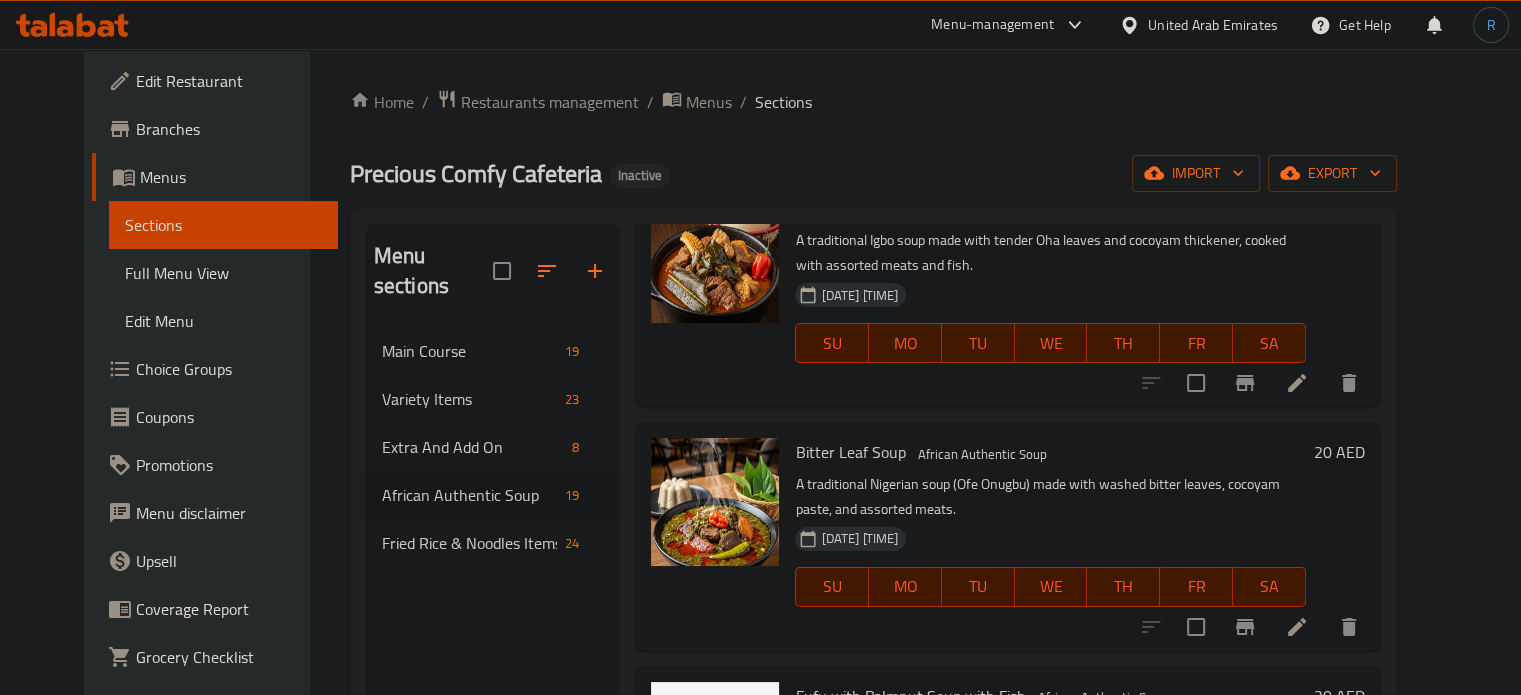 scroll, scrollTop: 3300, scrollLeft: 0, axis: vertical 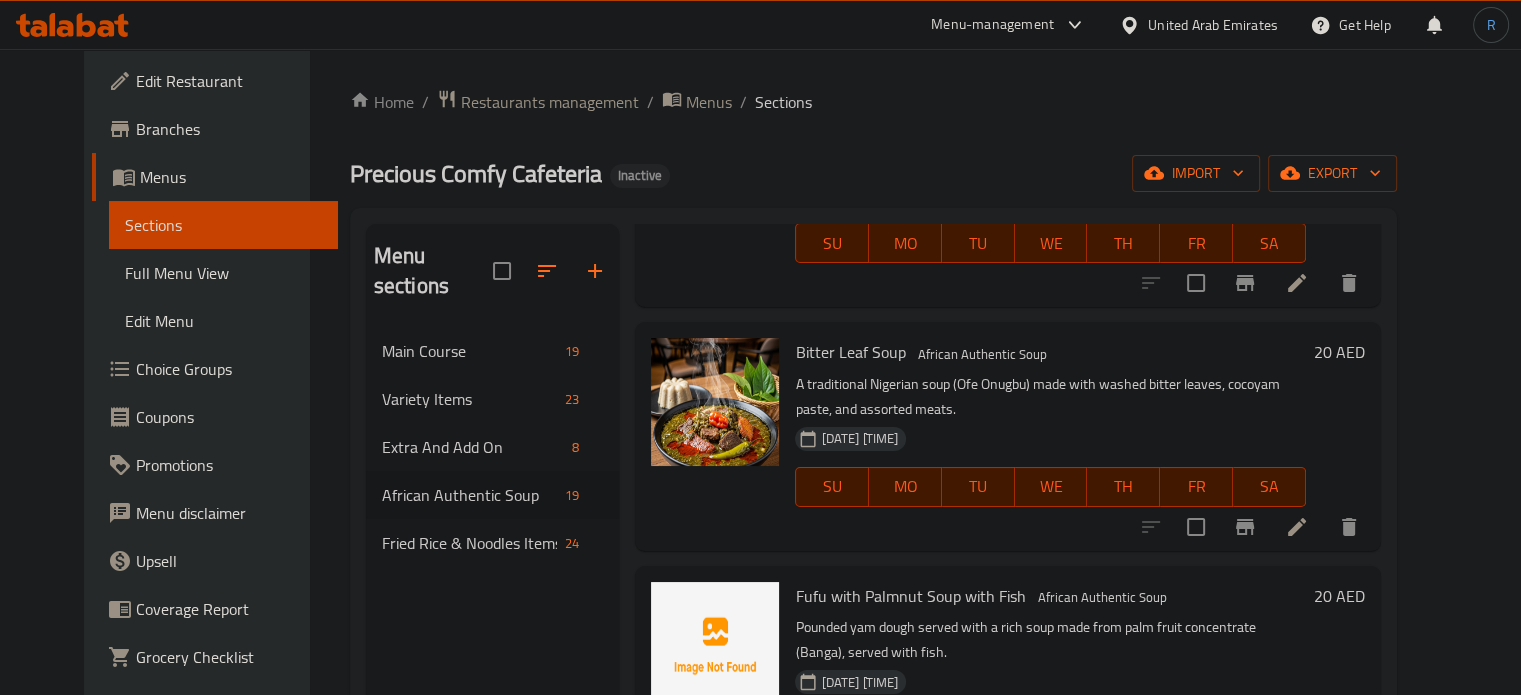 click on "Fufu with Palmnut Soup with Fish" at bounding box center [910, 596] 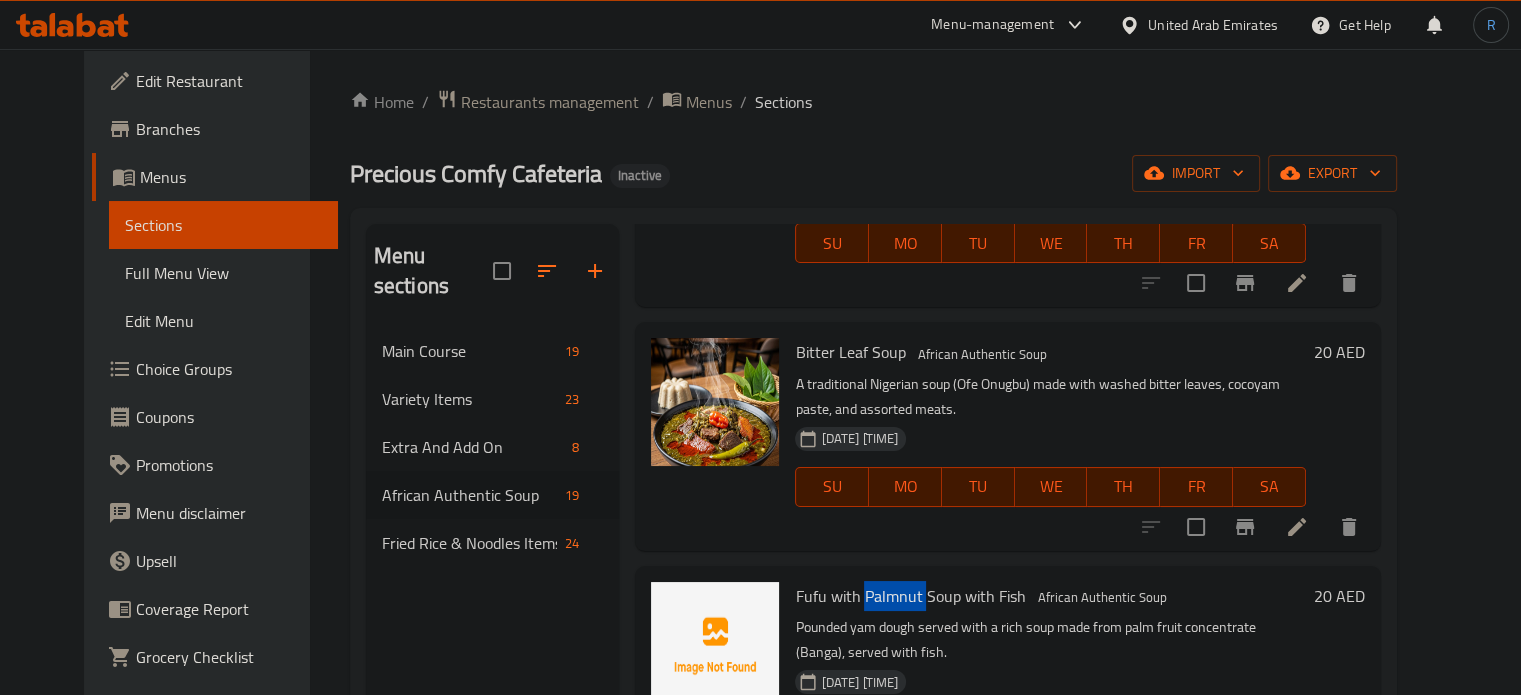 click on "Fufu with Palmnut Soup with Fish" at bounding box center [910, 596] 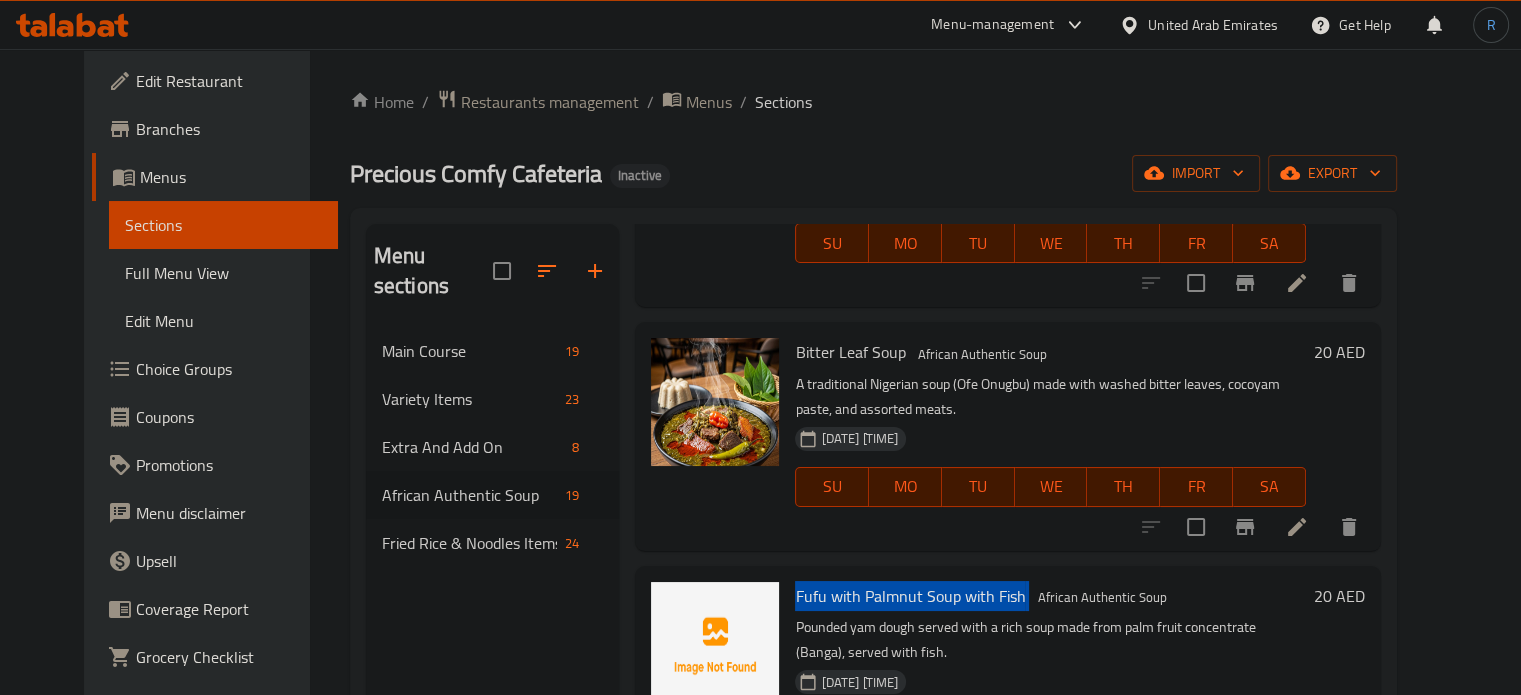 click on "Fufu with Palmnut Soup with Fish" at bounding box center [910, 596] 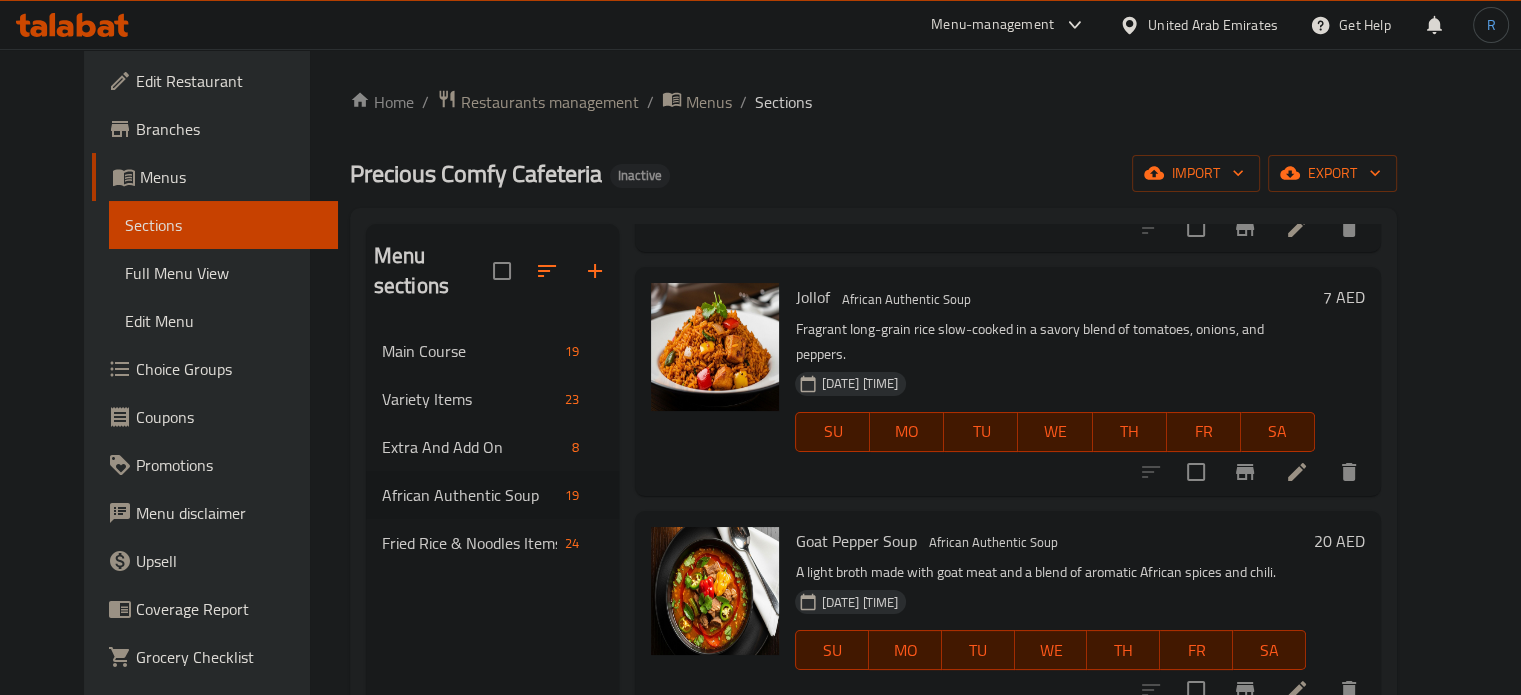 scroll, scrollTop: 0, scrollLeft: 0, axis: both 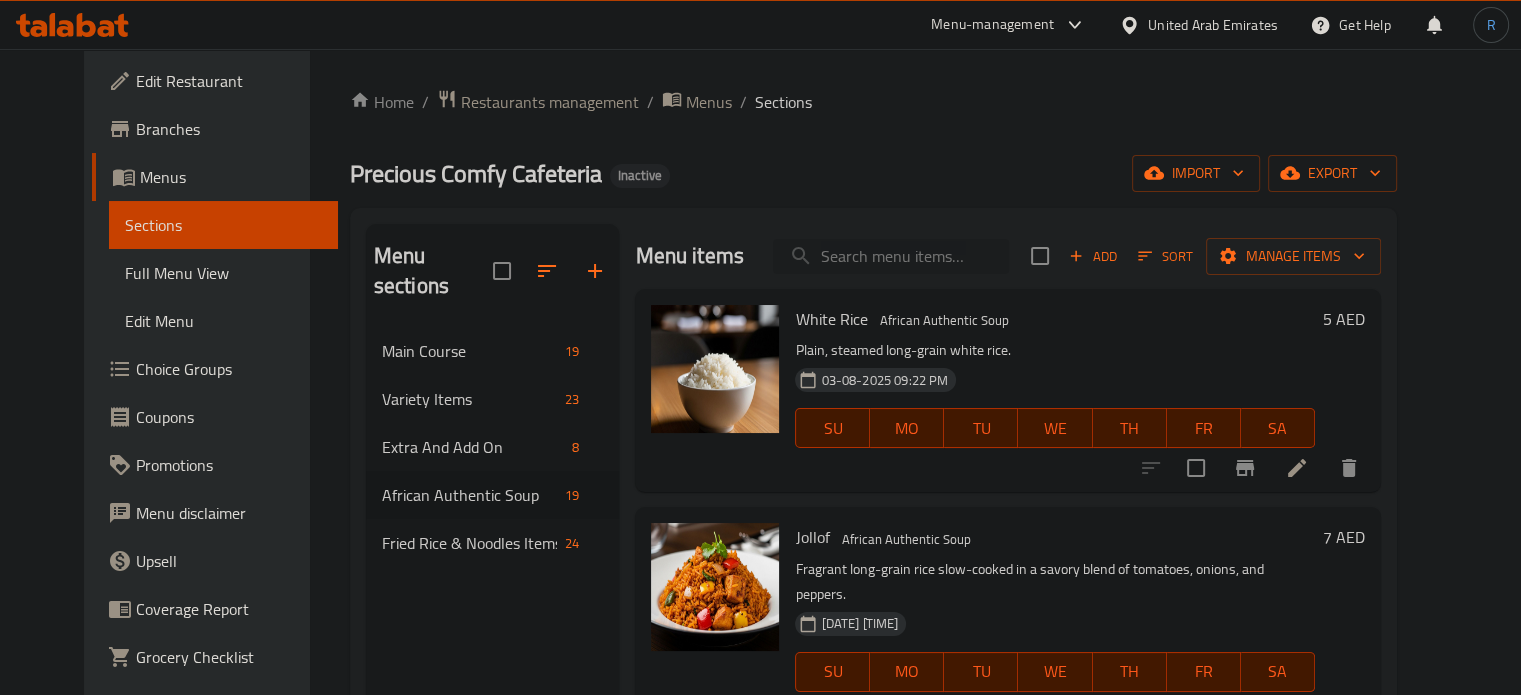 click at bounding box center [891, 256] 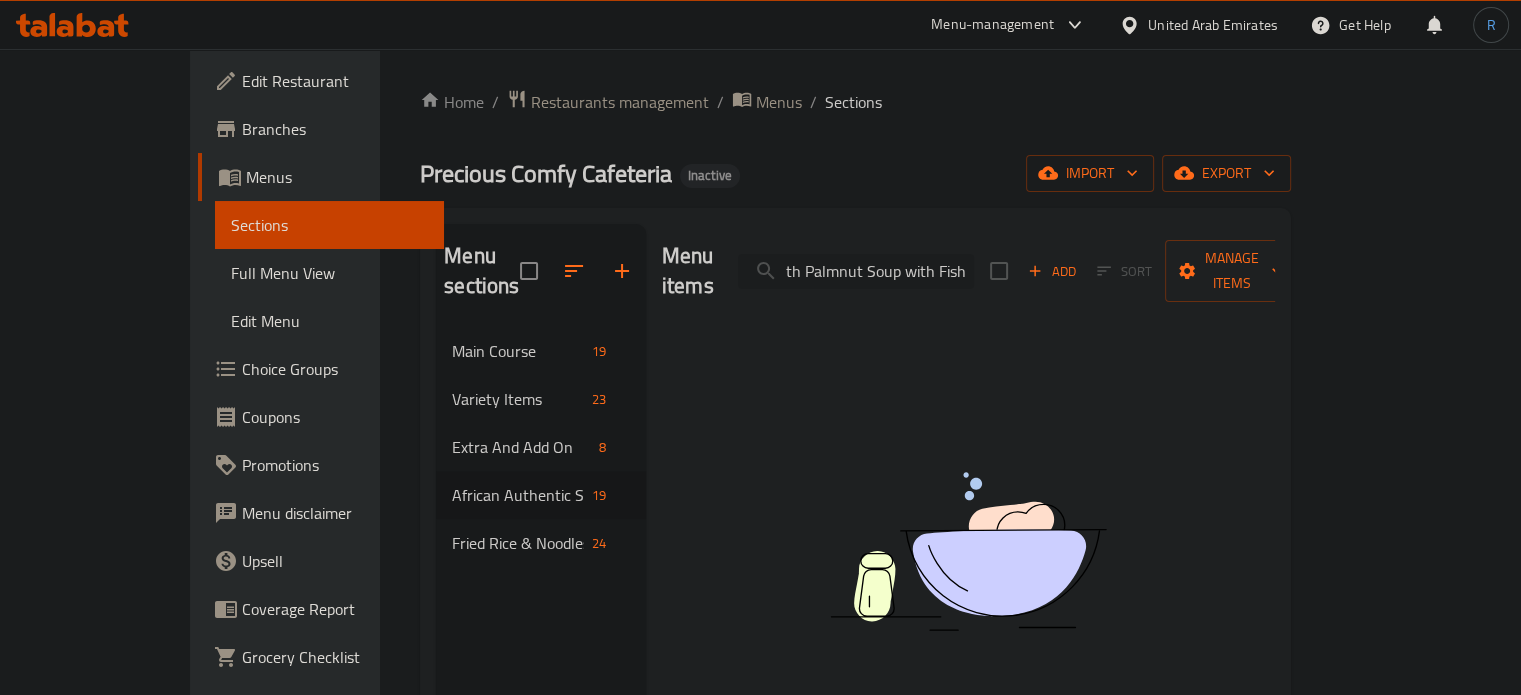 scroll, scrollTop: 0, scrollLeft: 47, axis: horizontal 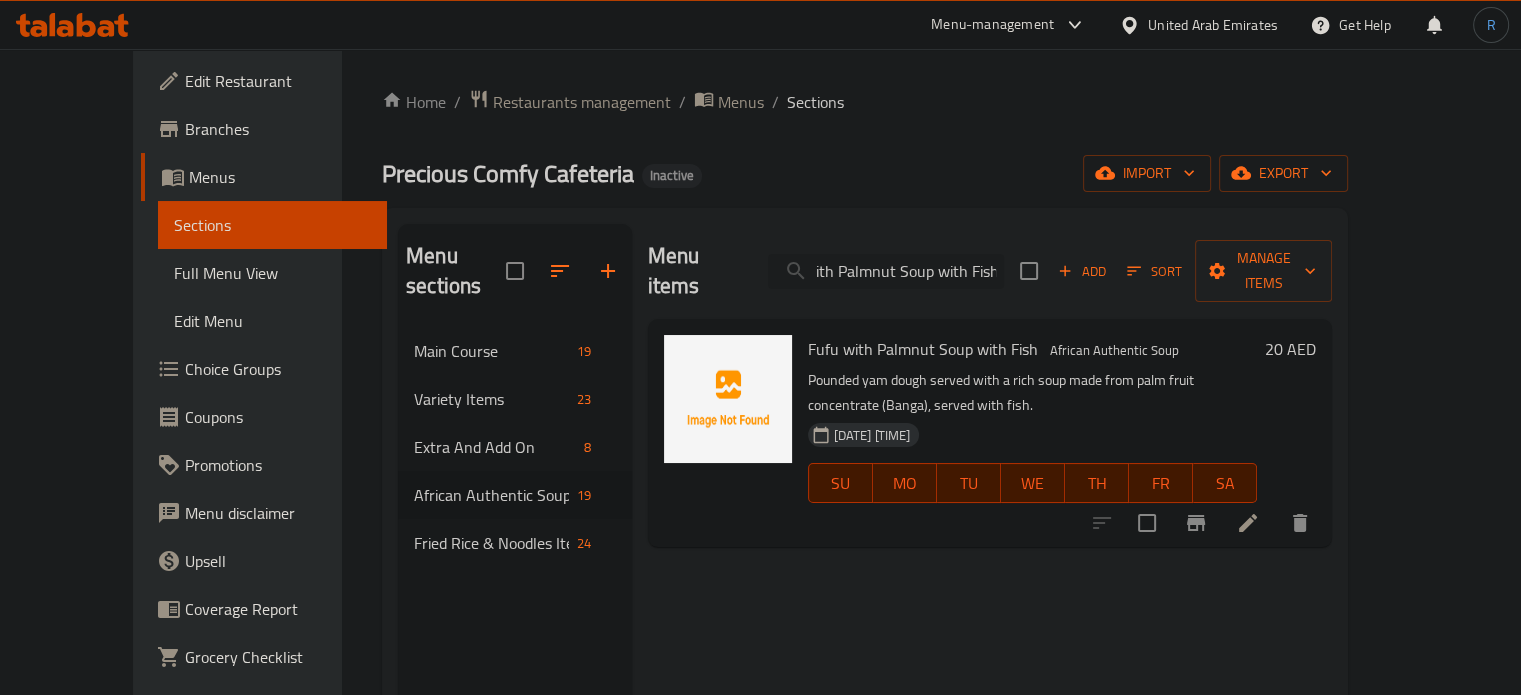 type on "Fufu with Palmnut Soup with Fish" 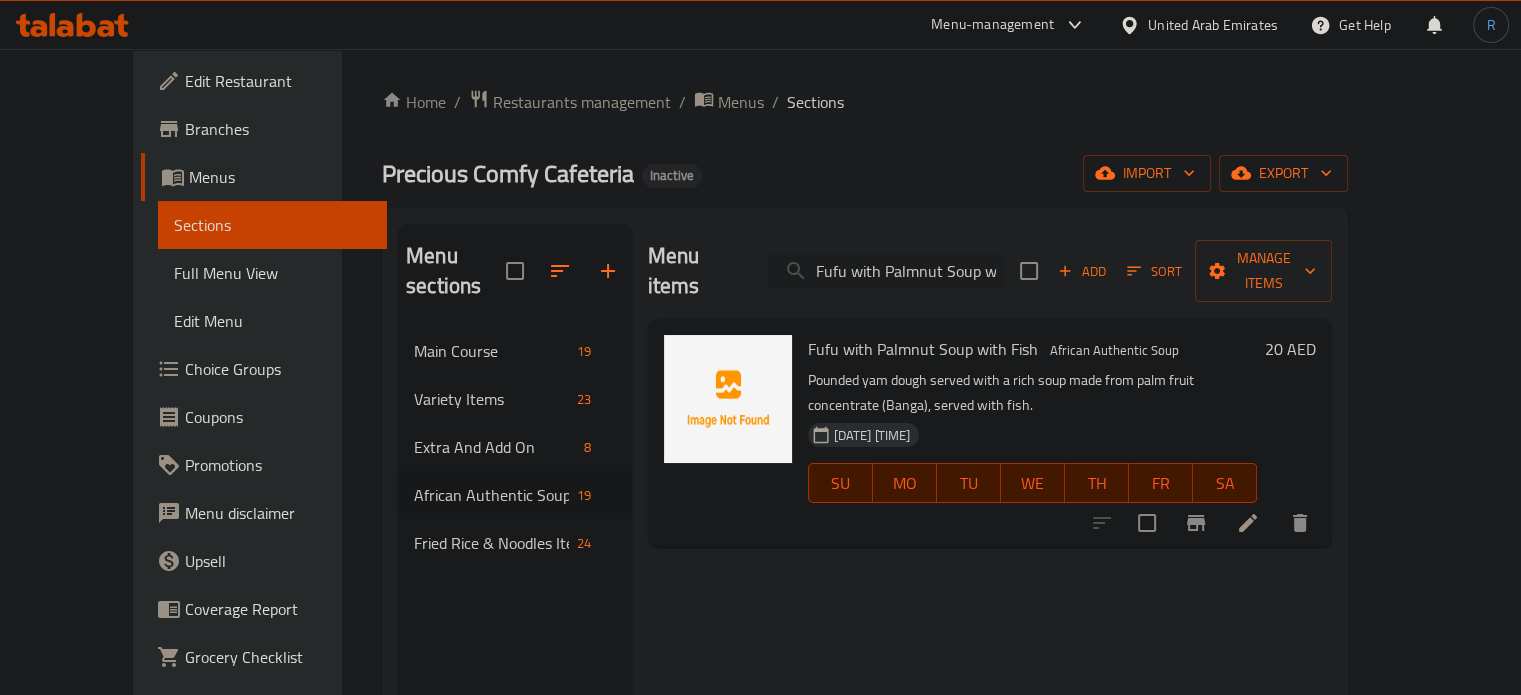 click on "Fufu with Palmnut Soup with Fish" at bounding box center (886, 271) 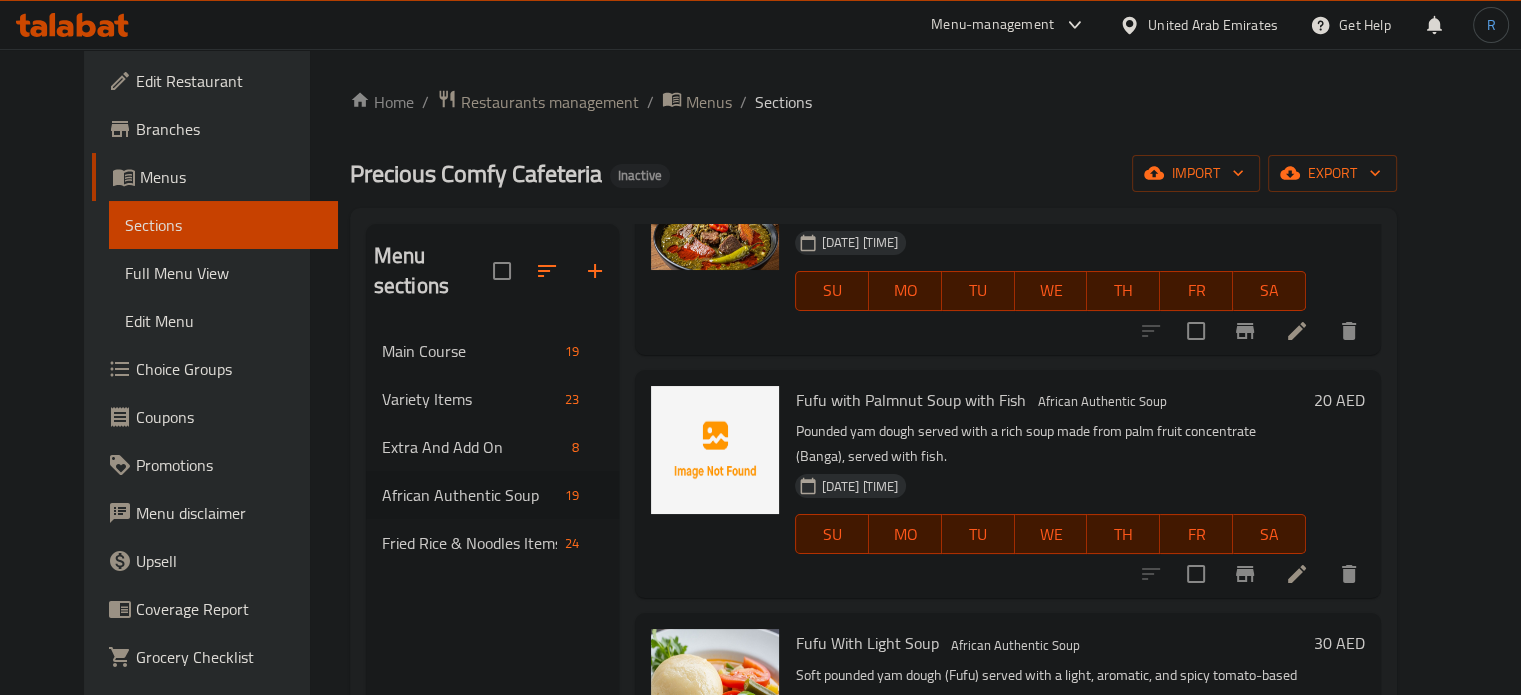 scroll, scrollTop: 3705, scrollLeft: 0, axis: vertical 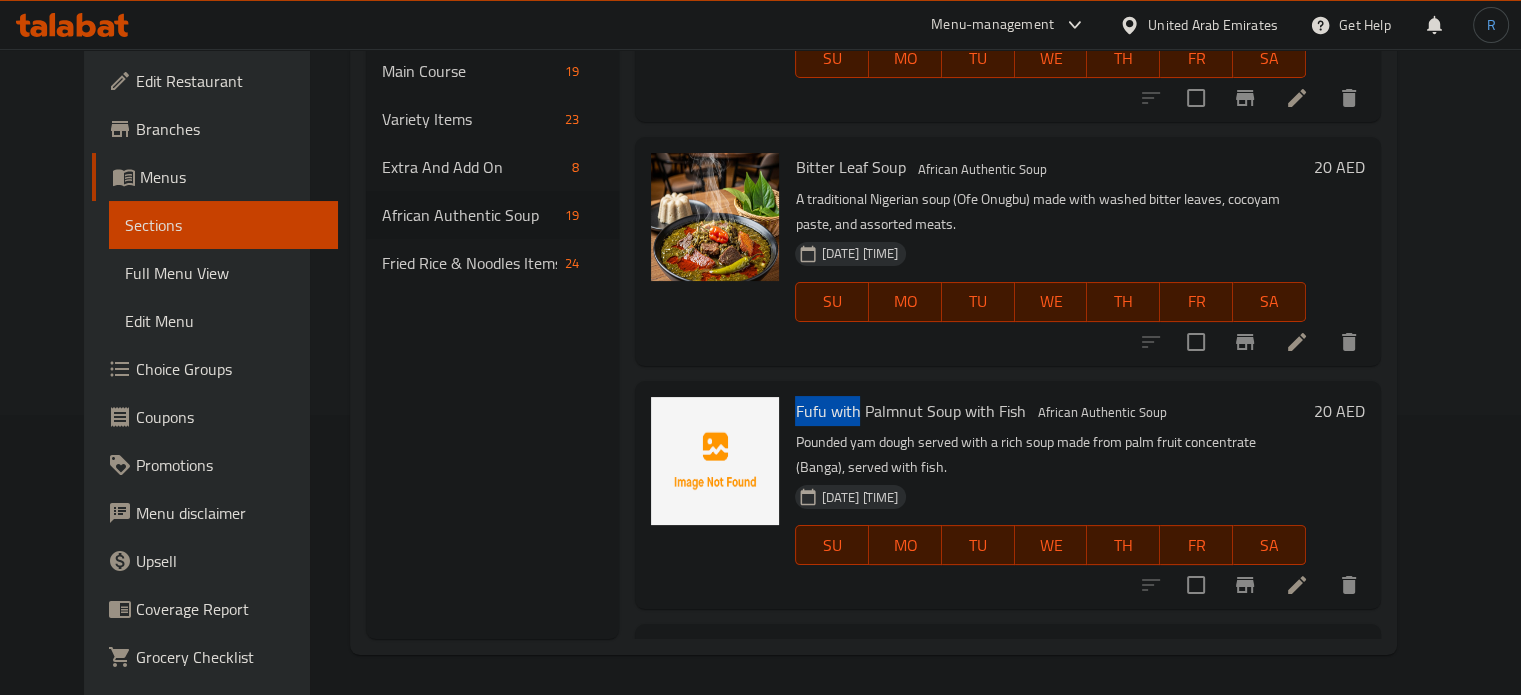 drag, startPoint x: 838, startPoint y: 263, endPoint x: 767, endPoint y: 263, distance: 71 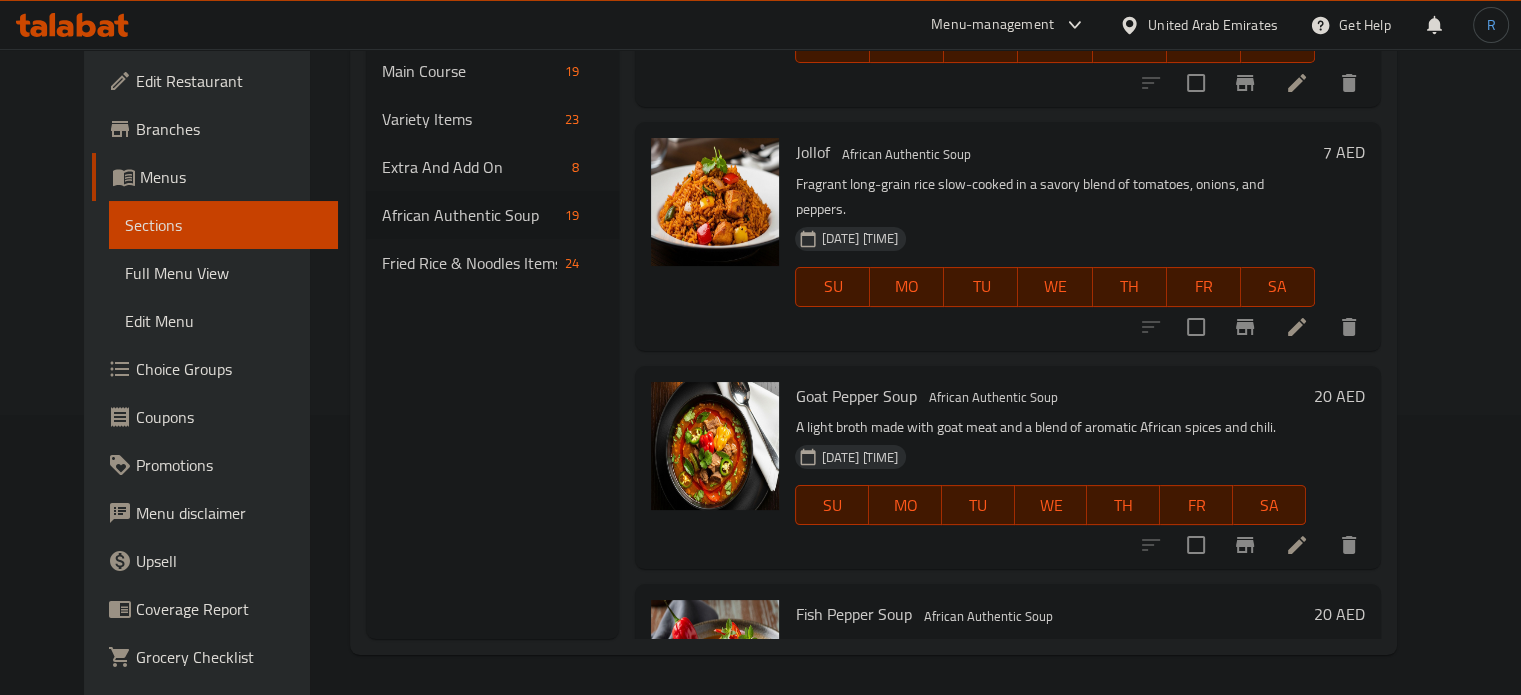 scroll, scrollTop: 0, scrollLeft: 0, axis: both 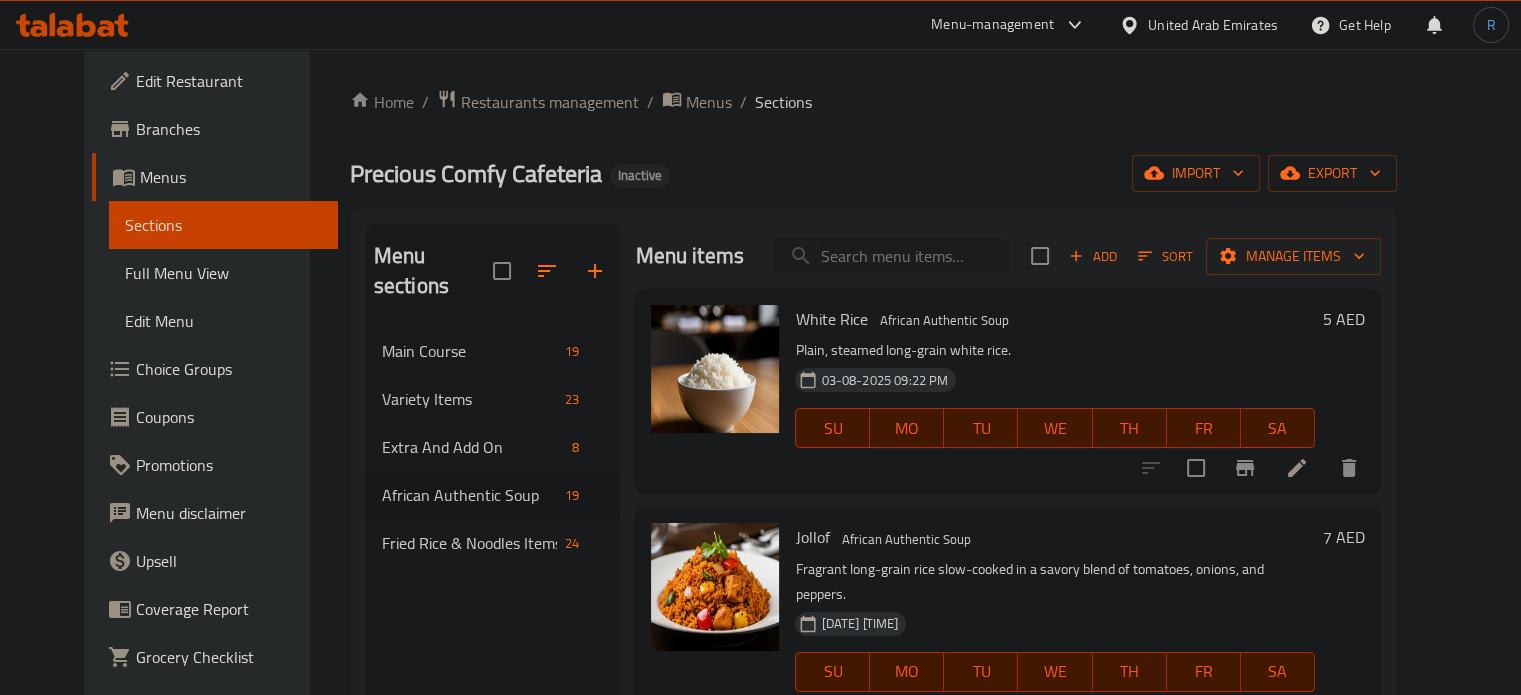 click at bounding box center [891, 256] 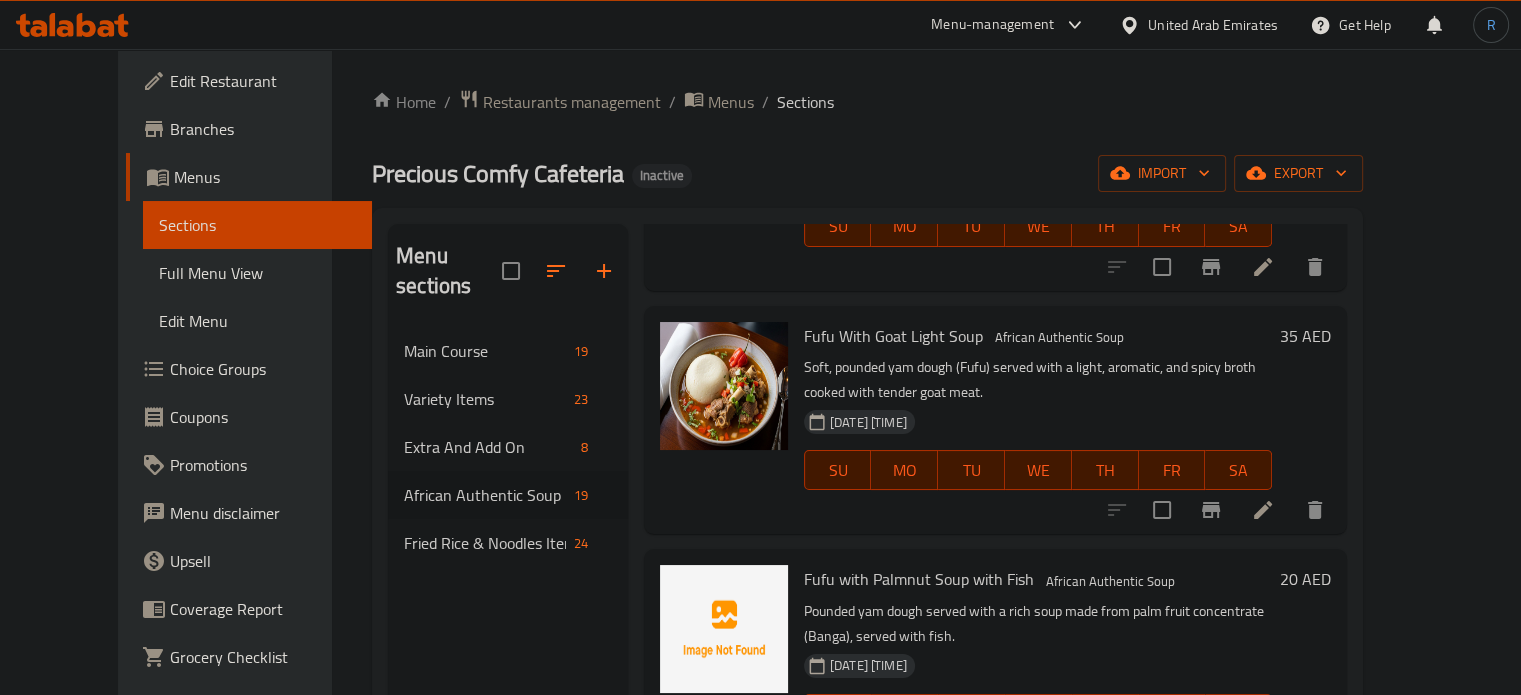 scroll, scrollTop: 547, scrollLeft: 0, axis: vertical 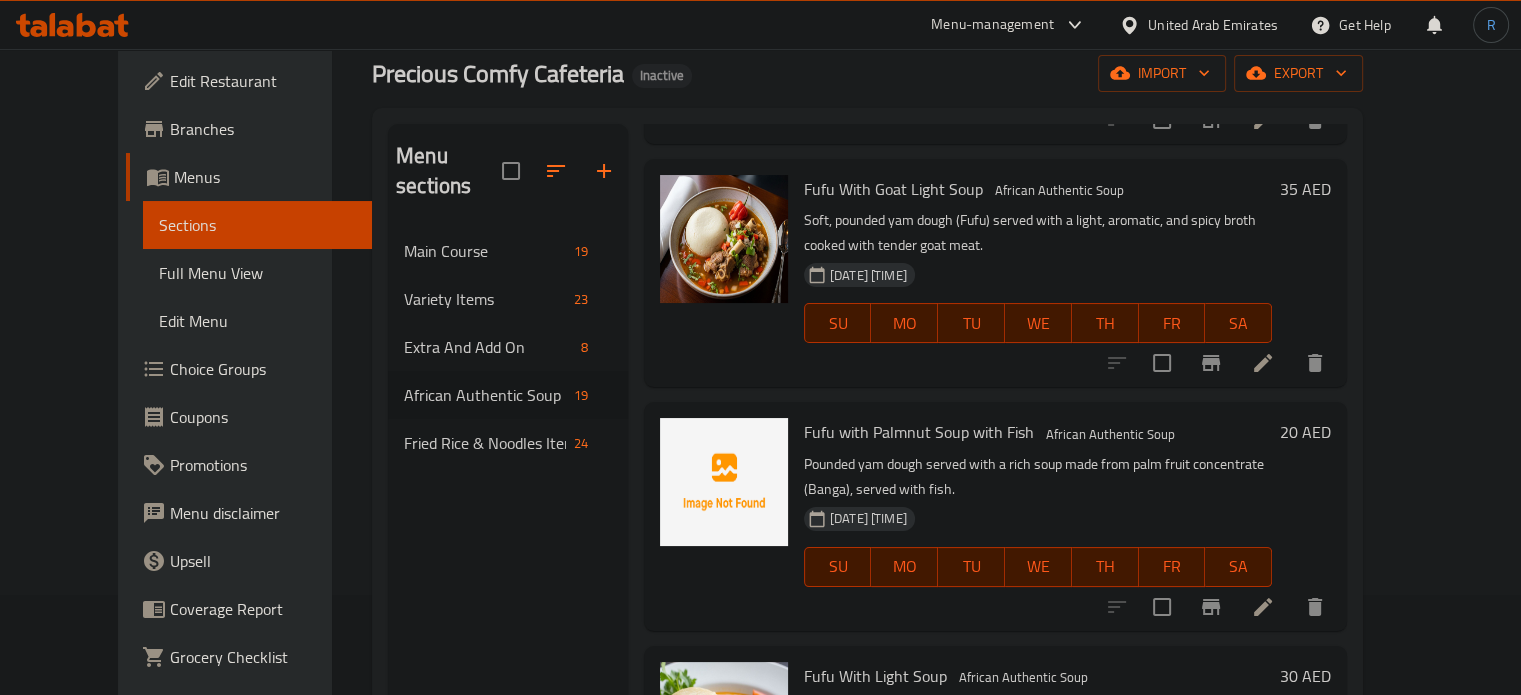 click on "Fufu with Palmnut Soup with Fish" at bounding box center (919, 432) 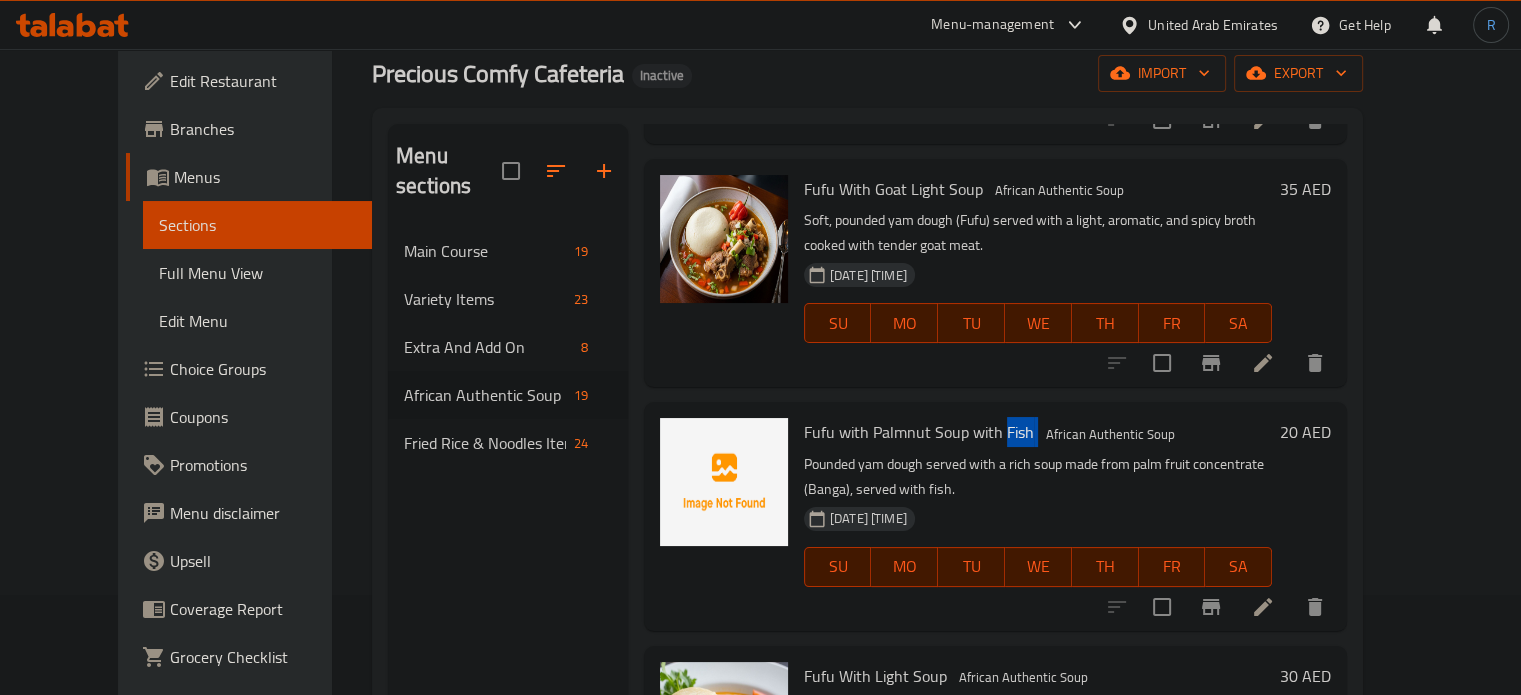 click on "Fufu with Palmnut Soup with Fish" at bounding box center (919, 432) 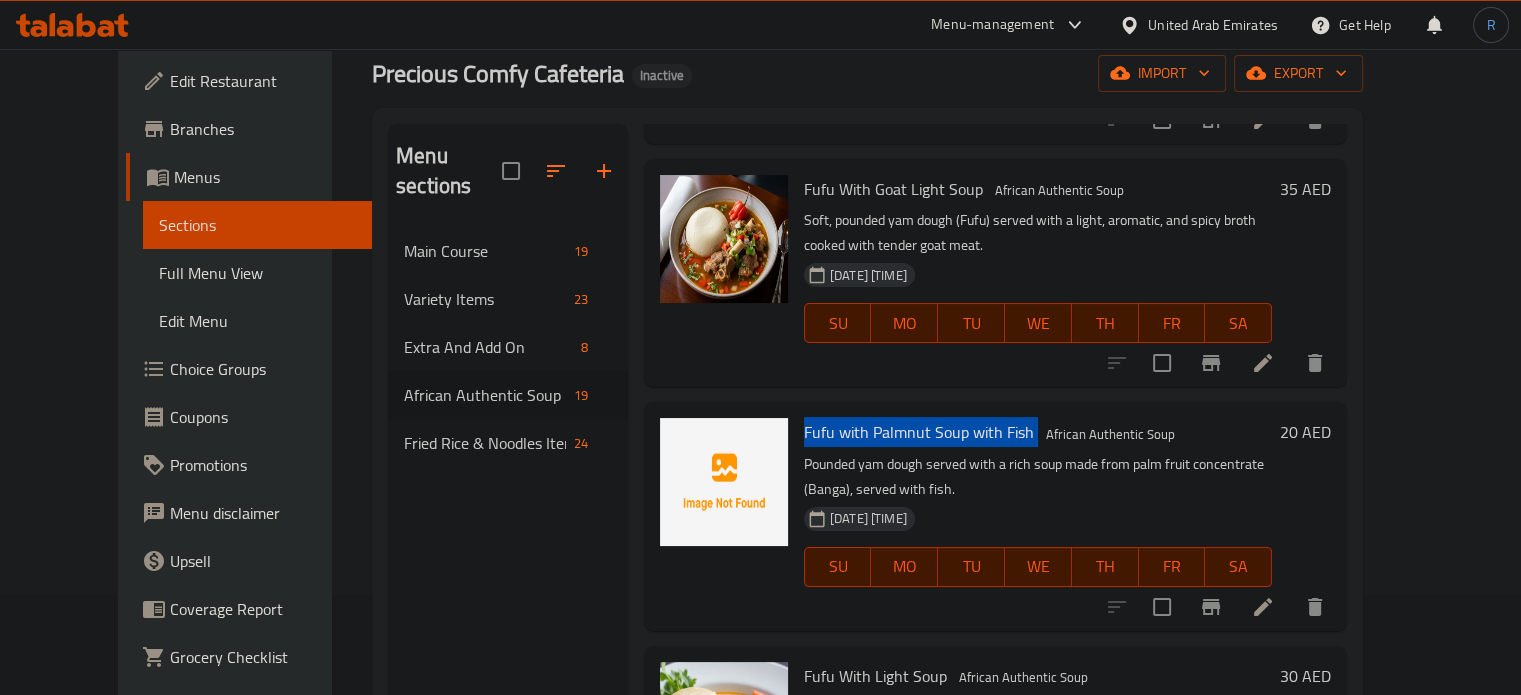 click on "Fufu with Palmnut Soup with Fish" at bounding box center (919, 432) 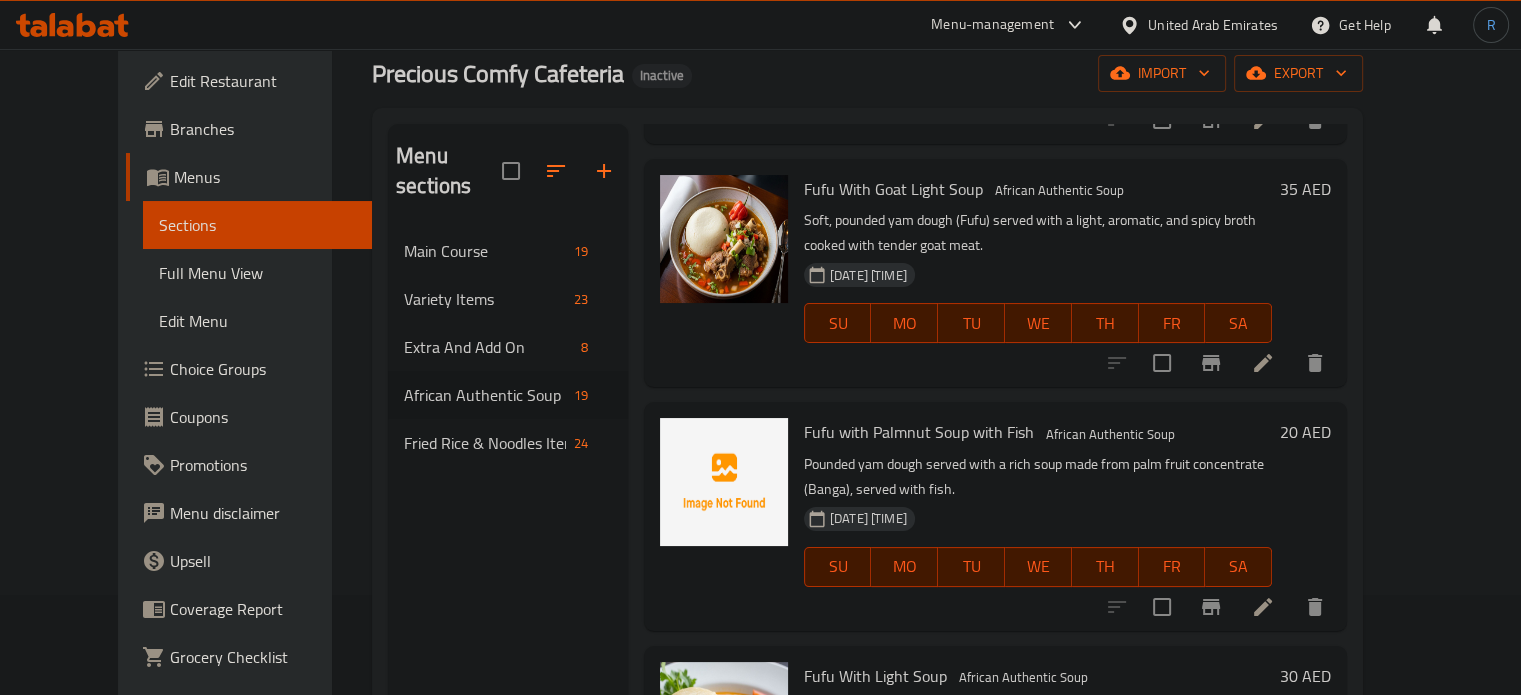 drag, startPoint x: 1277, startPoint y: 443, endPoint x: 1299, endPoint y: 485, distance: 47.41308 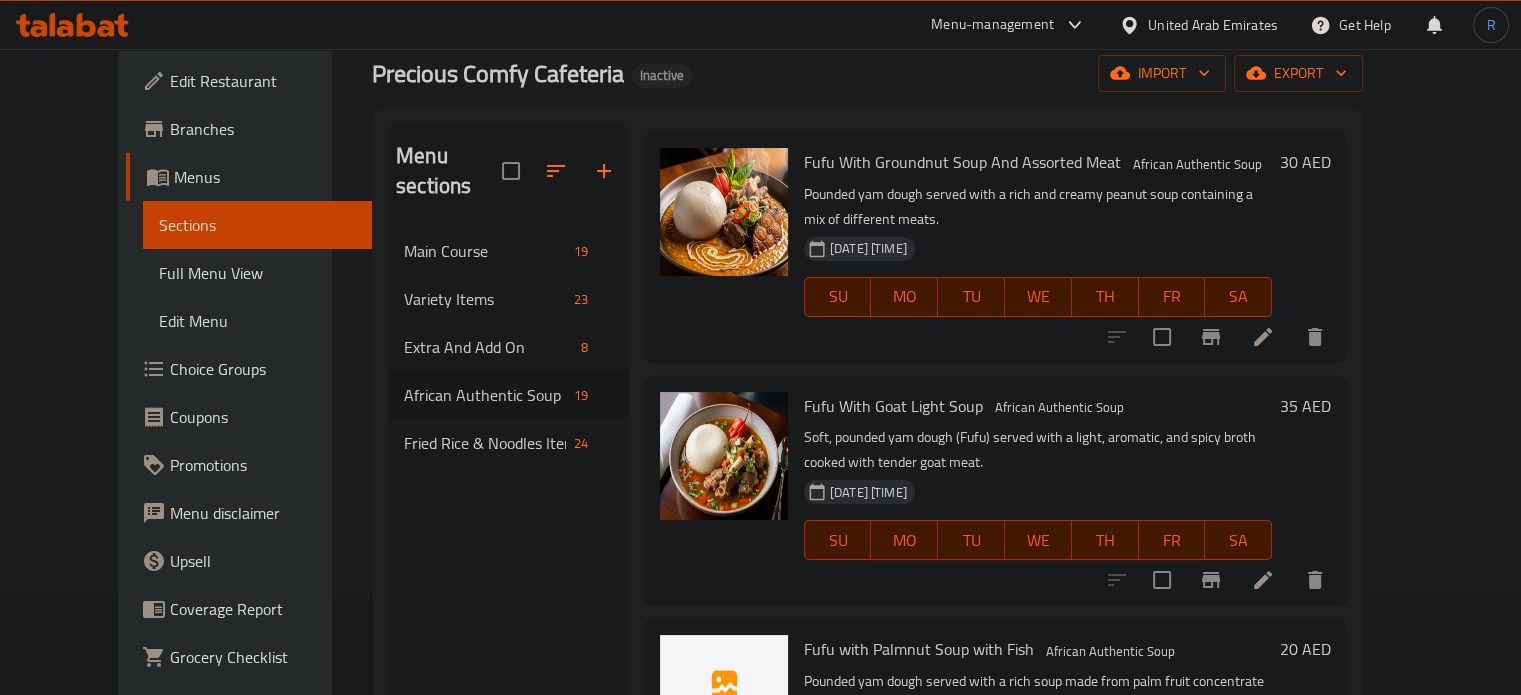 scroll, scrollTop: 0, scrollLeft: 0, axis: both 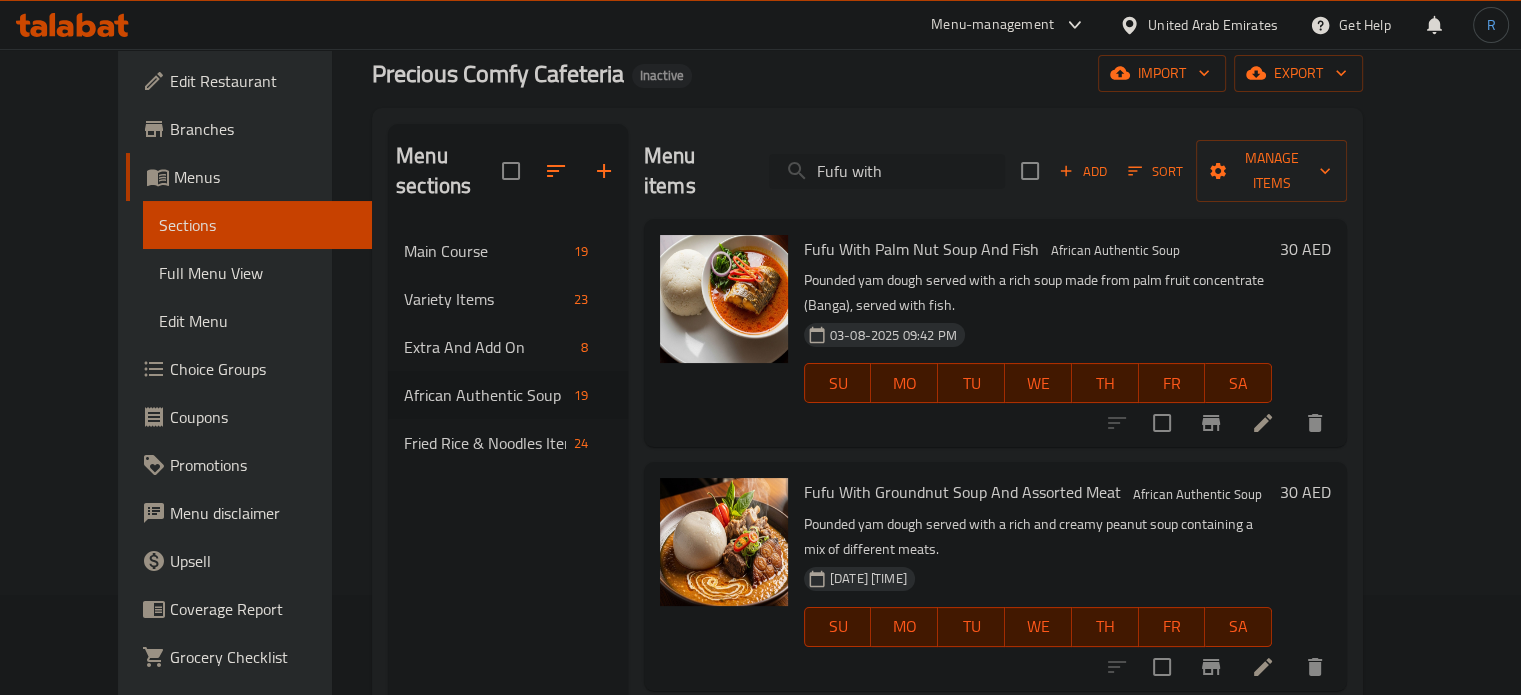 click on "Fufu with" at bounding box center [887, 171] 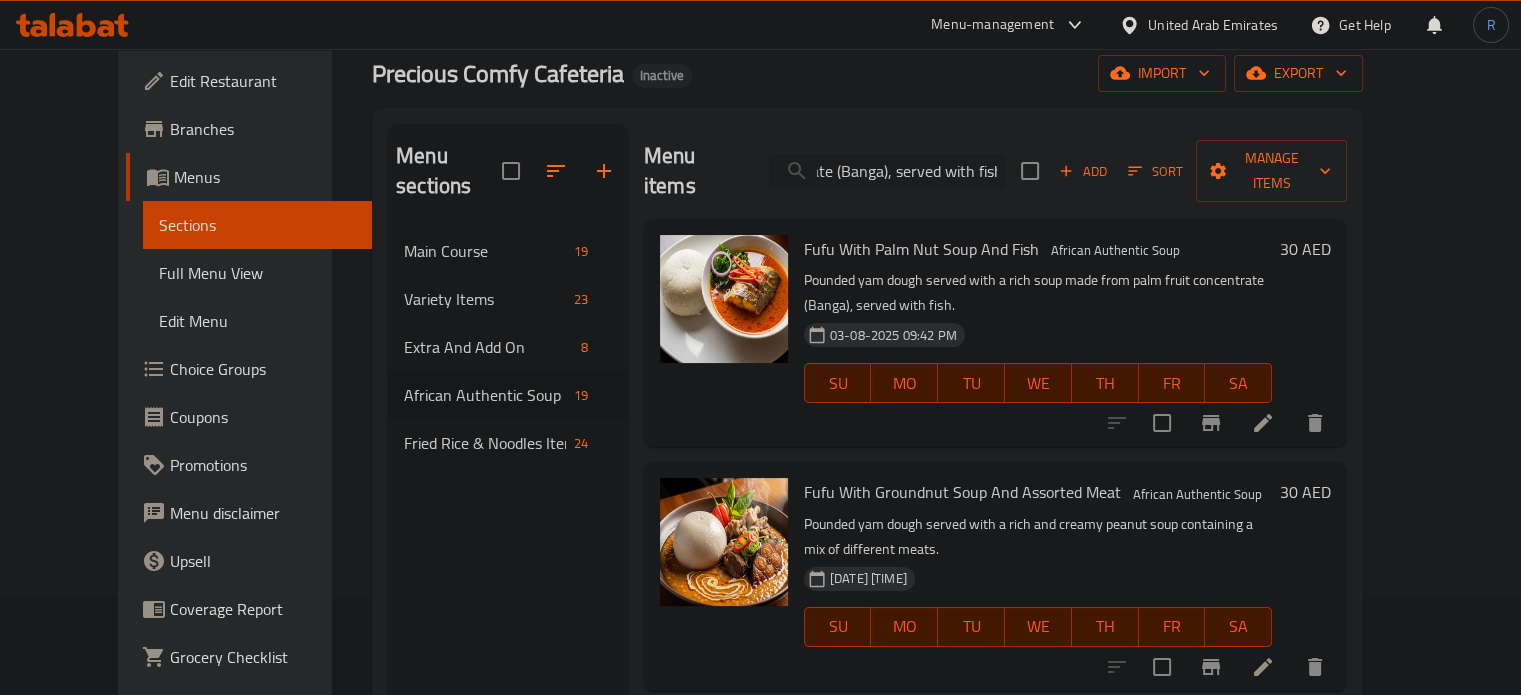 click on "Fufu Pounded yam dough served with a rich, flavorful soup made from palm fruit concentrate (Banga), served with fish." at bounding box center (887, 171) 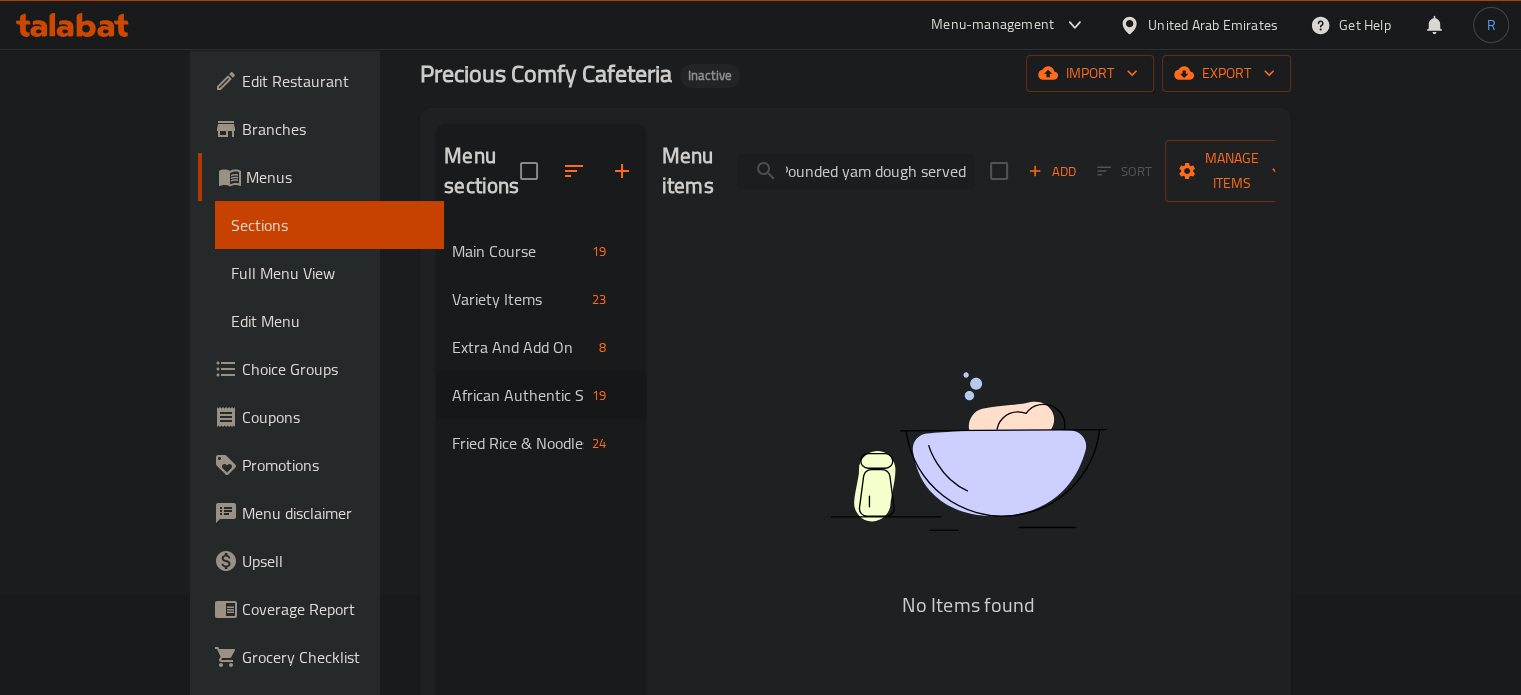 scroll, scrollTop: 0, scrollLeft: 7, axis: horizontal 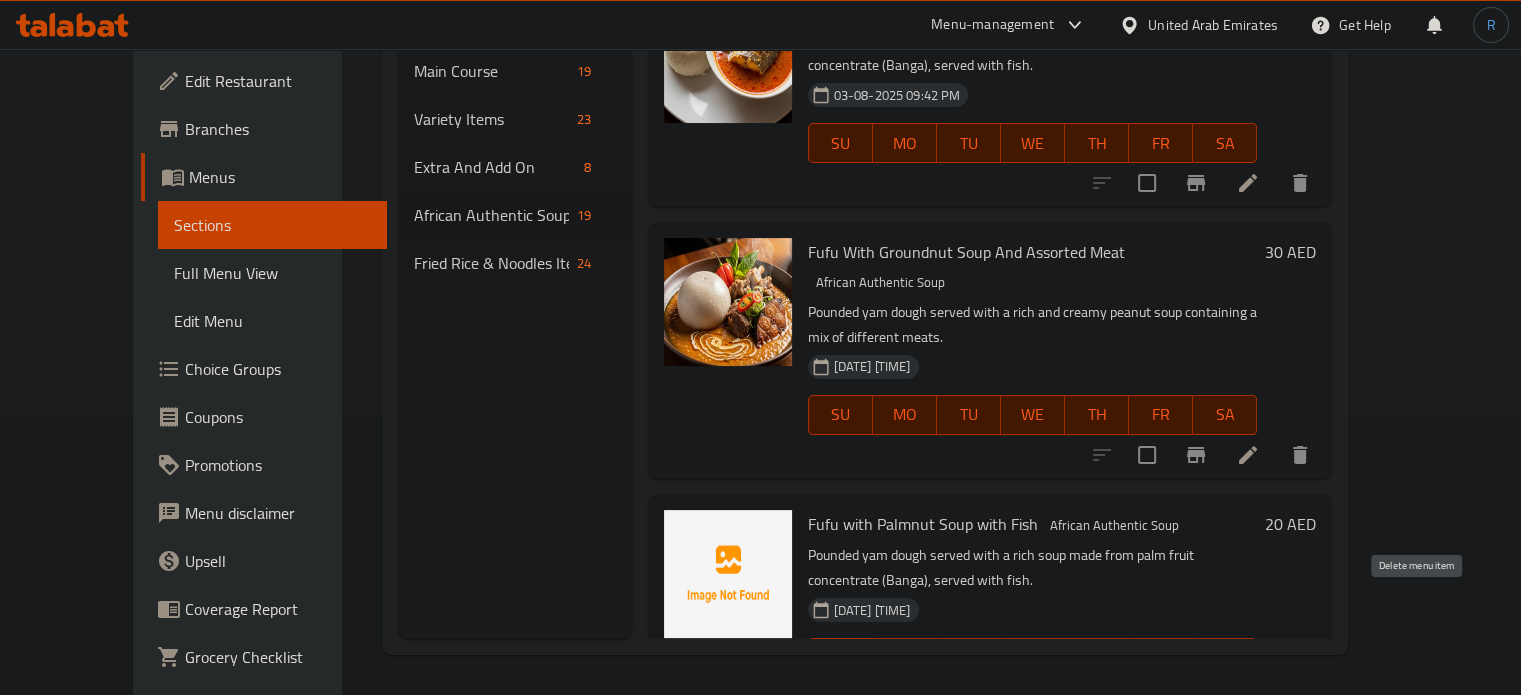 type on "Pounded yam dough served" 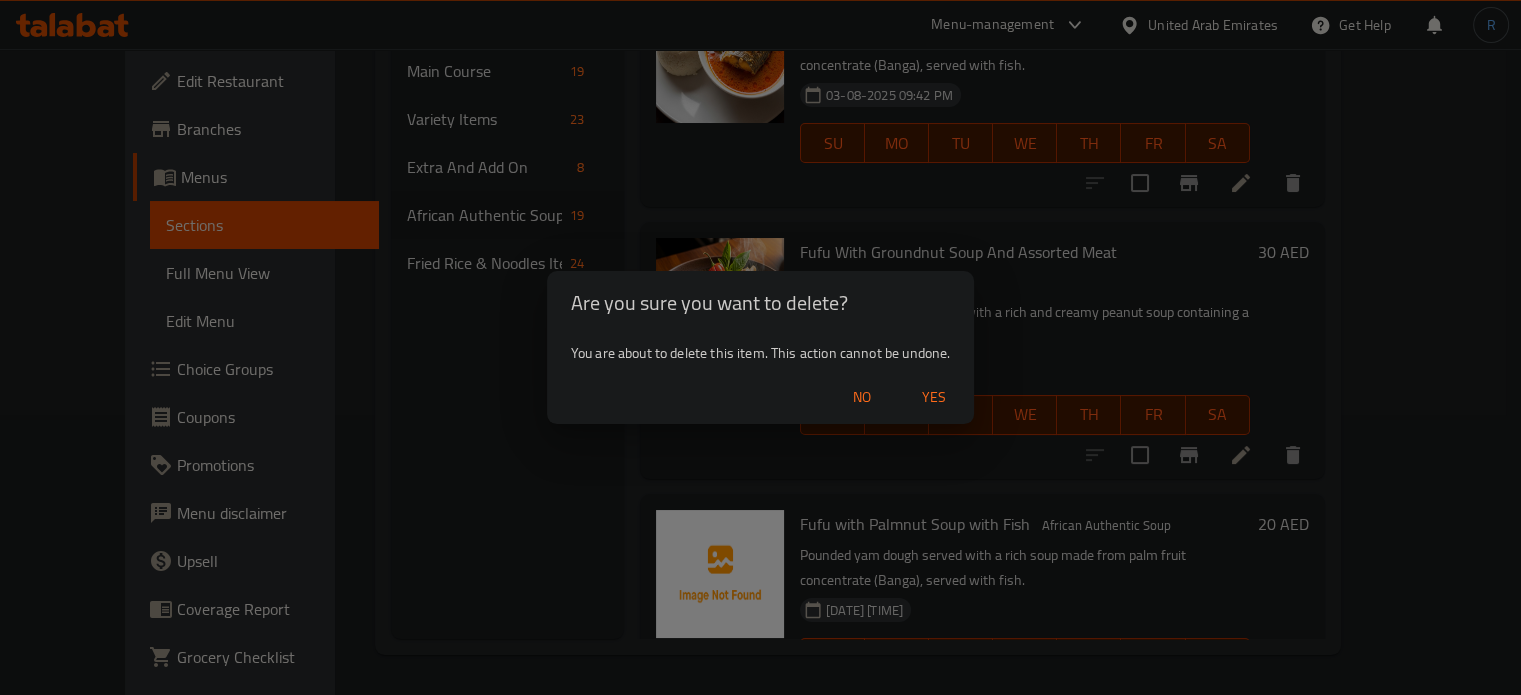 scroll, scrollTop: 0, scrollLeft: 0, axis: both 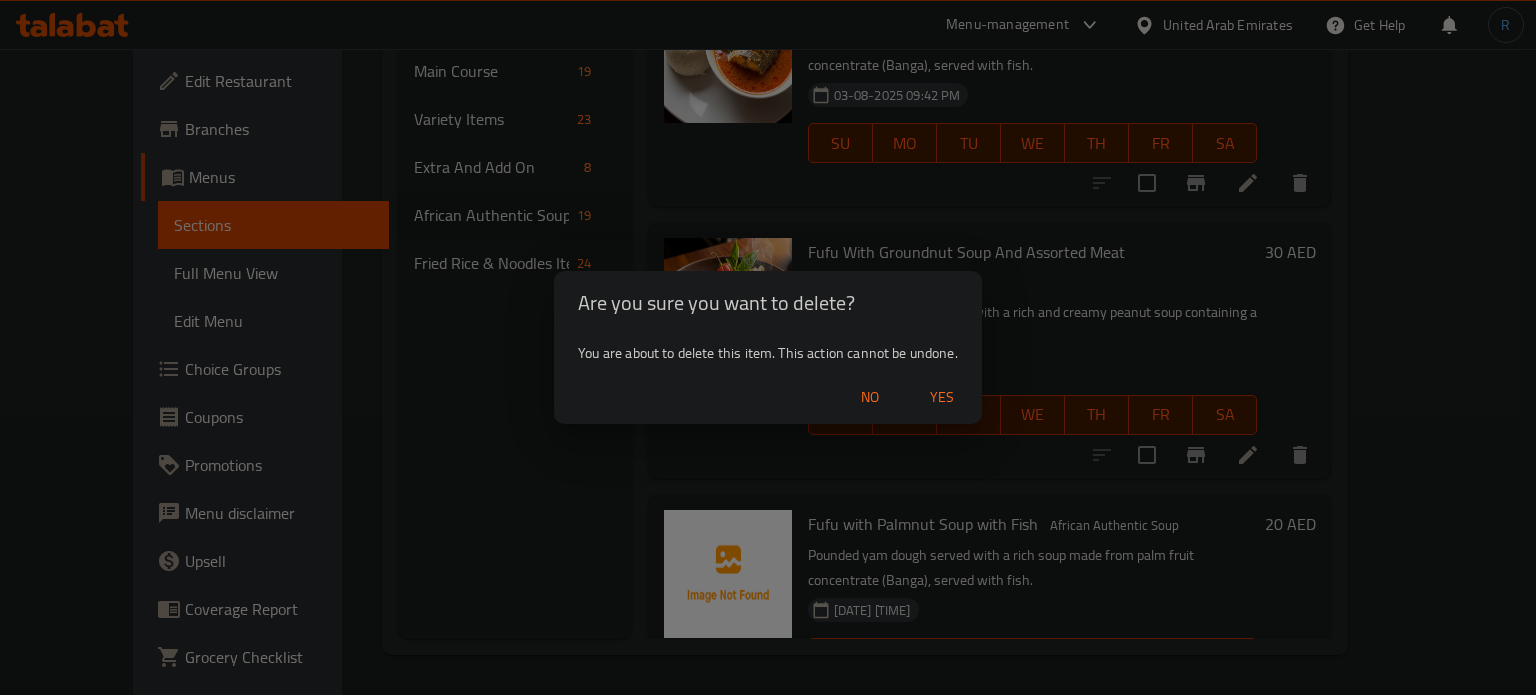 click on "Yes" at bounding box center (942, 397) 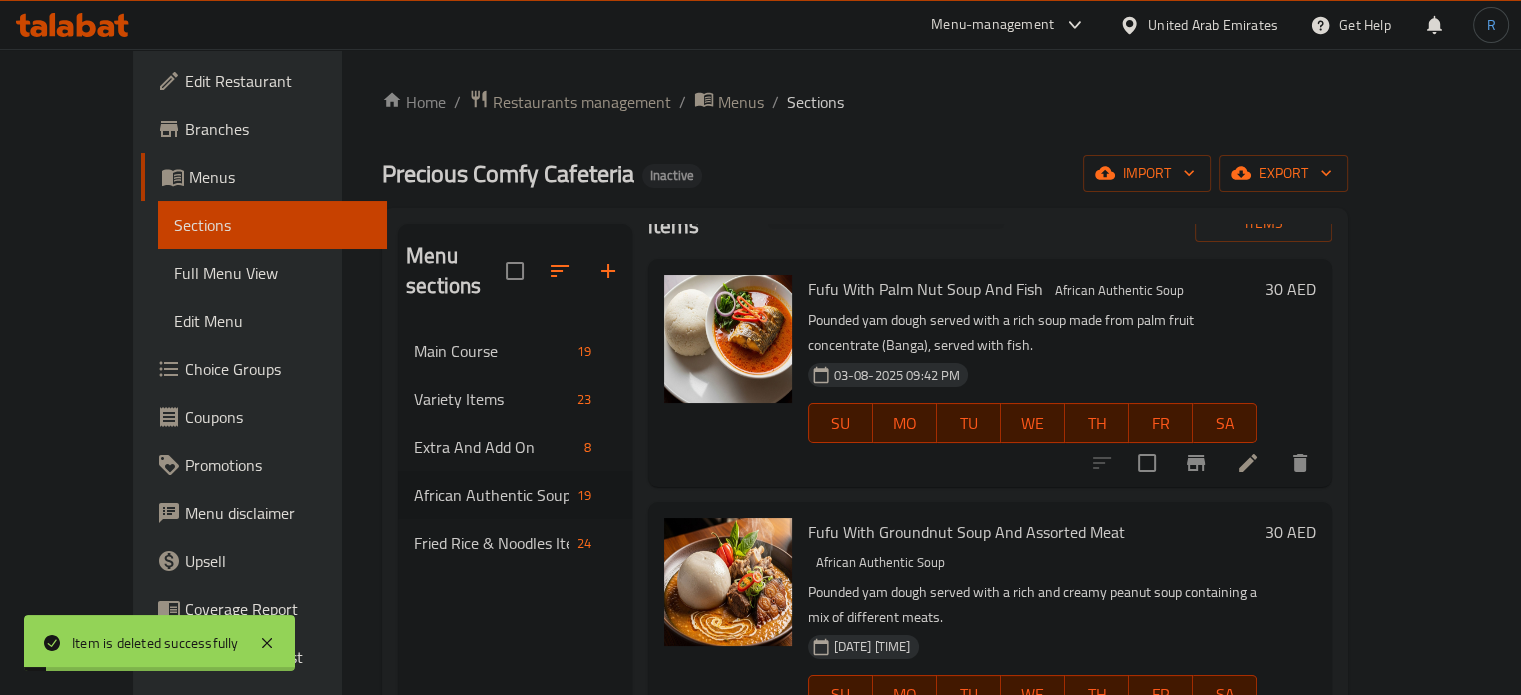 scroll, scrollTop: 0, scrollLeft: 0, axis: both 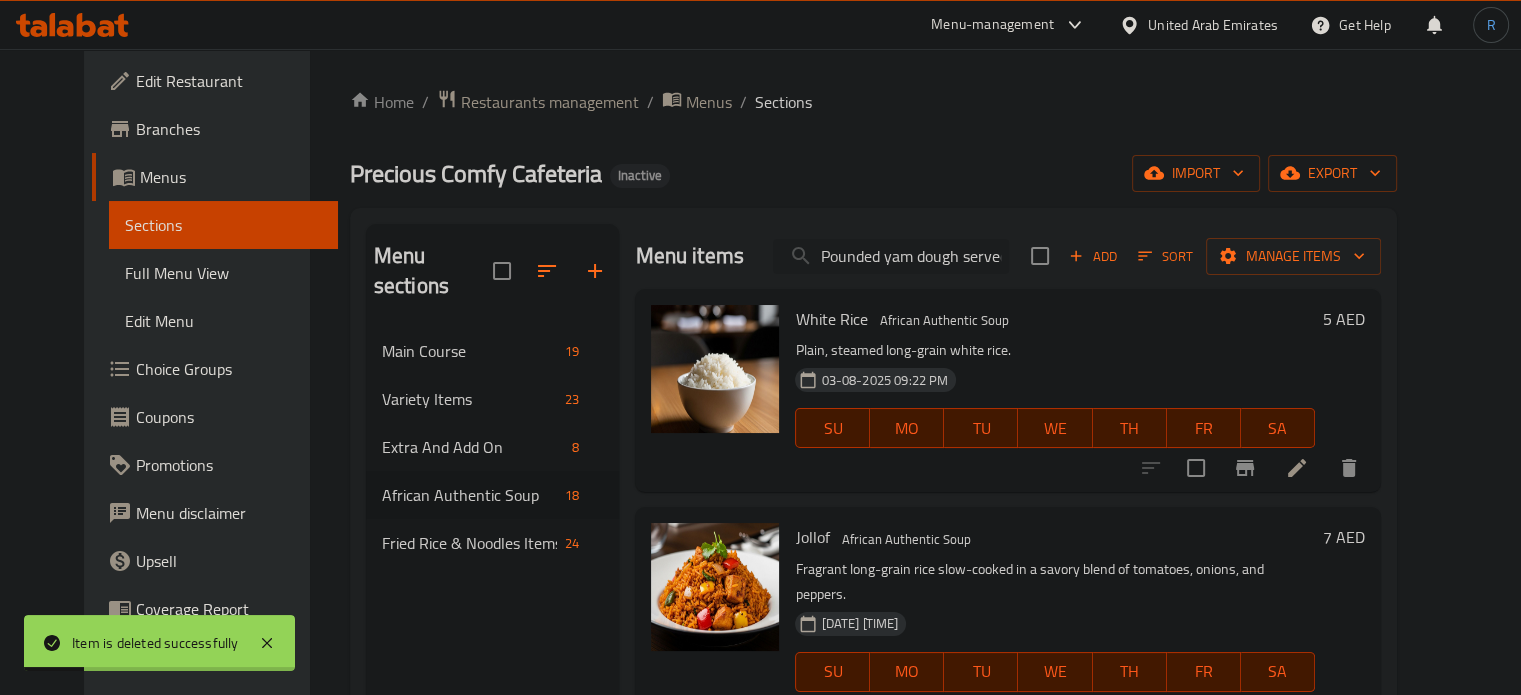 click on "Pounded yam dough served" at bounding box center [891, 256] 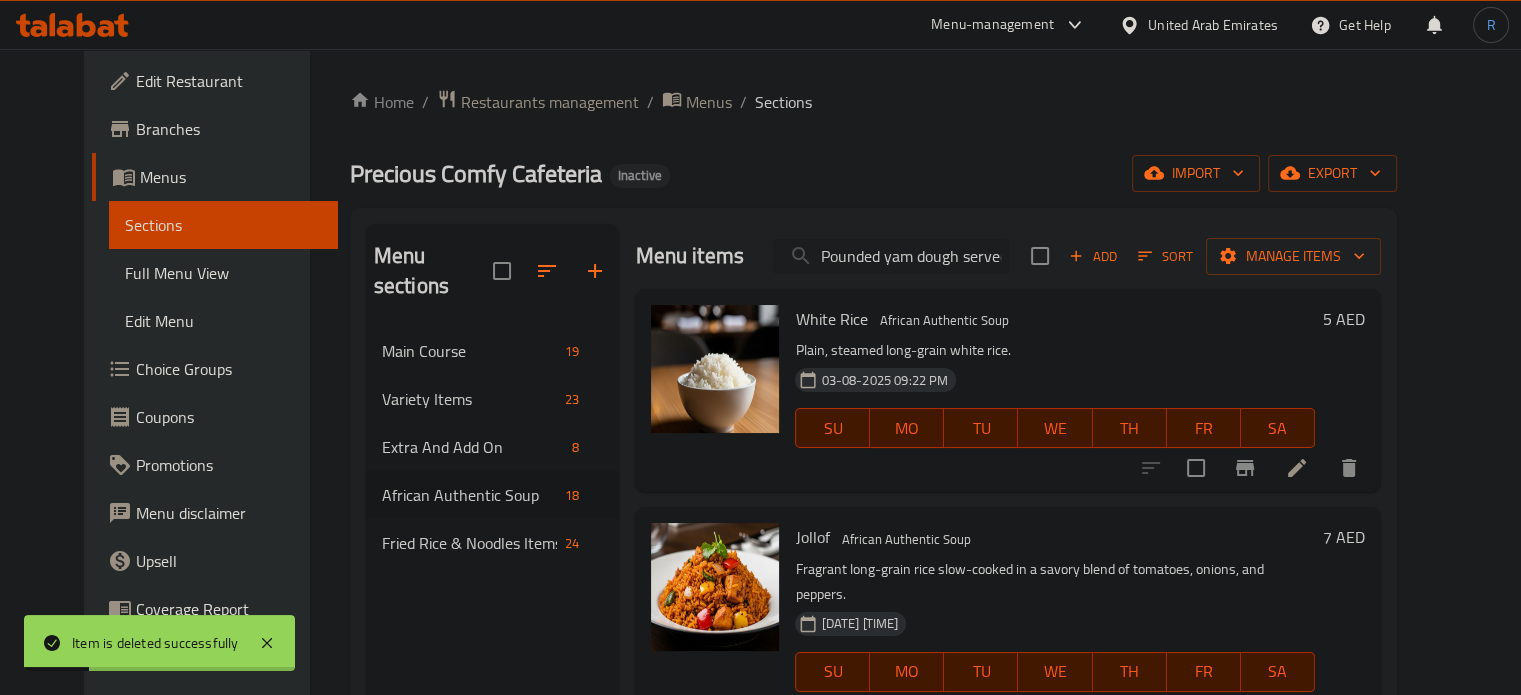 click on "Pounded yam dough served" at bounding box center (891, 256) 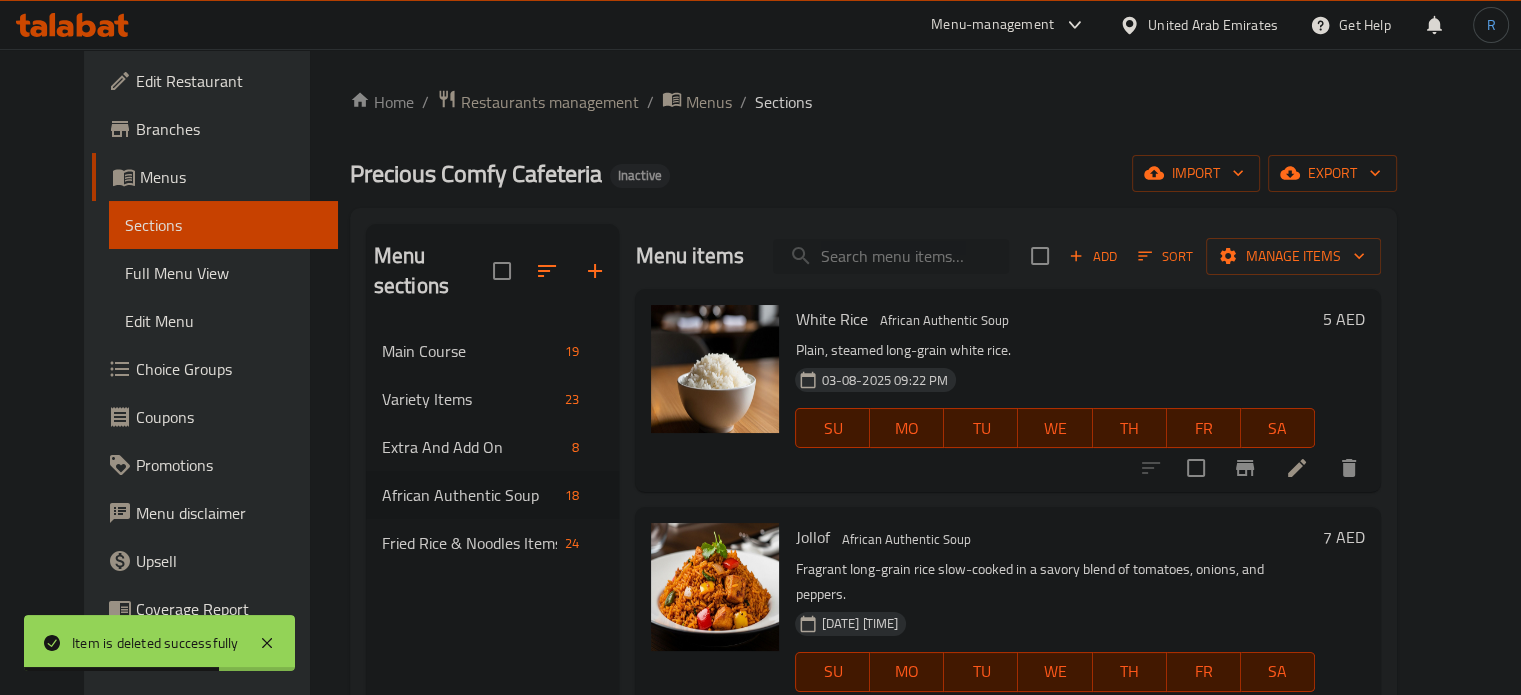 click at bounding box center (891, 256) 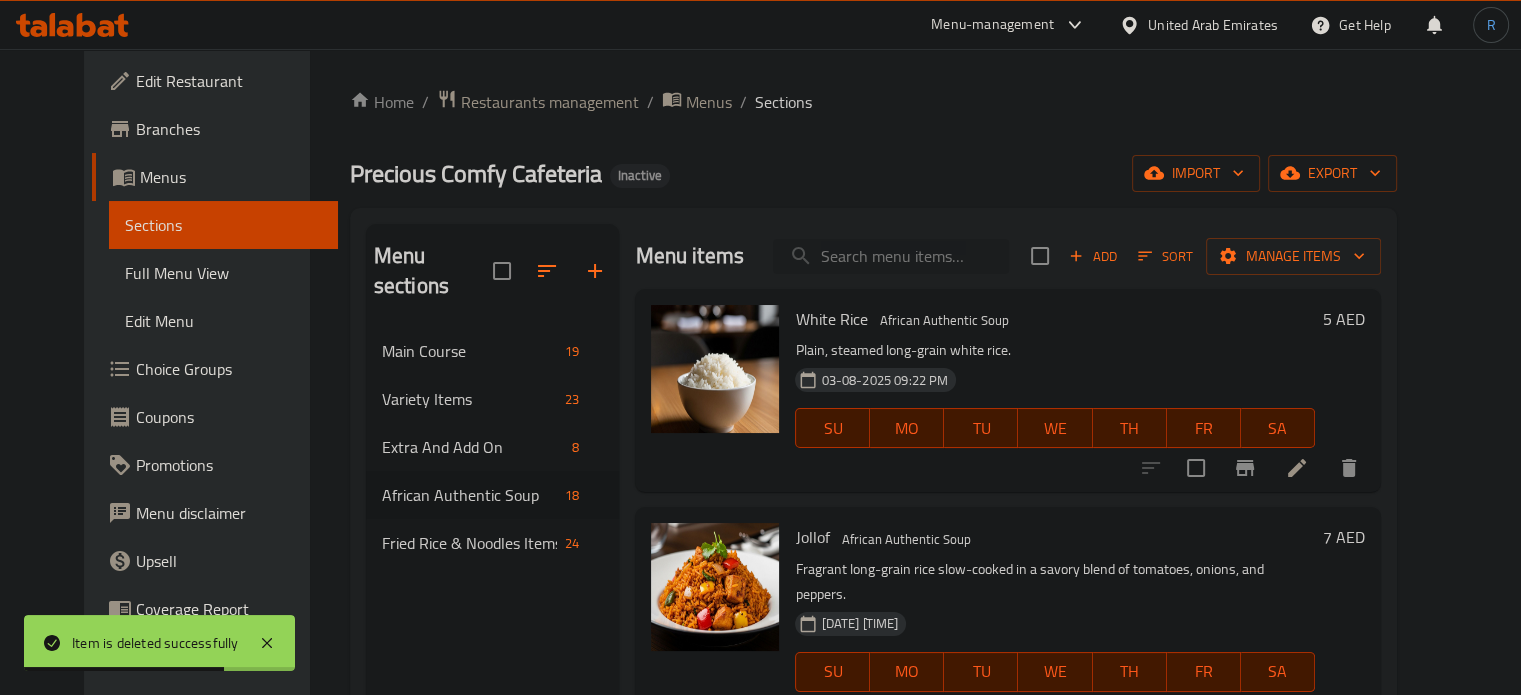 paste on "Fufu with Light Soup" 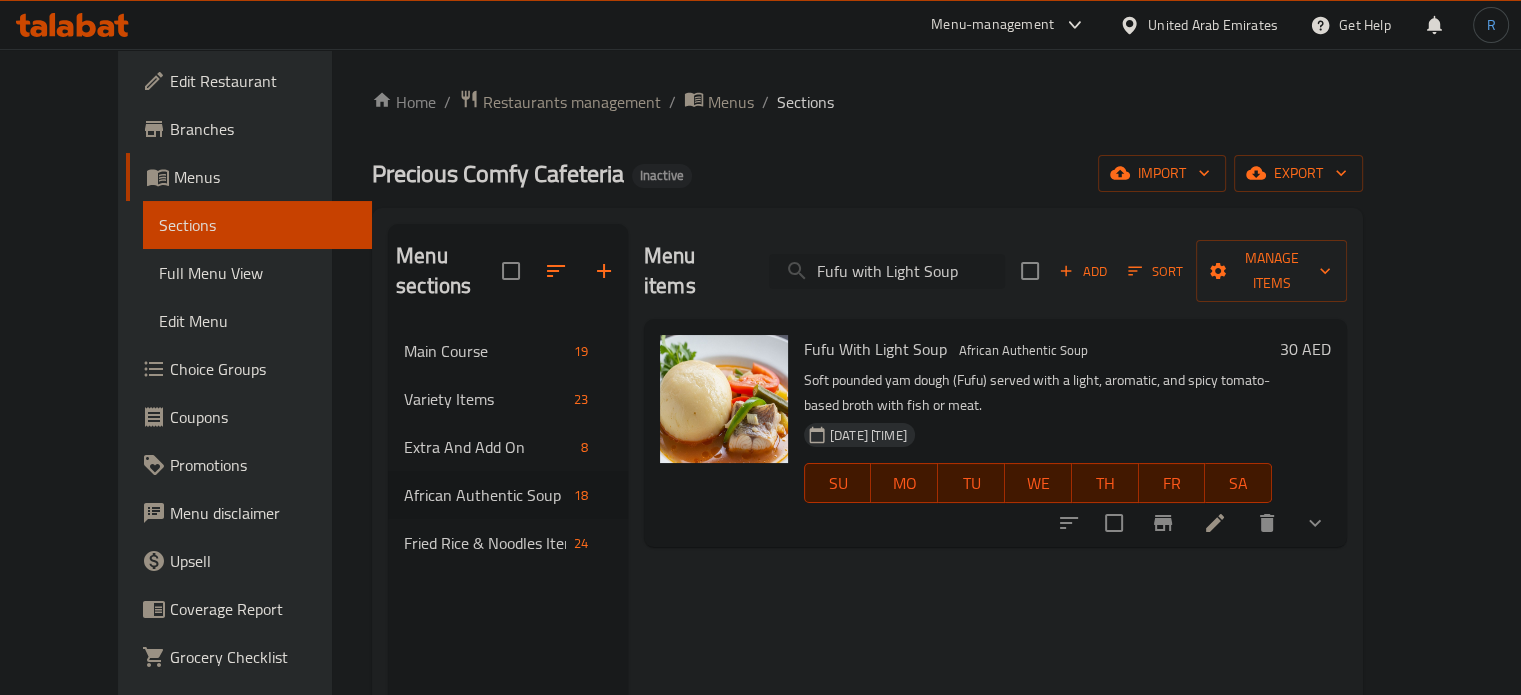 click on "Fufu with Light Soup" at bounding box center (887, 271) 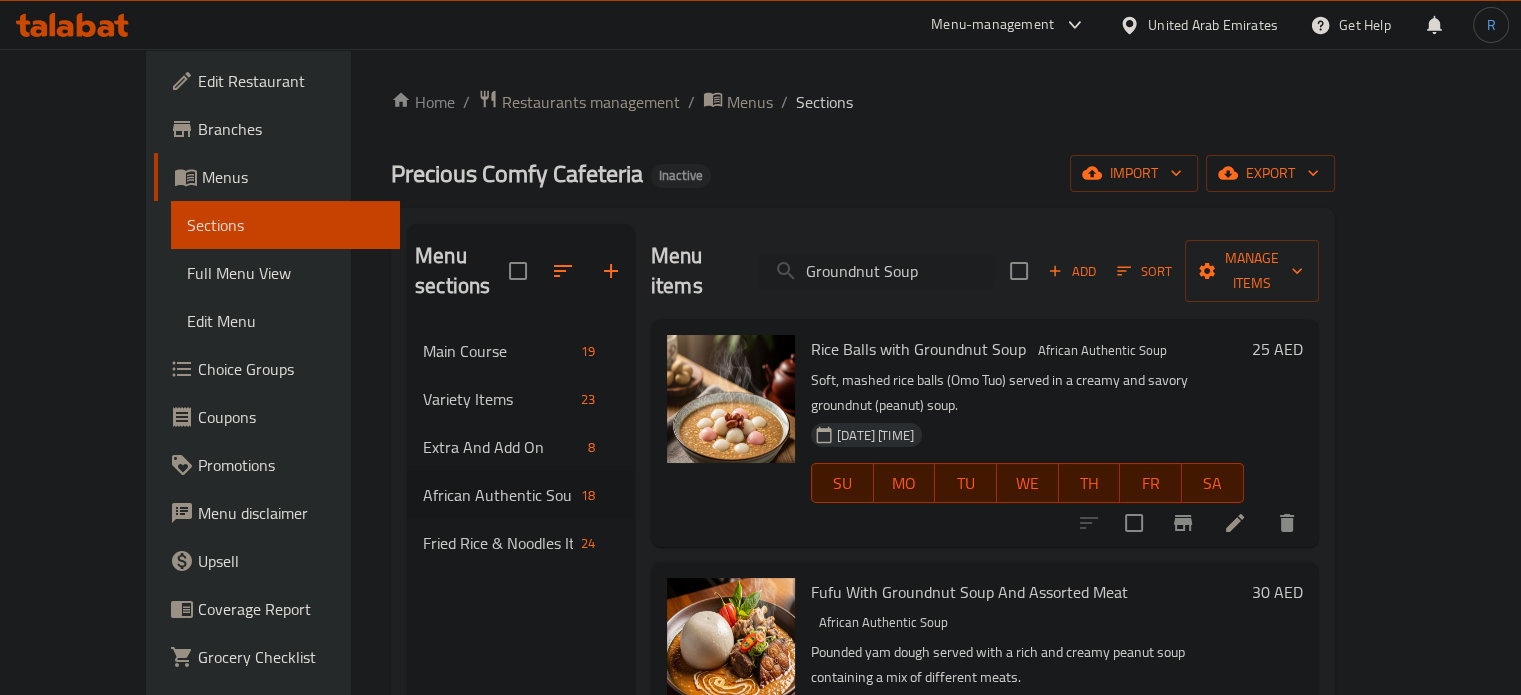 scroll, scrollTop: 10, scrollLeft: 0, axis: vertical 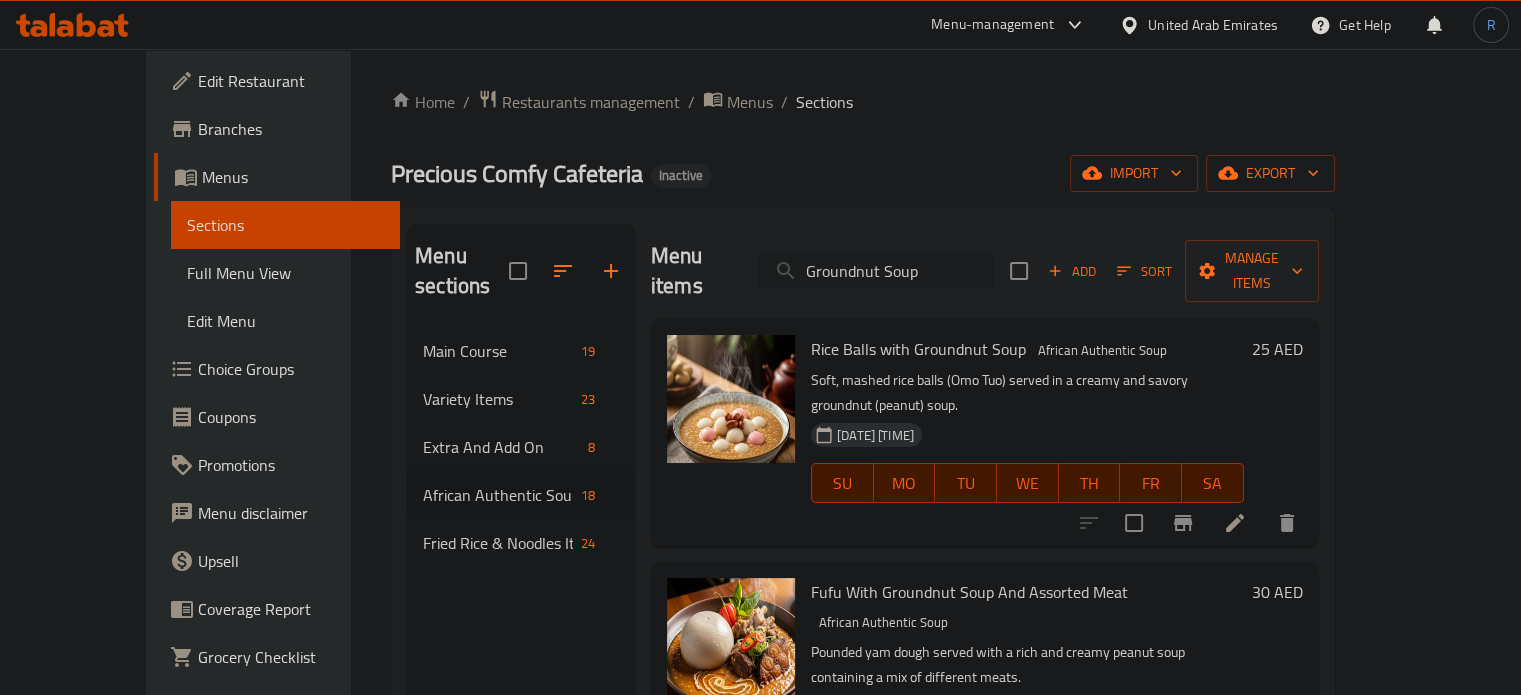 click on "Groundnut Soup" at bounding box center (876, 271) 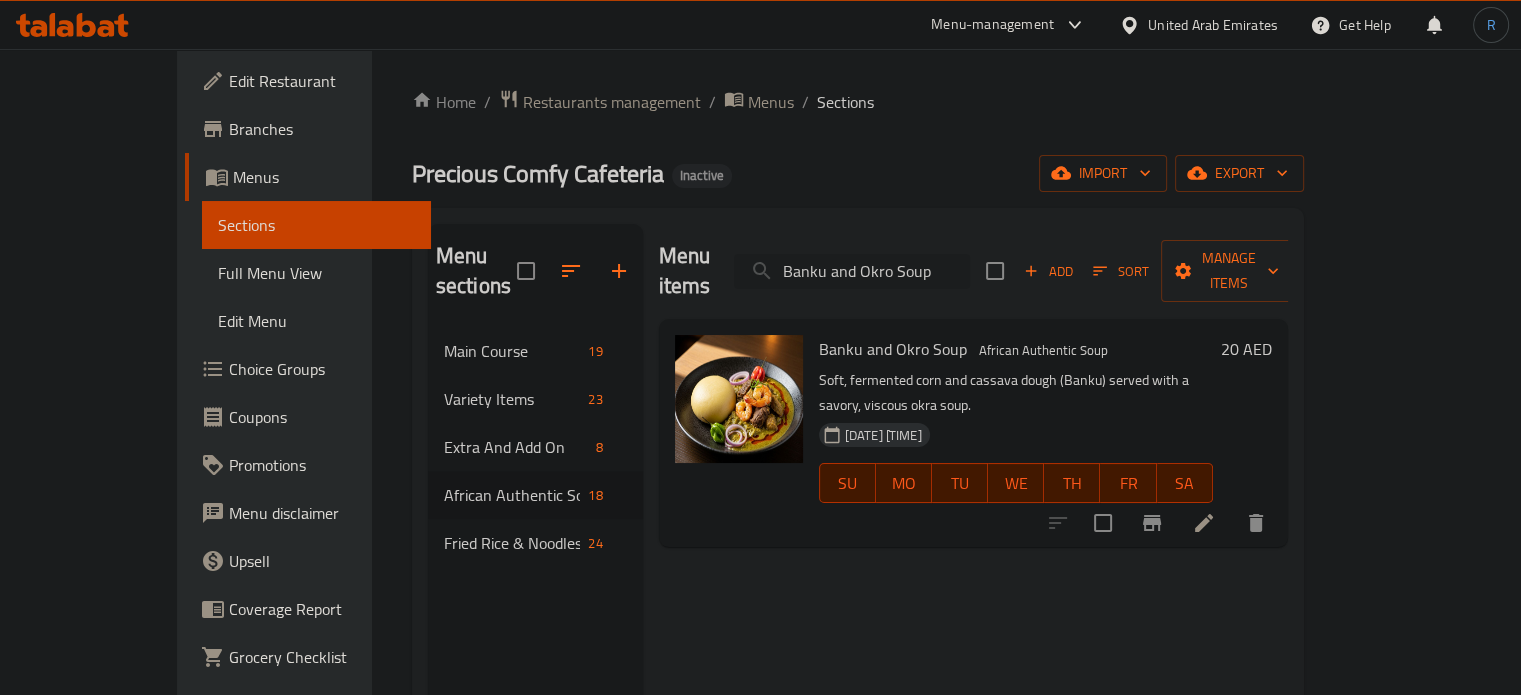 click on "Banku and Okro Soup" at bounding box center (852, 271) 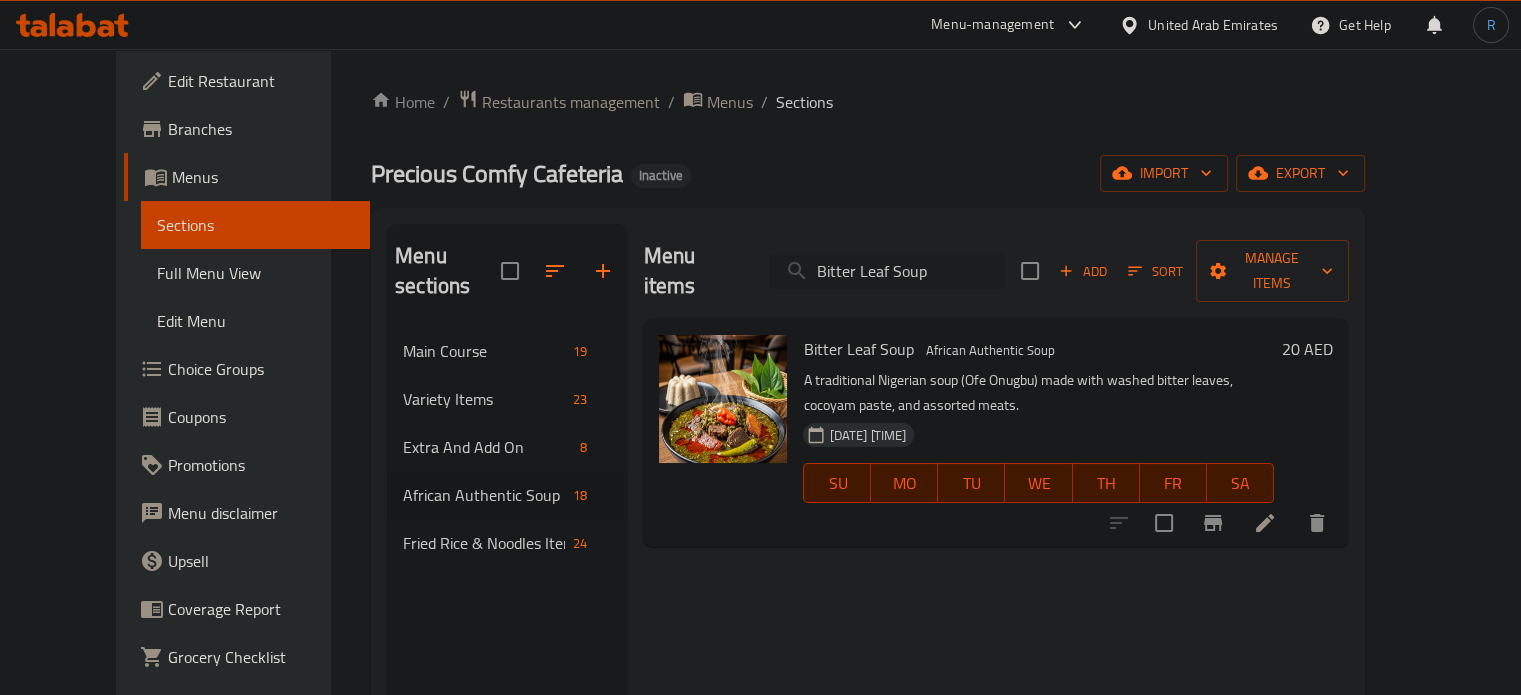 click on "Bitter Leaf Soup" at bounding box center (887, 271) 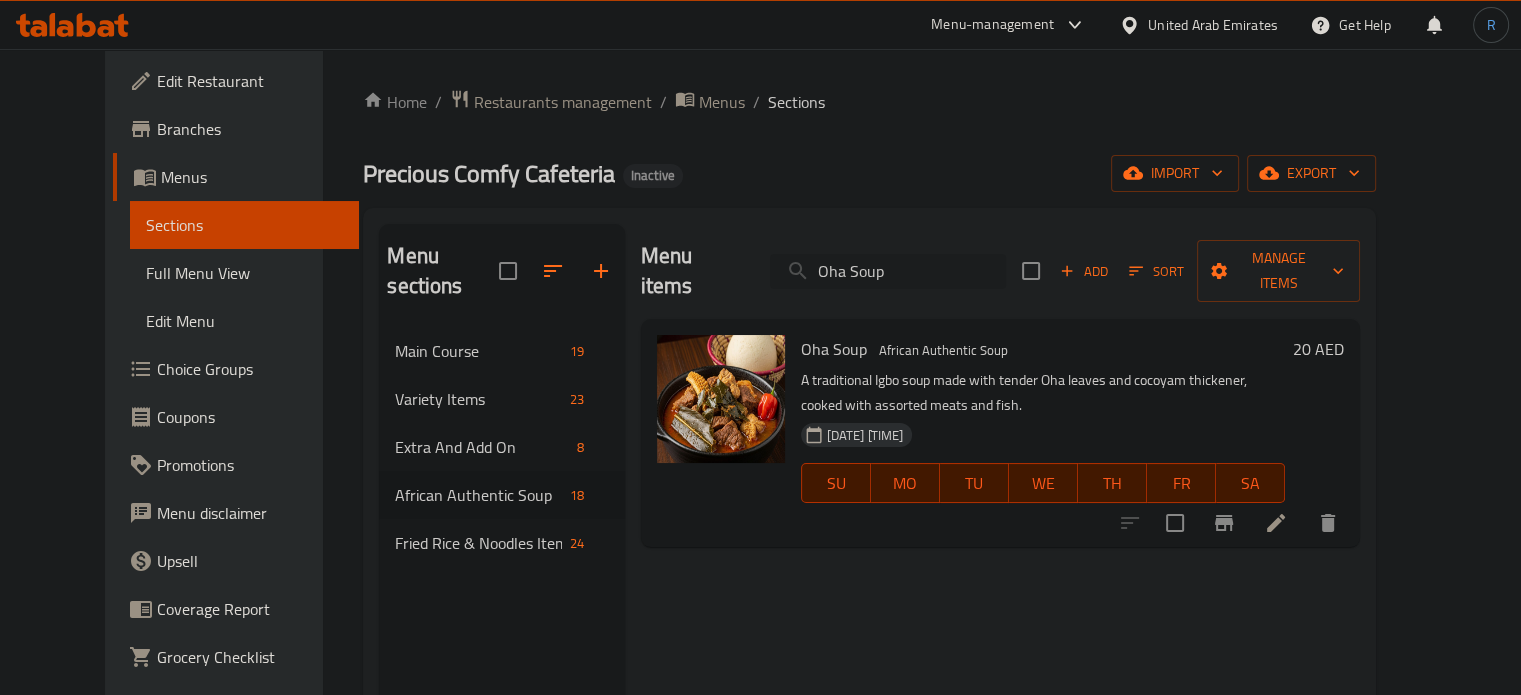 click on "Oha Soup" at bounding box center (888, 271) 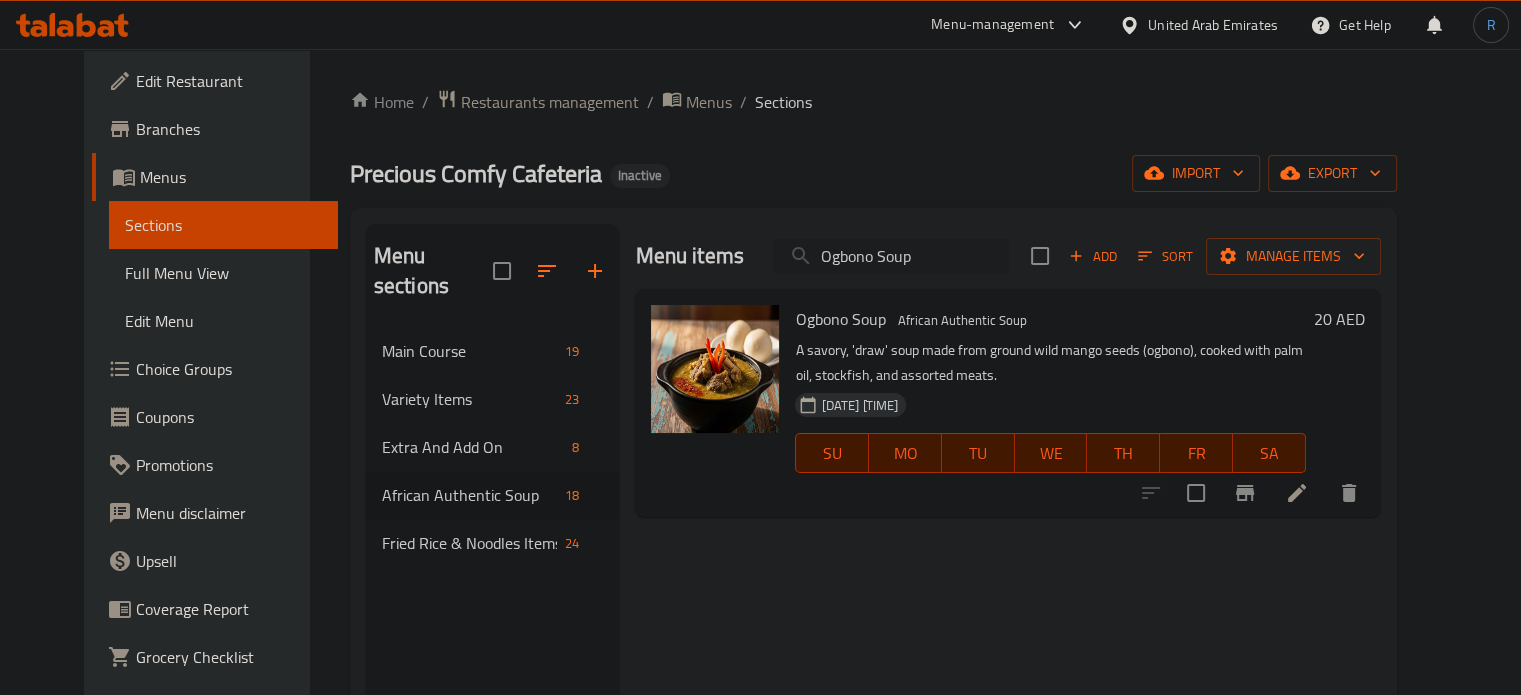 click on "Ogbono Soup" at bounding box center (891, 256) 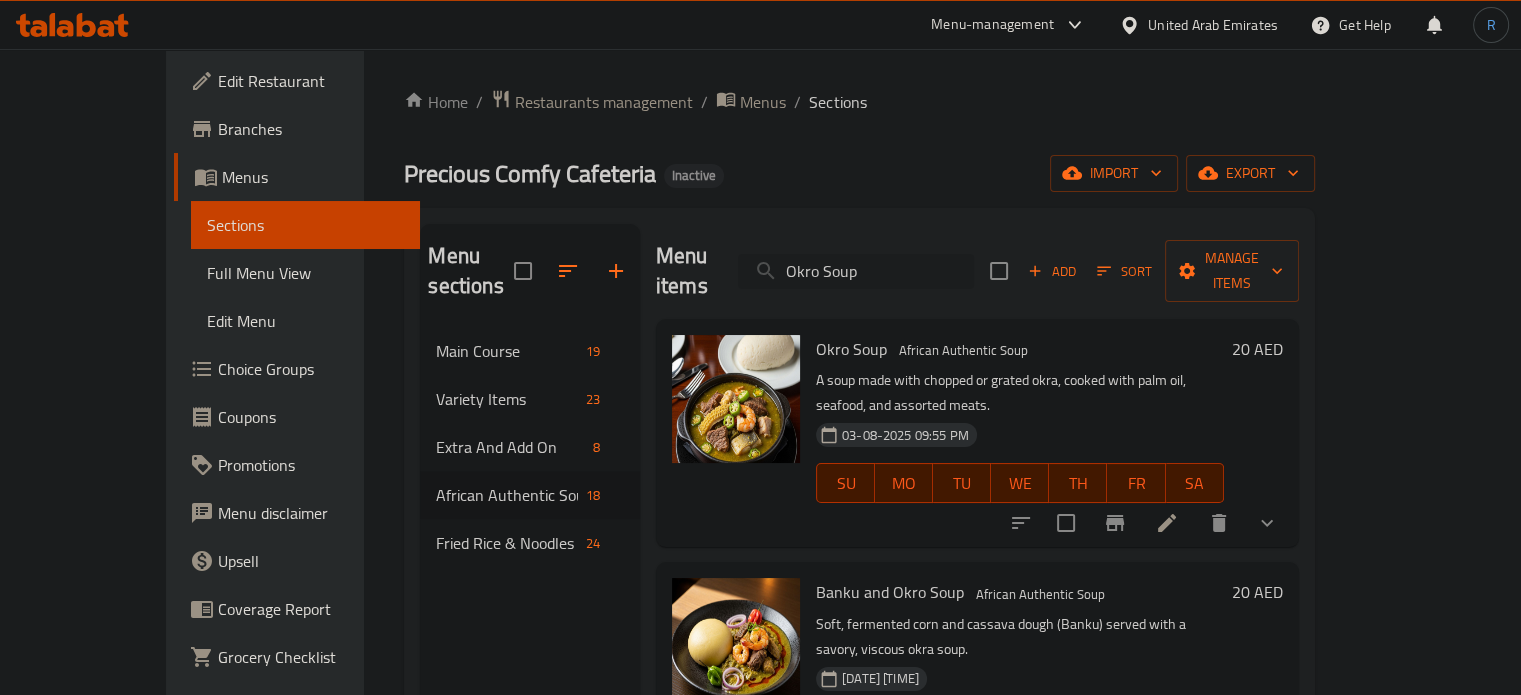 click on "Okro Soup" at bounding box center [856, 271] 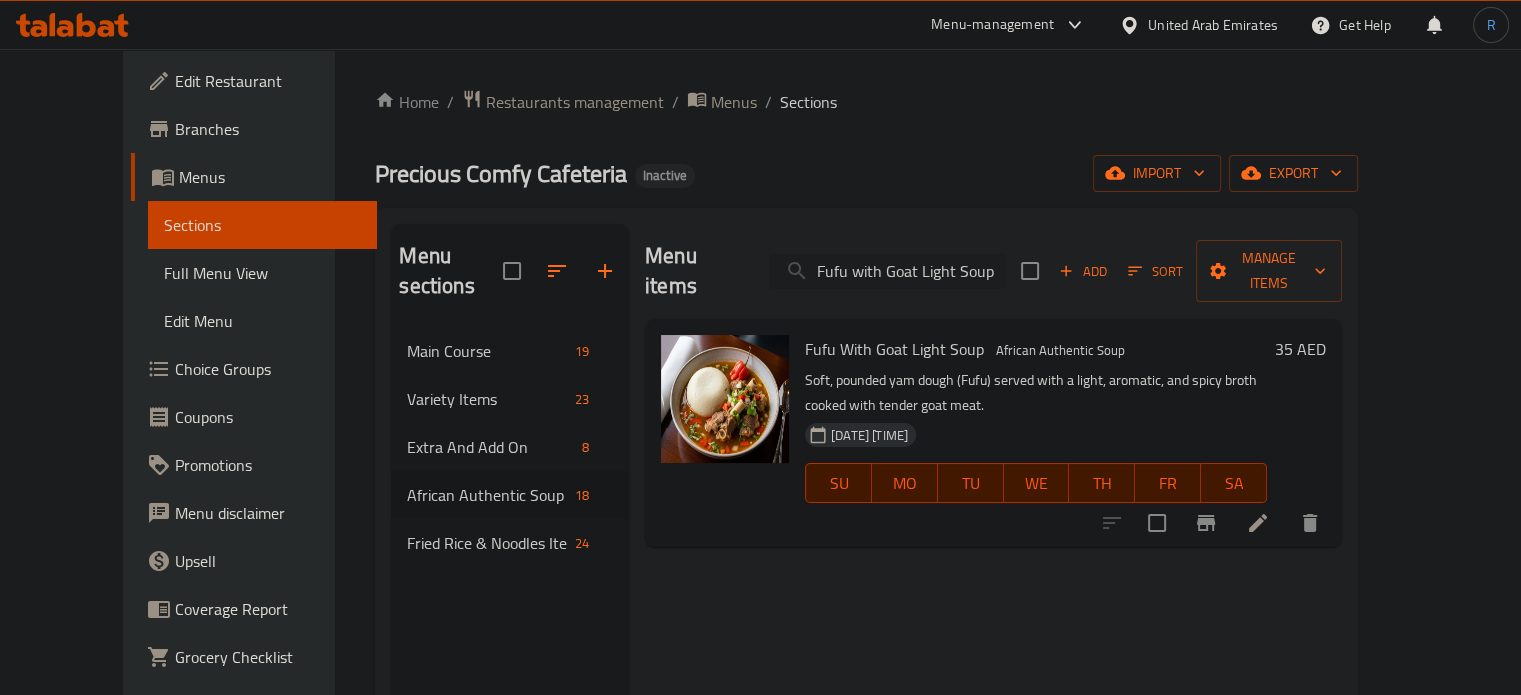 click on "Fufu with Goat Light Soup" at bounding box center (887, 271) 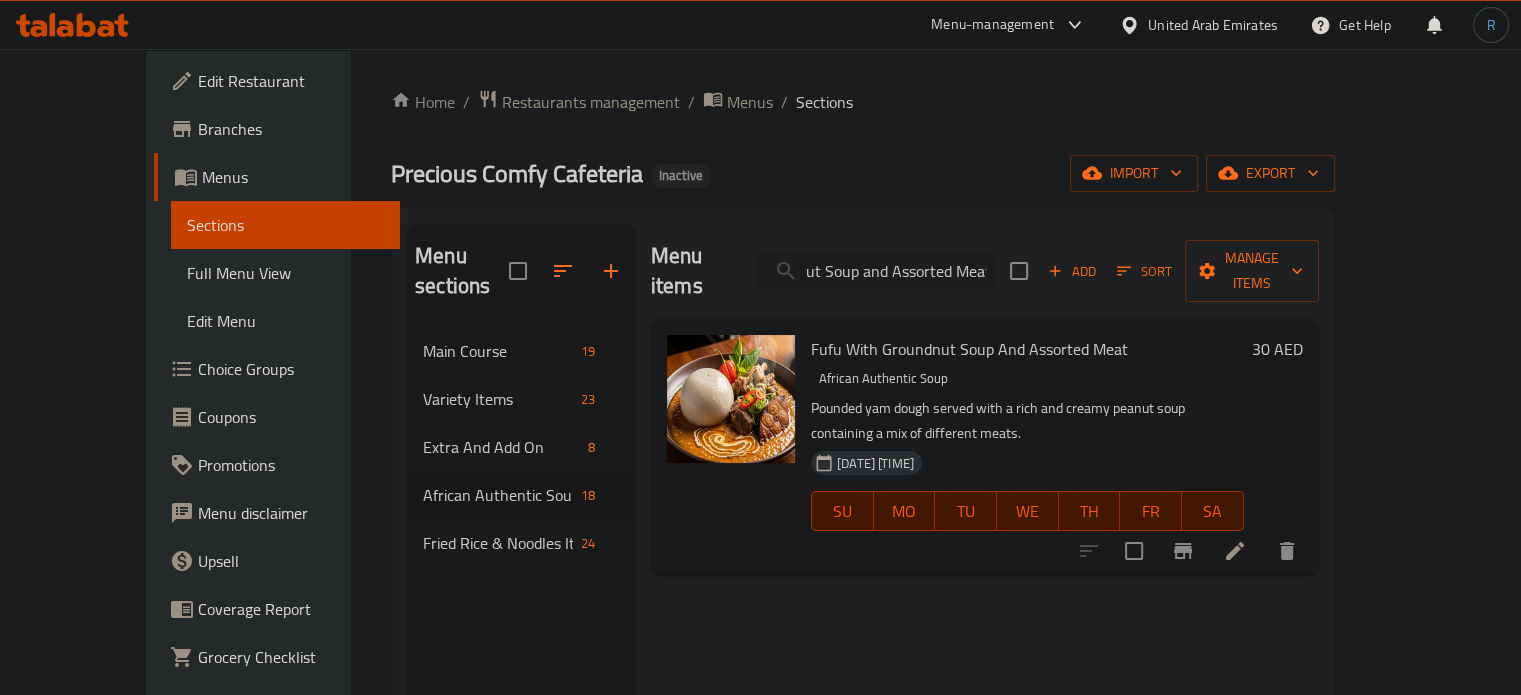 scroll, scrollTop: 0, scrollLeft: 0, axis: both 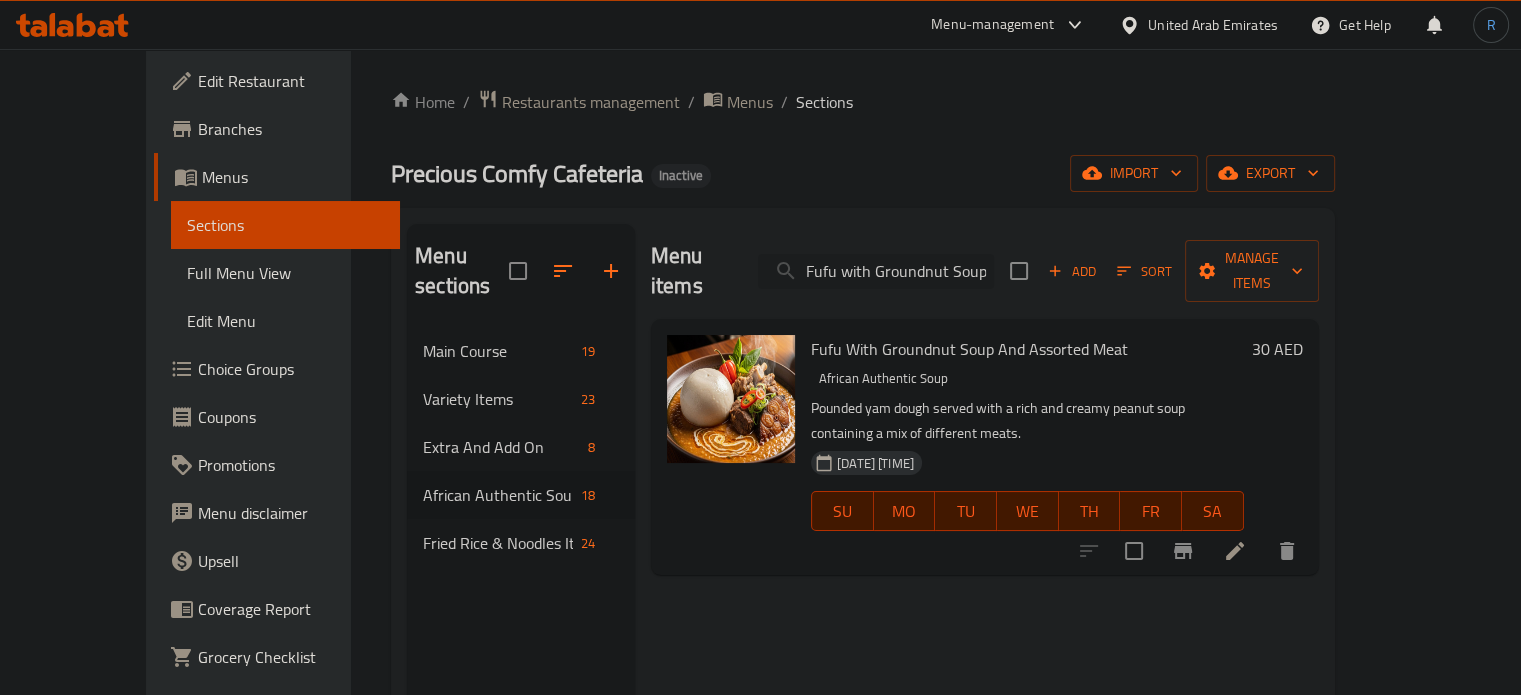 click on "Fufu with Groundnut Soup and Assorted Meat" at bounding box center (876, 271) 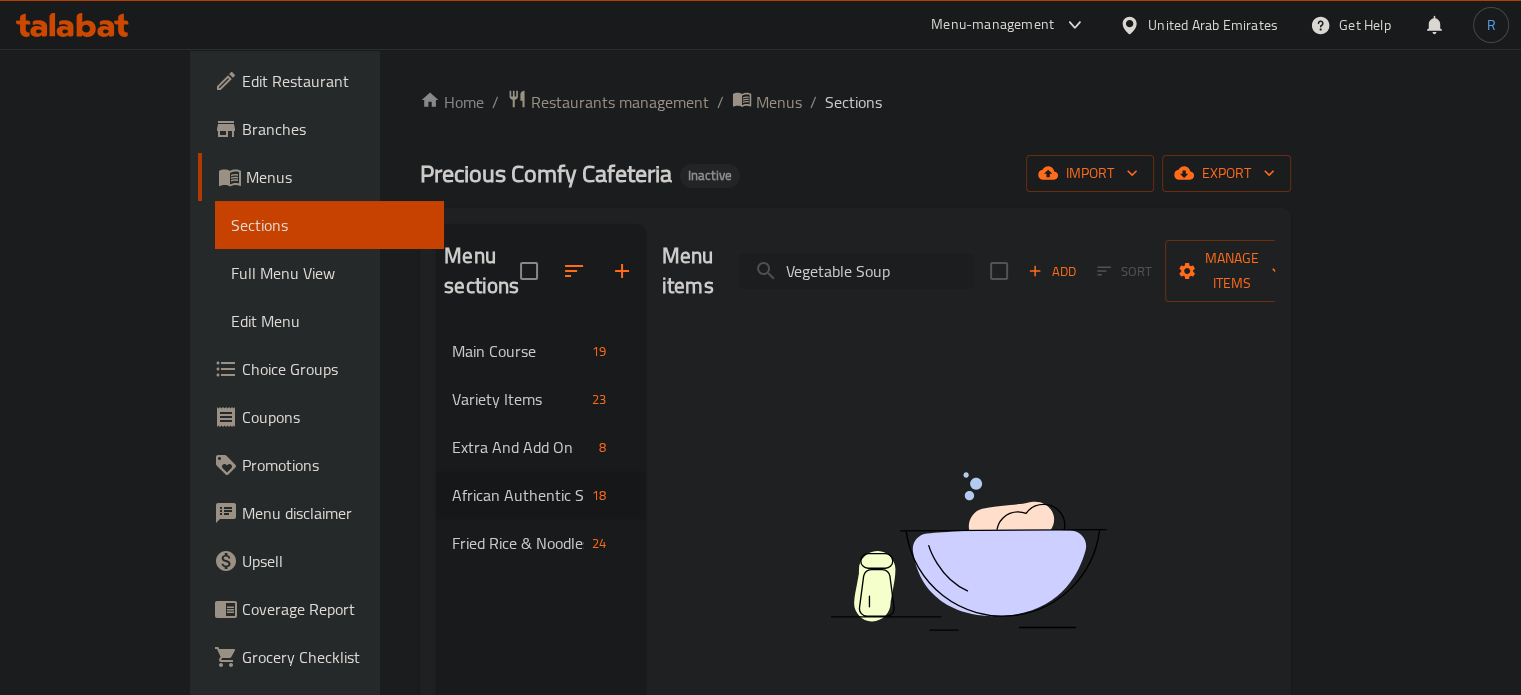 drag, startPoint x: 1021, startPoint y: 239, endPoint x: 1020, endPoint y: 249, distance: 10.049875 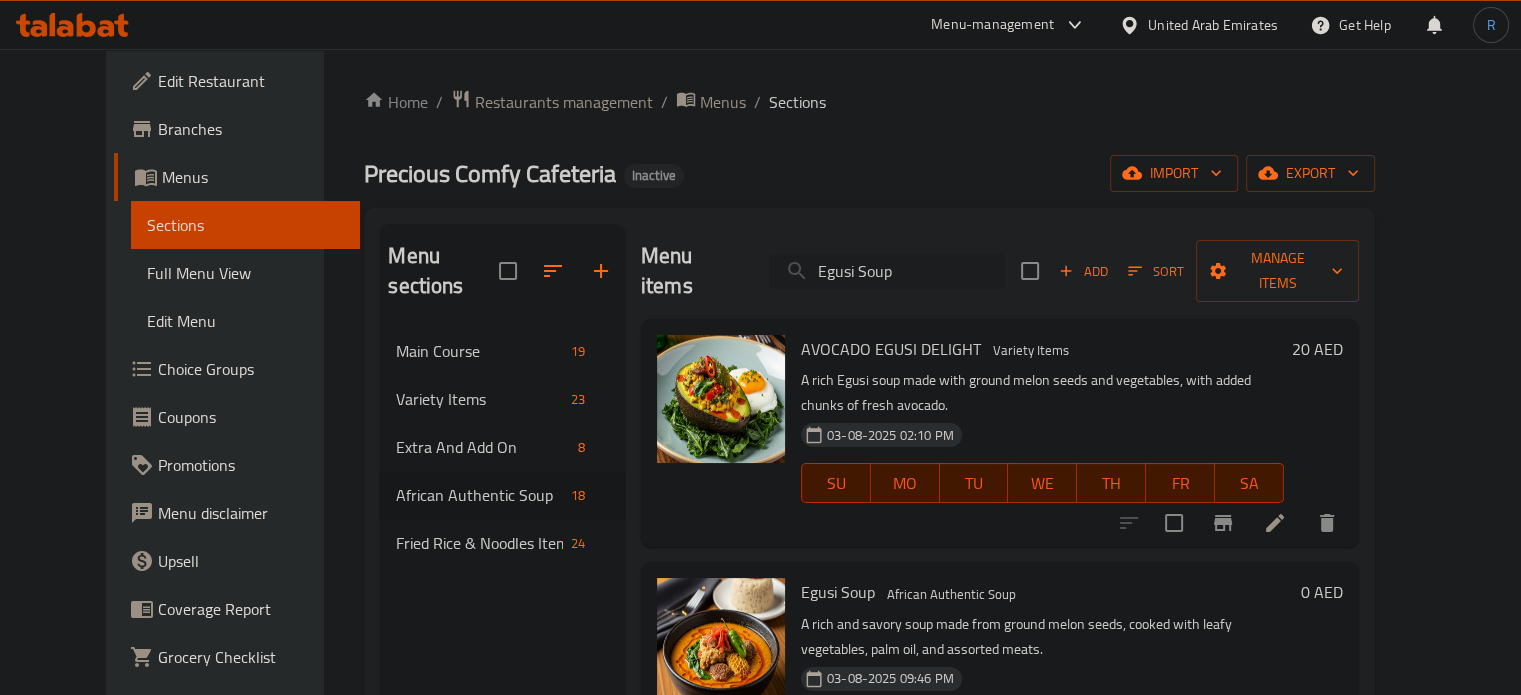 click on "Egusi Soup" at bounding box center (887, 271) 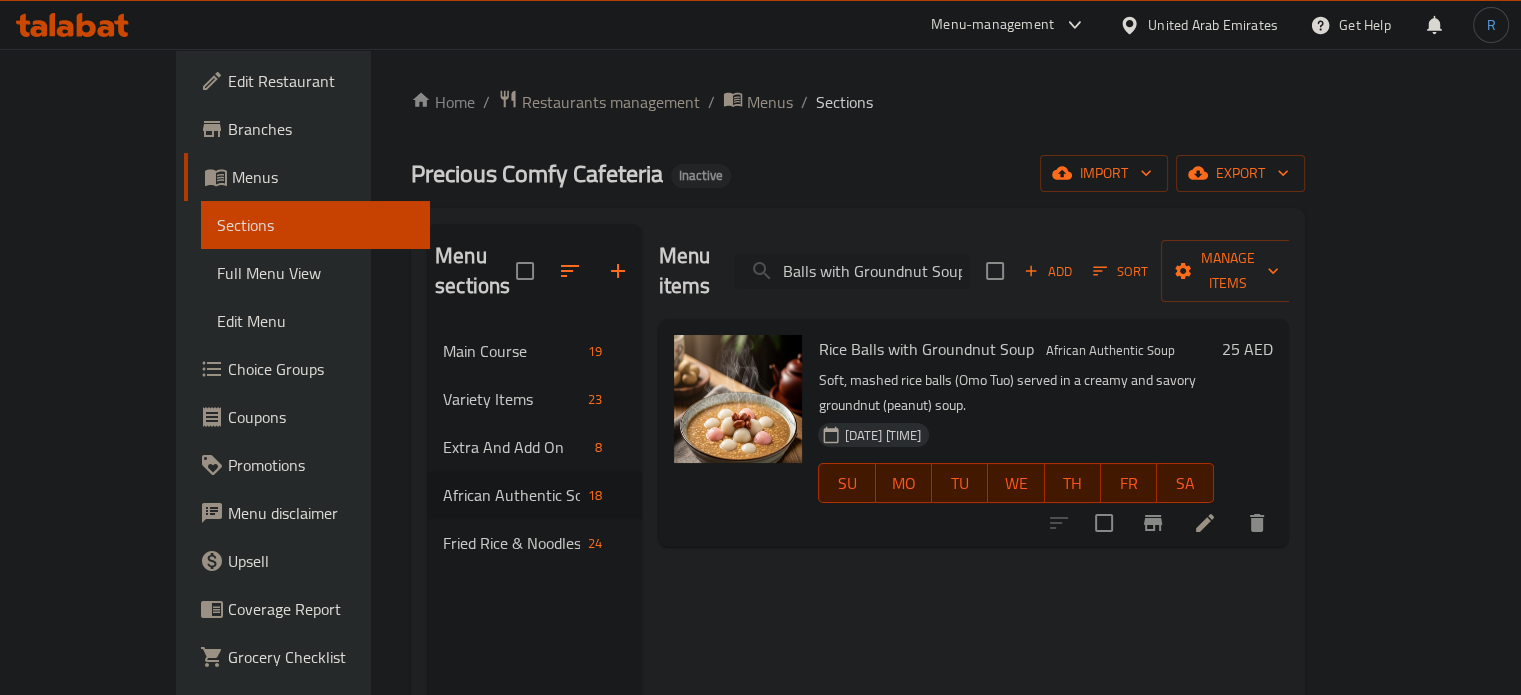 scroll, scrollTop: 0, scrollLeft: 0, axis: both 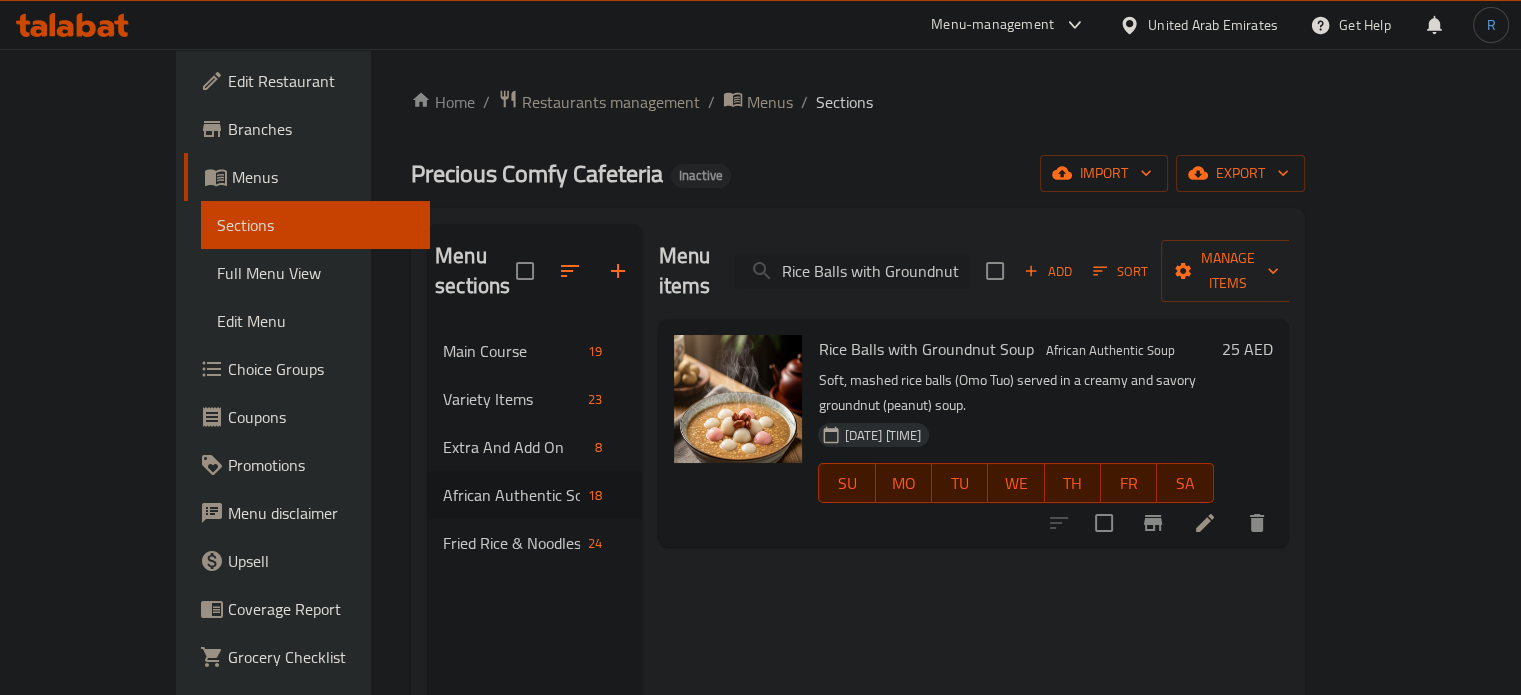 click on "Rice Balls with Groundnut Soup" at bounding box center (852, 271) 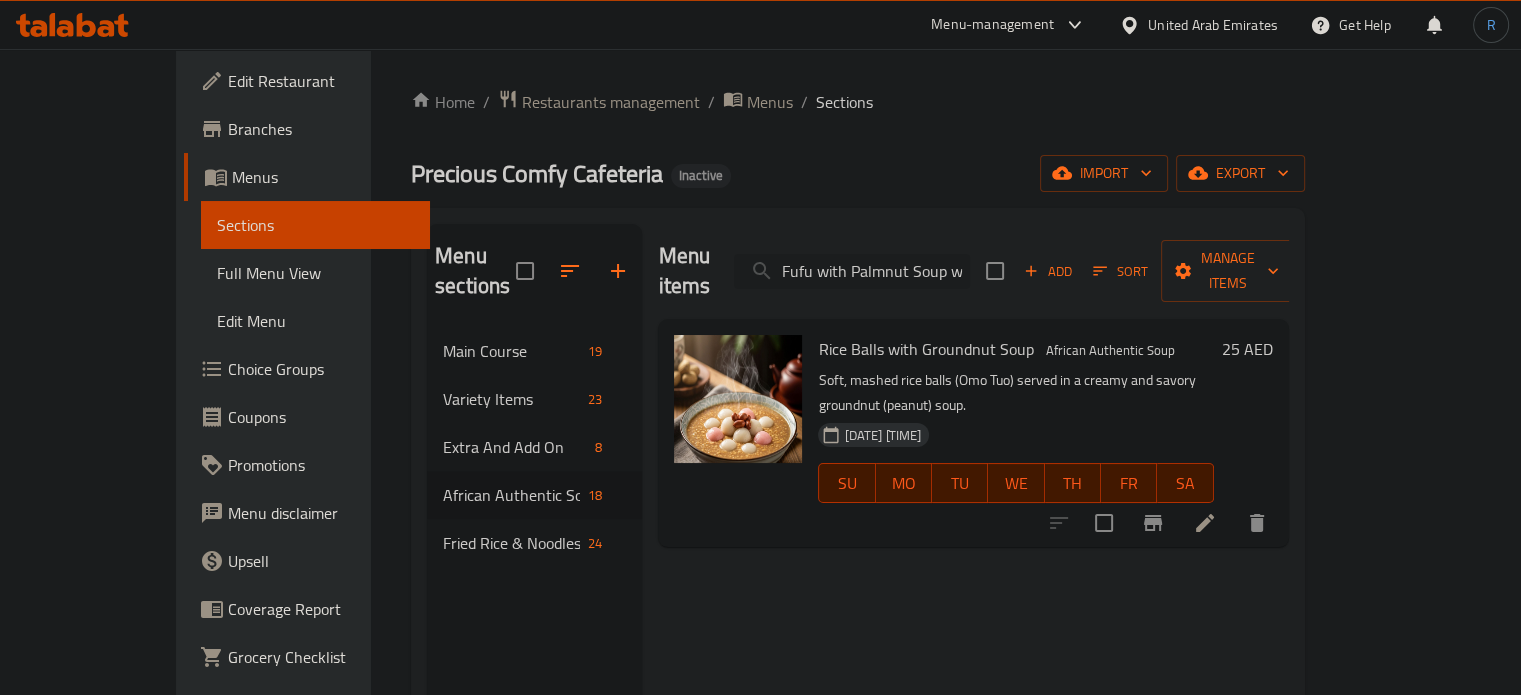 scroll, scrollTop: 0, scrollLeft: 75, axis: horizontal 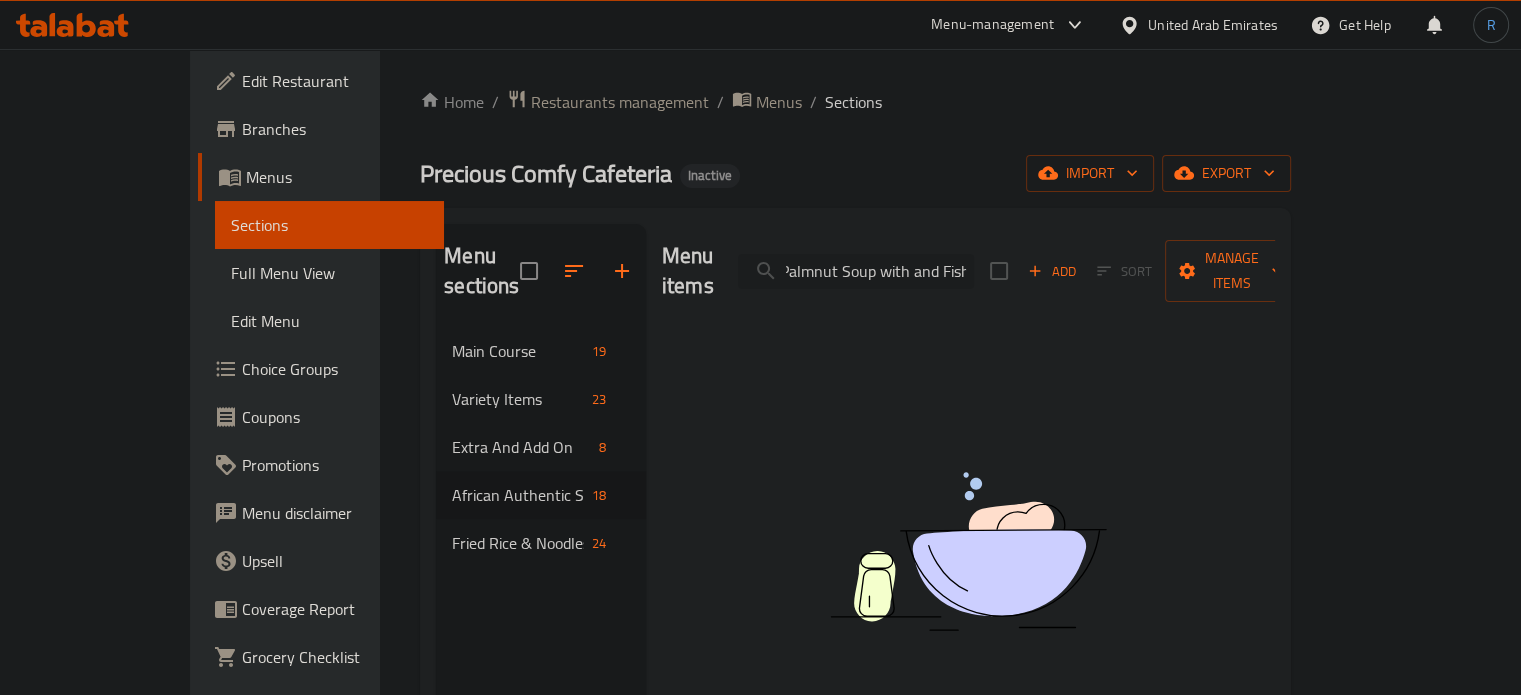 click on "Fufu with Palmnut Soup with and Fish" at bounding box center [856, 271] 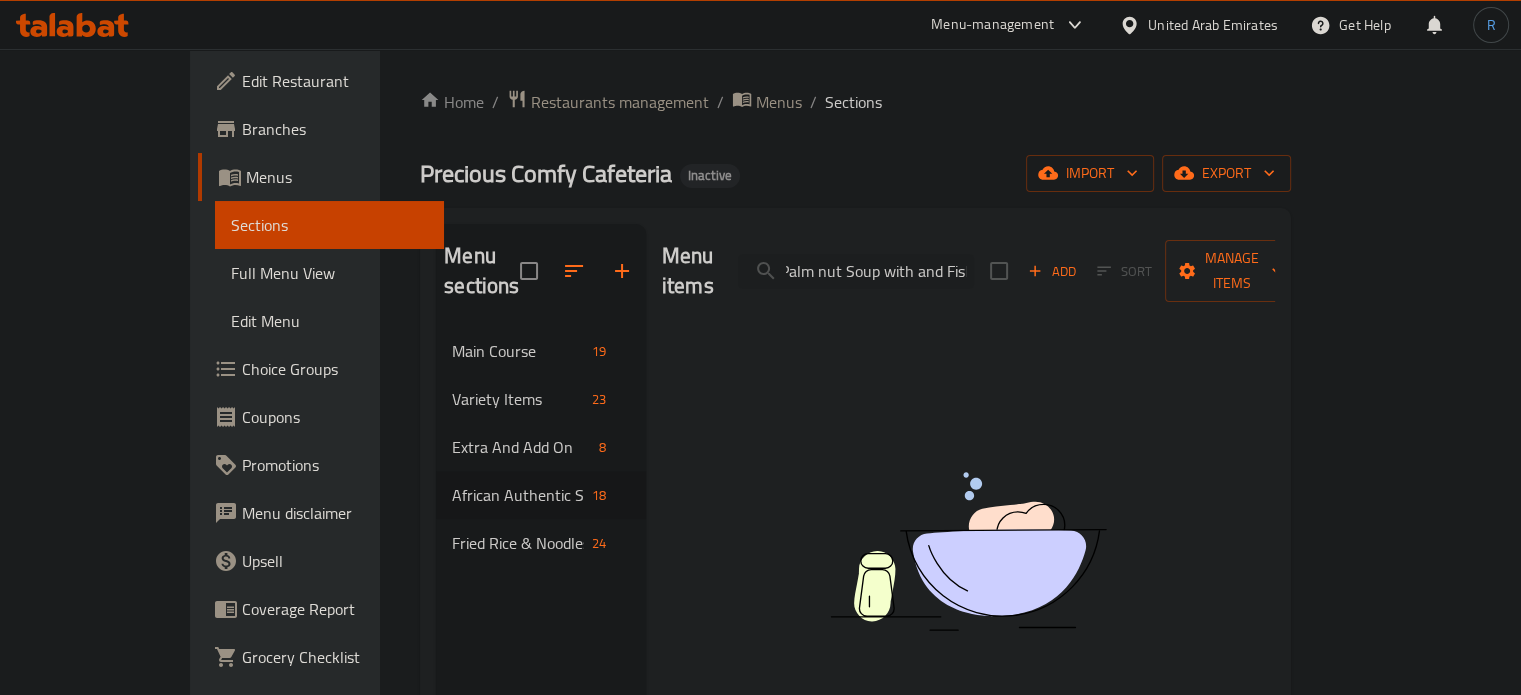 scroll, scrollTop: 0, scrollLeft: 79, axis: horizontal 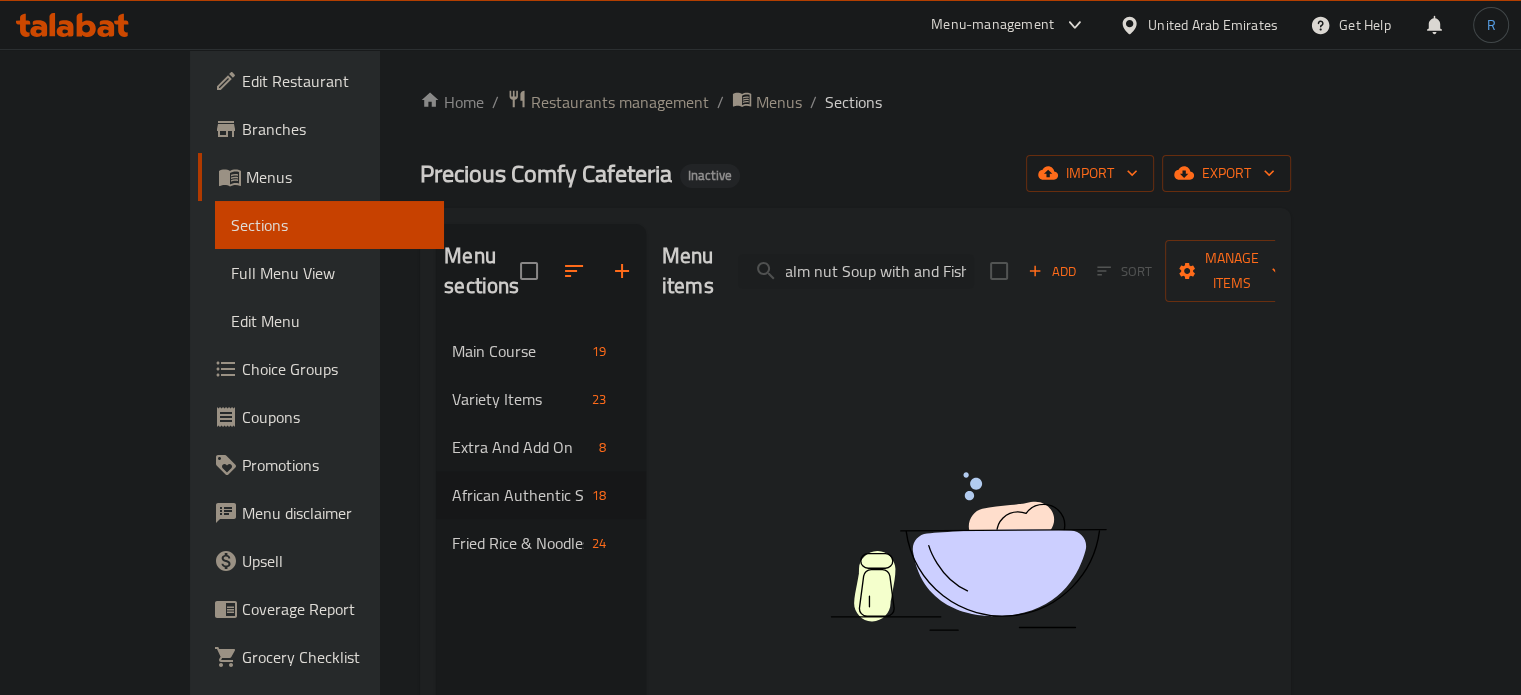 drag, startPoint x: 993, startPoint y: 260, endPoint x: 1064, endPoint y: 259, distance: 71.00704 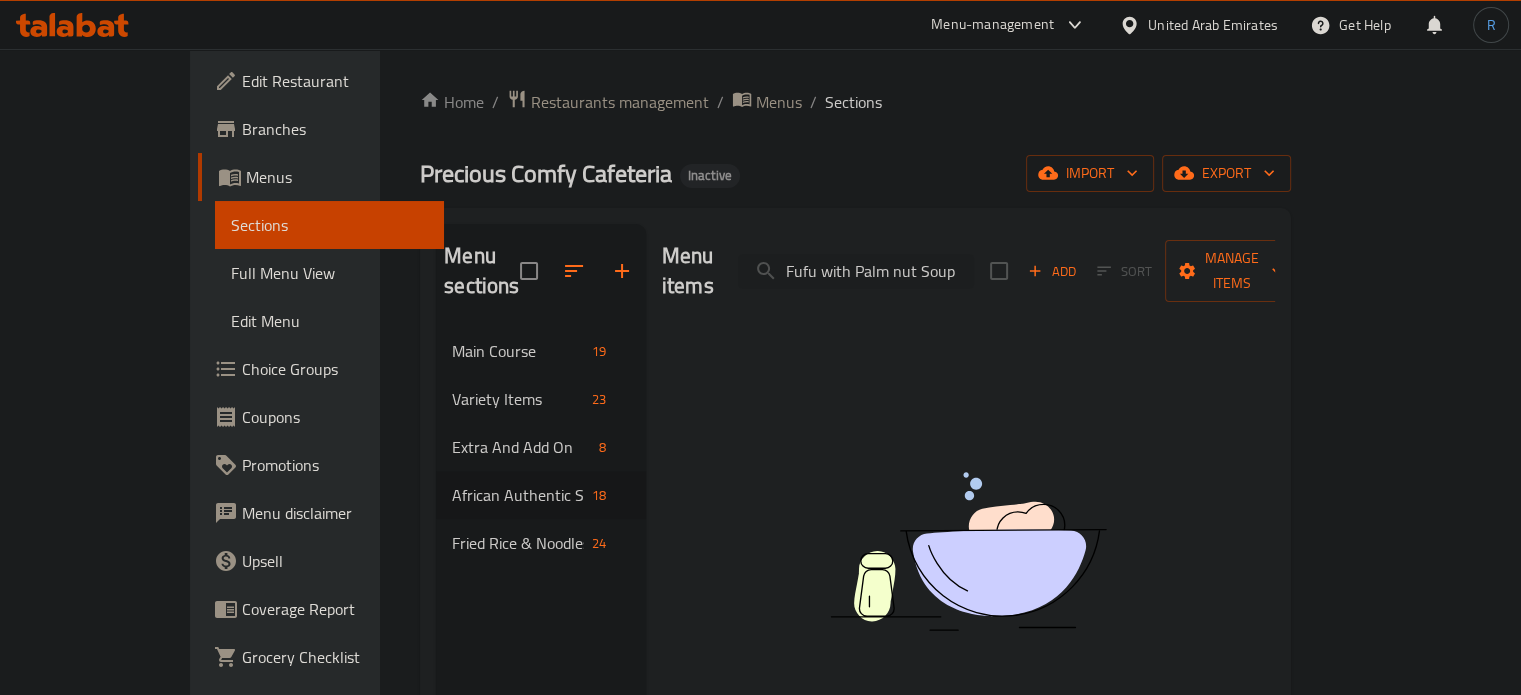 scroll, scrollTop: 0, scrollLeft: 0, axis: both 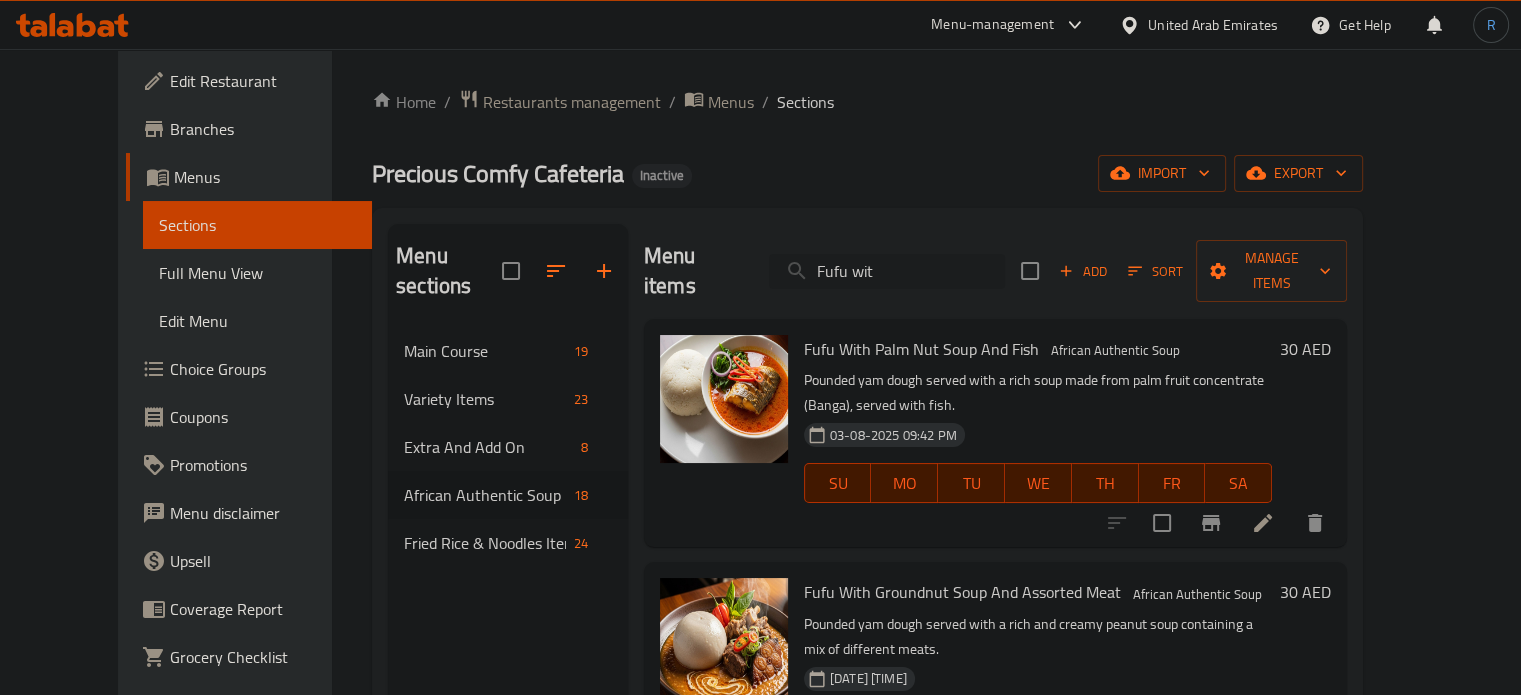 click on "Fufu wit" at bounding box center [887, 271] 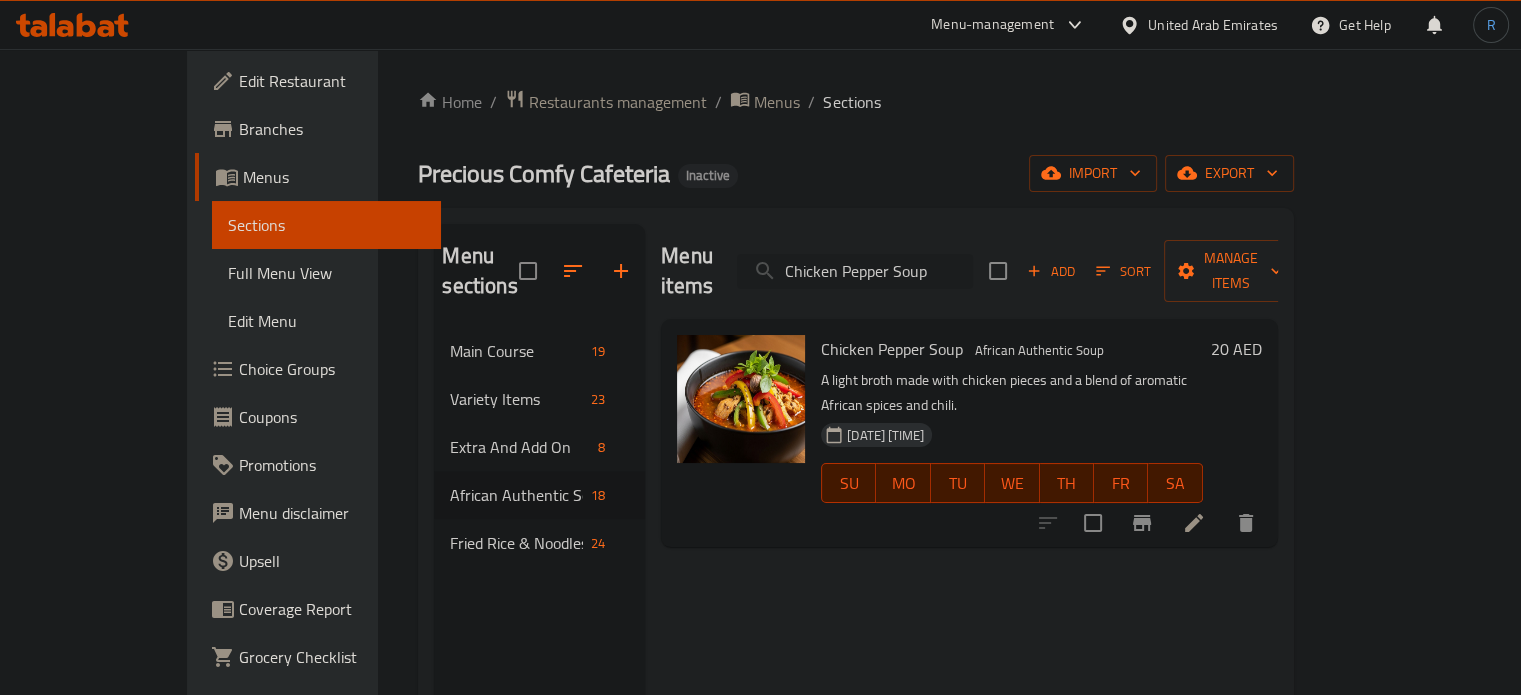 click on "Chicken Pepper Soup" at bounding box center (855, 271) 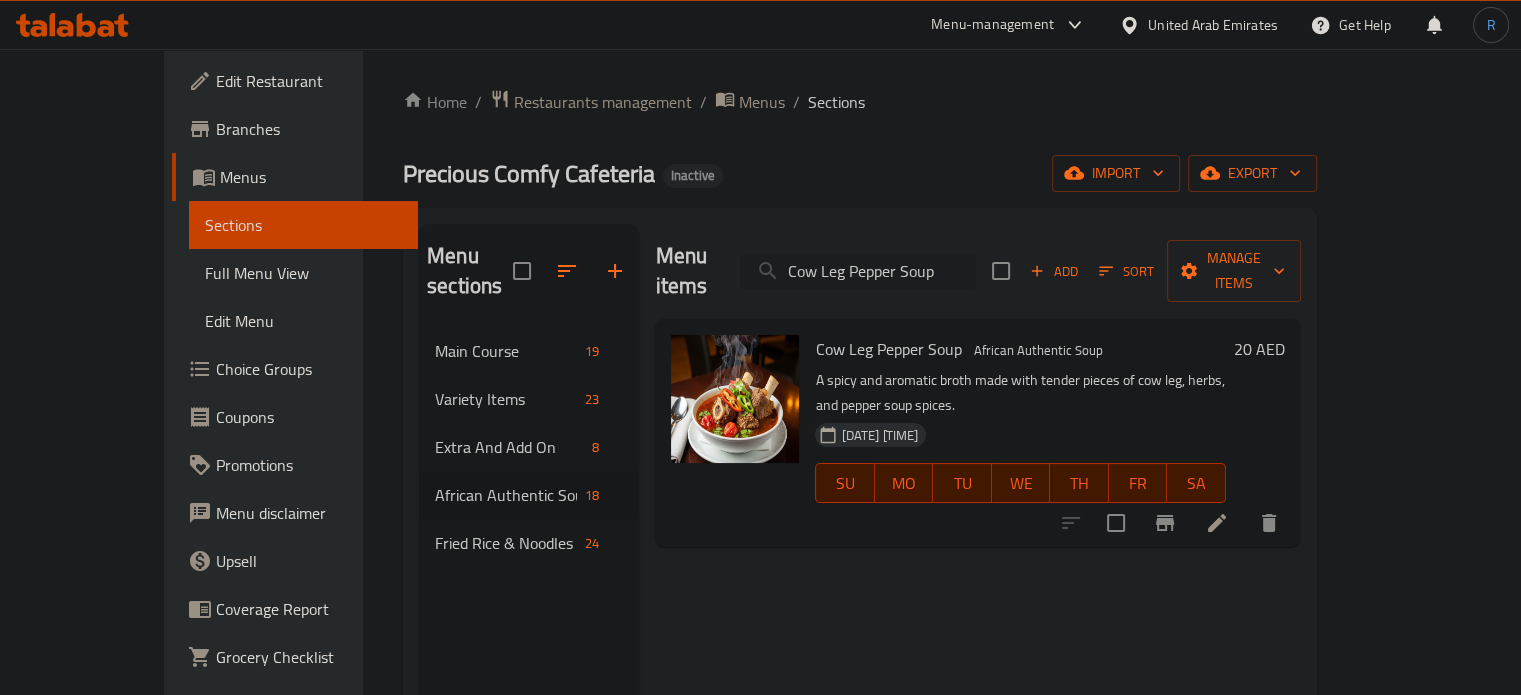 click on "Cow Leg Pepper Soup" at bounding box center [858, 271] 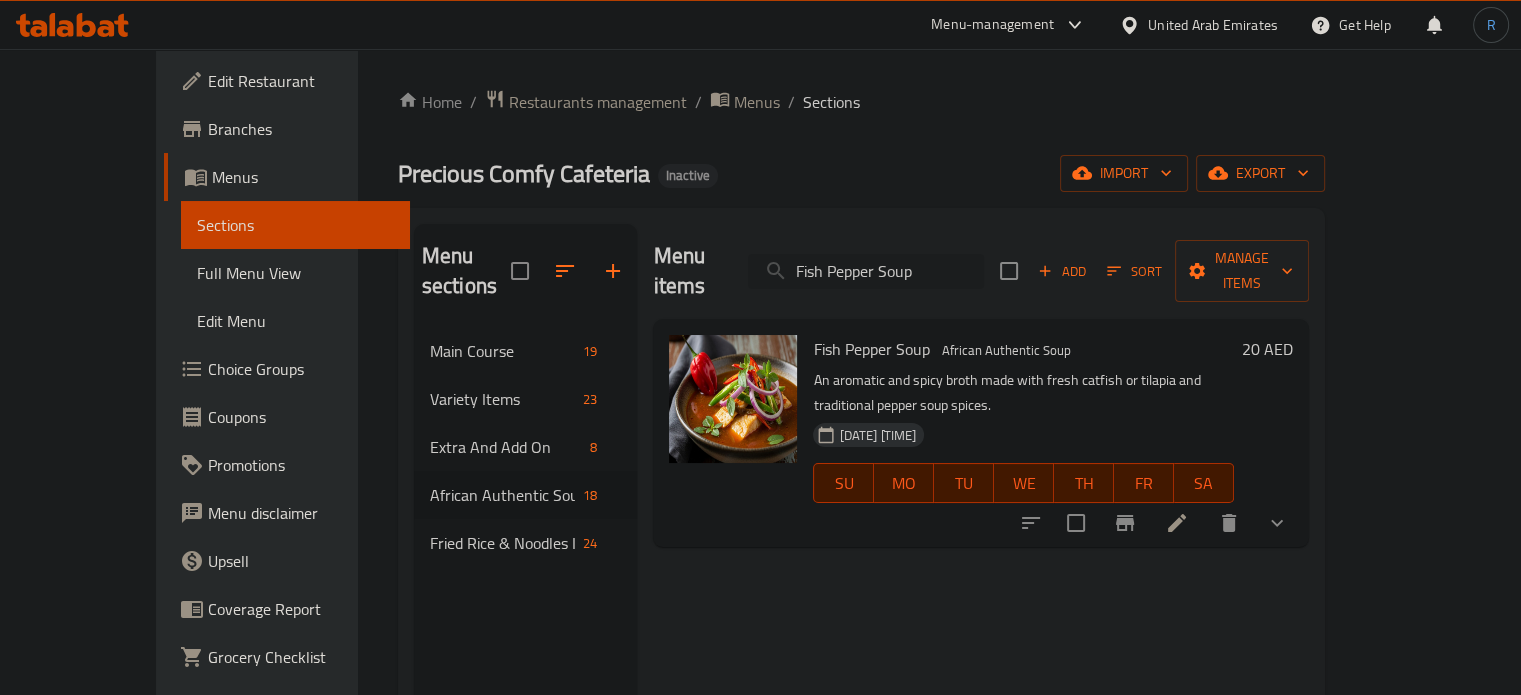 click on "Fish Pepper Soup" at bounding box center [866, 271] 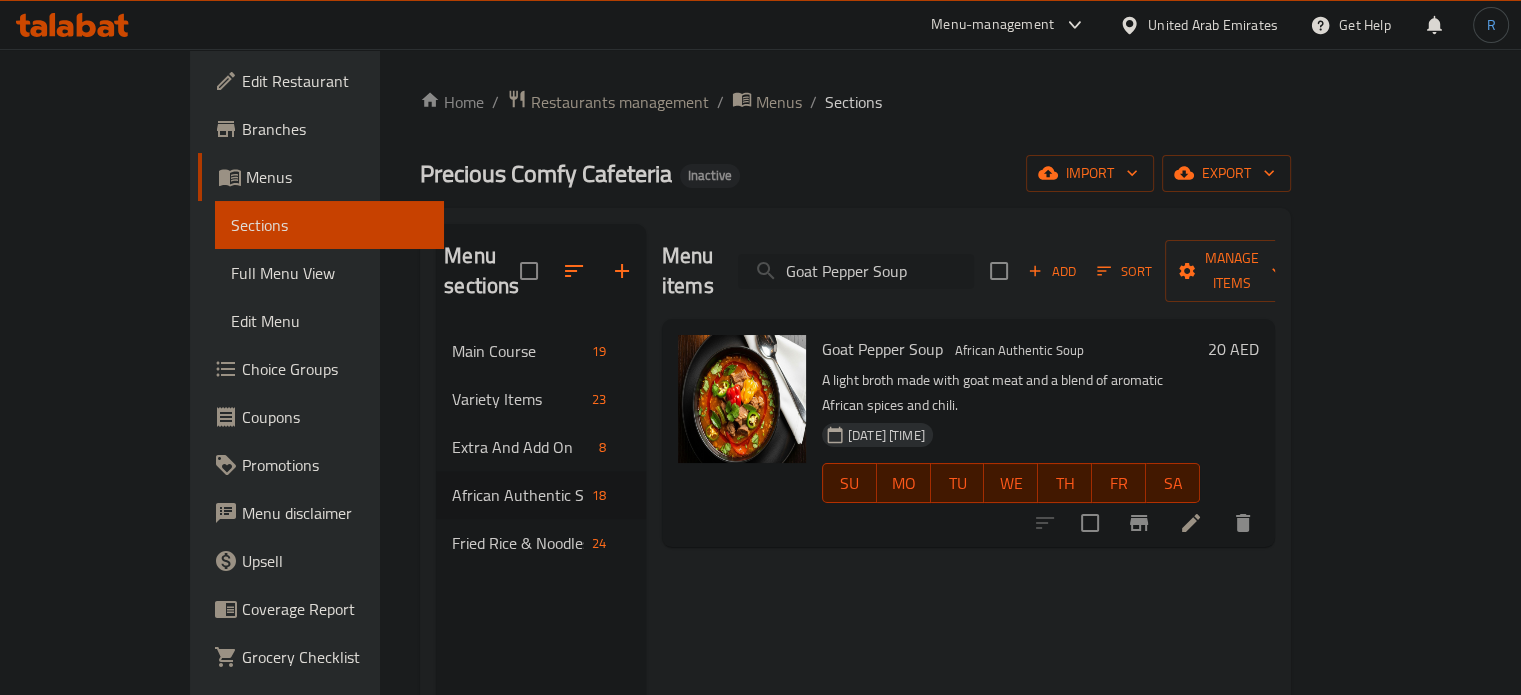 click on "Goat Pepper Soup" at bounding box center (856, 271) 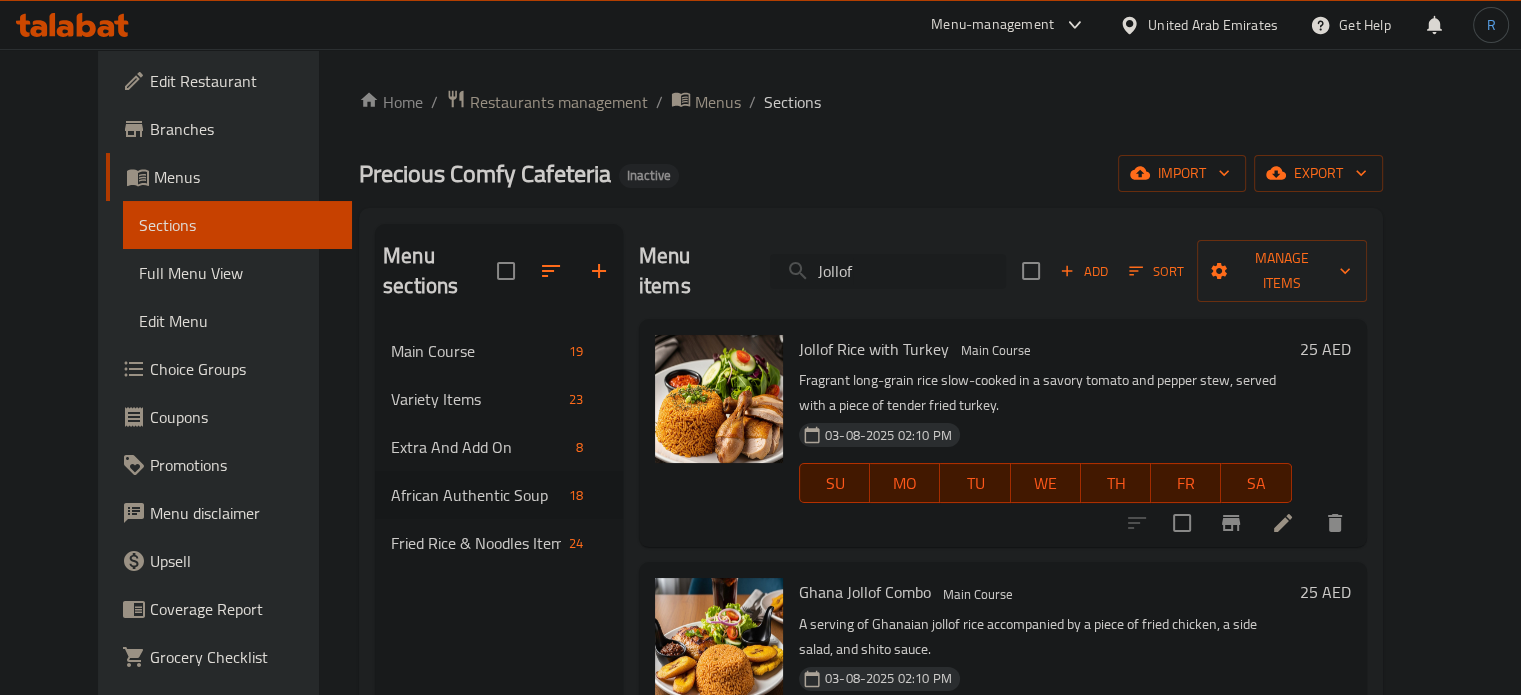 type on "Jollof" 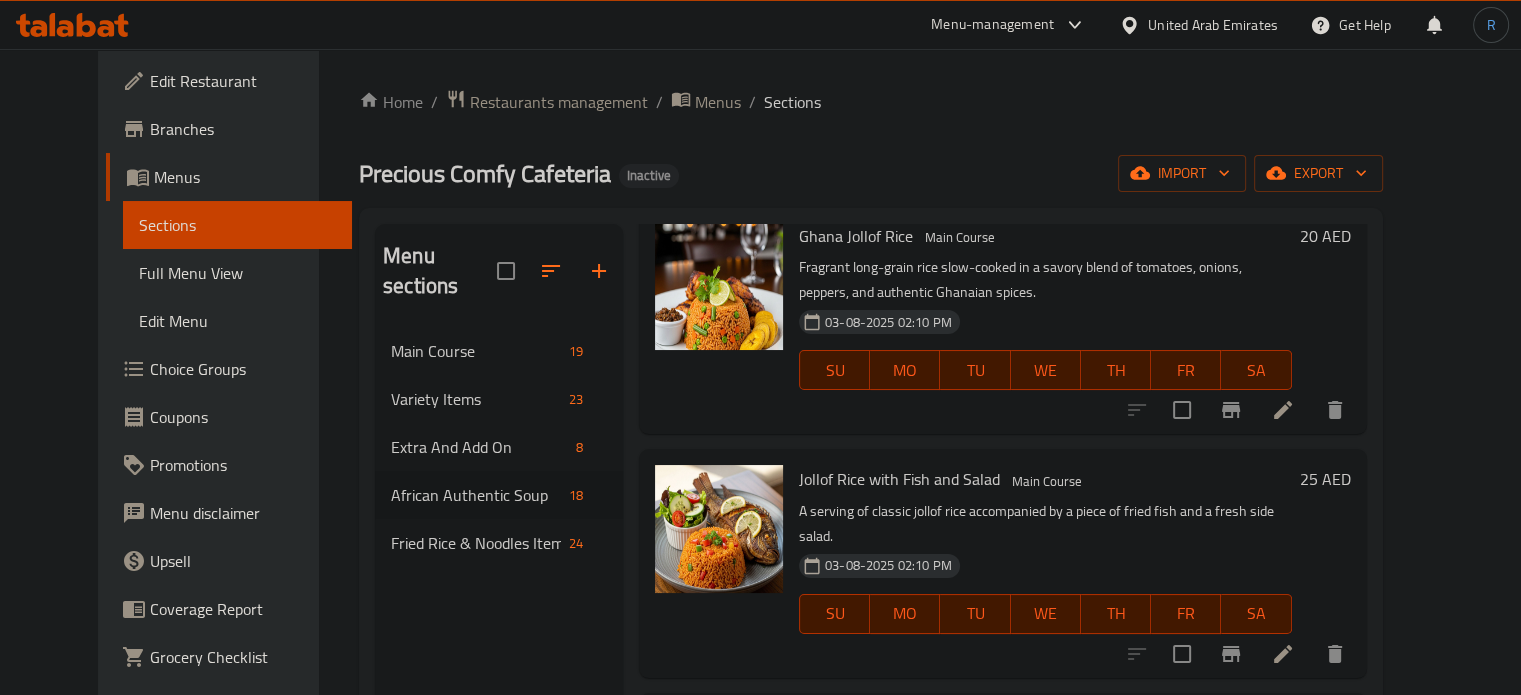 scroll, scrollTop: 715, scrollLeft: 0, axis: vertical 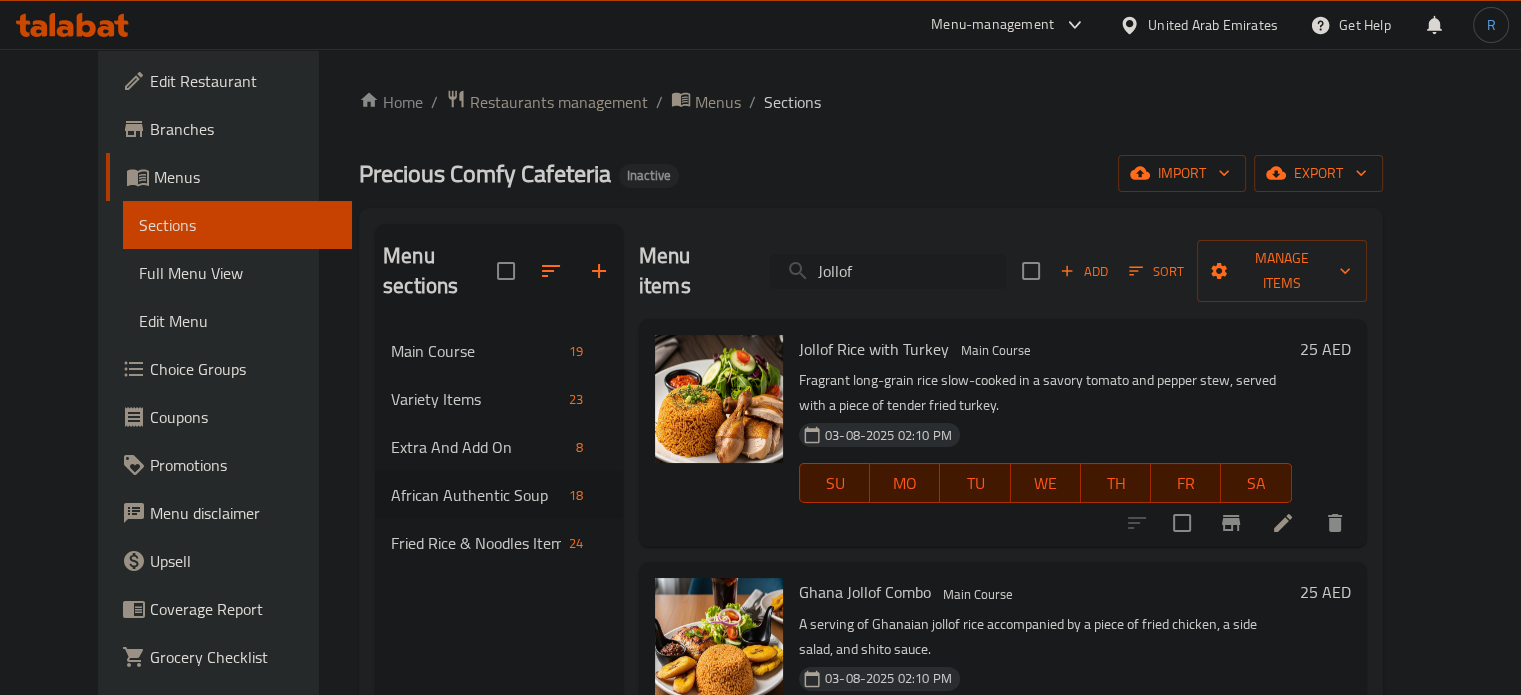 click on "Jollof" at bounding box center (888, 271) 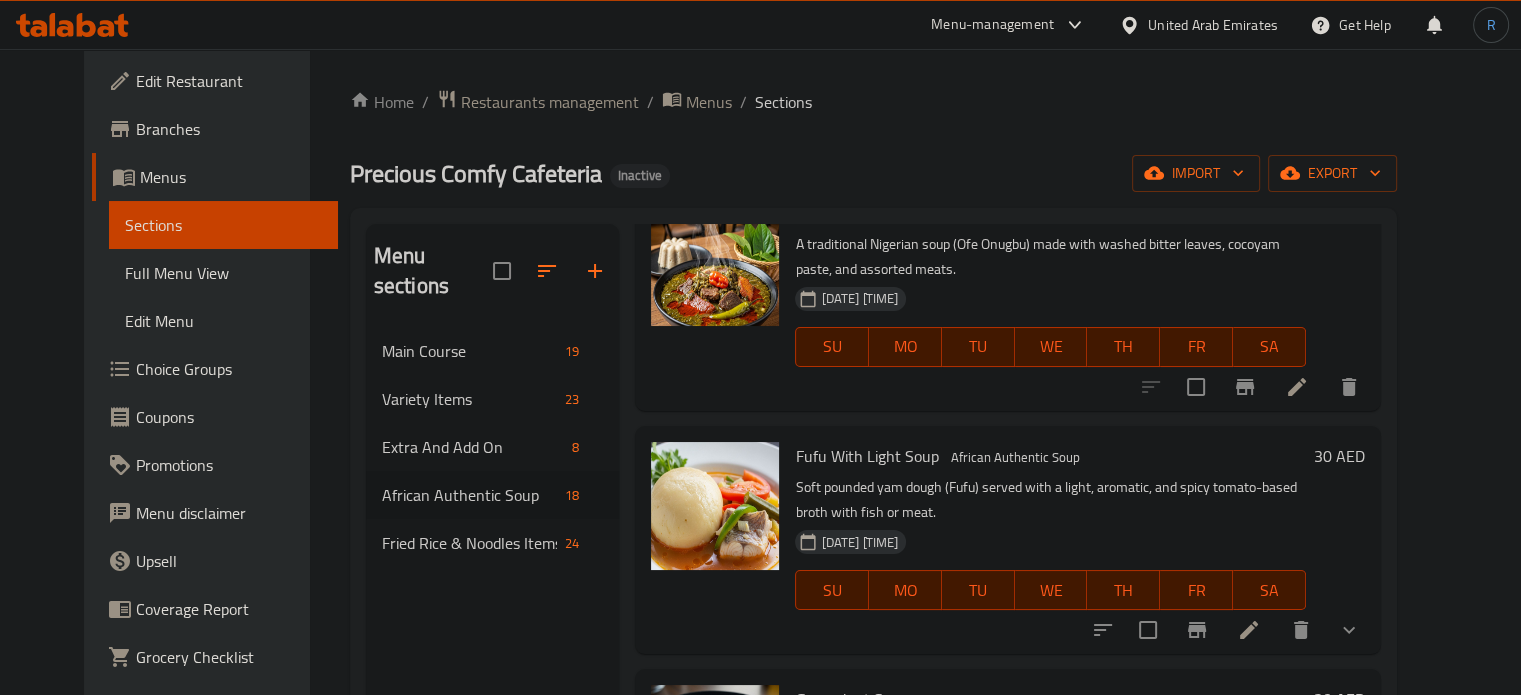 scroll, scrollTop: 3462, scrollLeft: 0, axis: vertical 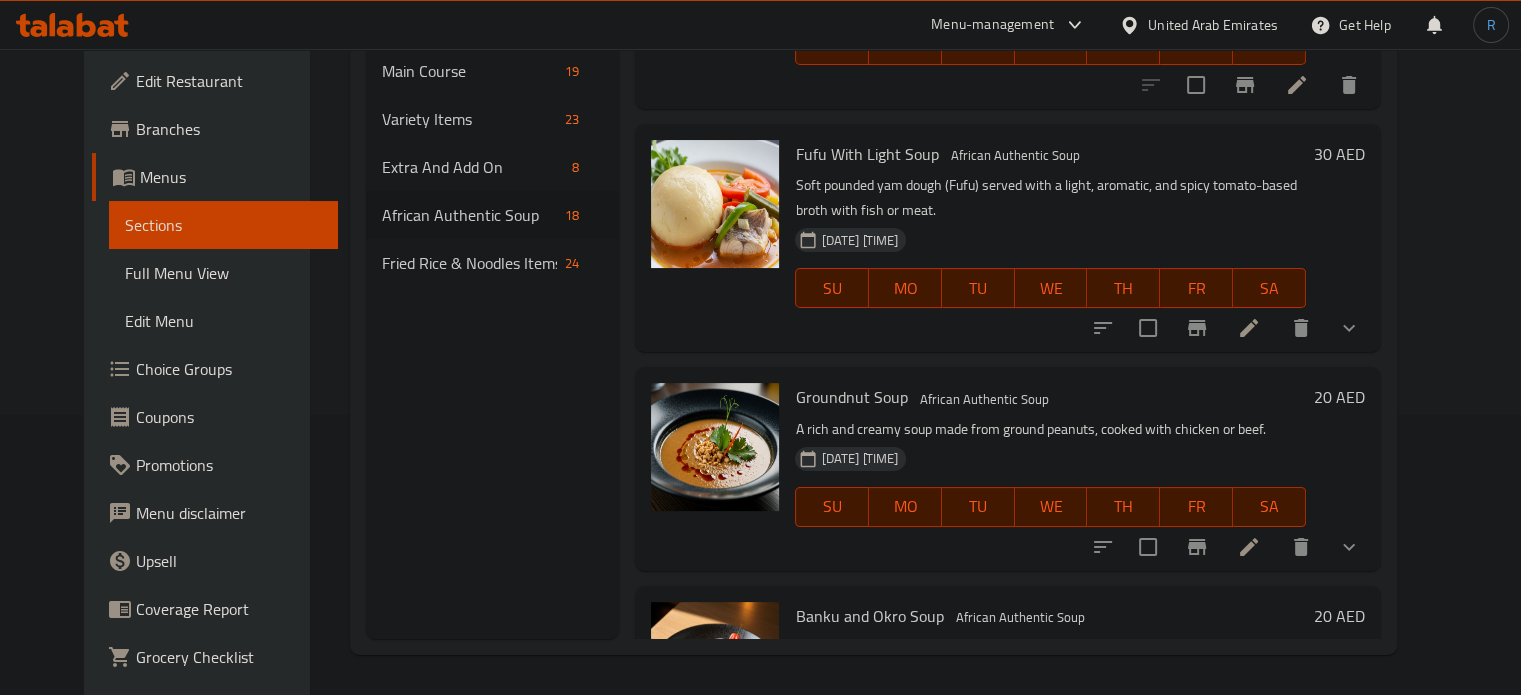 drag, startPoint x: 1005, startPoint y: 301, endPoint x: 898, endPoint y: 307, distance: 107.16809 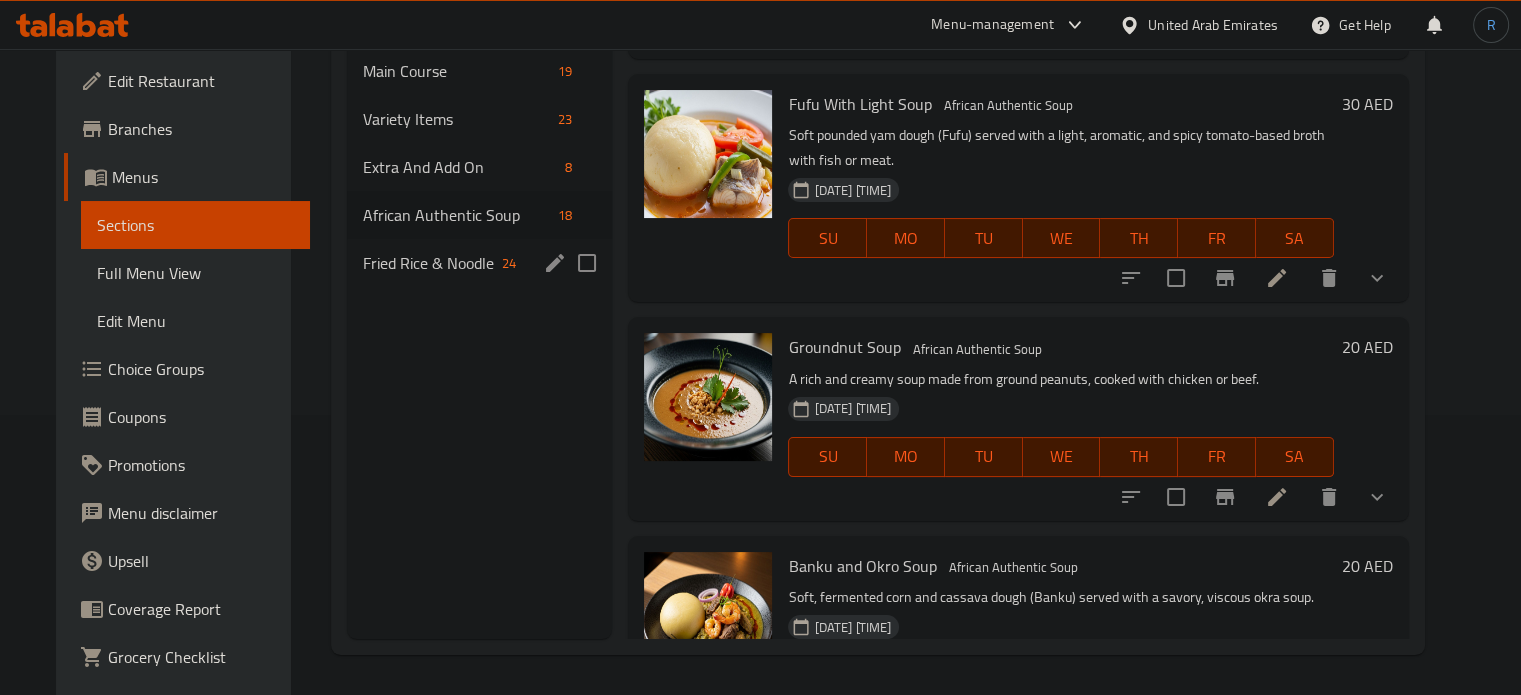 click on "Fried Rice & Noodles Items 24" at bounding box center [479, 263] 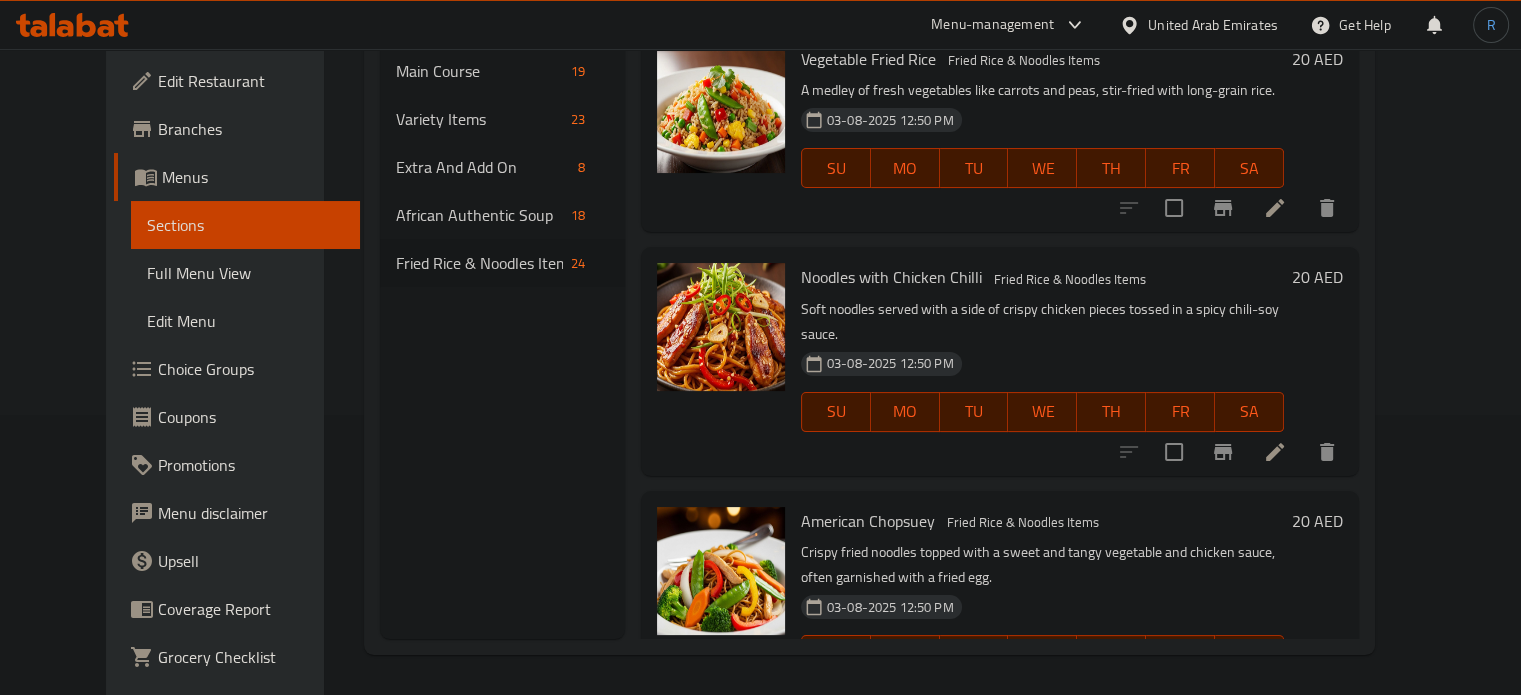 click on "03-08-2025 12:50 PM SU MO TU WE TH FR SA" at bounding box center [1042, 641] 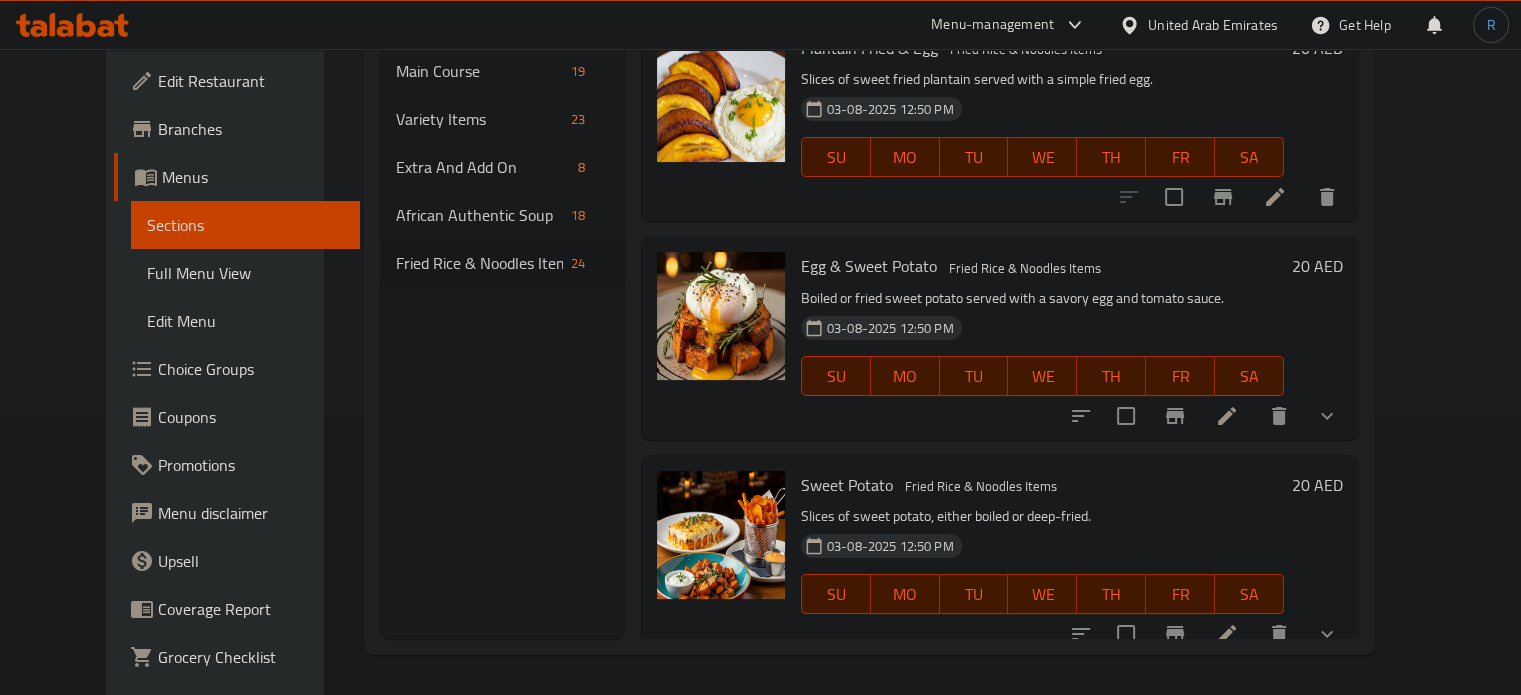 scroll, scrollTop: 0, scrollLeft: 0, axis: both 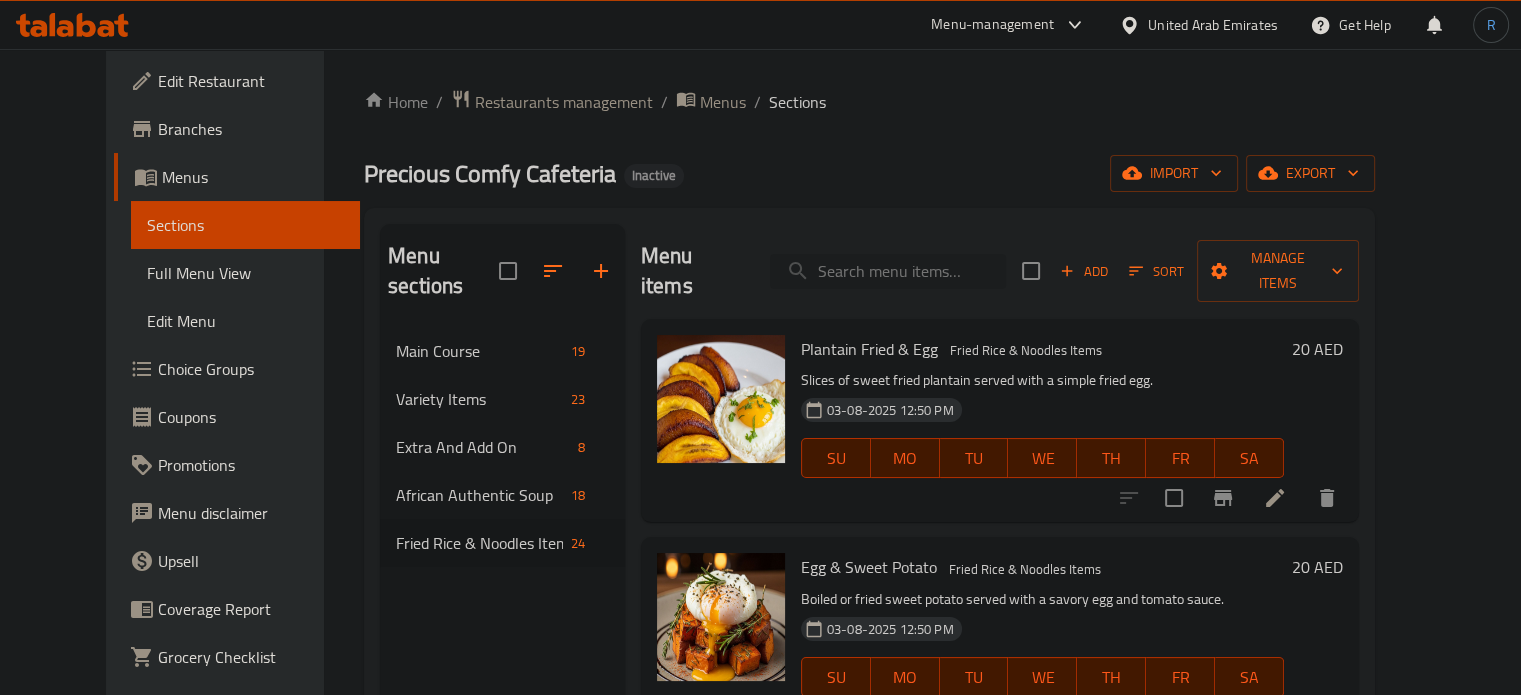 click at bounding box center (888, 271) 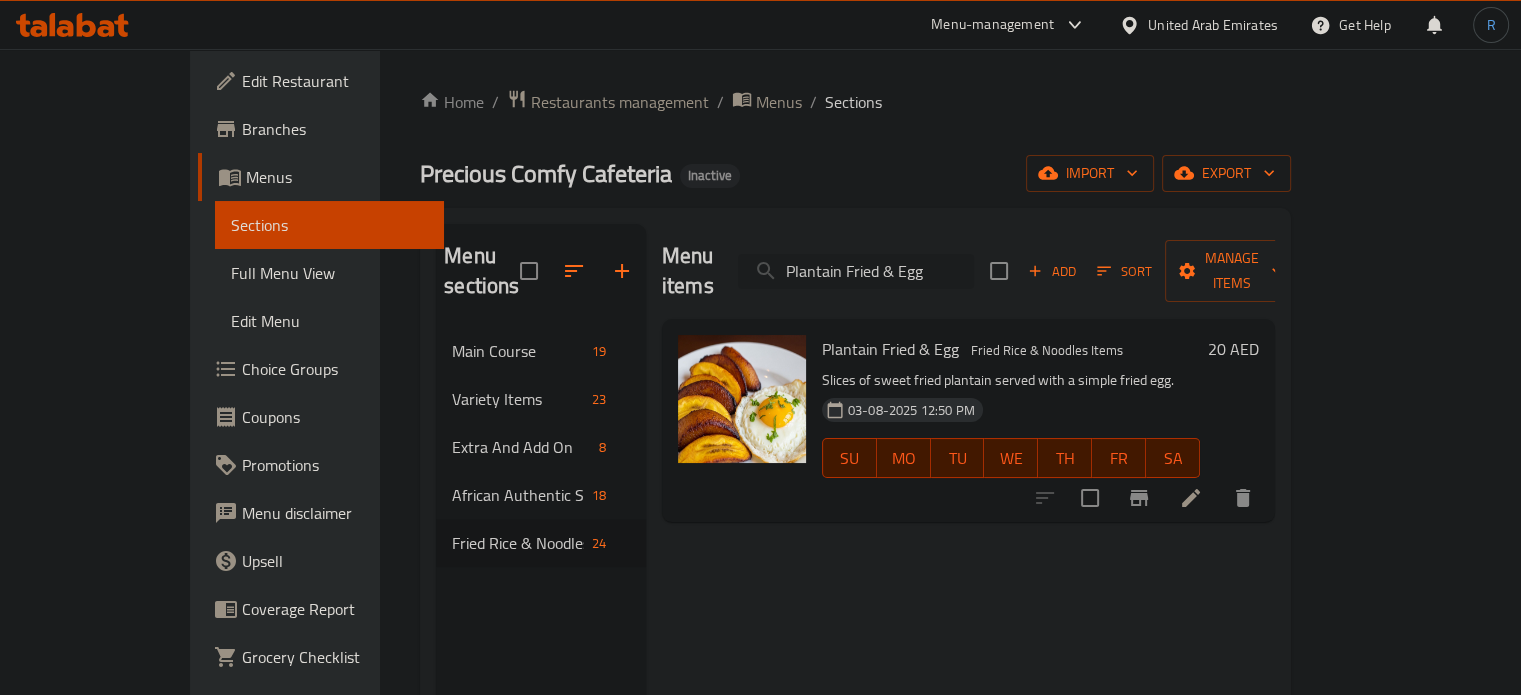 click on "Plantain Fried & Egg" at bounding box center (856, 271) 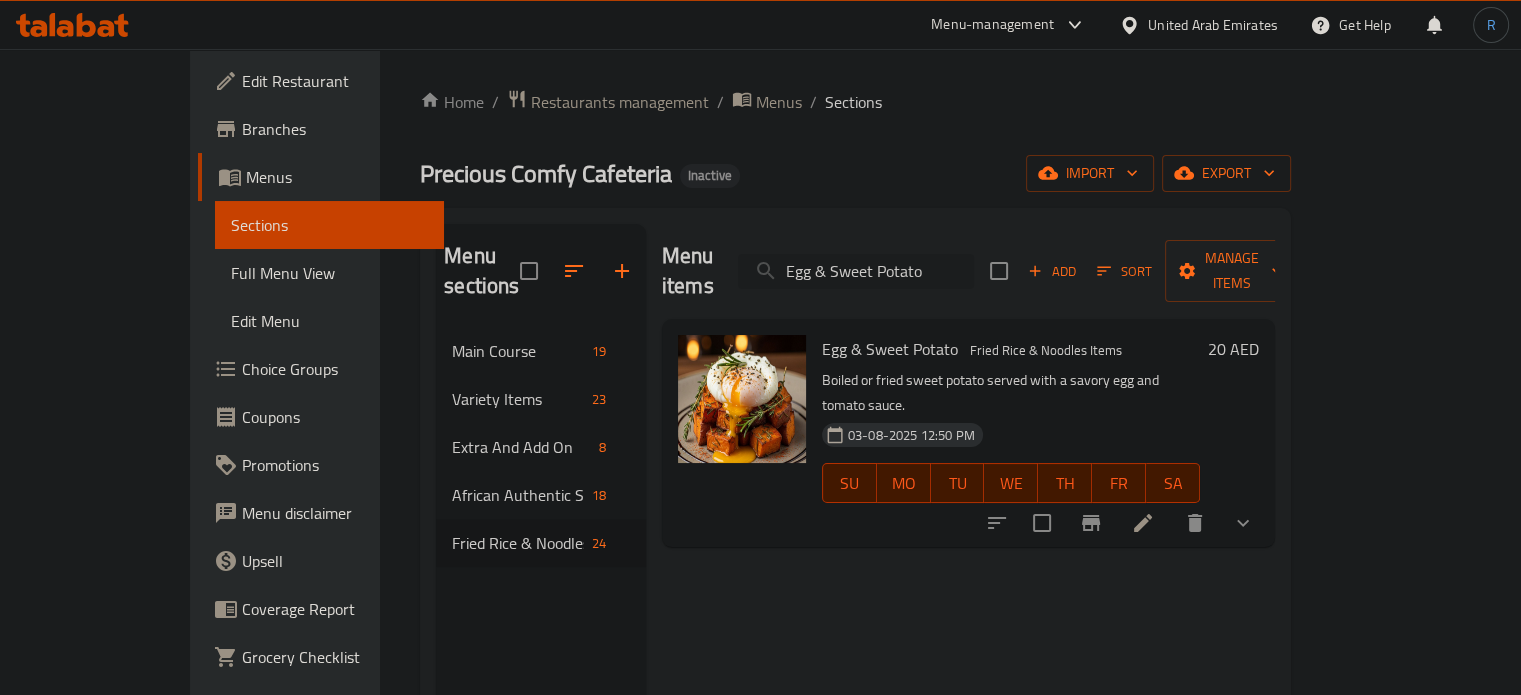 click on "Egg & Sweet Potato" at bounding box center [856, 271] 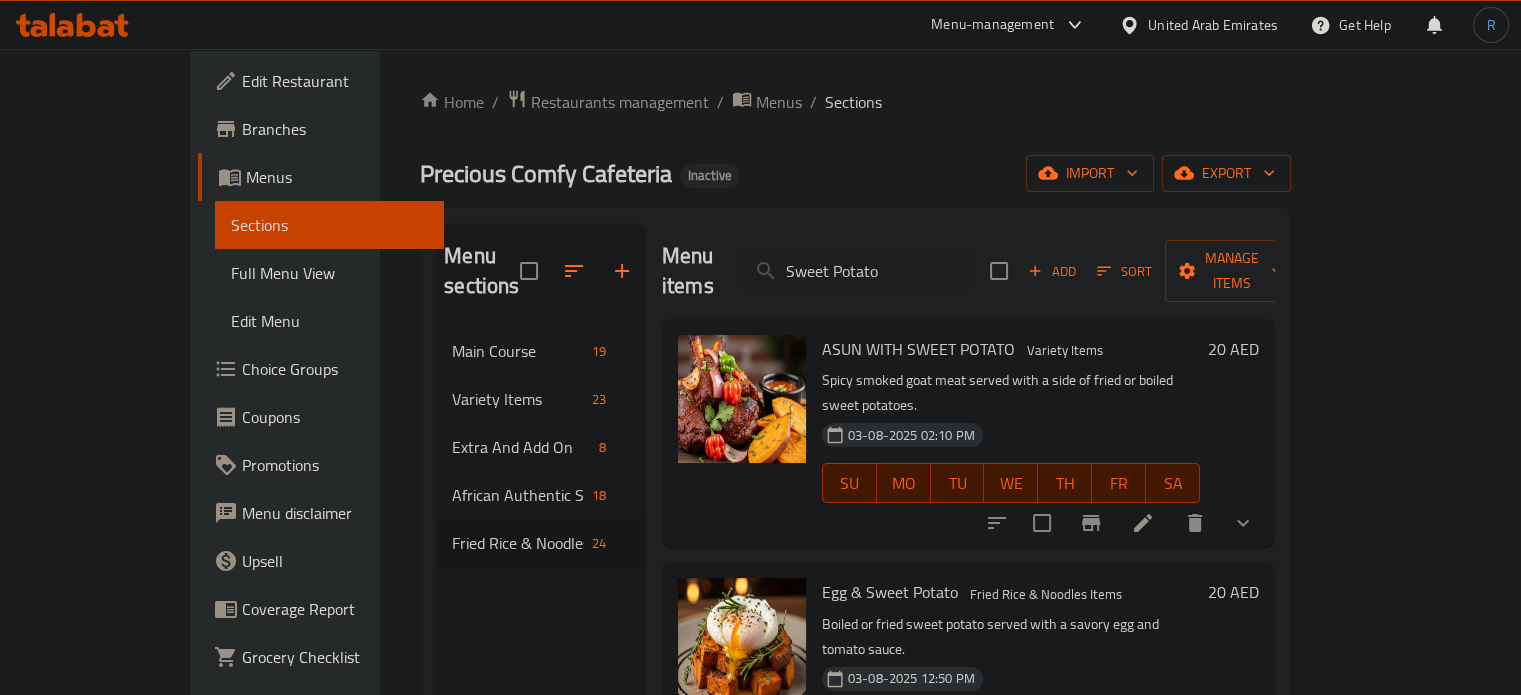 scroll, scrollTop: 10, scrollLeft: 0, axis: vertical 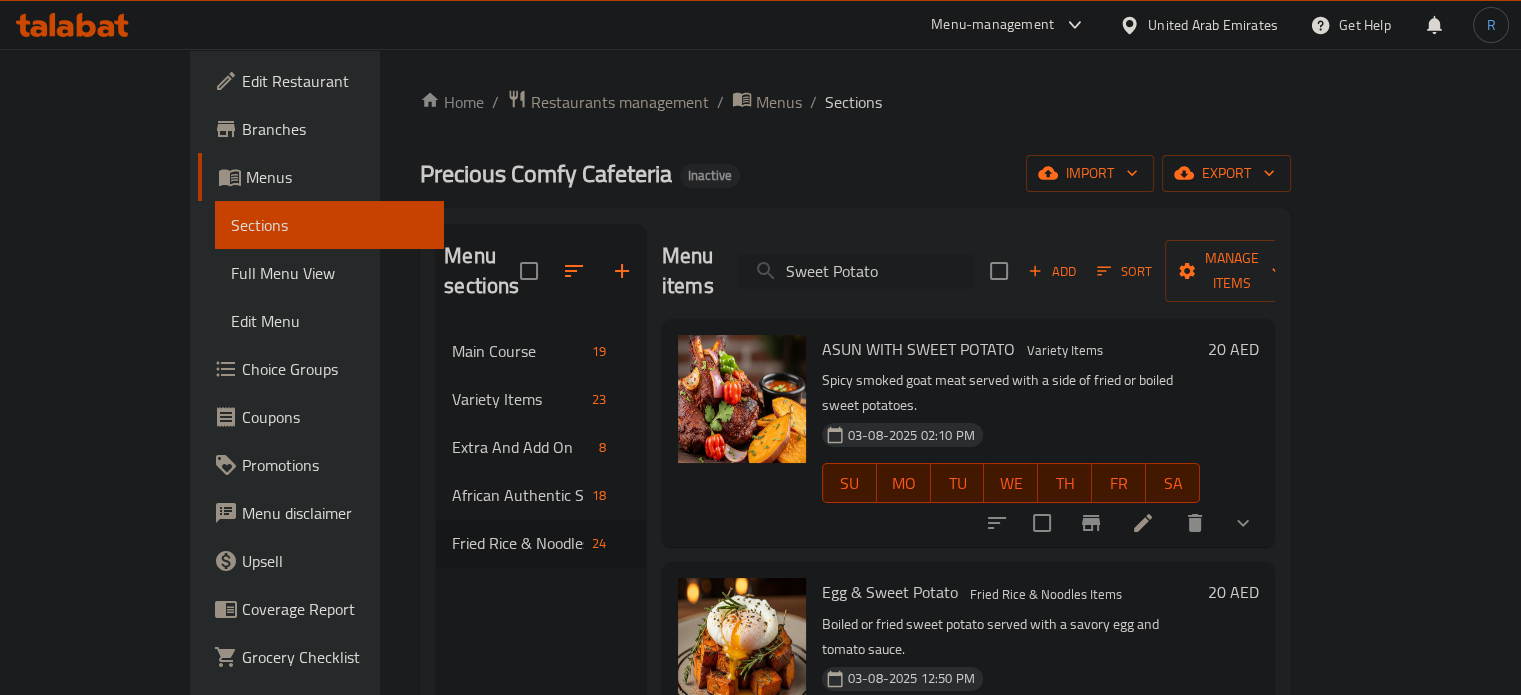 click on "Sweet Potato" at bounding box center (856, 271) 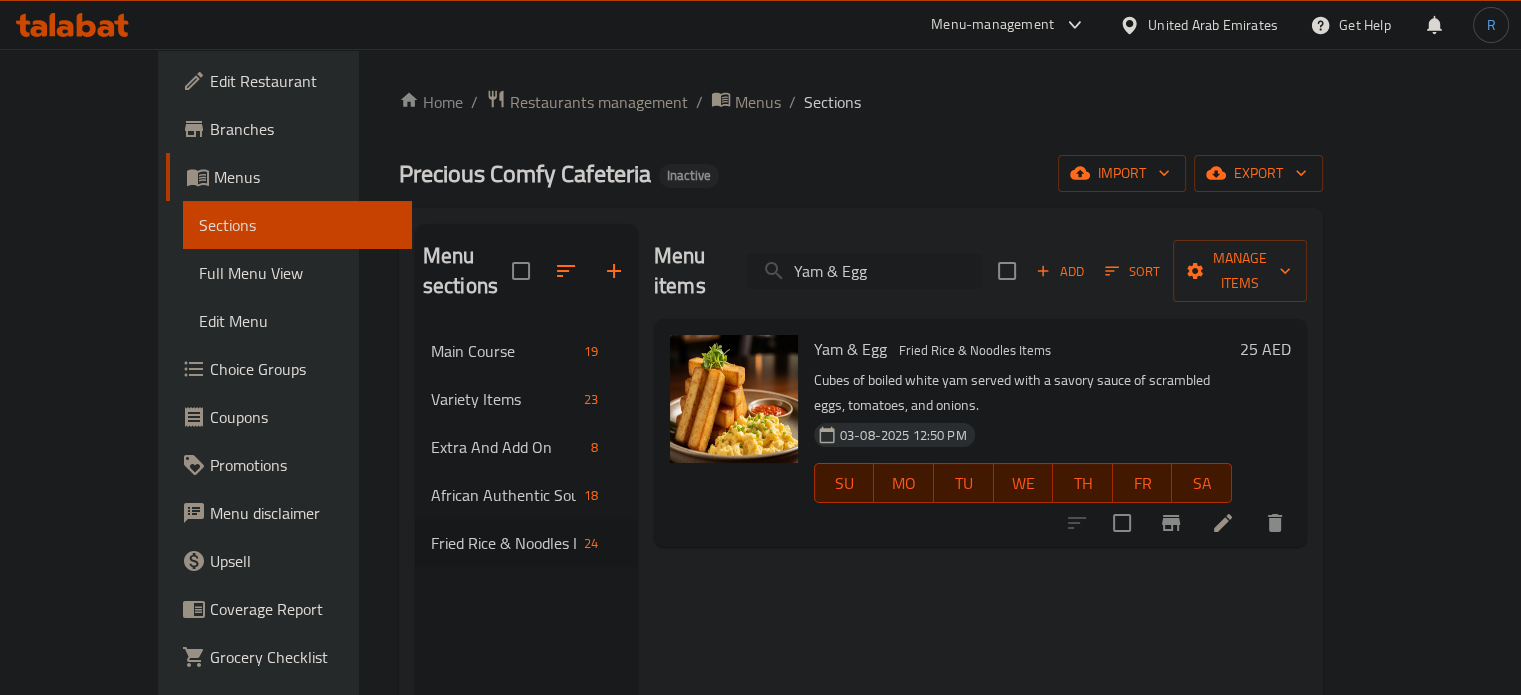 click on "Yam & Egg" at bounding box center [864, 271] 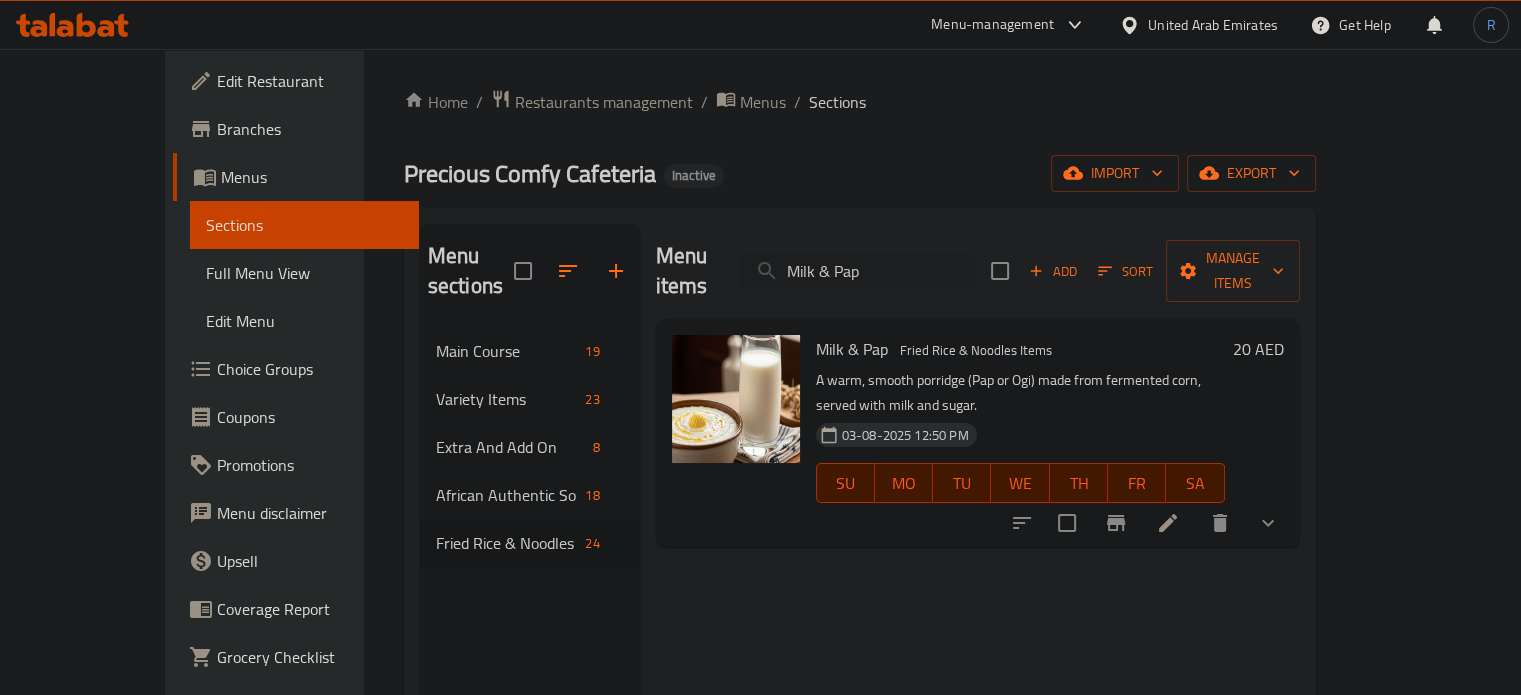 click on "Menu items Milk & Pap Add Sort Manage items" at bounding box center (978, 271) 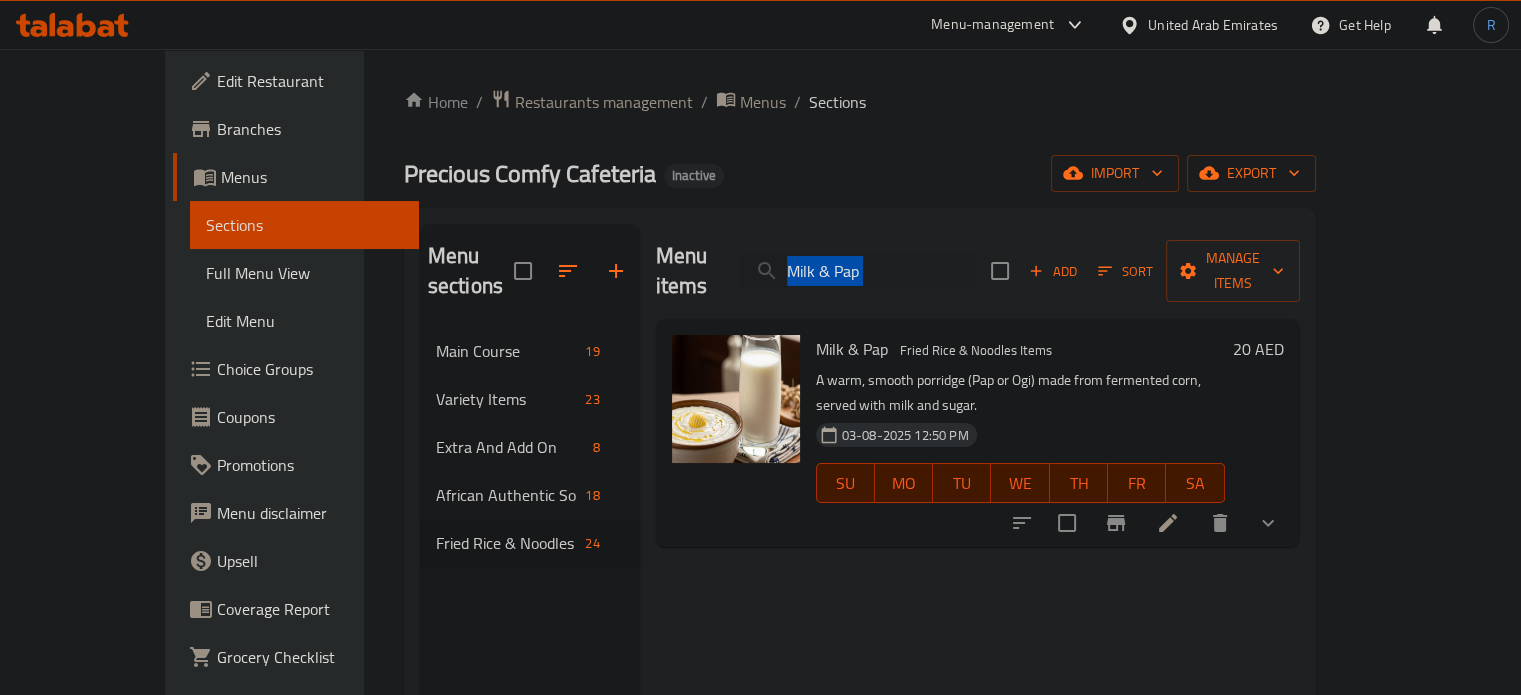 click on "Menu items Milk & Pap Add Sort Manage items" at bounding box center (978, 271) 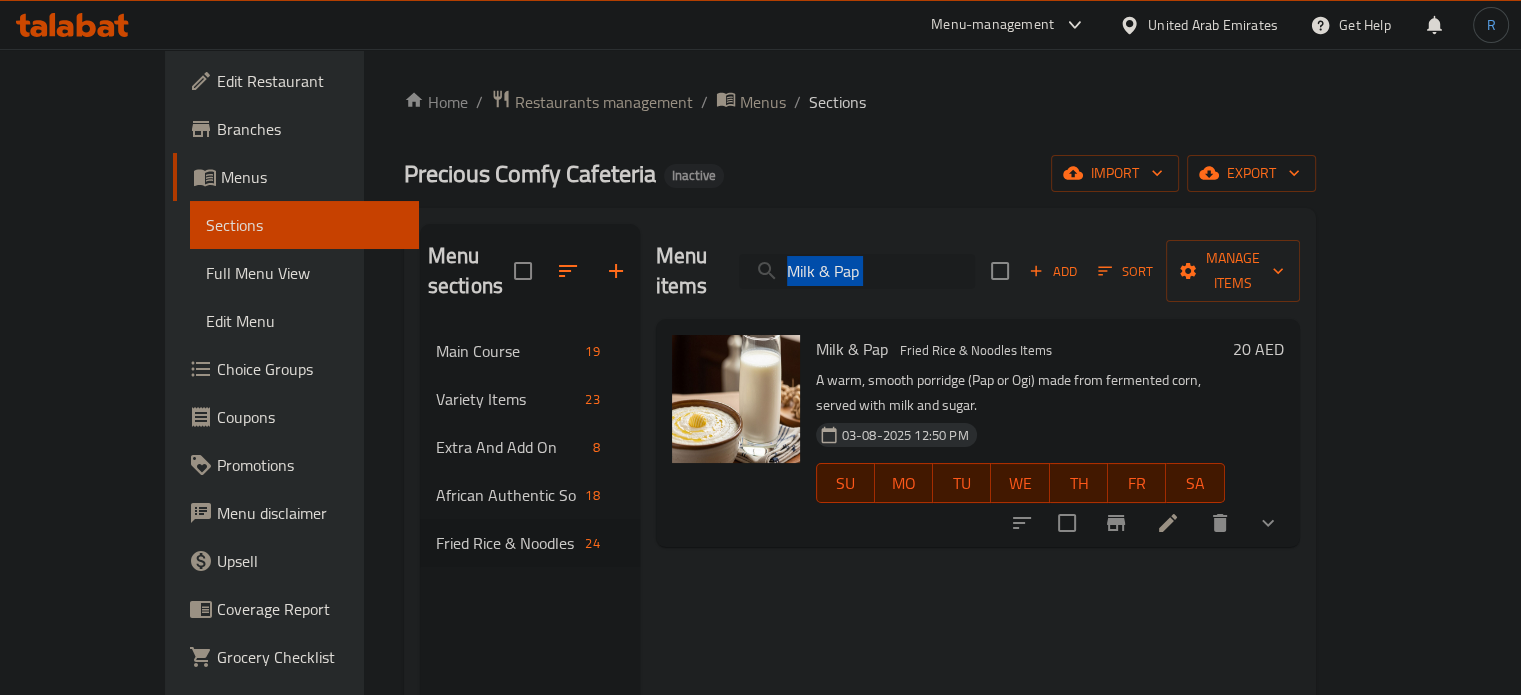 click on "Milk & Pap" at bounding box center [857, 271] 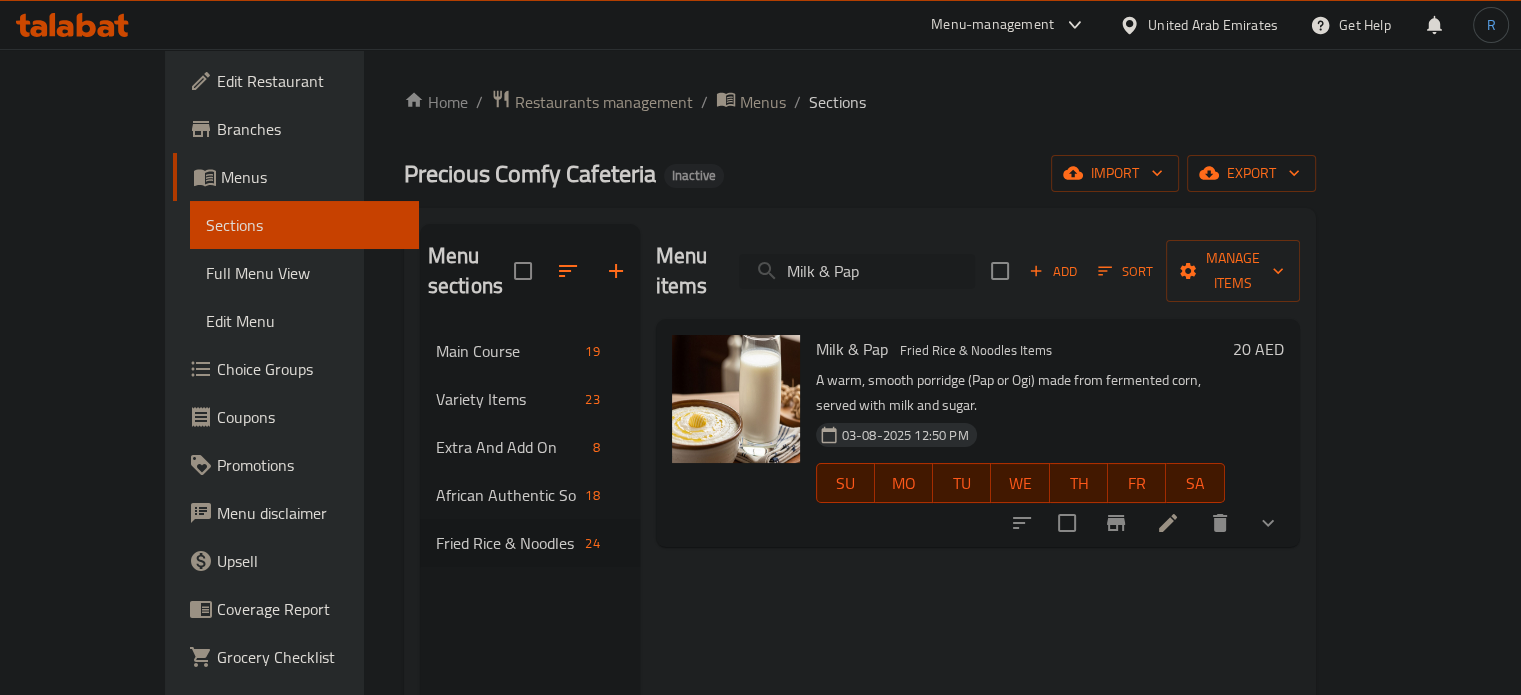 click on "Milk & Pap" at bounding box center [857, 271] 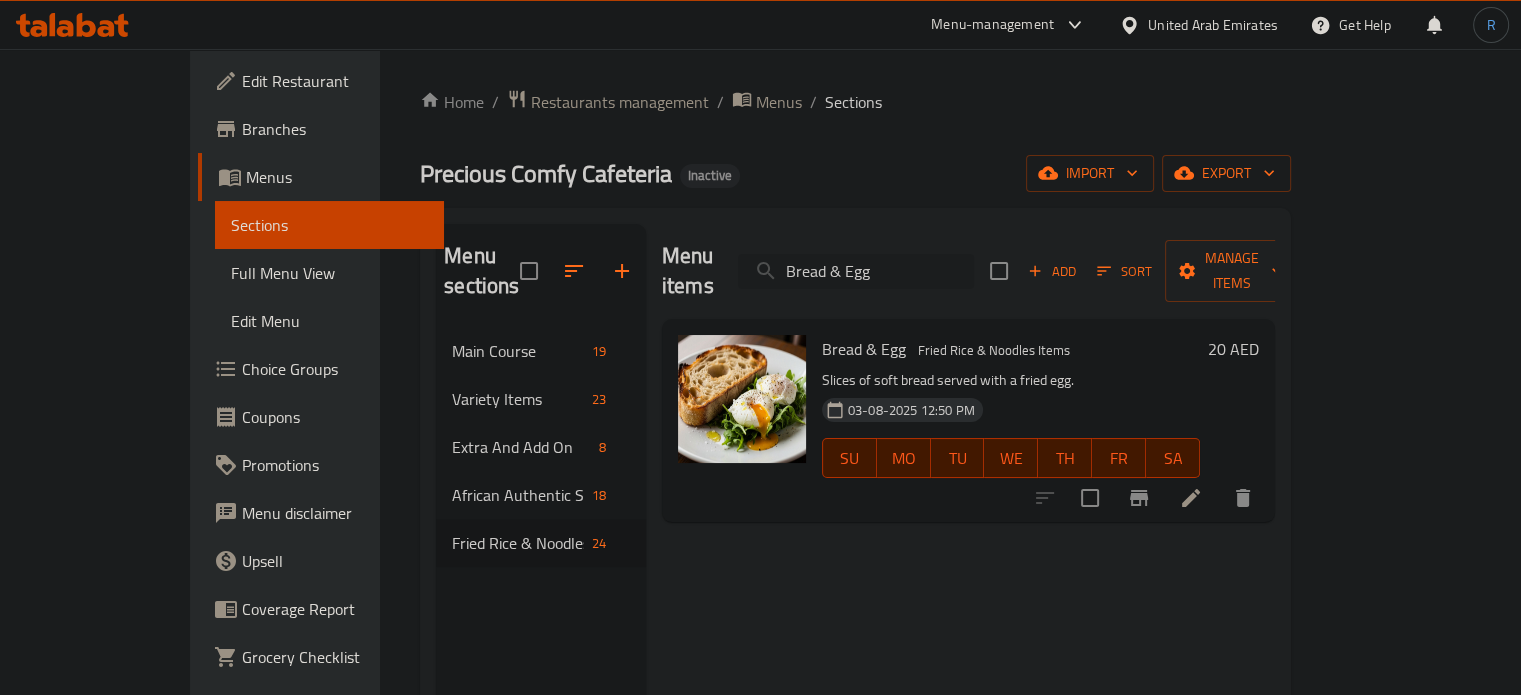 click on "Bread & Egg" at bounding box center [856, 271] 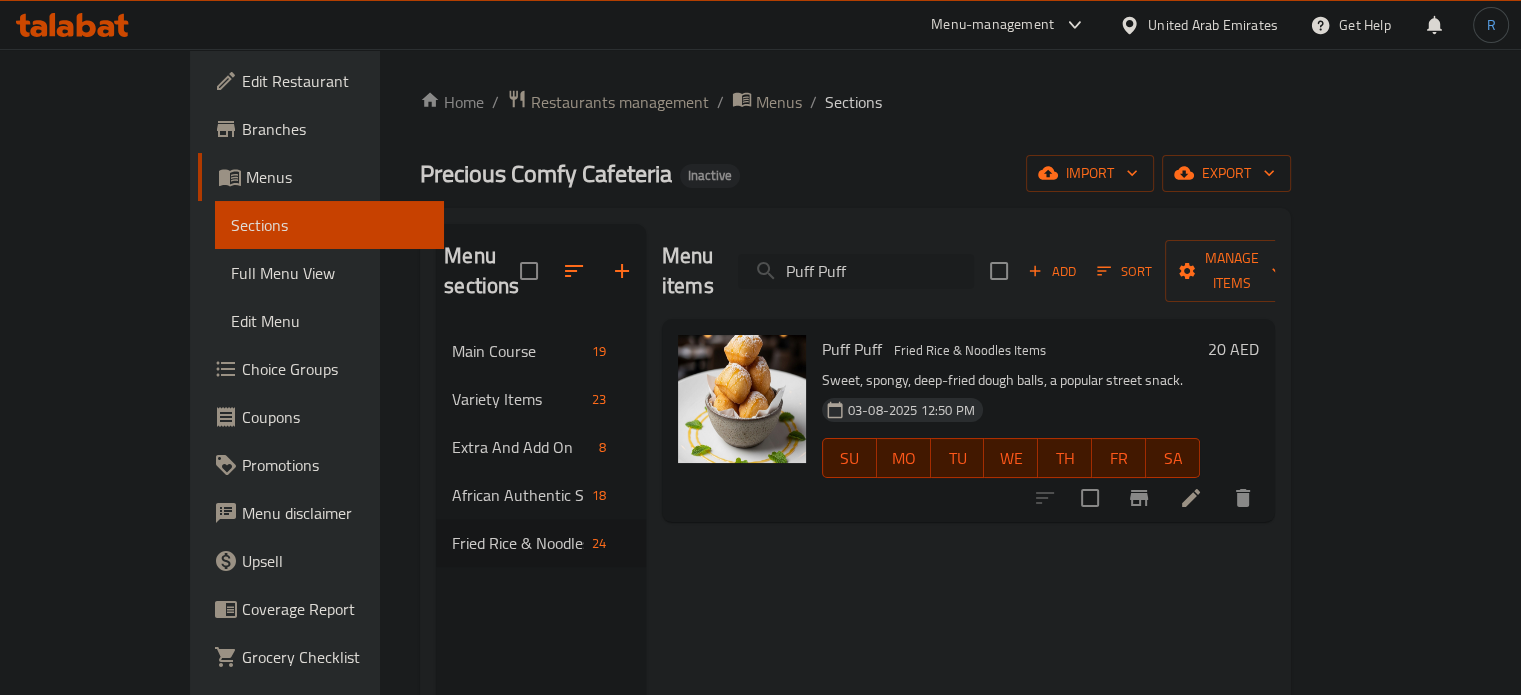 click on "Puff Puff" at bounding box center (856, 271) 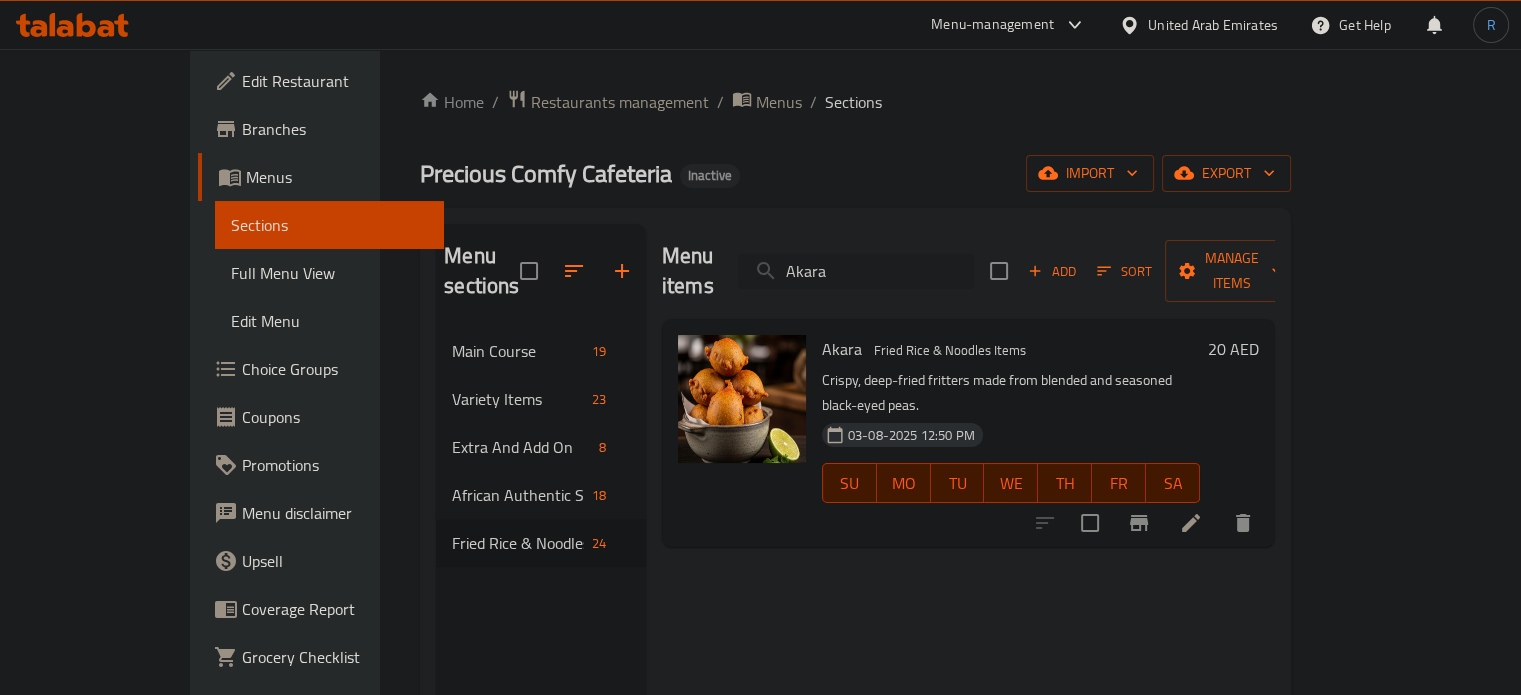 click on "Akara" at bounding box center [856, 271] 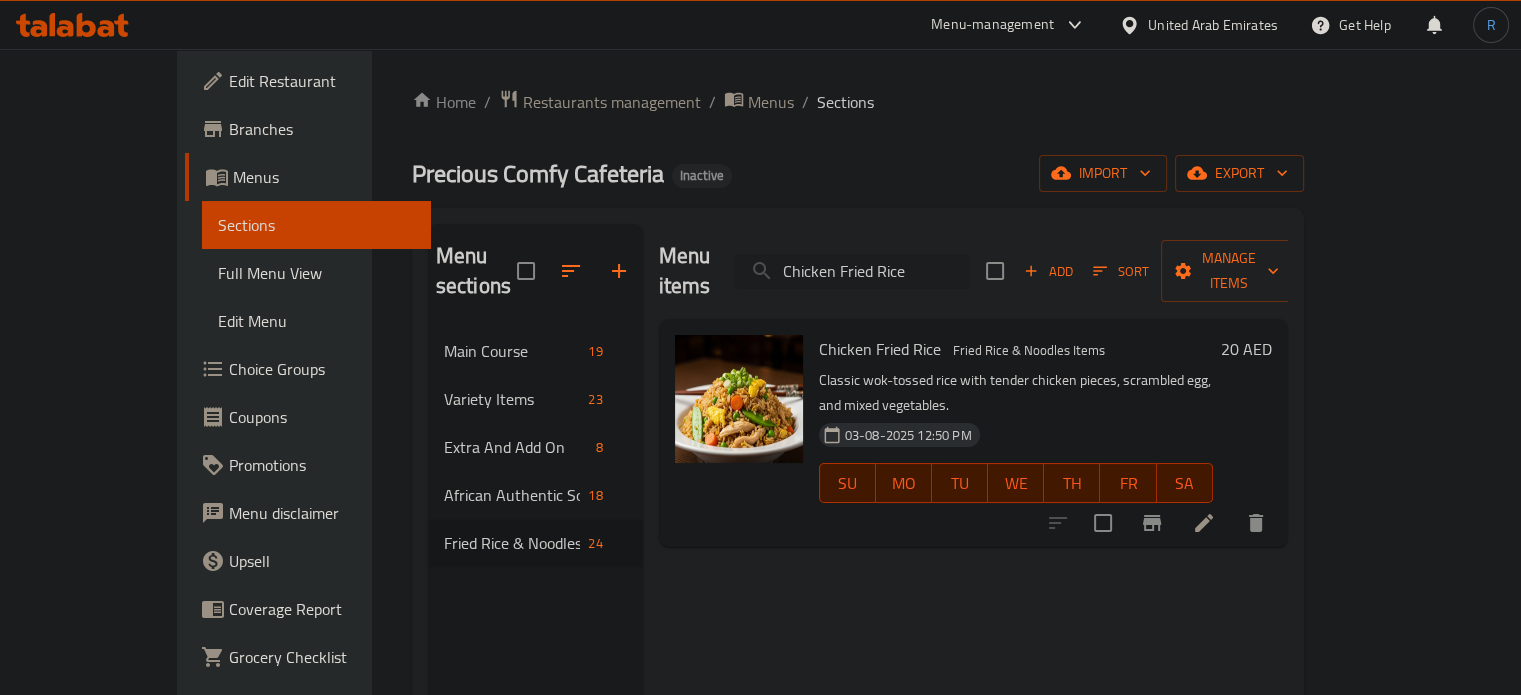click on "Chicken Fried Rice" at bounding box center [852, 271] 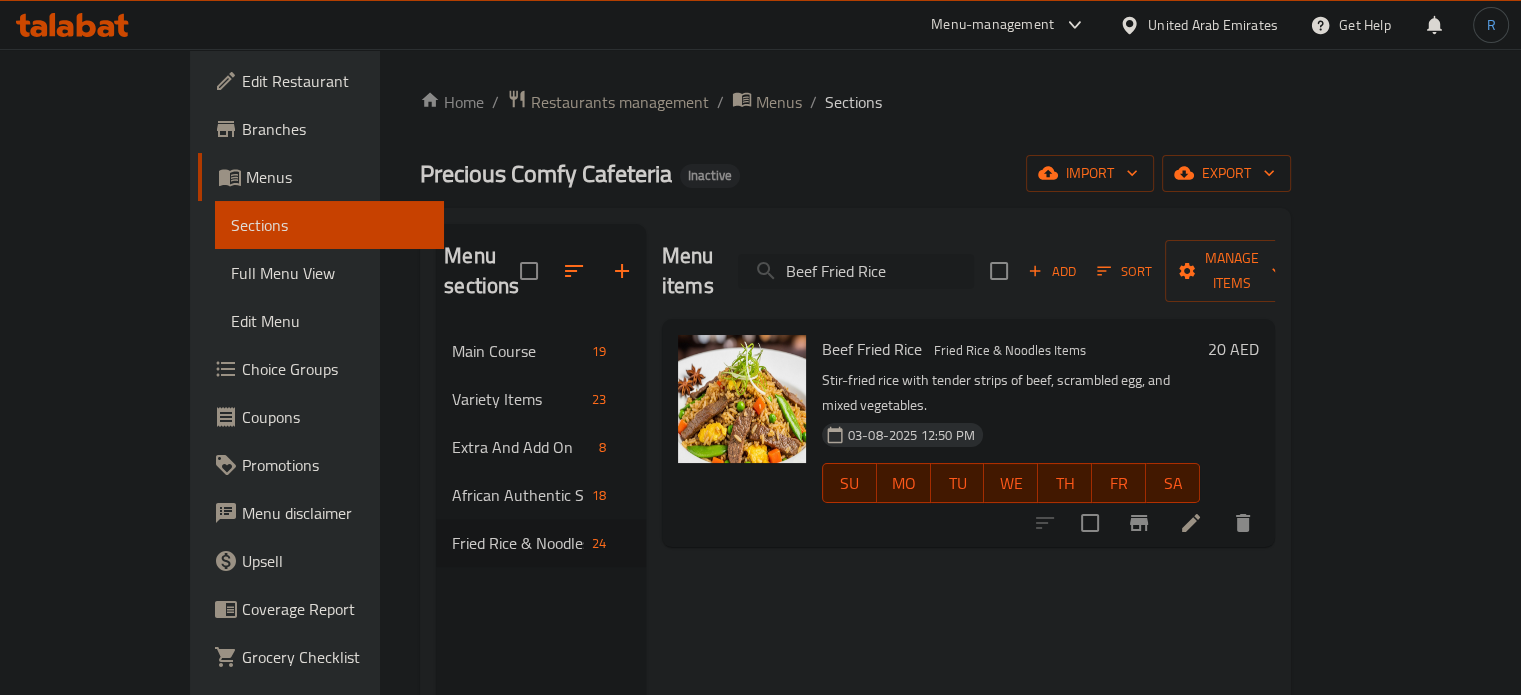 click on "Beef Fried Rice" at bounding box center [856, 271] 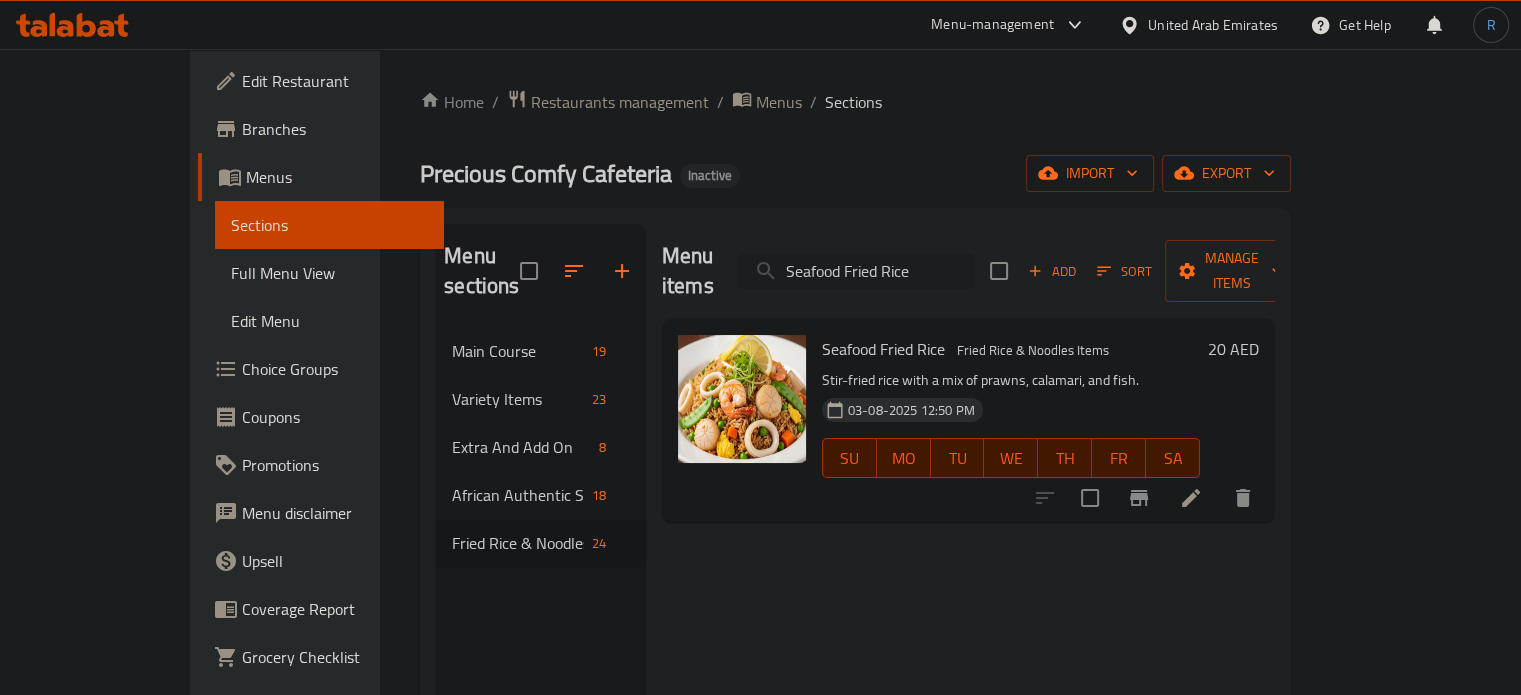 click on "Seafood Fried Rice" at bounding box center (856, 271) 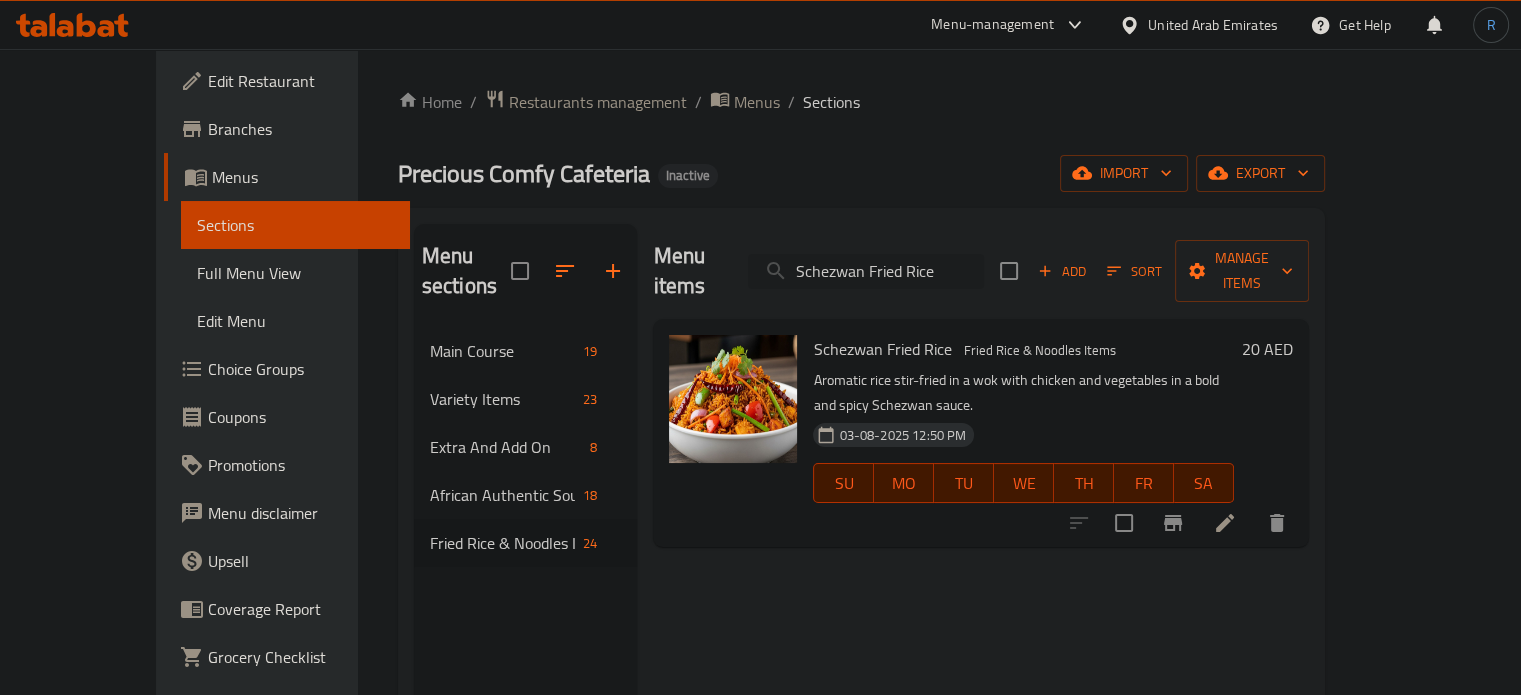 click on "Schezwan Fried Rice" at bounding box center (866, 271) 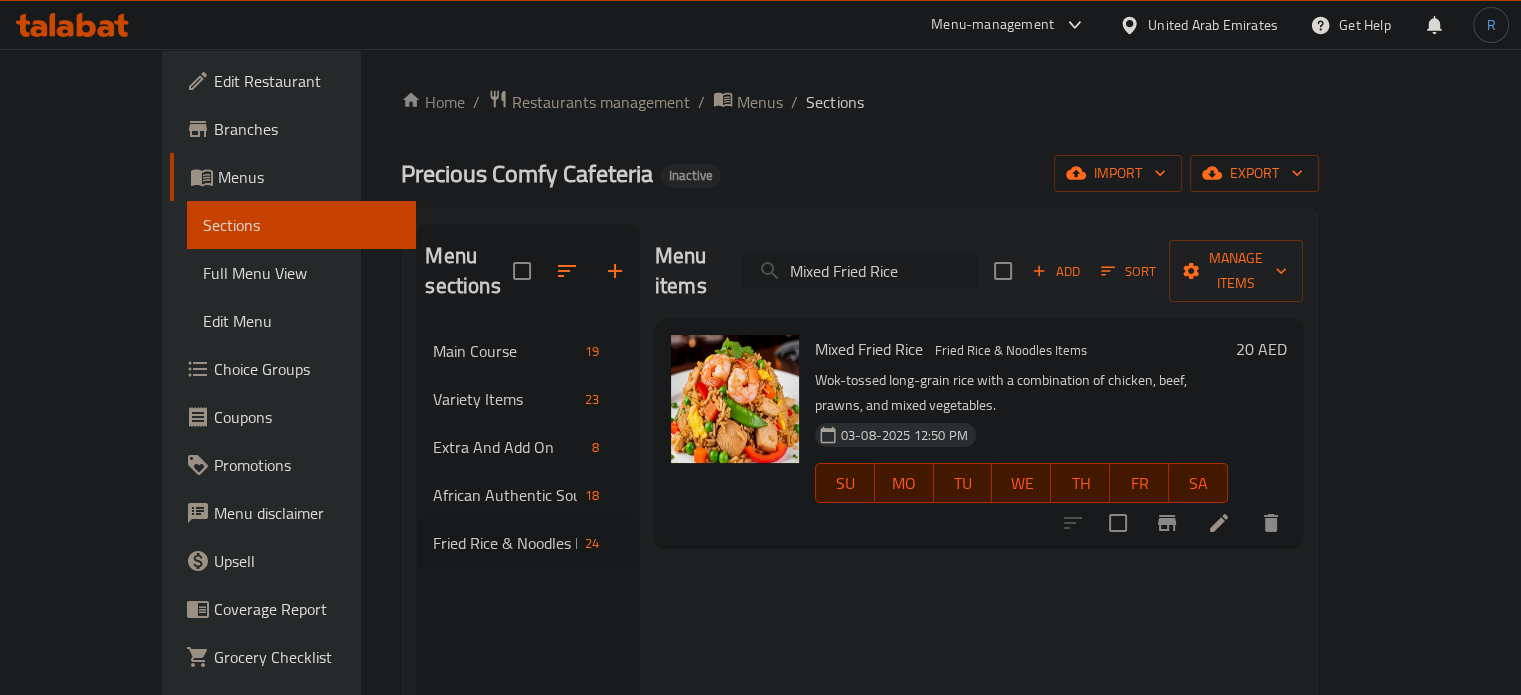click on "Mixed Fried Rice" at bounding box center (860, 271) 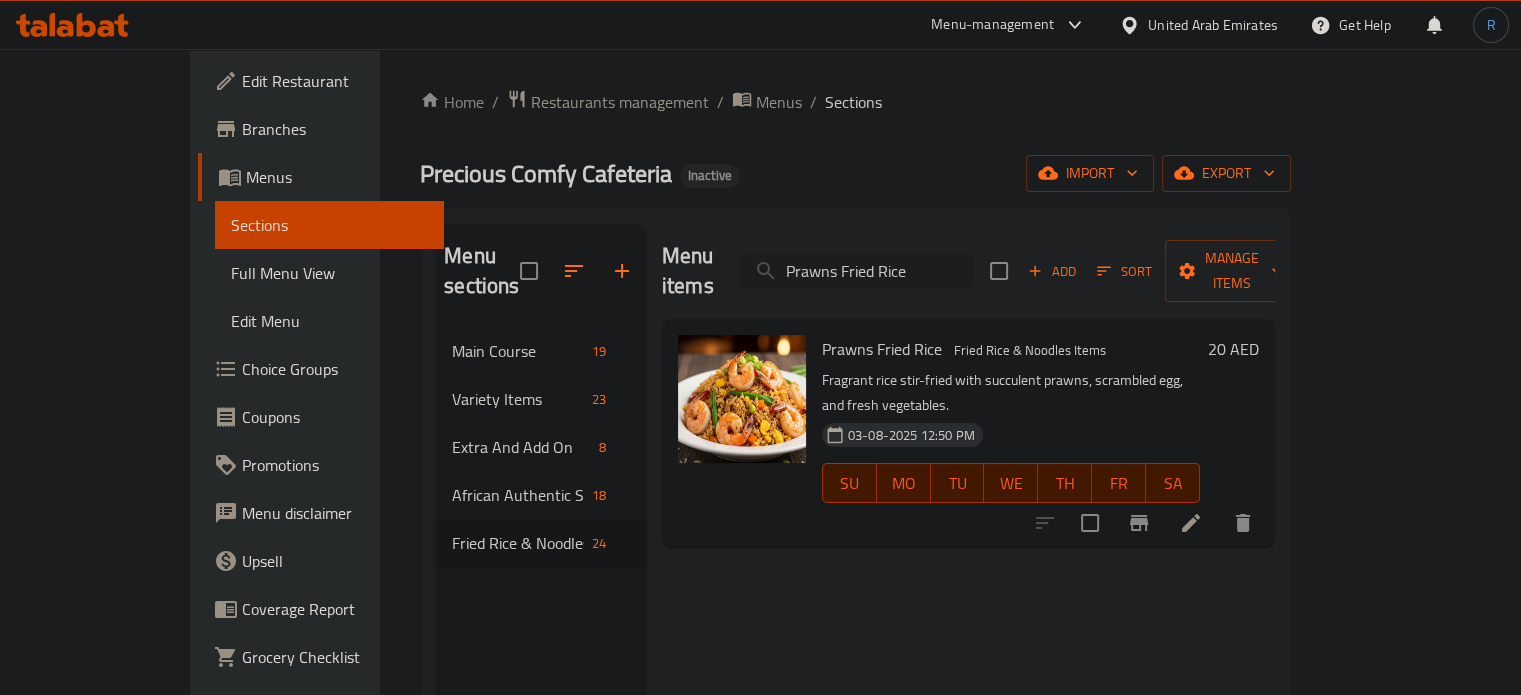 click on "Prawns Fried Rice" at bounding box center [856, 271] 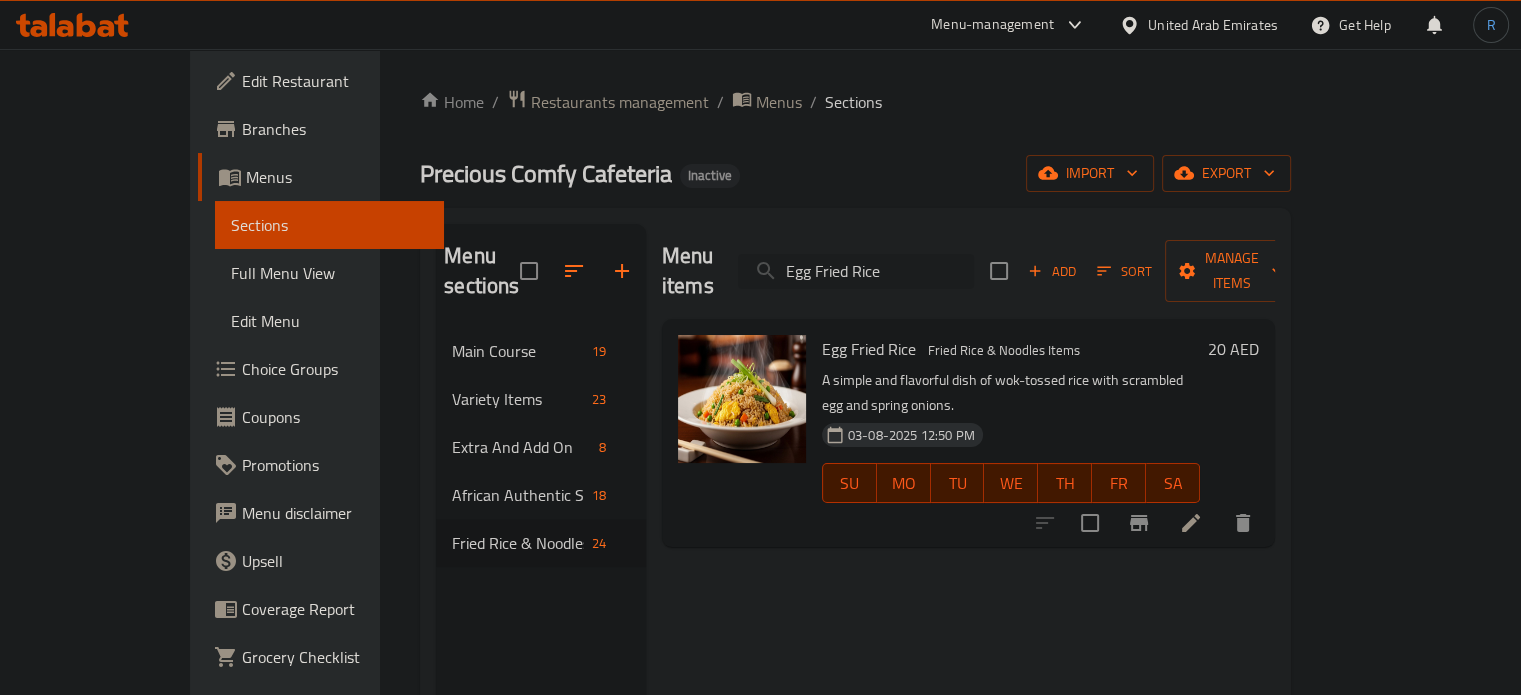 click on "Egg Fried Rice" at bounding box center (856, 271) 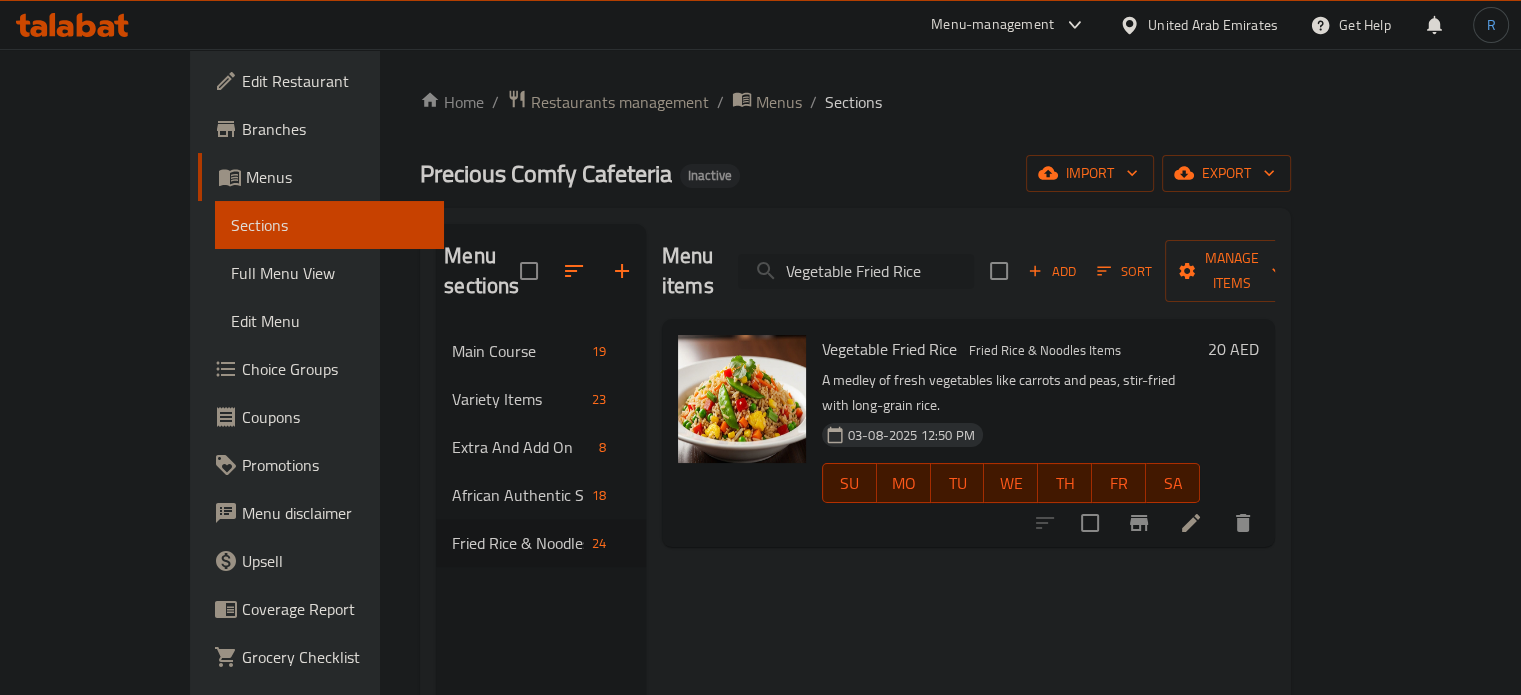 click on "Vegetable Fried Rice" at bounding box center [856, 271] 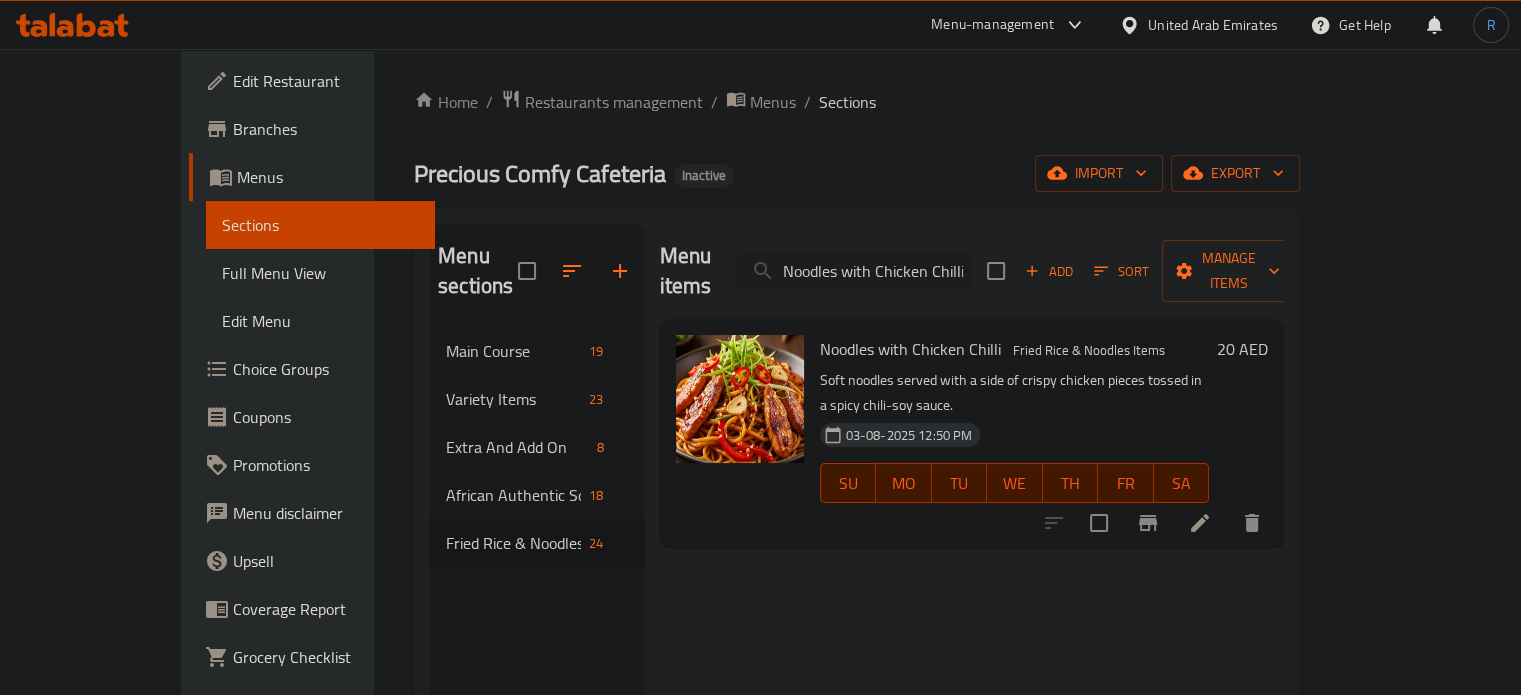 click on "Noodles with Chicken Chilli" at bounding box center (853, 271) 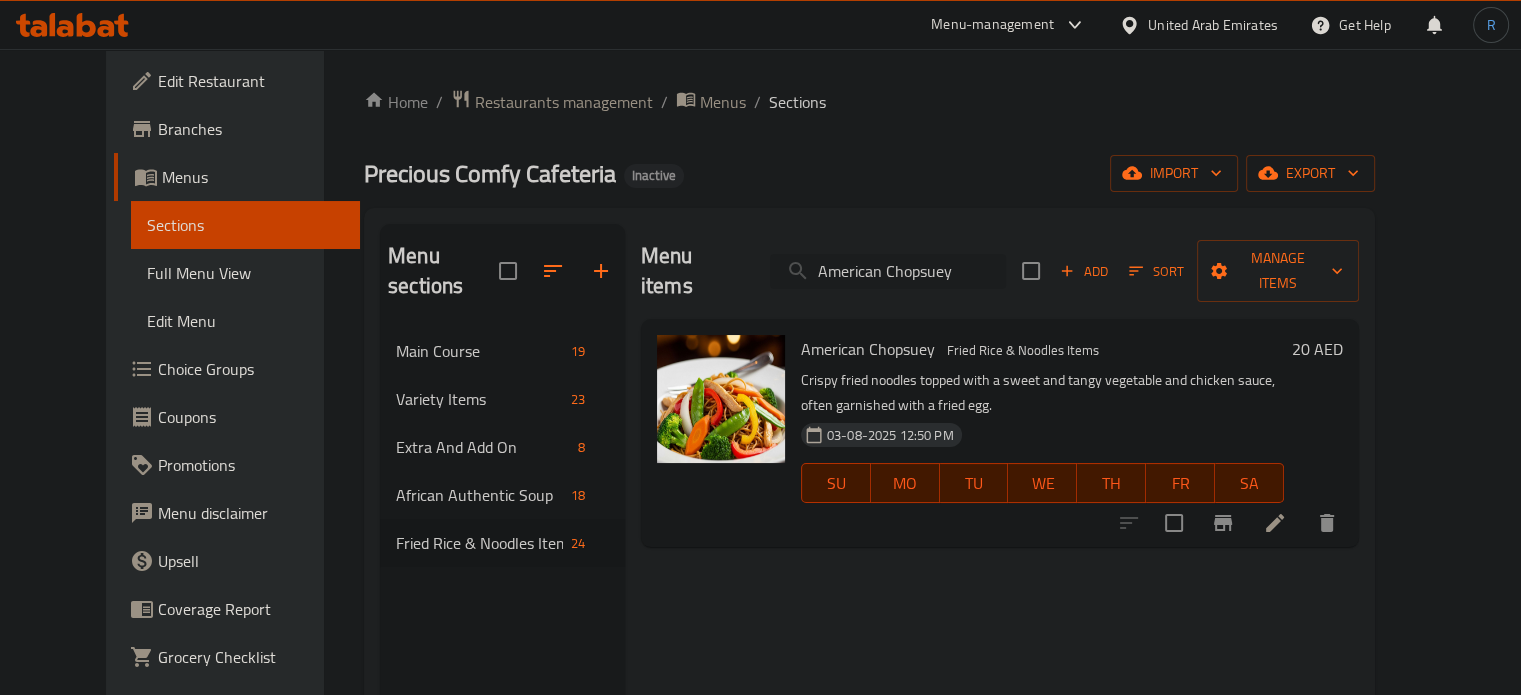 click on "American Chopsuey" at bounding box center [888, 271] 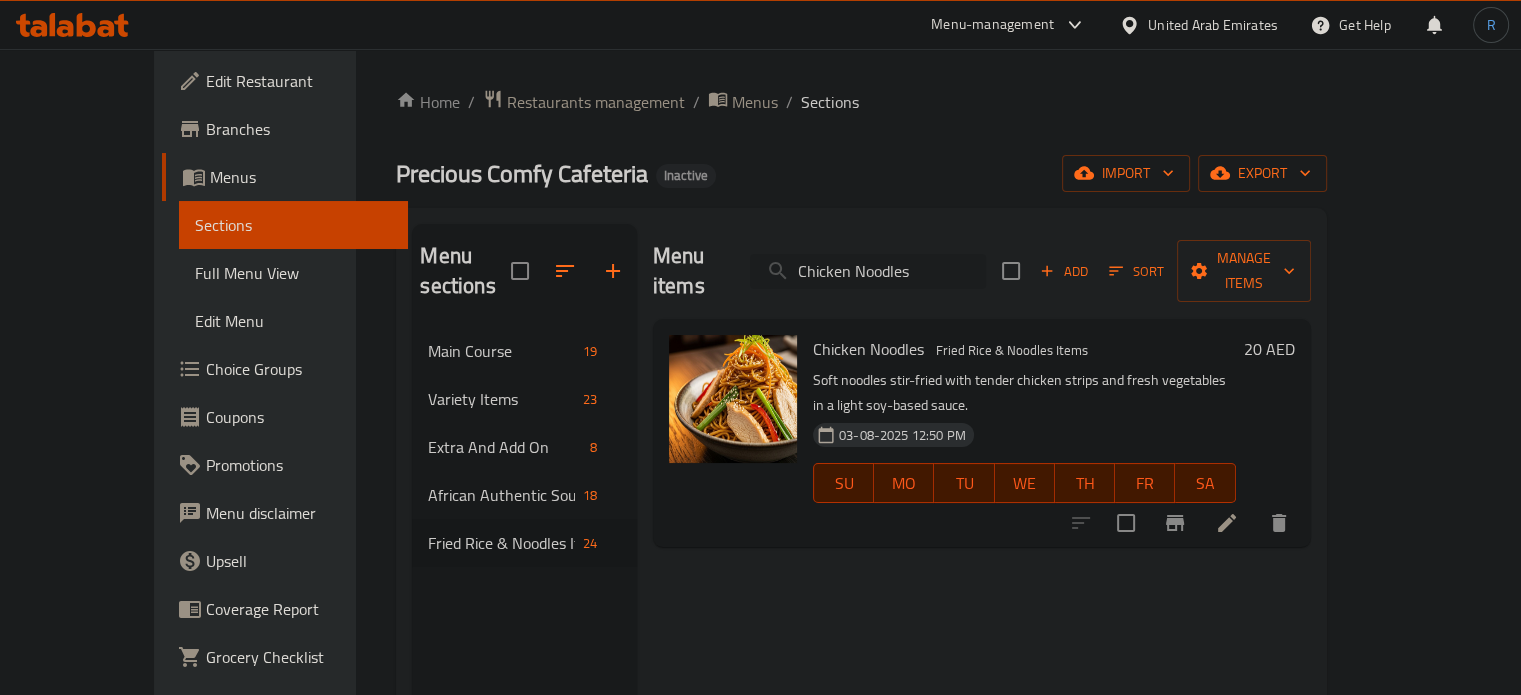 click on "Chicken Noodles" at bounding box center [868, 271] 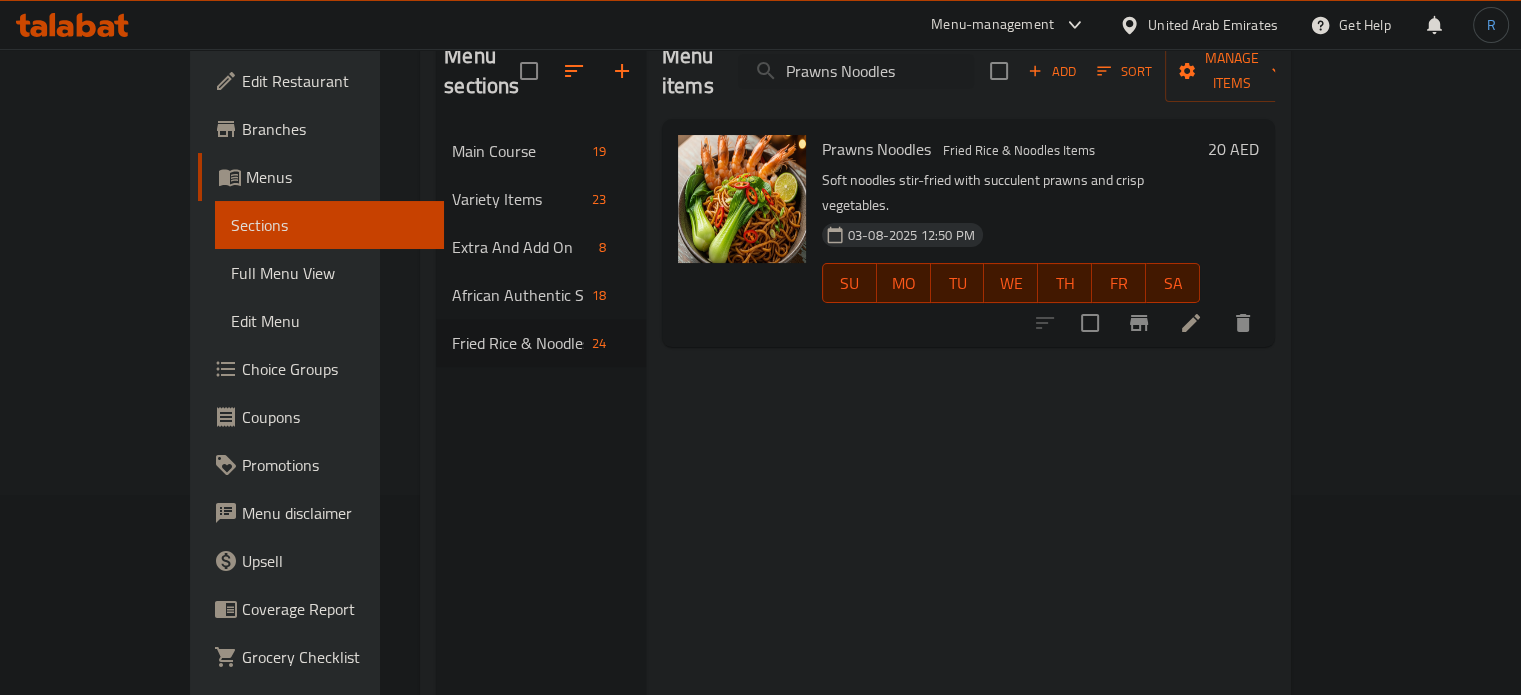 scroll, scrollTop: 0, scrollLeft: 0, axis: both 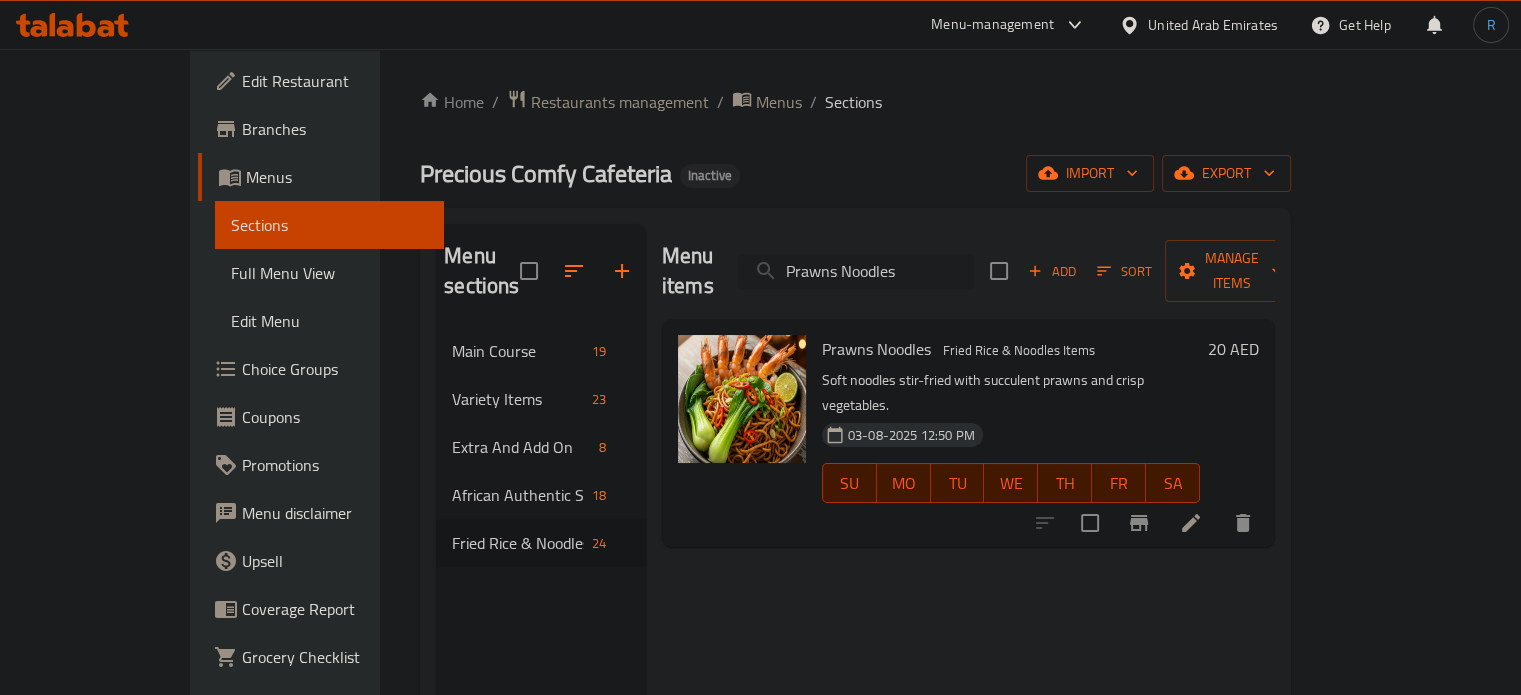 click on "Prawns Noodles" at bounding box center [856, 271] 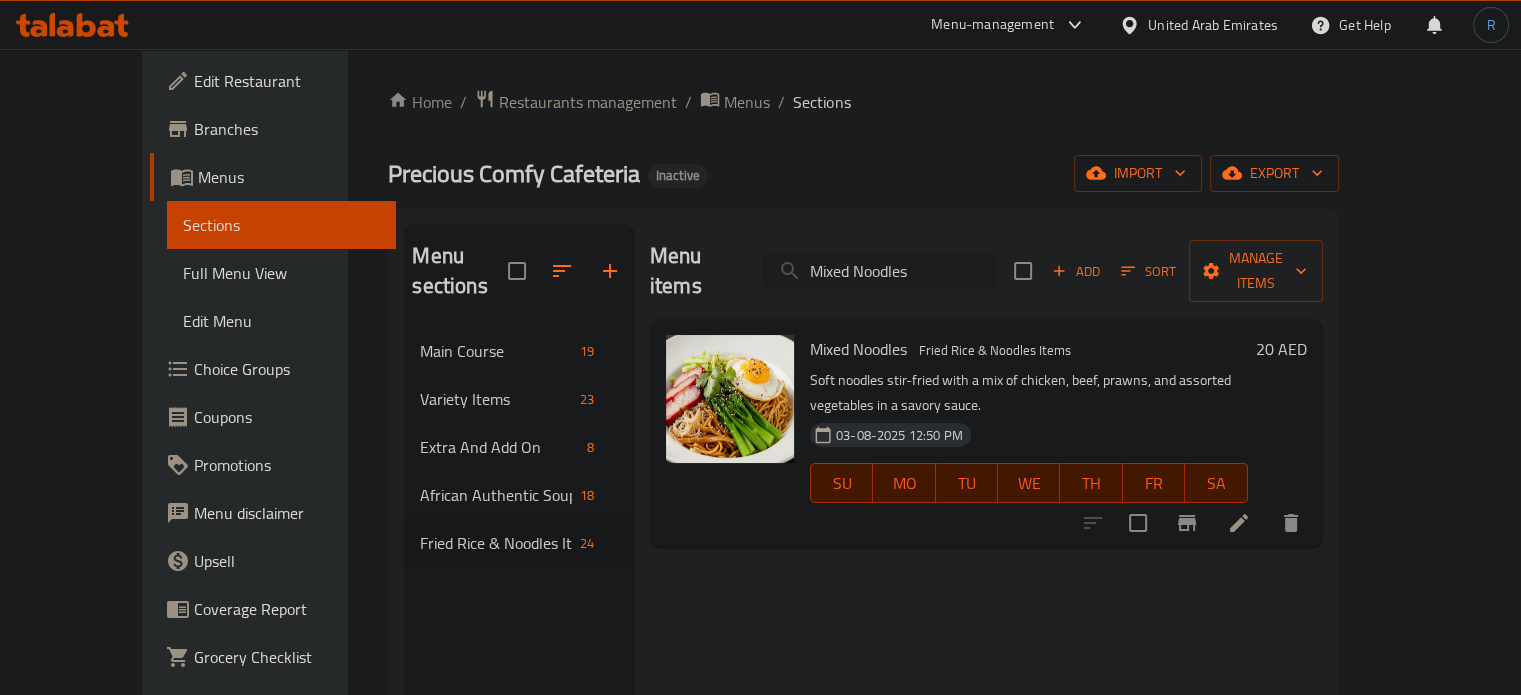 click on "Mixed Noodles" at bounding box center [880, 271] 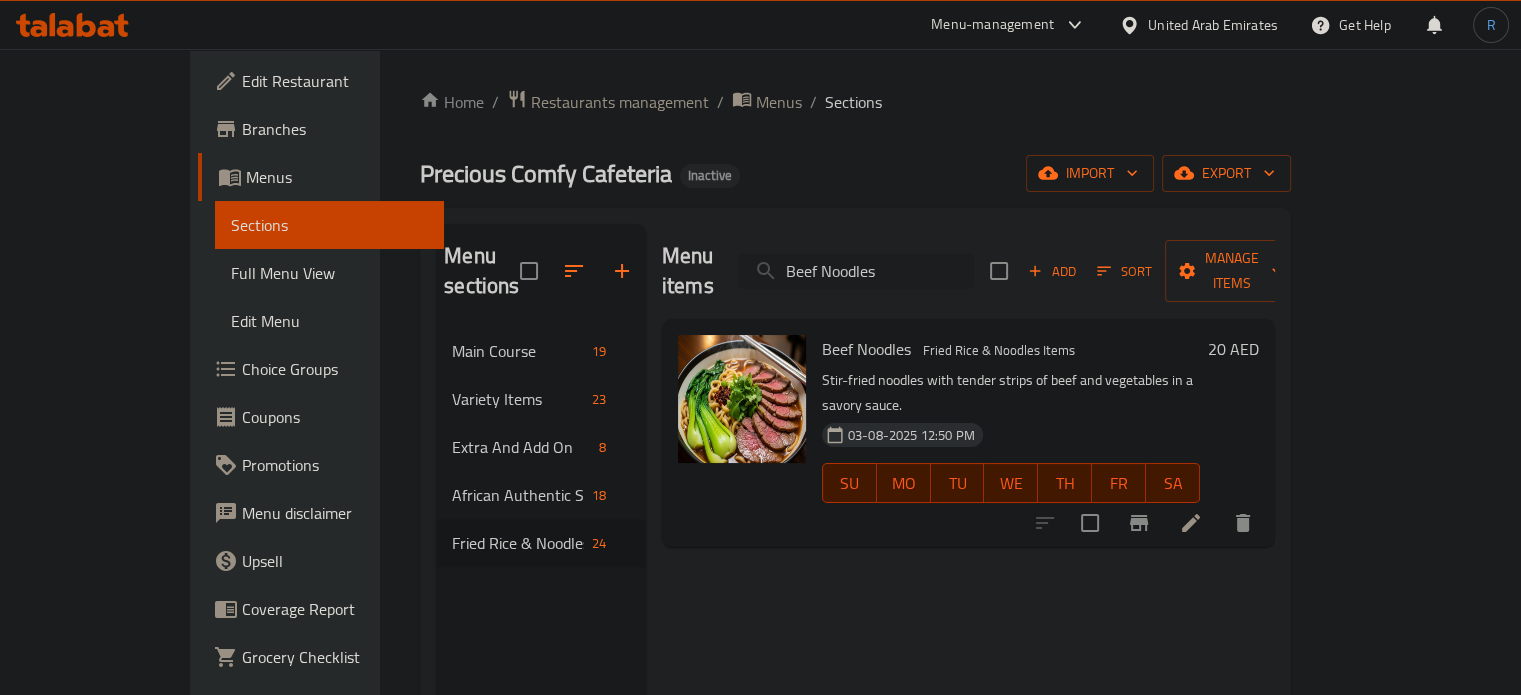 click on "Beef Noodles" at bounding box center [856, 271] 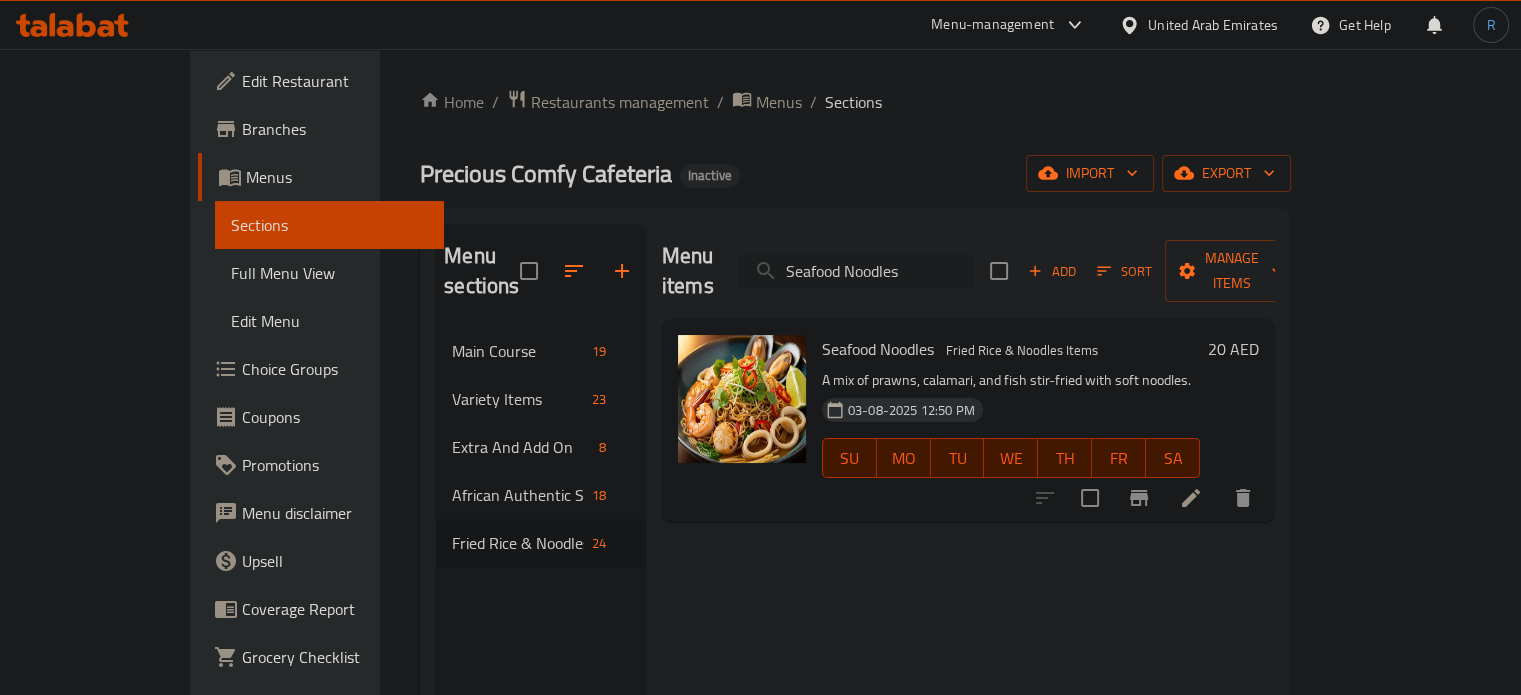 click on "Seafood Noodles" at bounding box center [856, 271] 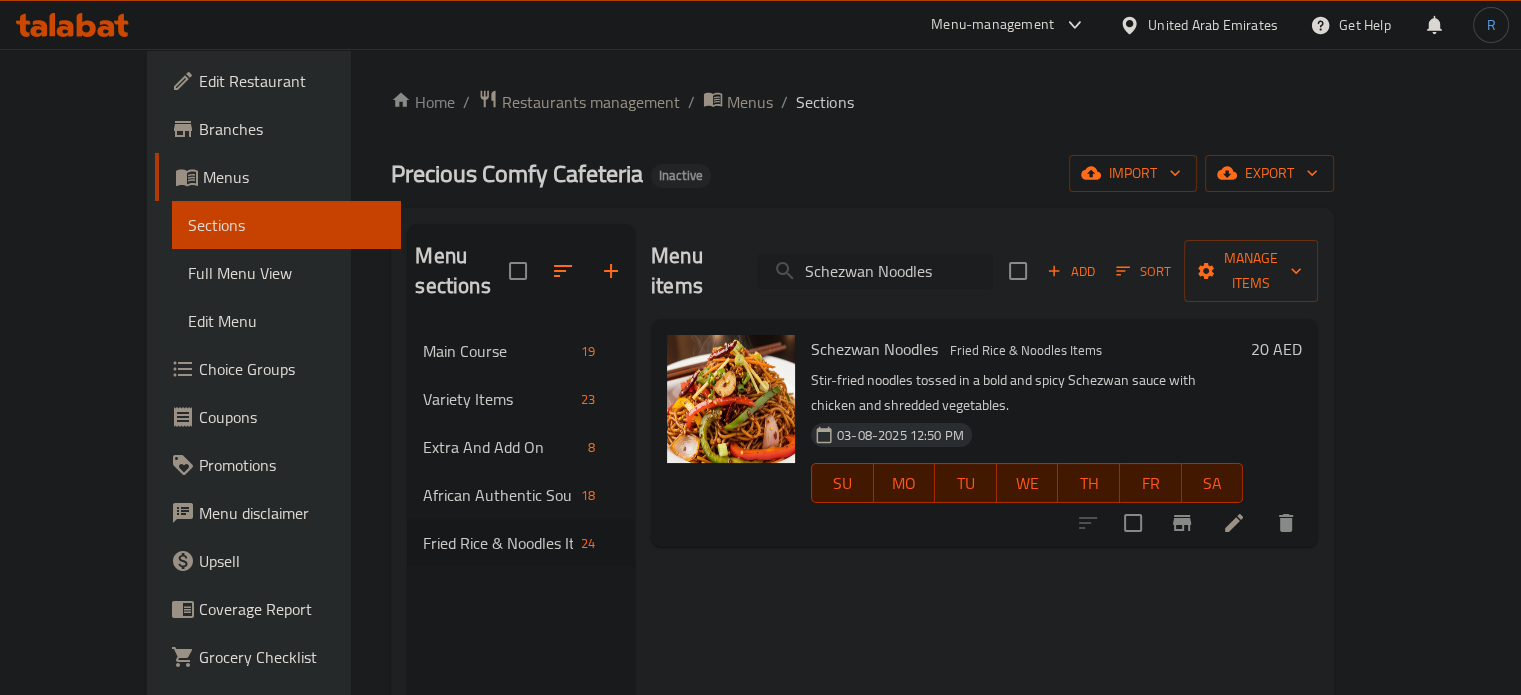 type on "Schezwan Noodles" 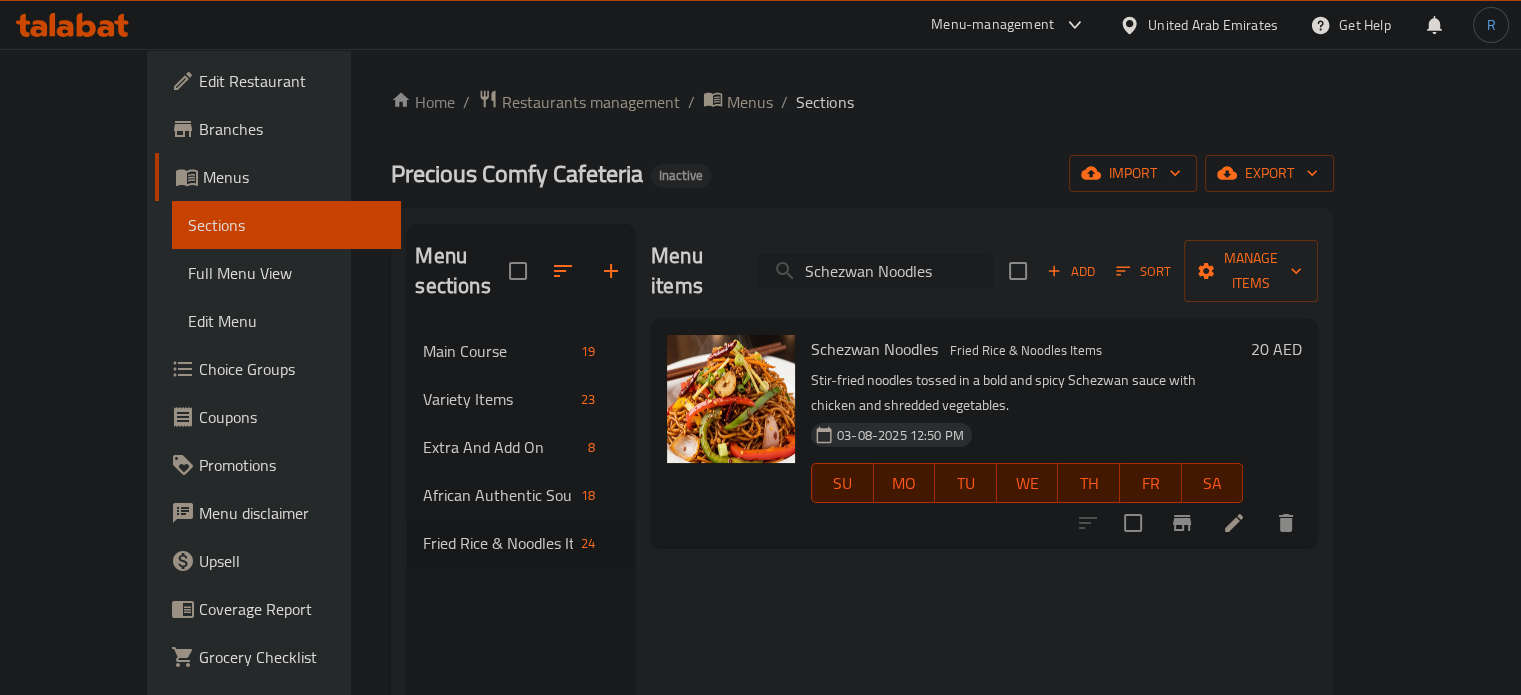 click on "Schezwan Noodles" at bounding box center [875, 271] 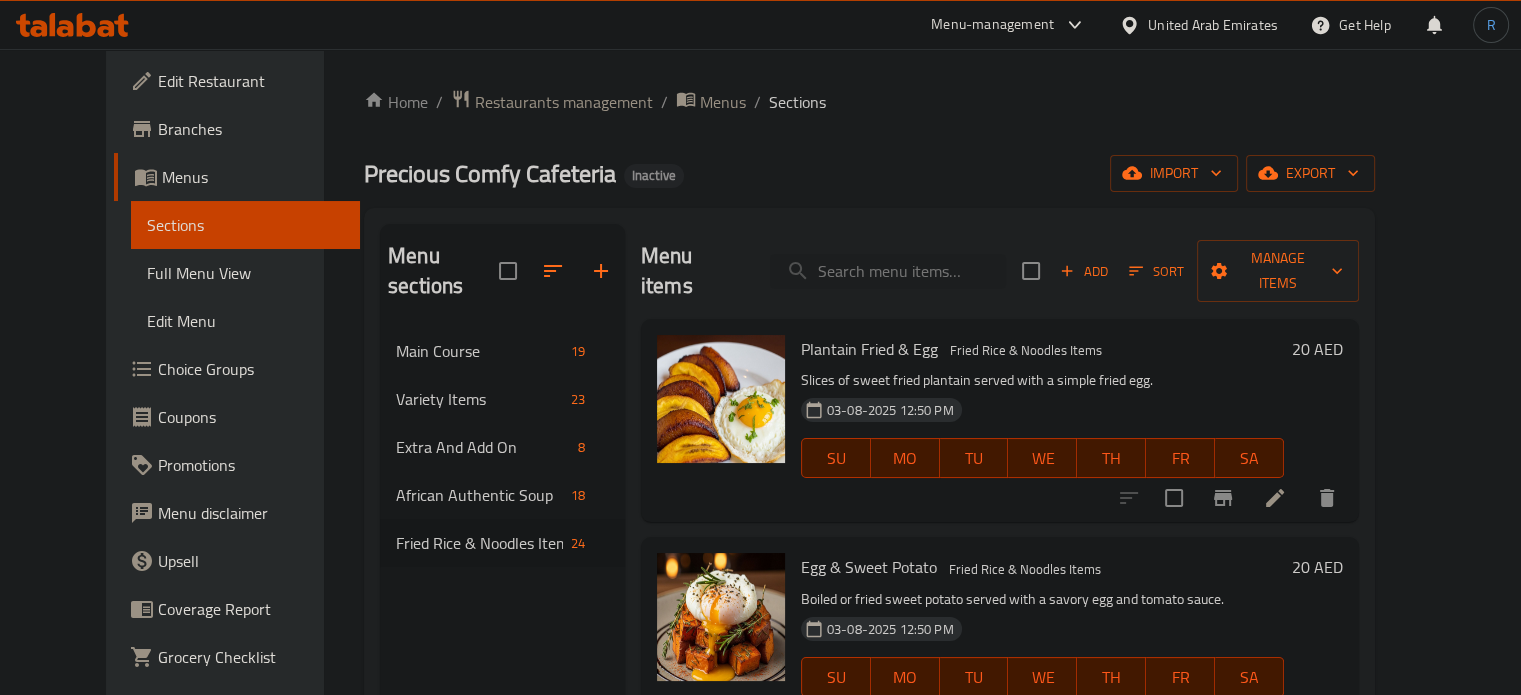 type 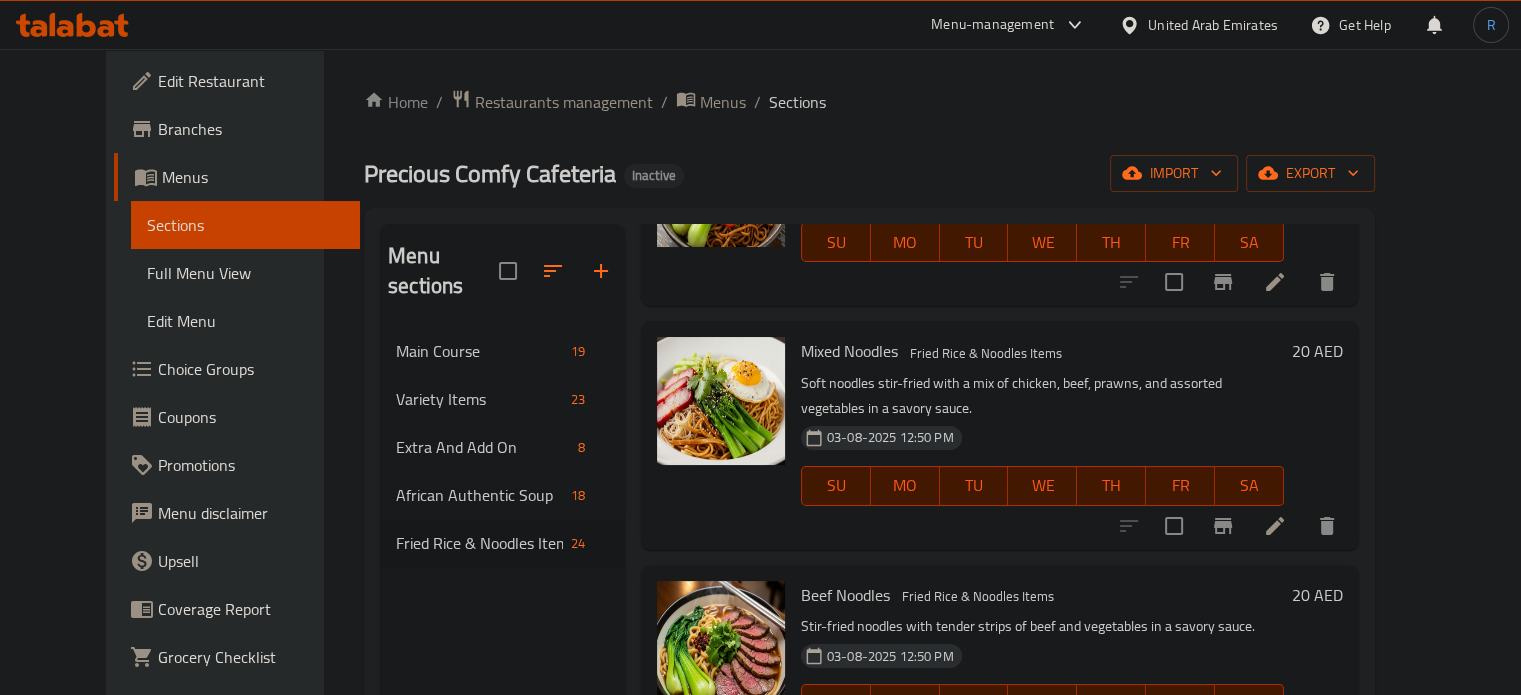 scroll, scrollTop: 4623, scrollLeft: 0, axis: vertical 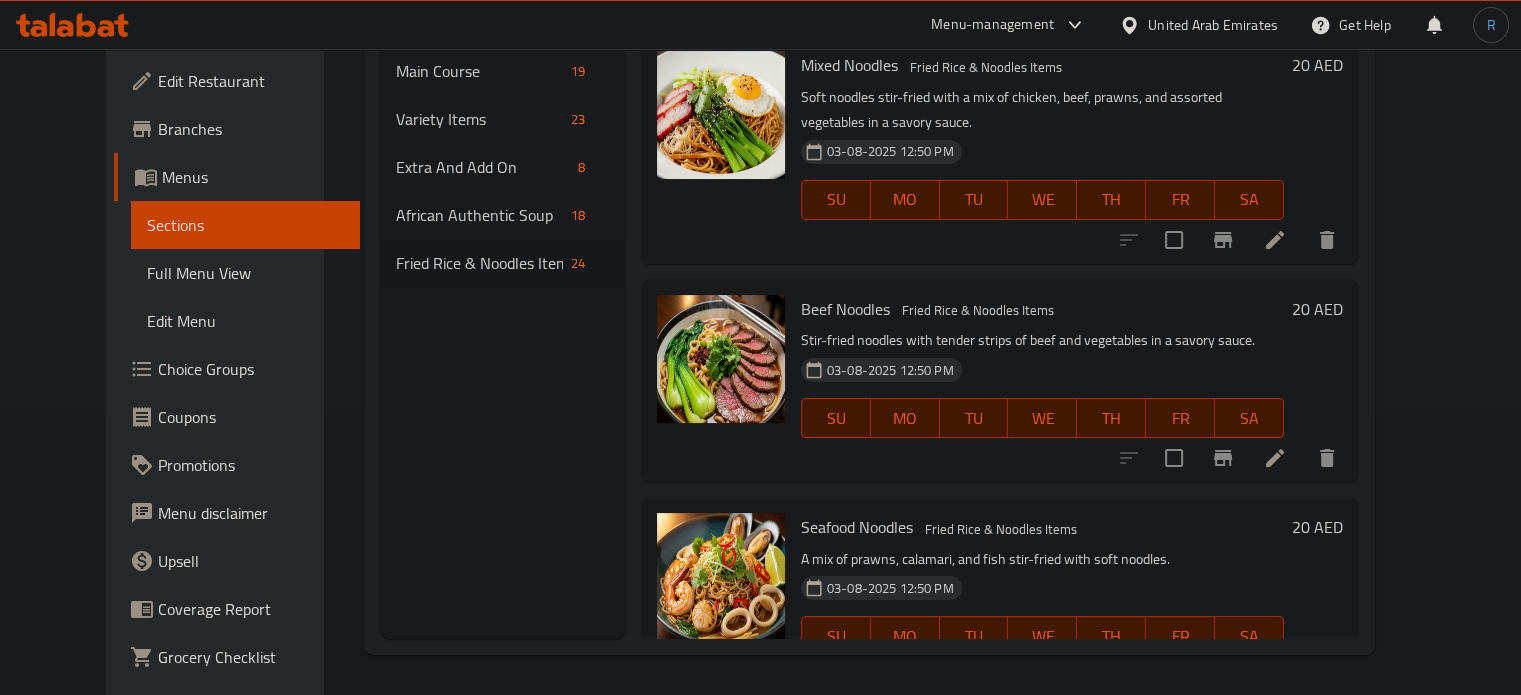 drag, startPoint x: 1064, startPoint y: 395, endPoint x: 969, endPoint y: 398, distance: 95.047356 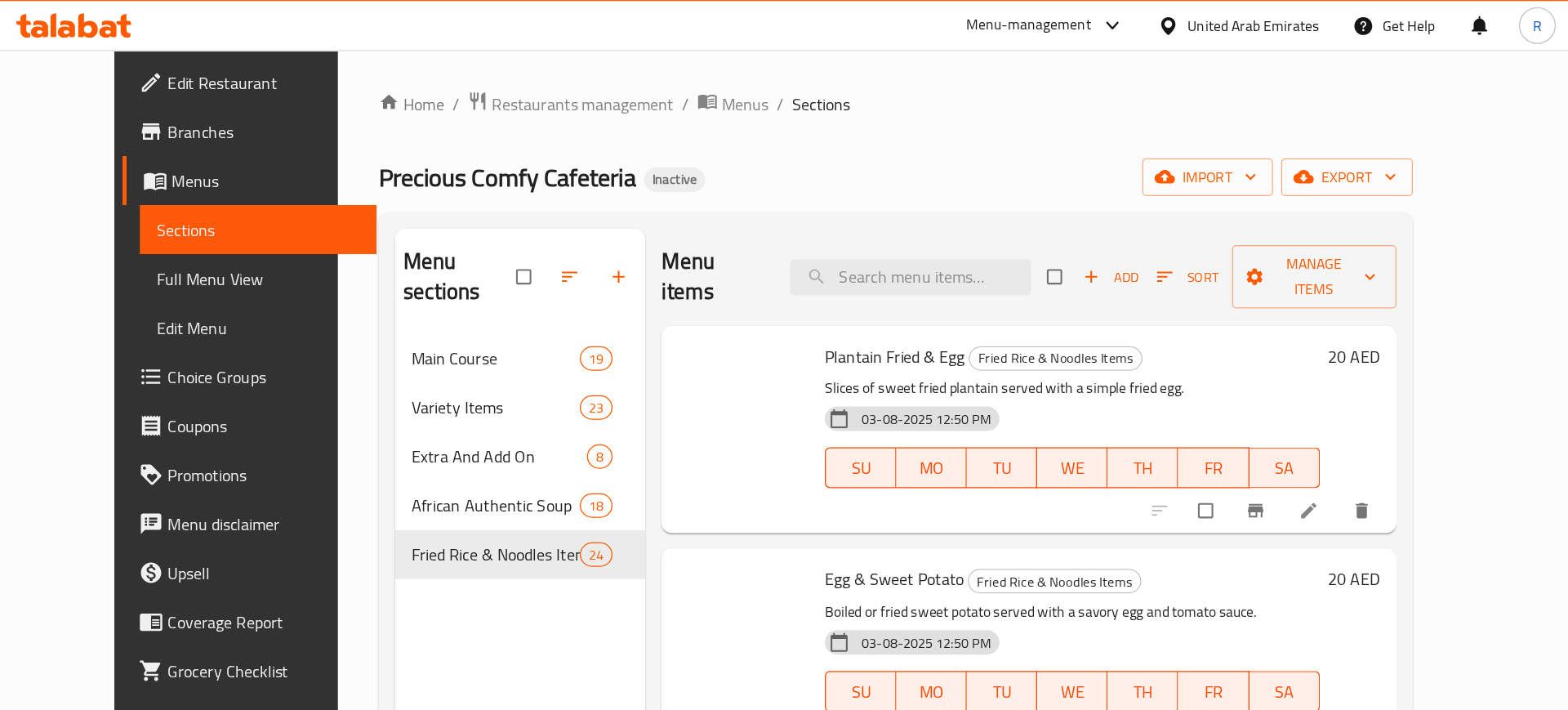 scroll, scrollTop: 0, scrollLeft: 0, axis: both 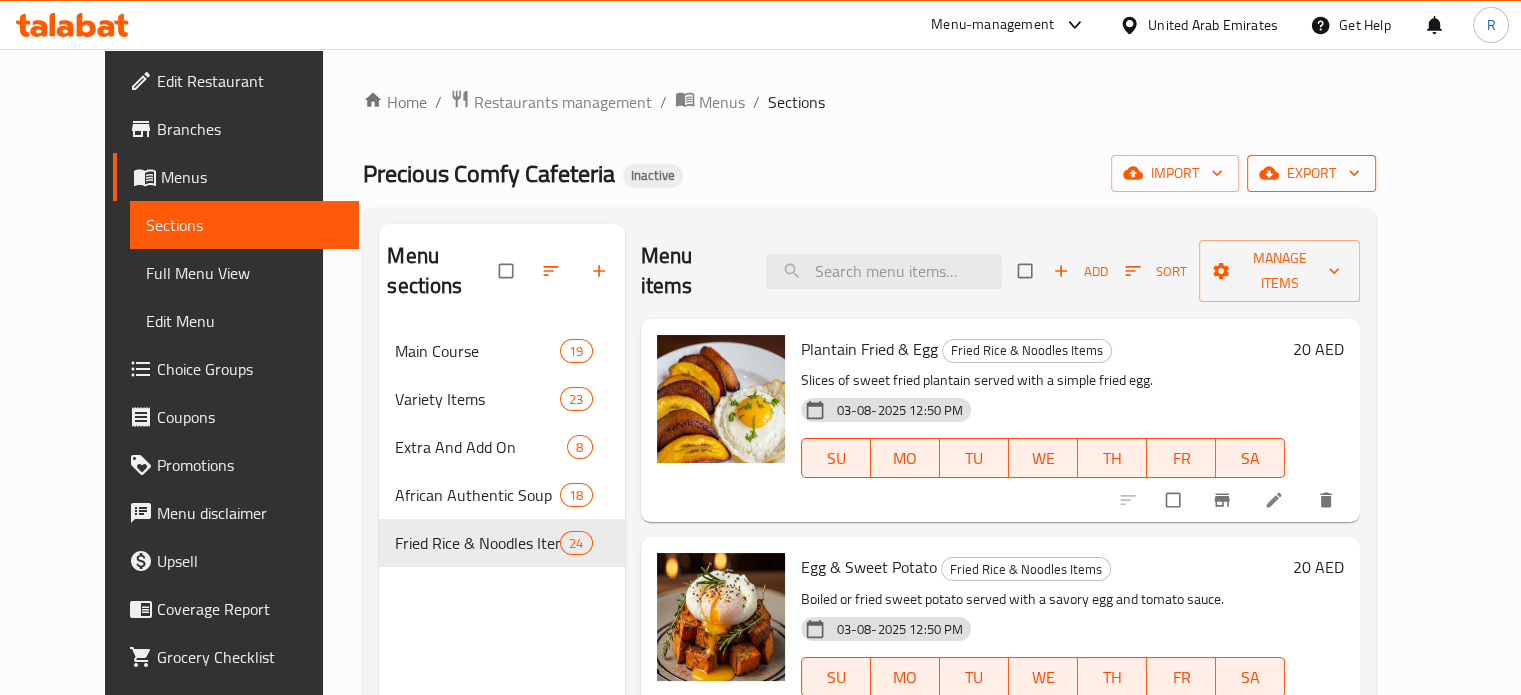 click on "export" at bounding box center [1311, 173] 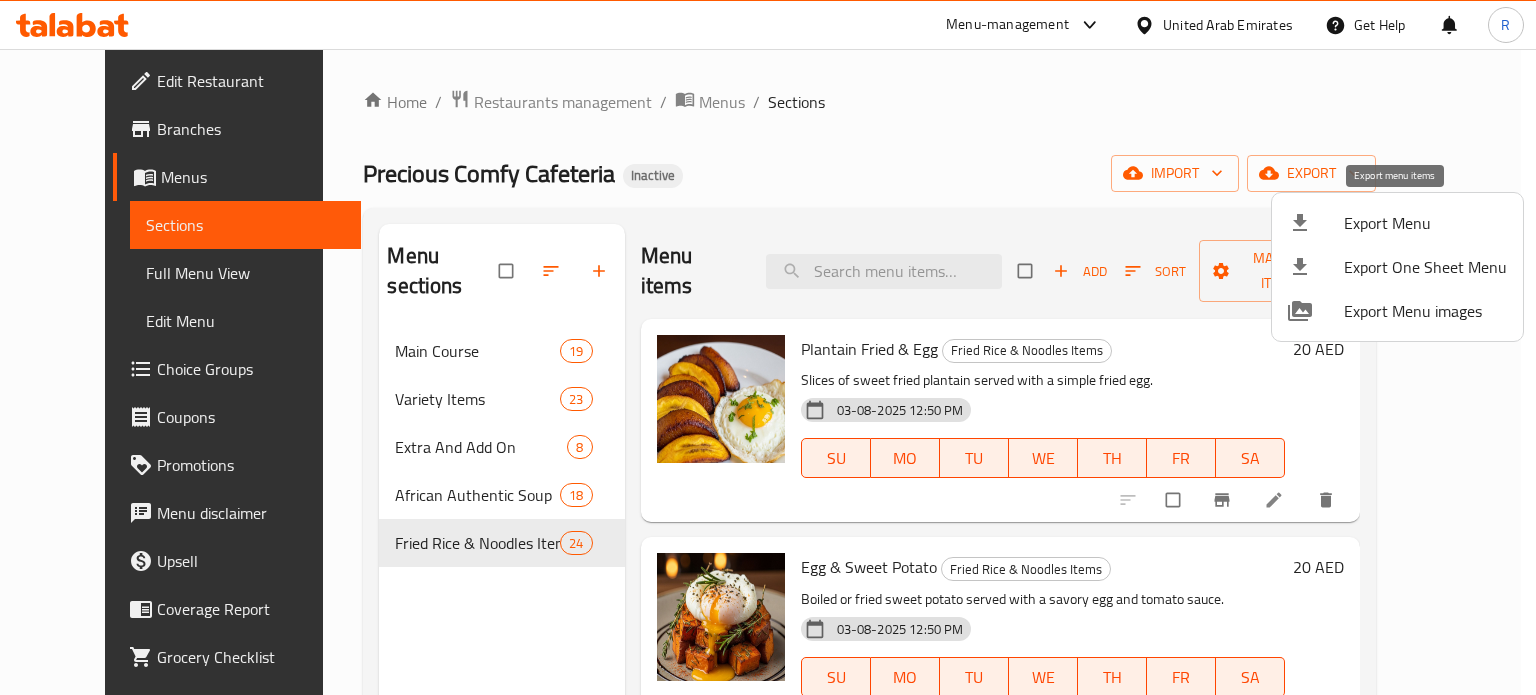 click on "Export Menu" at bounding box center [1425, 223] 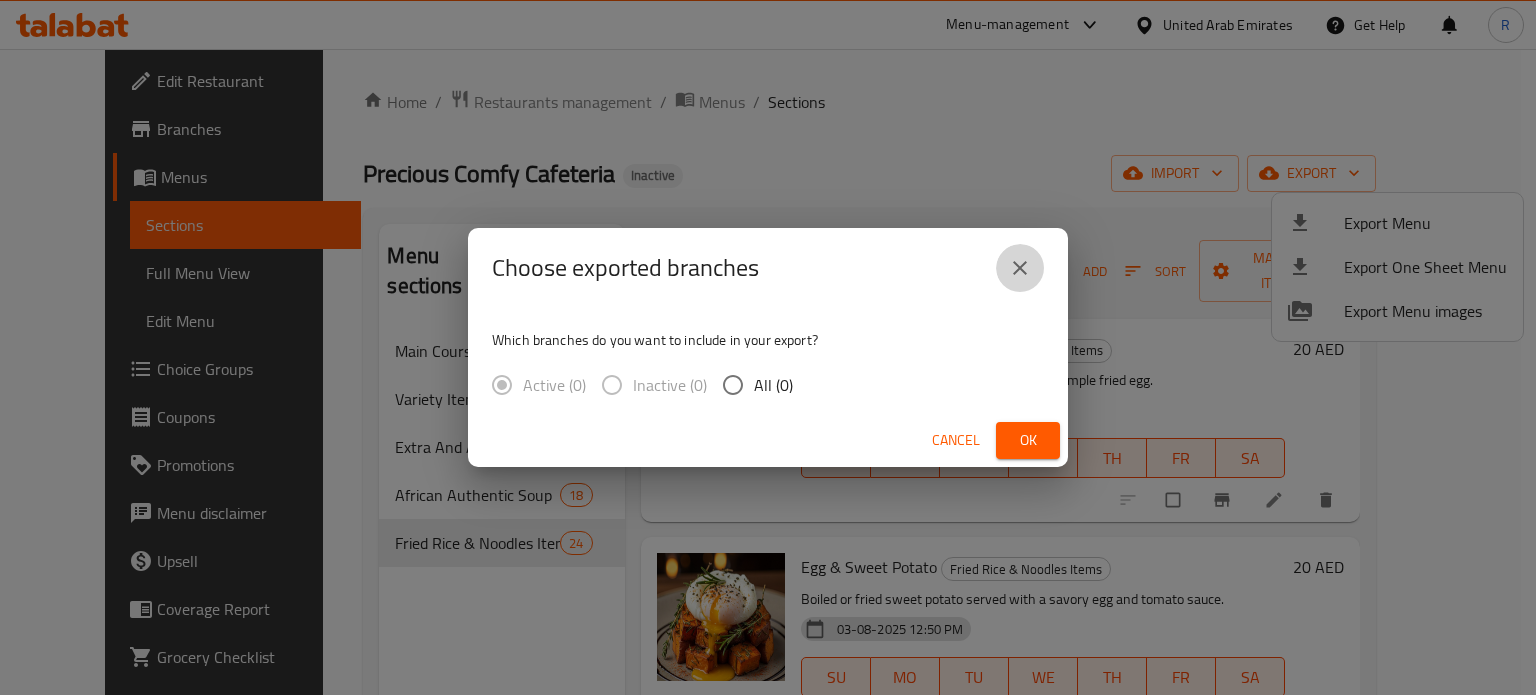 click 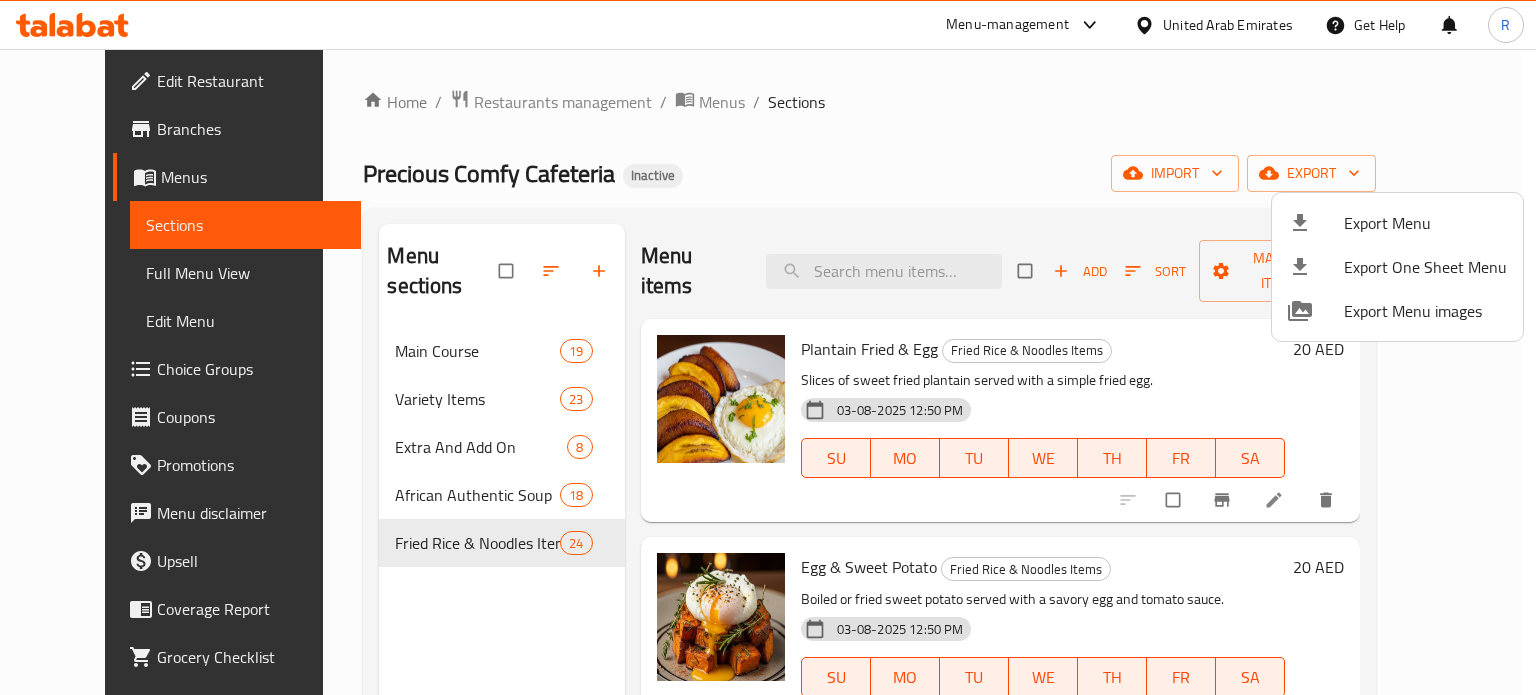 type 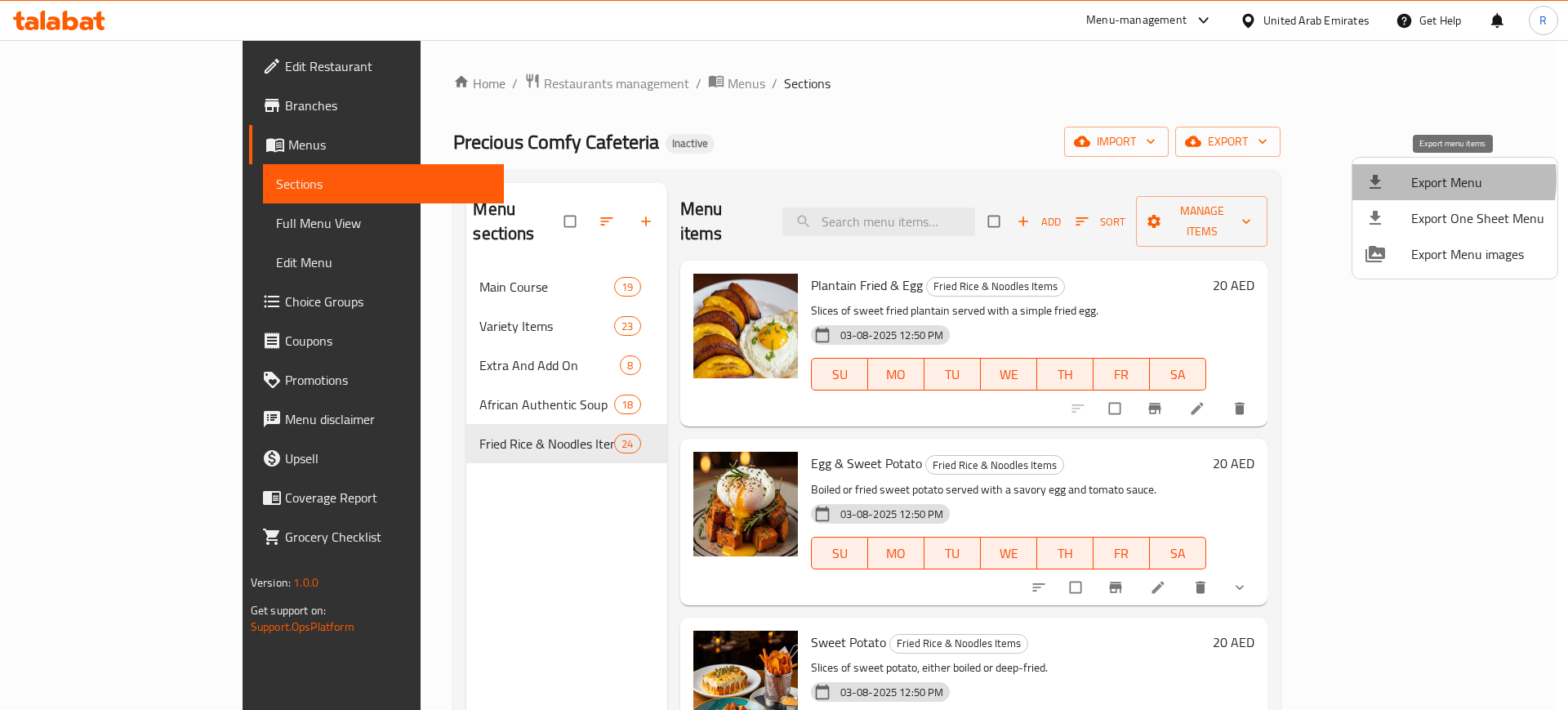 click on "Export Menu" at bounding box center [1477, 182] 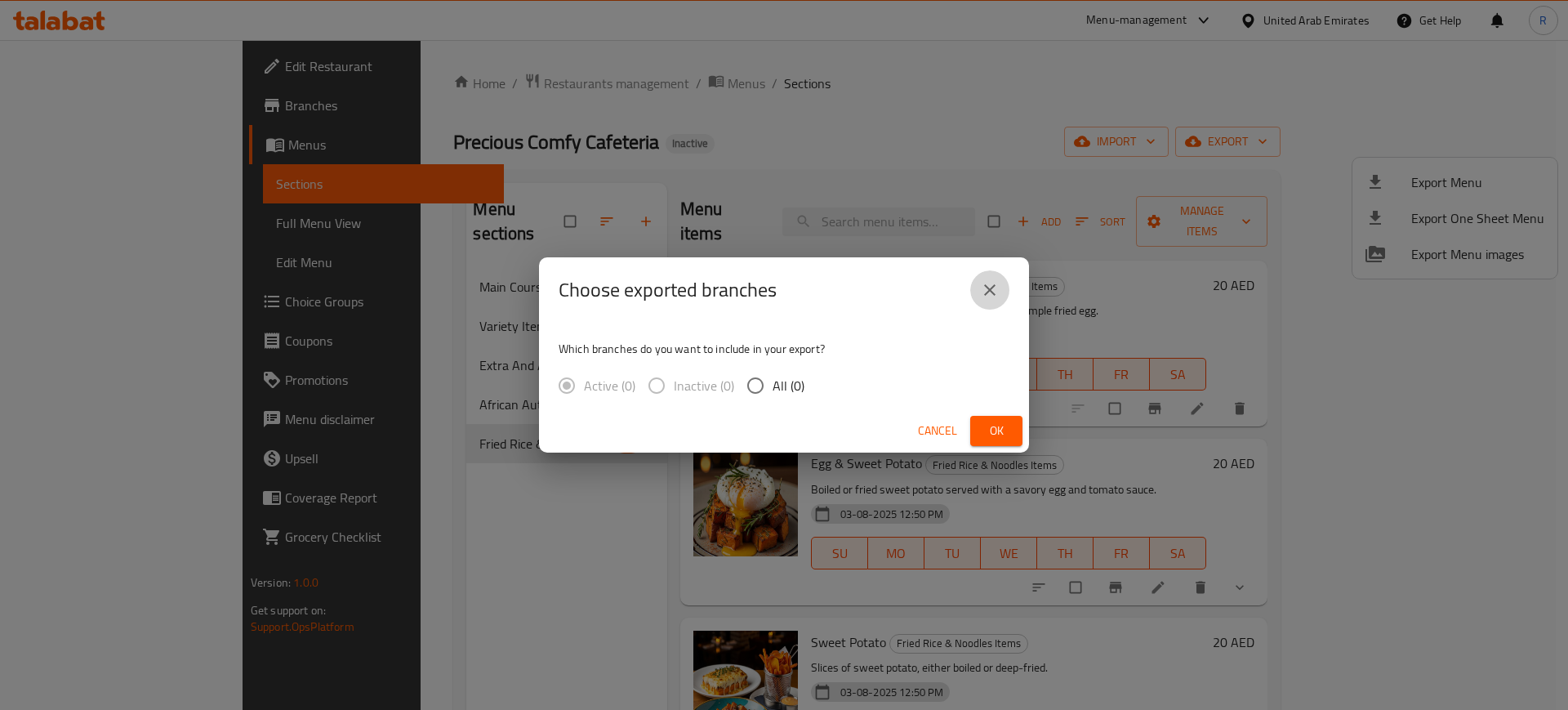 click 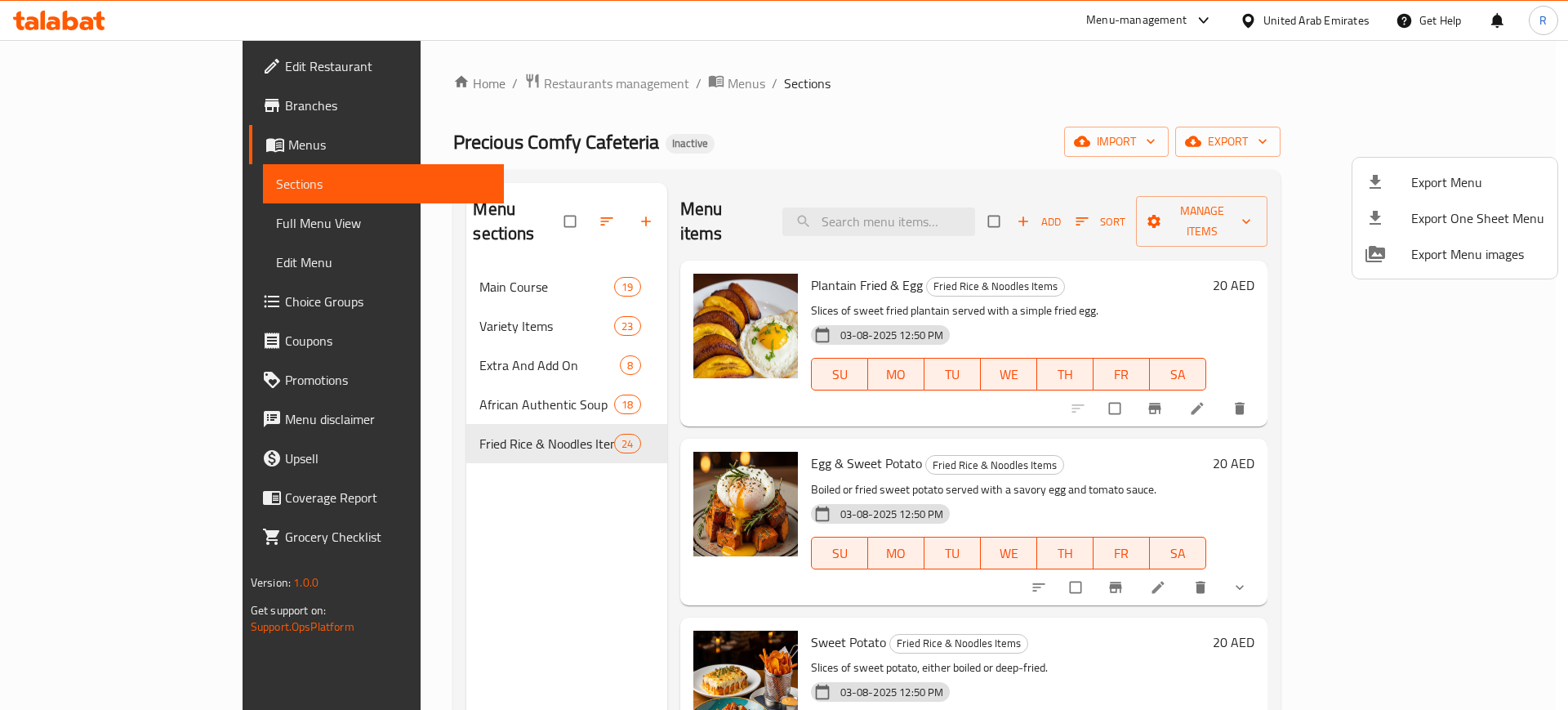 click at bounding box center [784, 355] 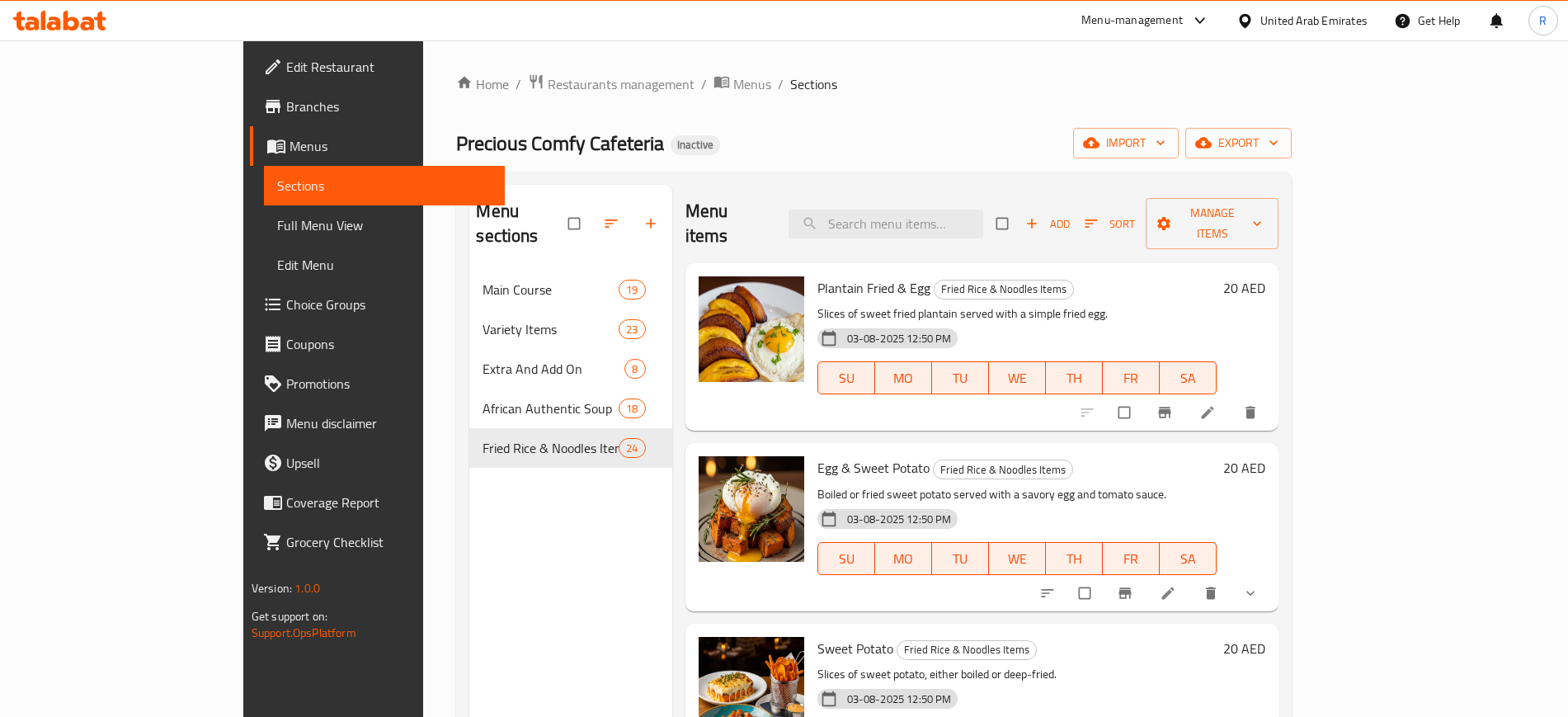 click on "Home / Restaurants management / Menus / Sections Precious Comfy Cafeteria Inactive import export Menu sections Main Course 19 Variety Items 23 Extra And Add On 8 African Authentic Soup 18 Fried Rice & Noodles Items 24 Menu items Add Sort Manage items Plantain Fried & Egg   Fried Rice & Noodles Items Slices of sweet fried plantain served with a simple fried egg. 03-08-2025 12:50 PM SU MO TU WE TH FR SA 20   AED Egg & Sweet Potato   Fried Rice & Noodles Items Boiled or fried sweet potato served with a savory egg and tomato sauce. 03-08-2025 12:50 PM SU MO TU WE TH FR SA 20   AED Sweet Potato   Fried Rice & Noodles Items Slices of sweet potato, either boiled or deep-fried. 03-08-2025 12:50 PM SU MO TU WE TH FR SA 20   AED Yam & Egg   Fried Rice & Noodles Items Cubes of boiled white yam served with a savory sauce of scrambled eggs, tomatoes, and onions. 03-08-2025 12:50 PM SU MO TU WE TH FR SA 25   AED Milk & Pap   Fried Rice & Noodles Items 03-08-2025 12:50 PM SU MO TU WE TH FR SA 20   AED Bread & Egg   SU MO TU" at bounding box center [873, 494] 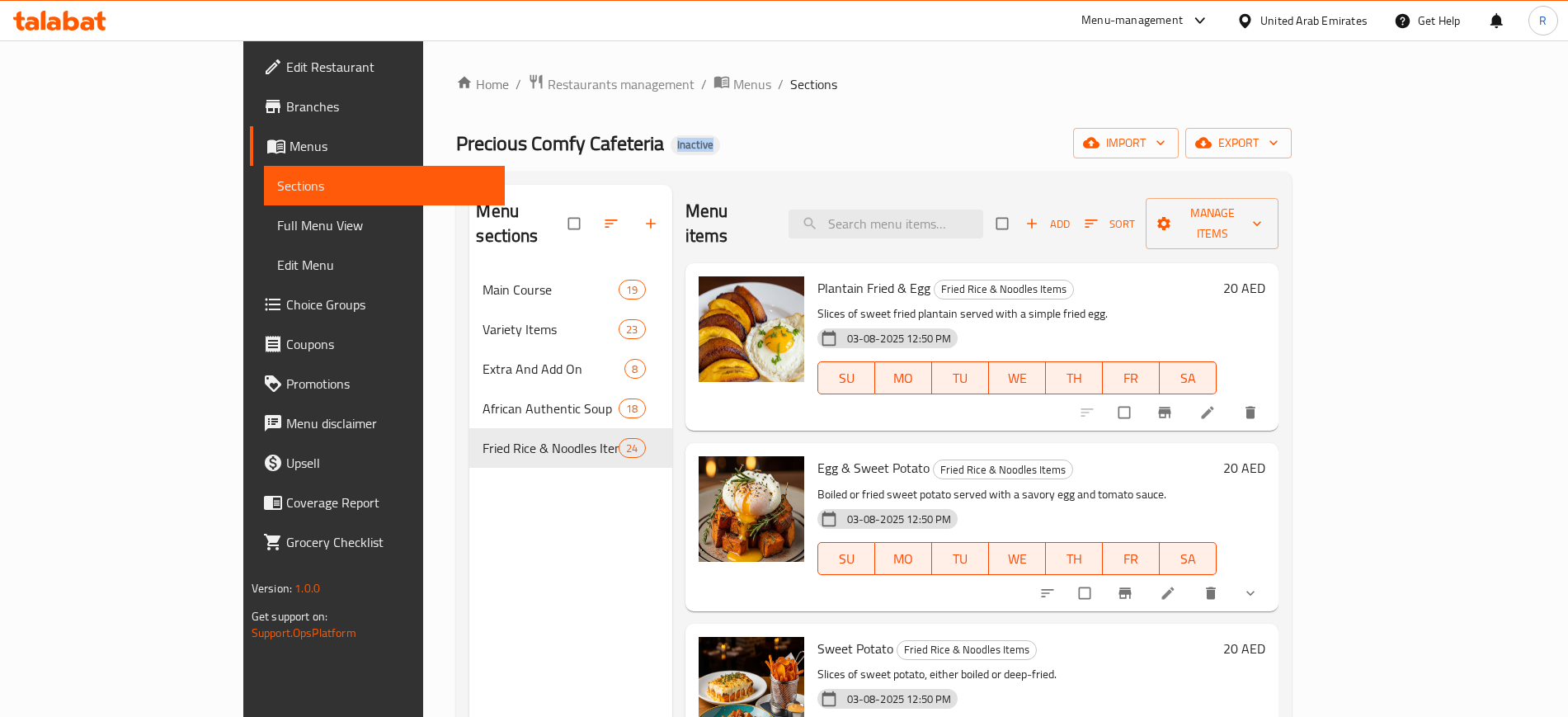 click on "Home / Restaurants management / Menus / Sections Precious Comfy Cafeteria Inactive import export Menu sections Main Course 19 Variety Items 23 Extra And Add On 8 African Authentic Soup 18 Fried Rice & Noodles Items 24 Menu items Add Sort Manage items Plantain Fried & Egg   Fried Rice & Noodles Items Slices of sweet fried plantain served with a simple fried egg. 03-08-2025 12:50 PM SU MO TU WE TH FR SA 20   AED Egg & Sweet Potato   Fried Rice & Noodles Items Boiled or fried sweet potato served with a savory egg and tomato sauce. 03-08-2025 12:50 PM SU MO TU WE TH FR SA 20   AED Sweet Potato   Fried Rice & Noodles Items Slices of sweet potato, either boiled or deep-fried. 03-08-2025 12:50 PM SU MO TU WE TH FR SA 20   AED Yam & Egg   Fried Rice & Noodles Items Cubes of boiled white yam served with a savory sauce of scrambled eggs, tomatoes, and onions. 03-08-2025 12:50 PM SU MO TU WE TH FR SA 25   AED Milk & Pap   Fried Rice & Noodles Items 03-08-2025 12:50 PM SU MO TU WE TH FR SA 20   AED Bread & Egg   SU MO TU" at bounding box center (873, 494) 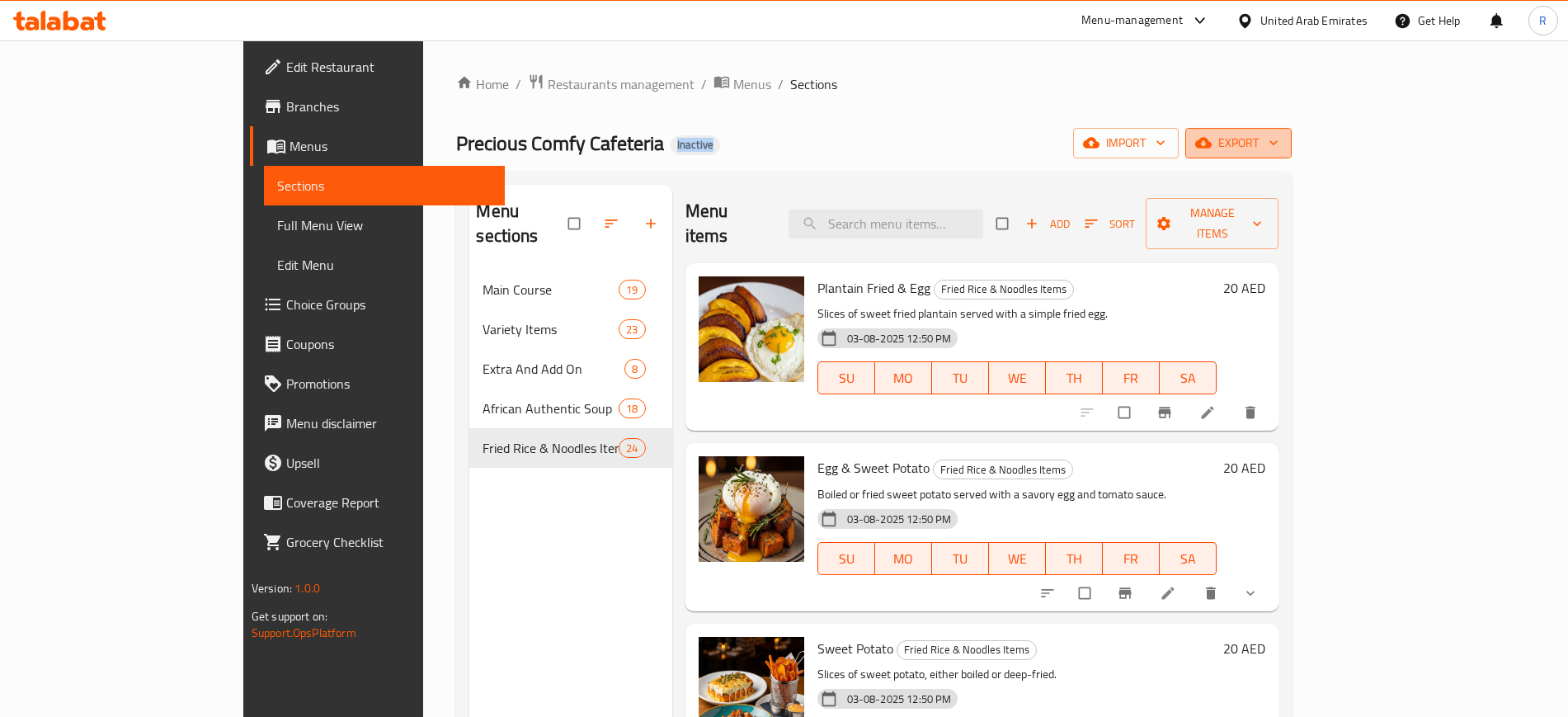 click on "export" at bounding box center [1238, 143] 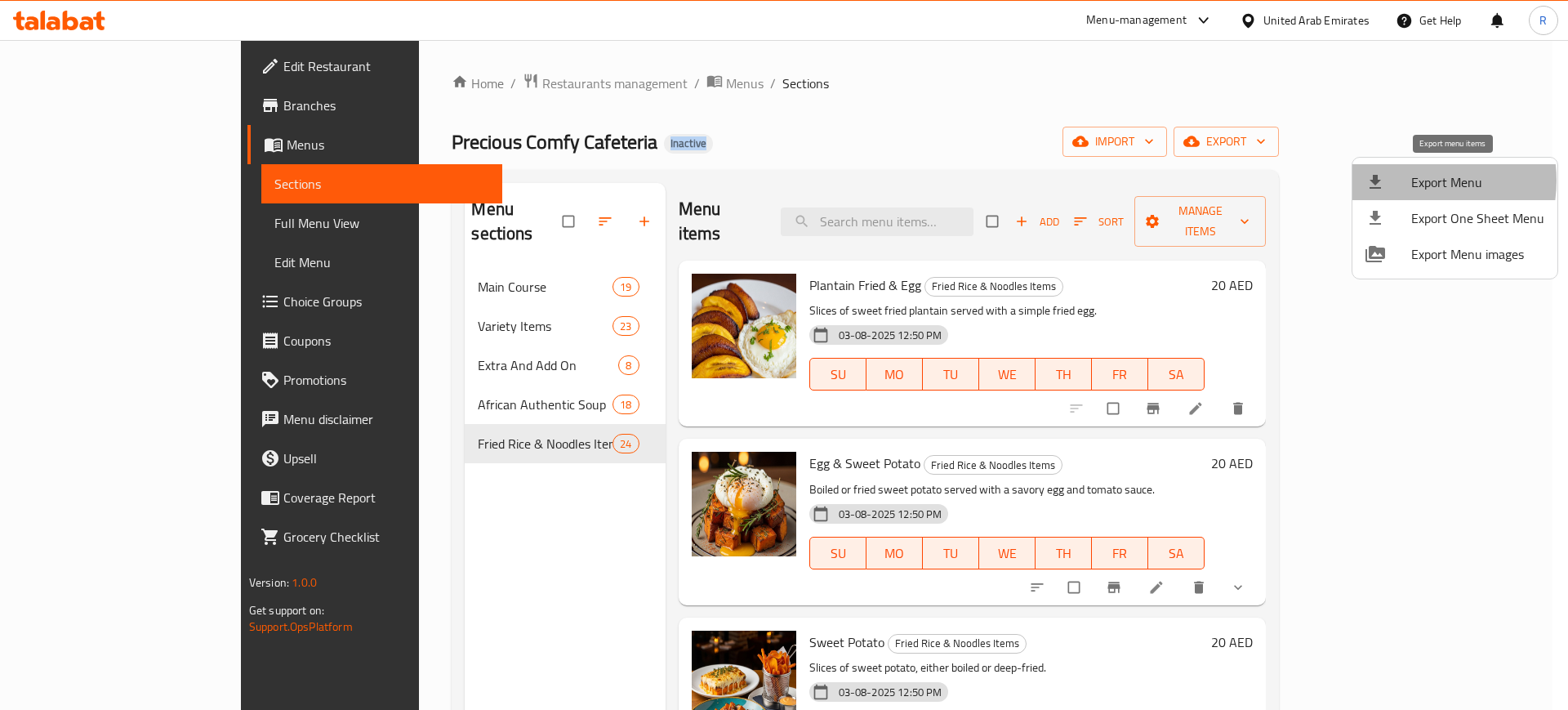 click on "Export Menu" at bounding box center [1477, 182] 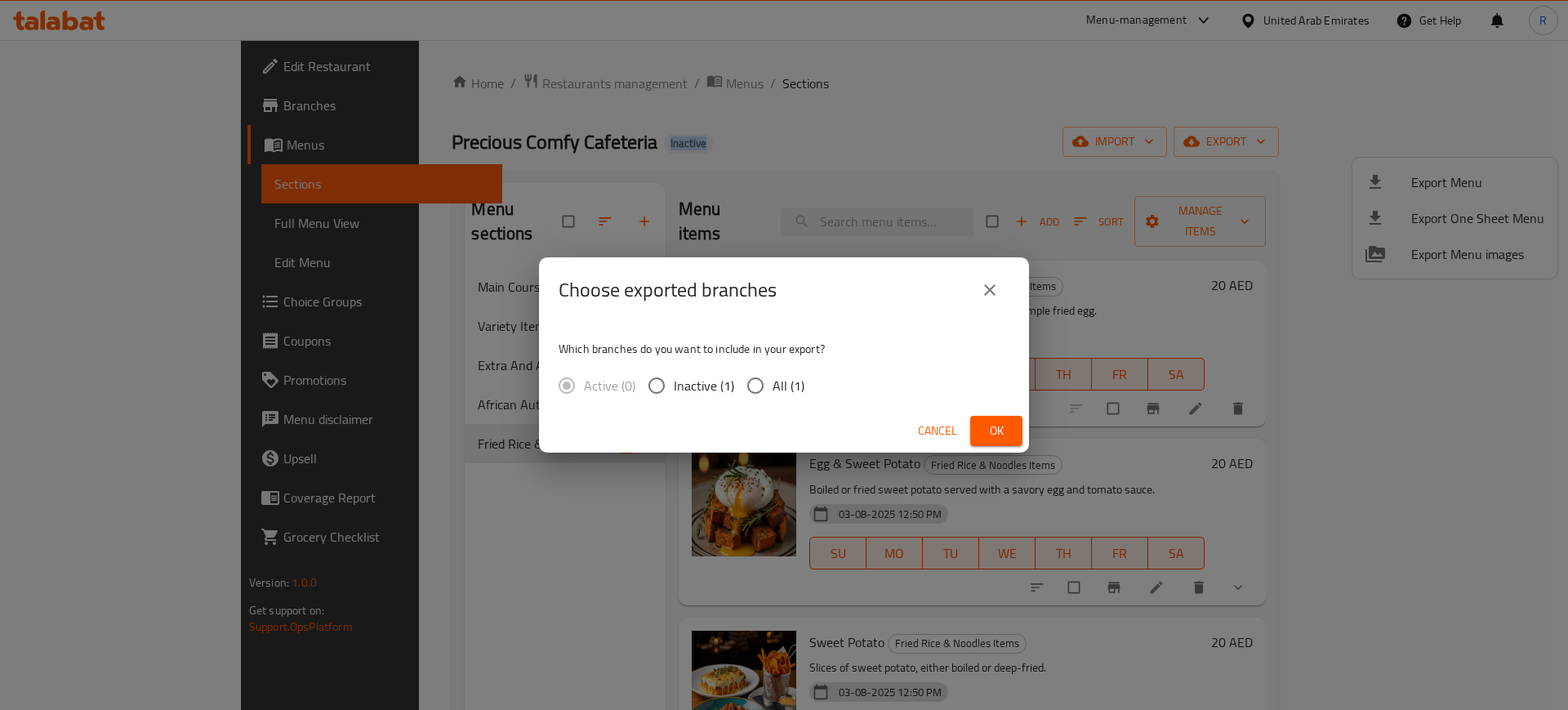 click on "All (1)" at bounding box center [755, 386] 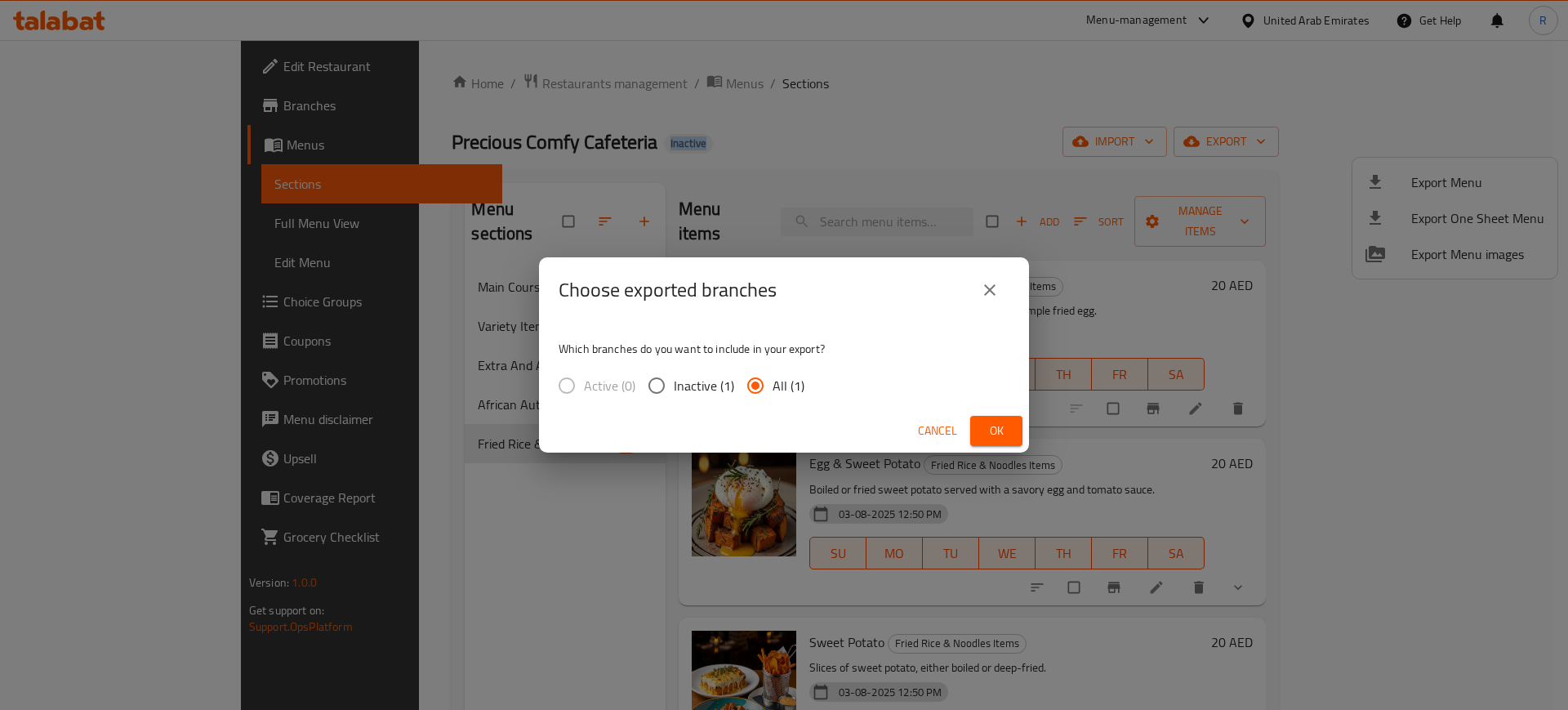 click on "Ok" at bounding box center [996, 431] 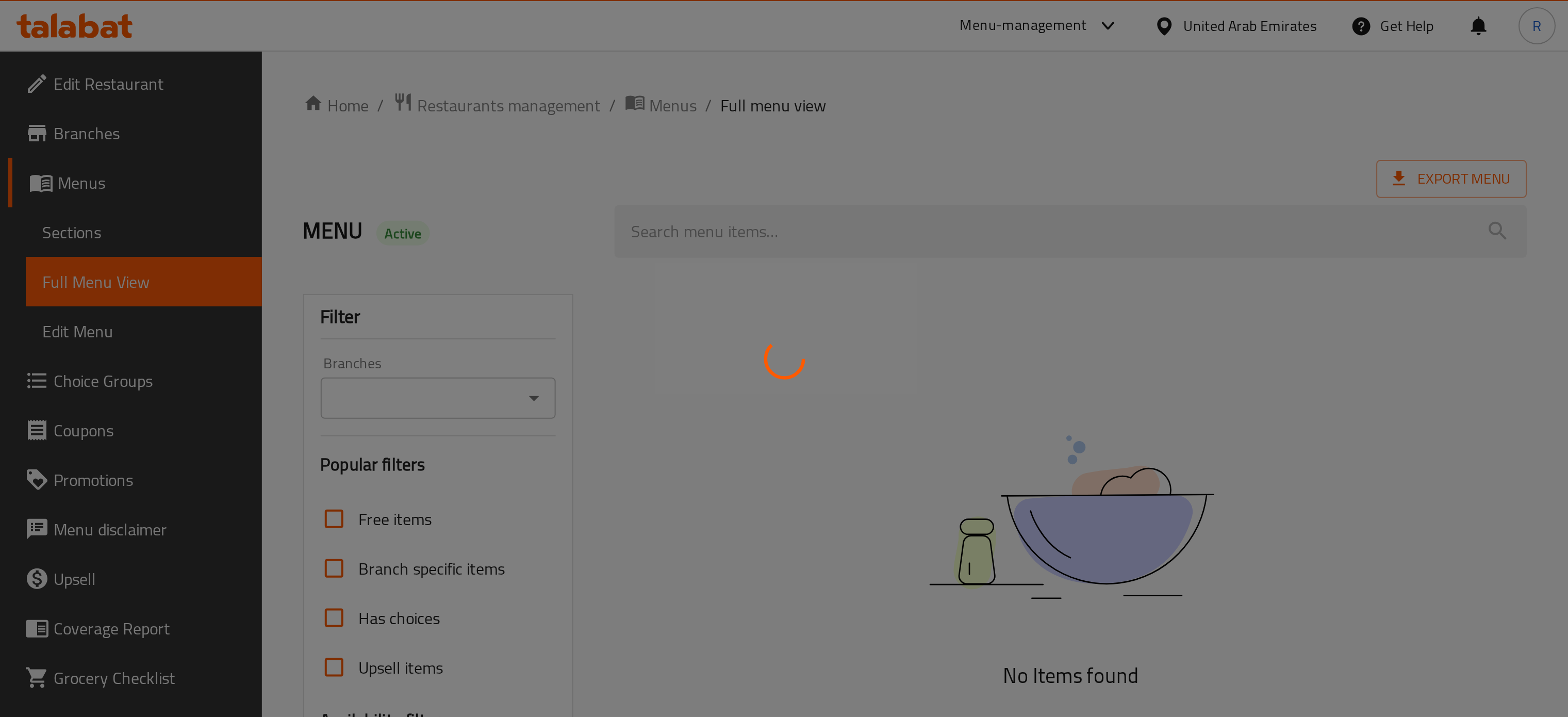 scroll, scrollTop: 0, scrollLeft: 0, axis: both 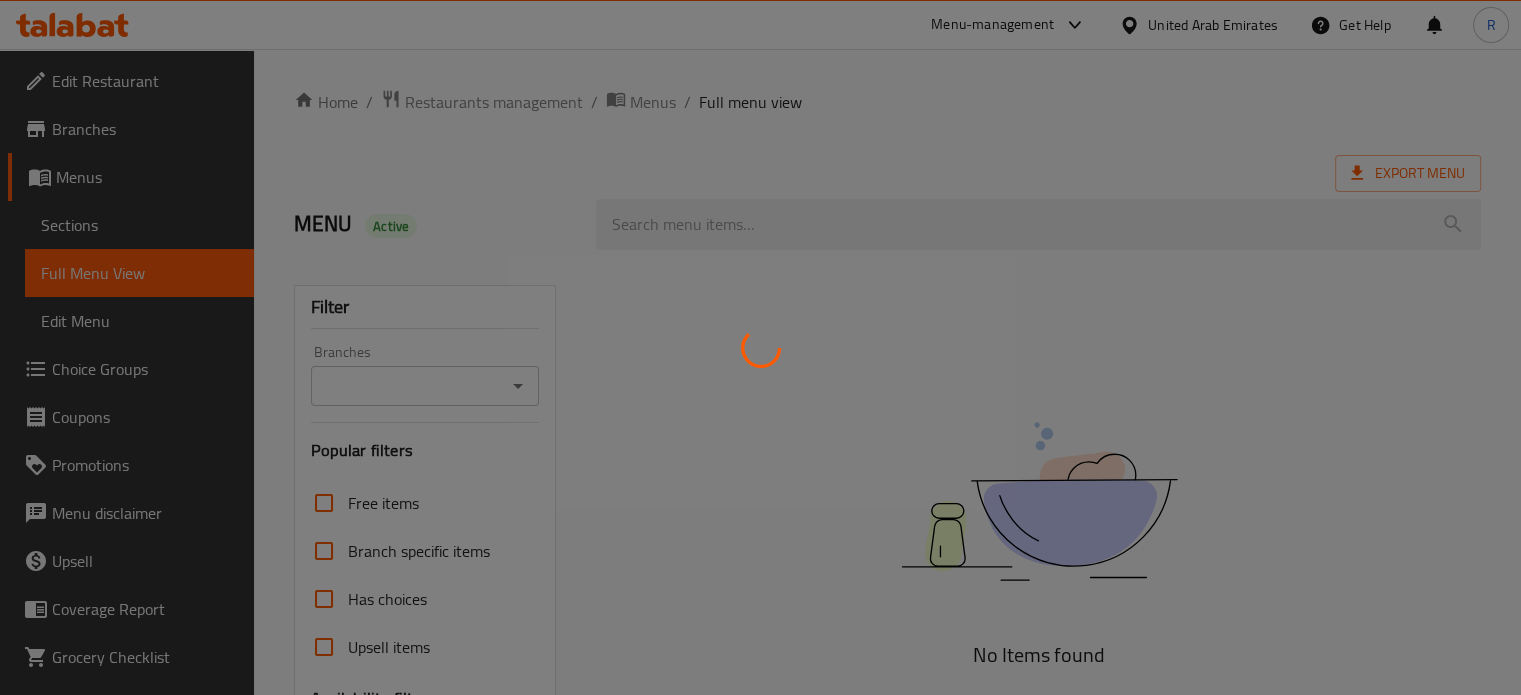 click at bounding box center (760, 347) 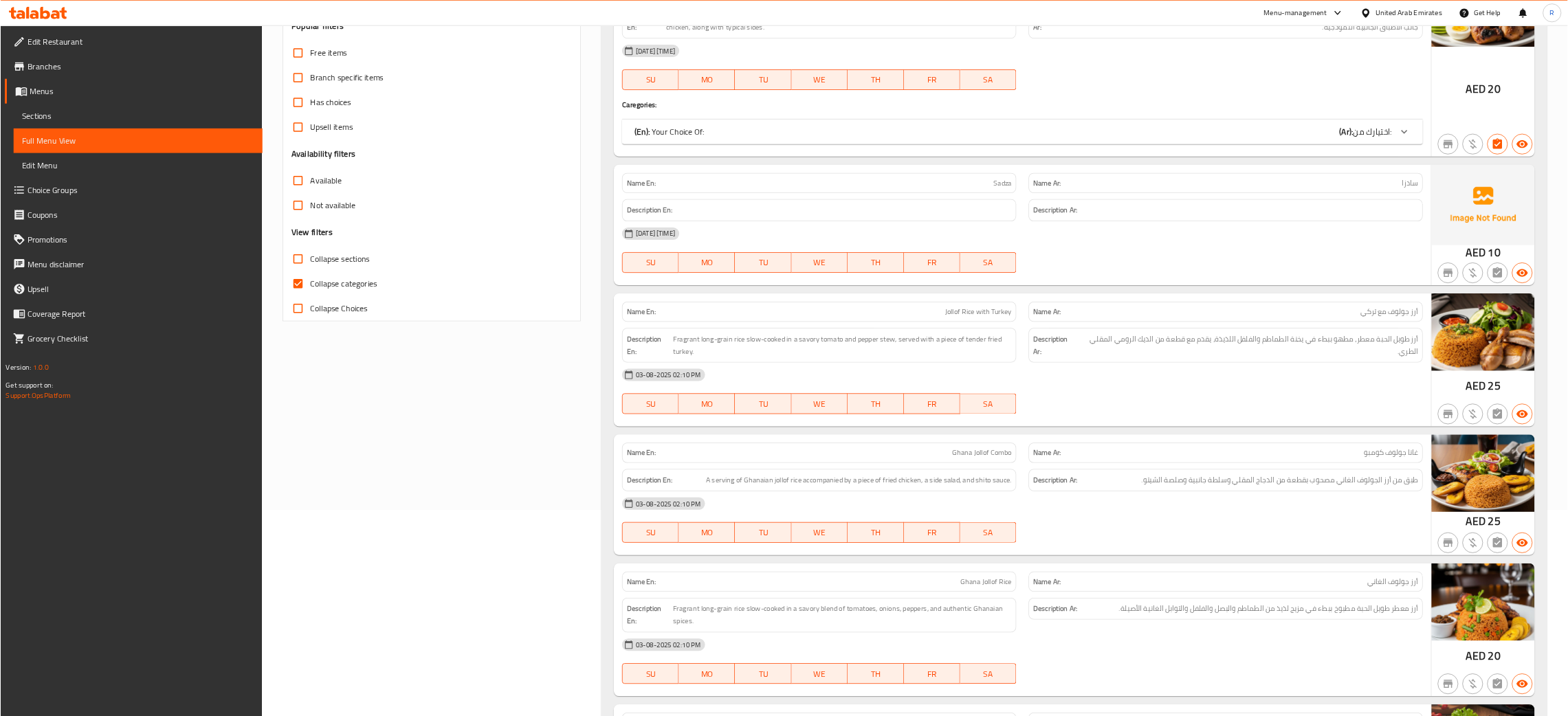 scroll, scrollTop: 274, scrollLeft: 0, axis: vertical 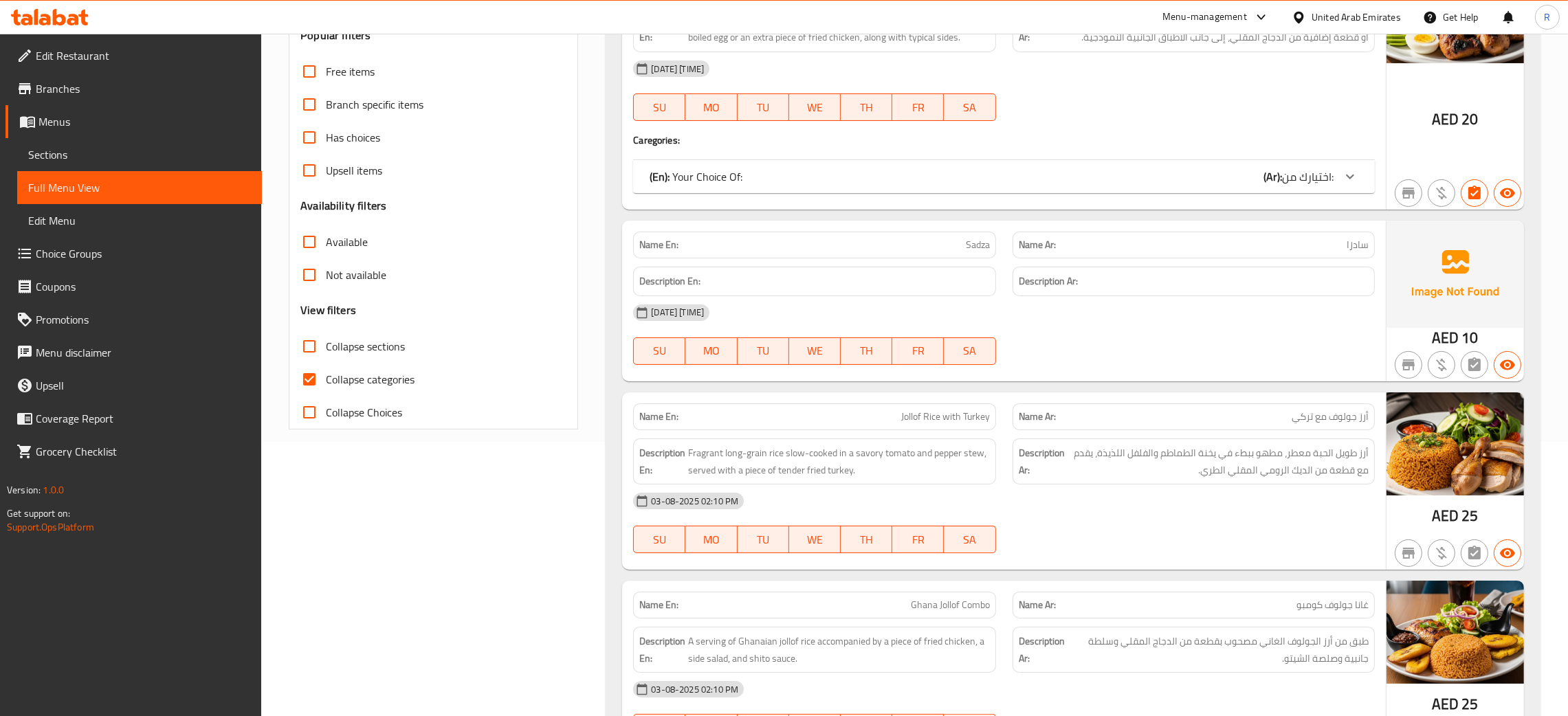 click on "Collapse categories" at bounding box center [309, 379] 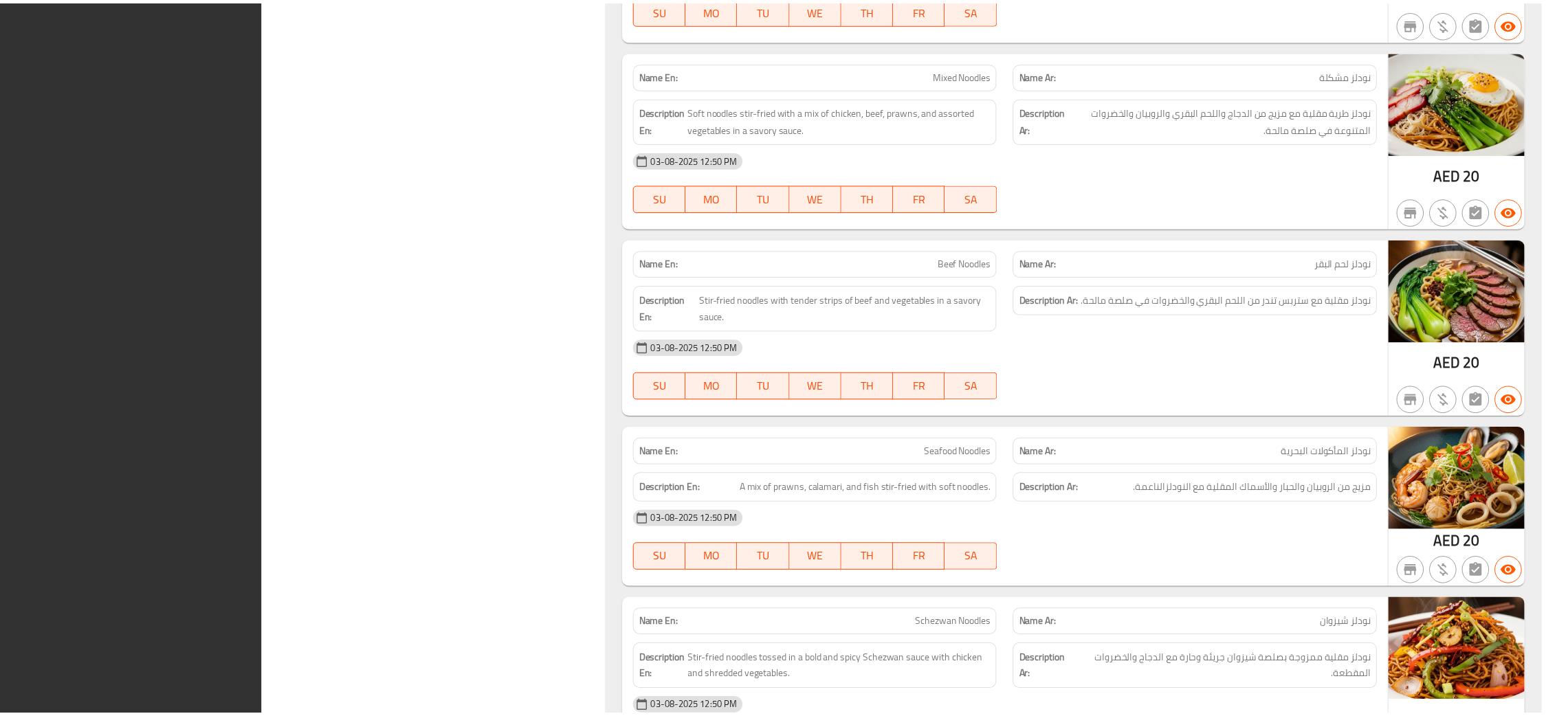 scroll, scrollTop: 20947, scrollLeft: 0, axis: vertical 